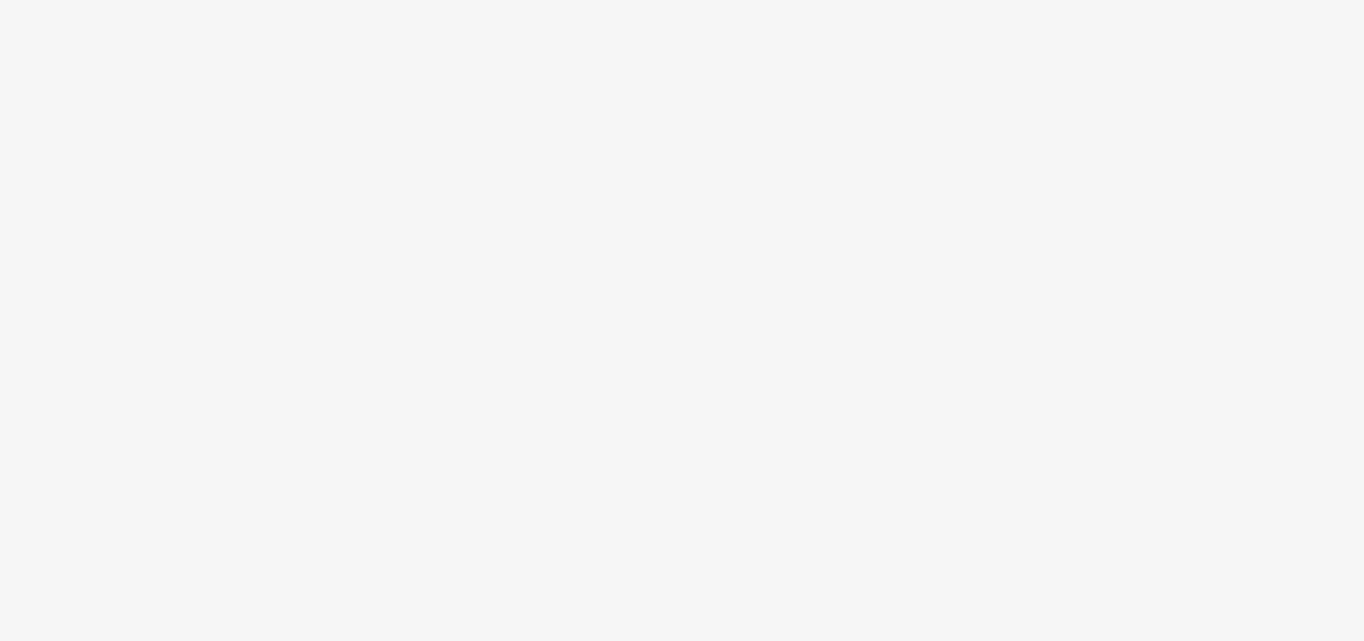 scroll, scrollTop: 0, scrollLeft: 0, axis: both 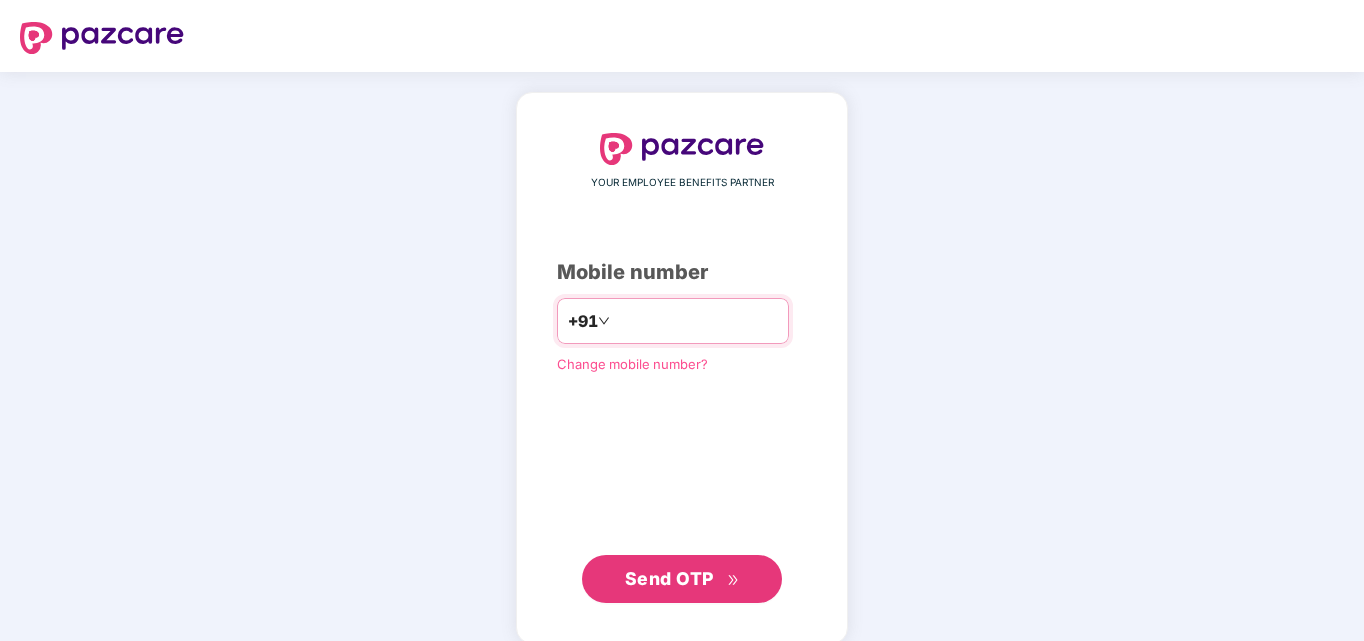 click at bounding box center (696, 321) 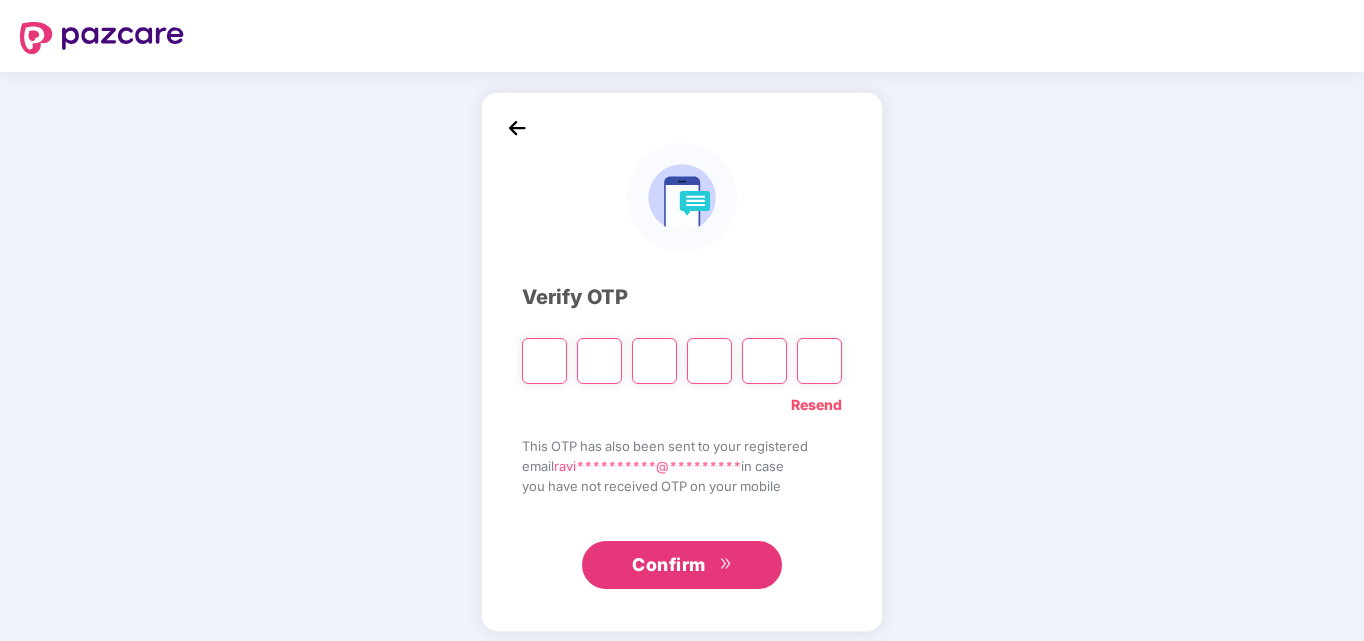 type on "*" 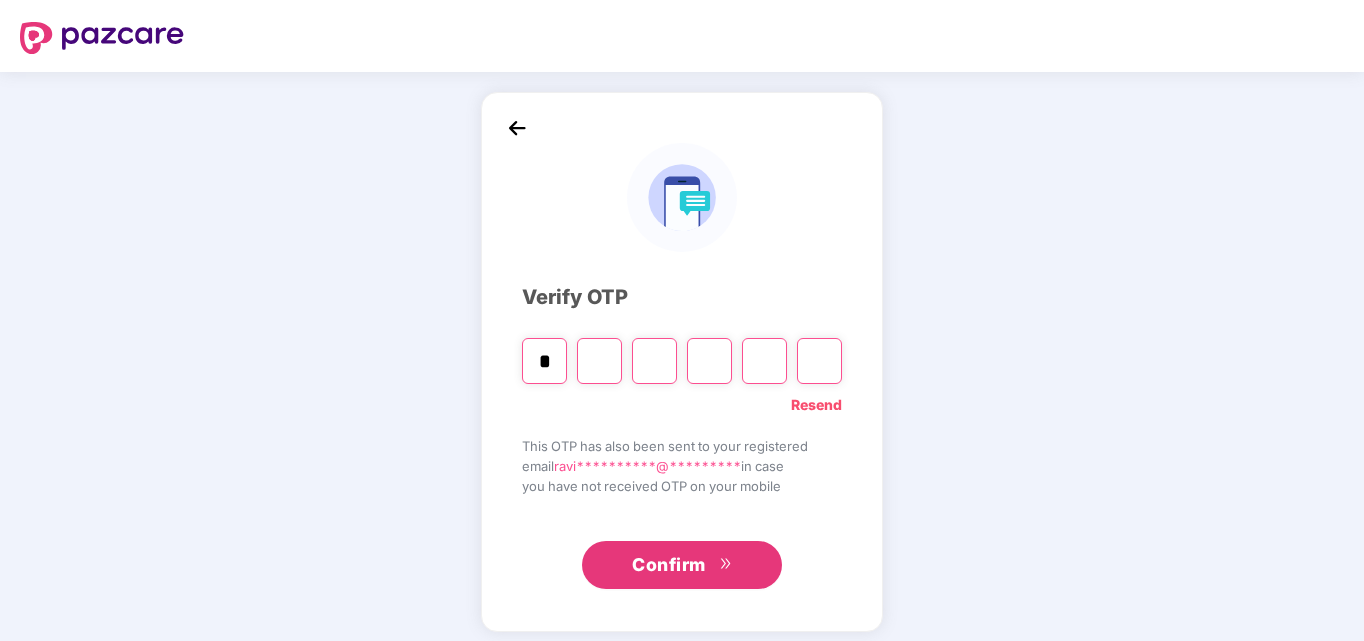 type on "*" 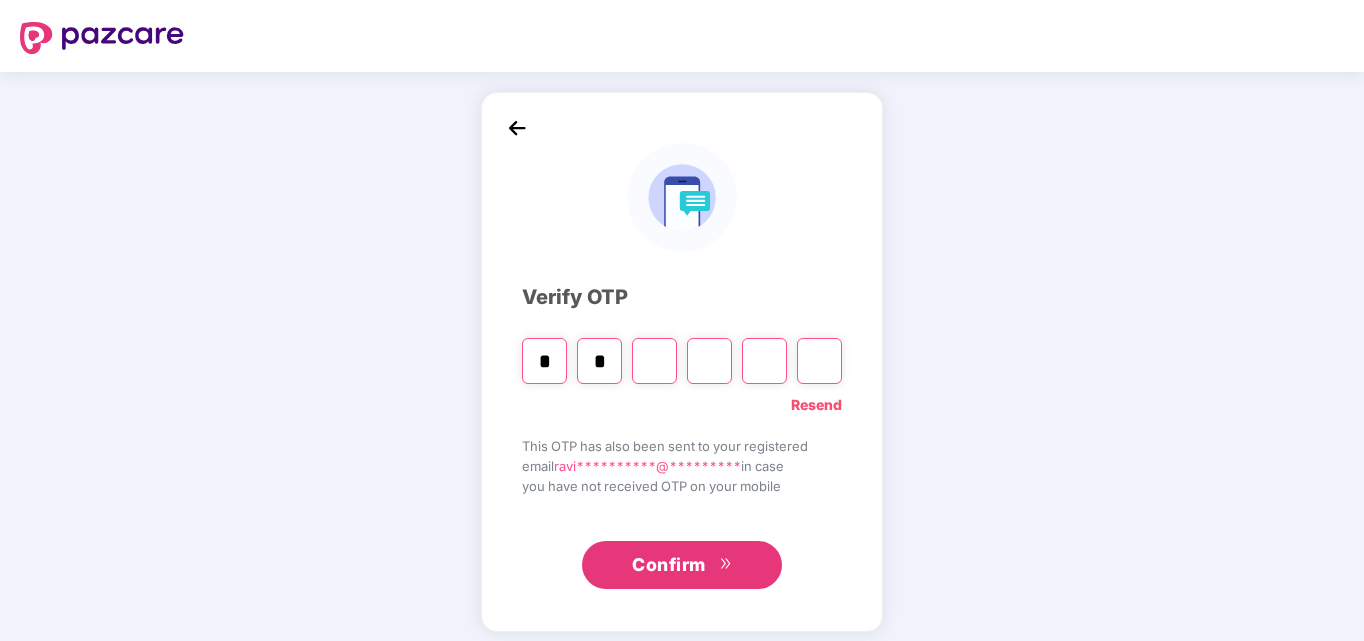 type on "*" 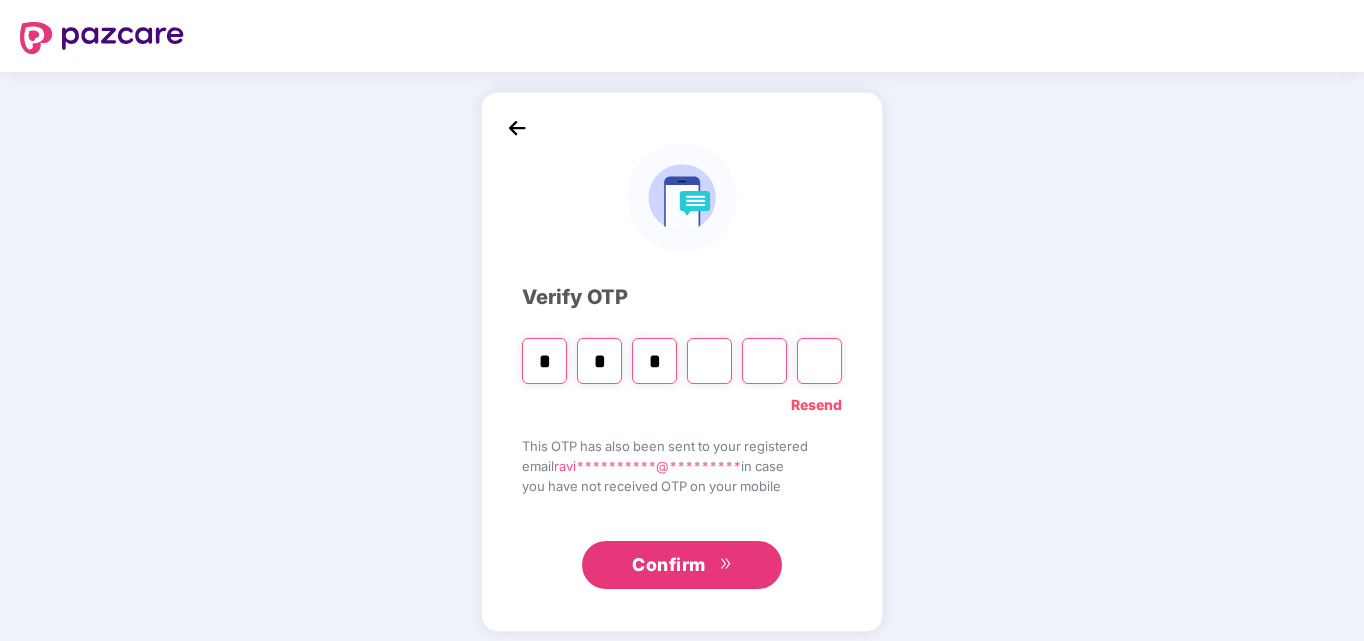 type on "*" 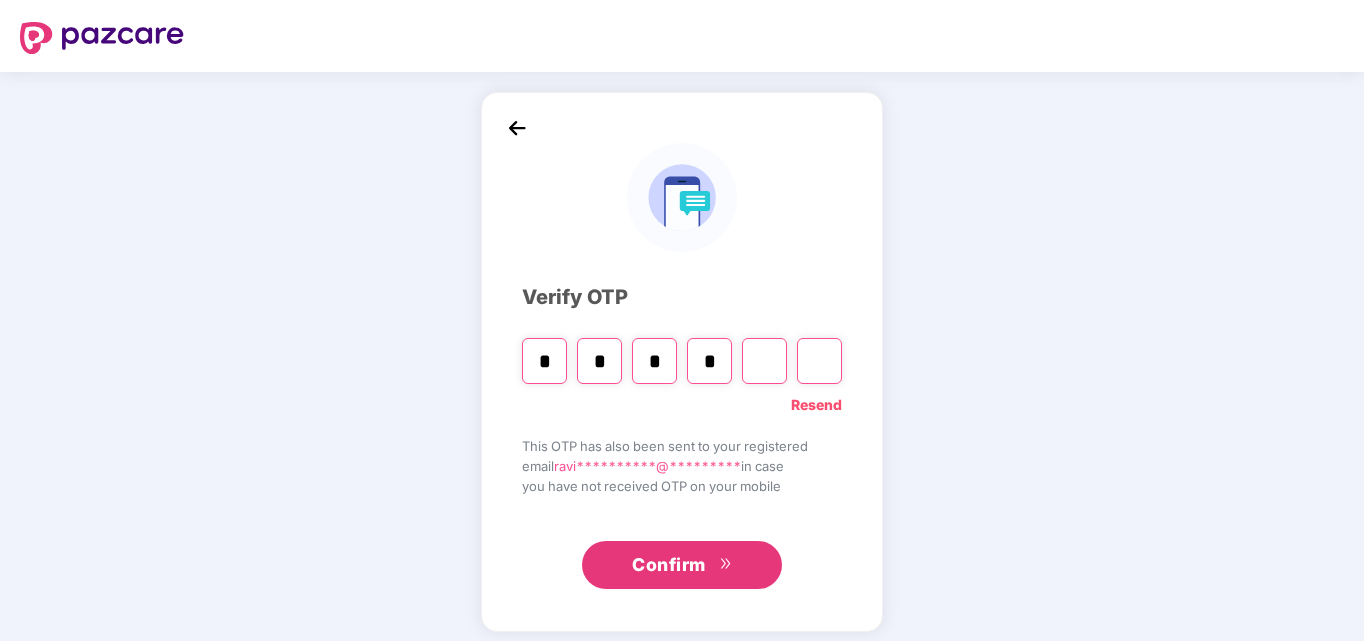 type on "*" 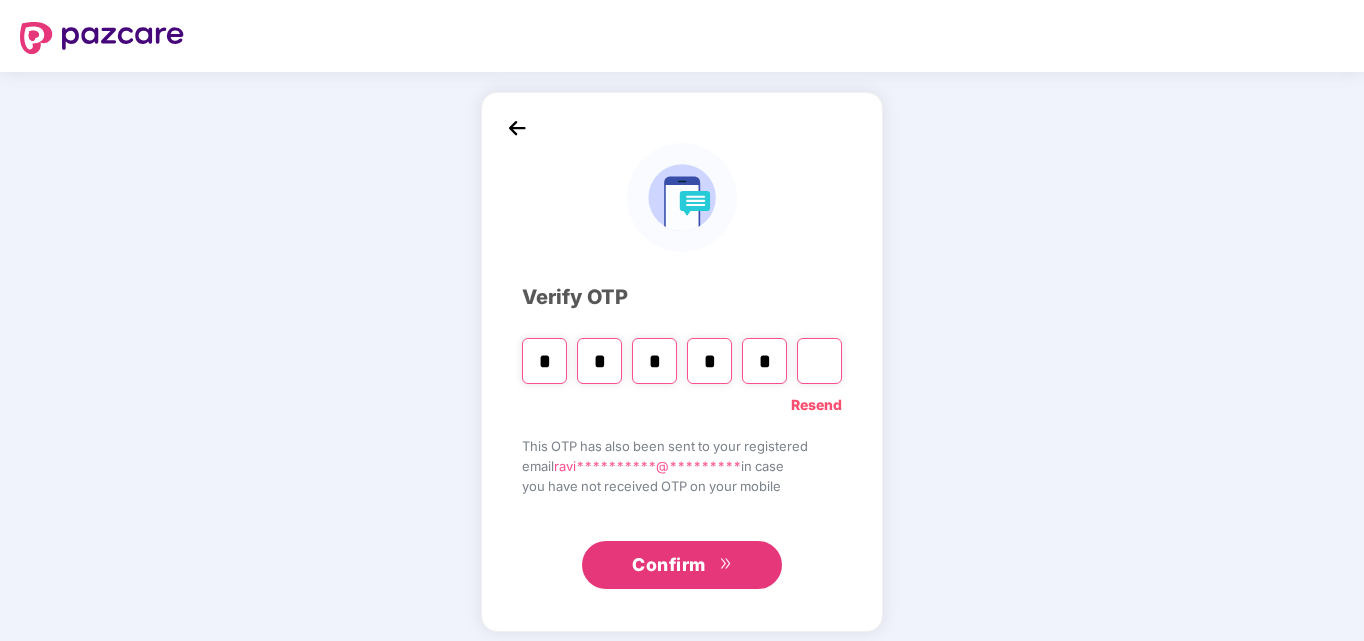 type on "*" 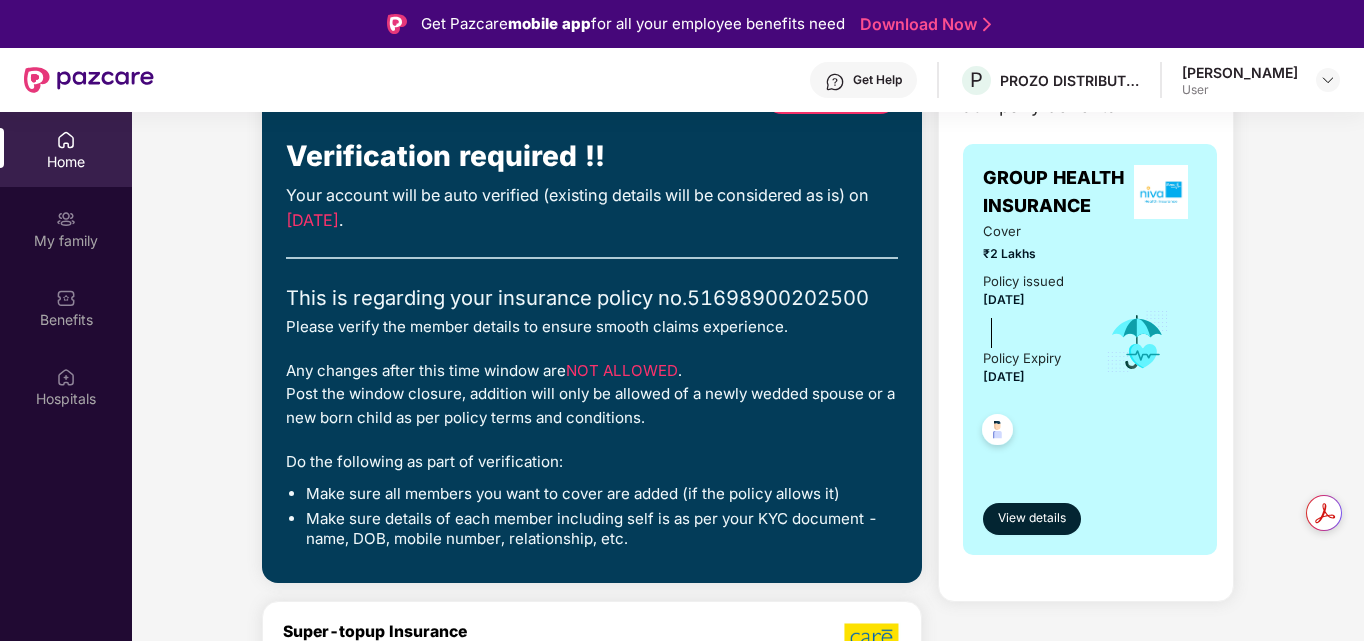 scroll, scrollTop: 0, scrollLeft: 0, axis: both 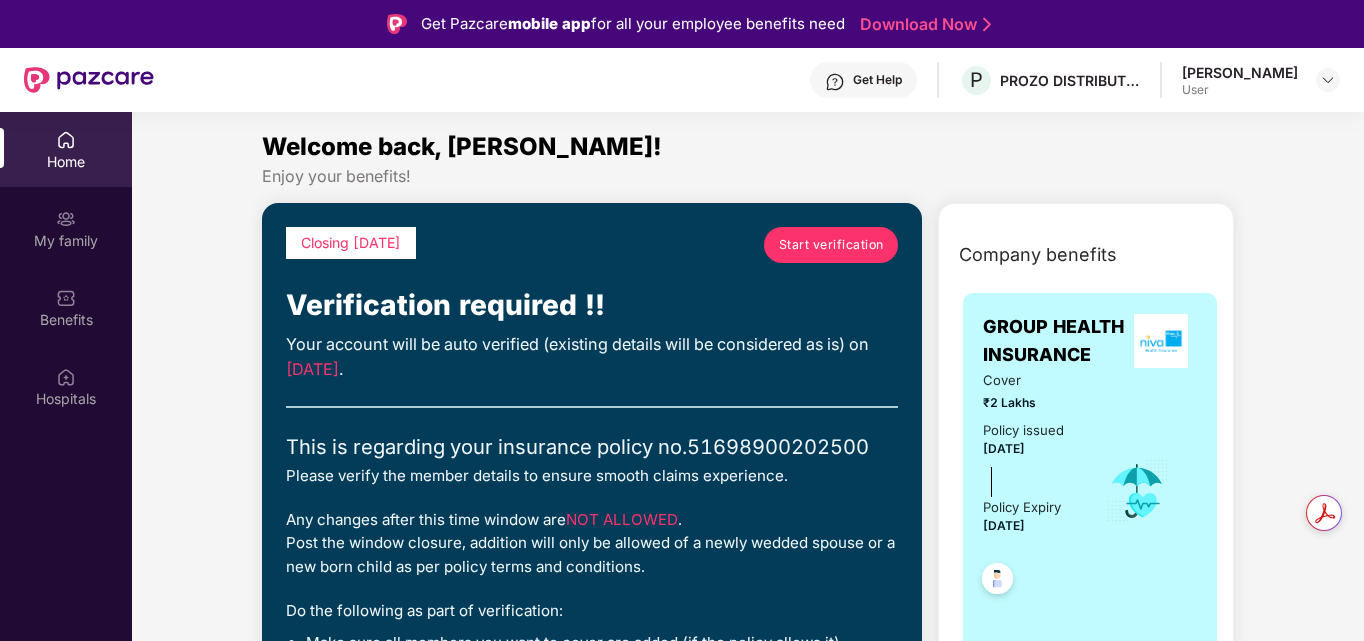 click on "Start verification" at bounding box center (831, 244) 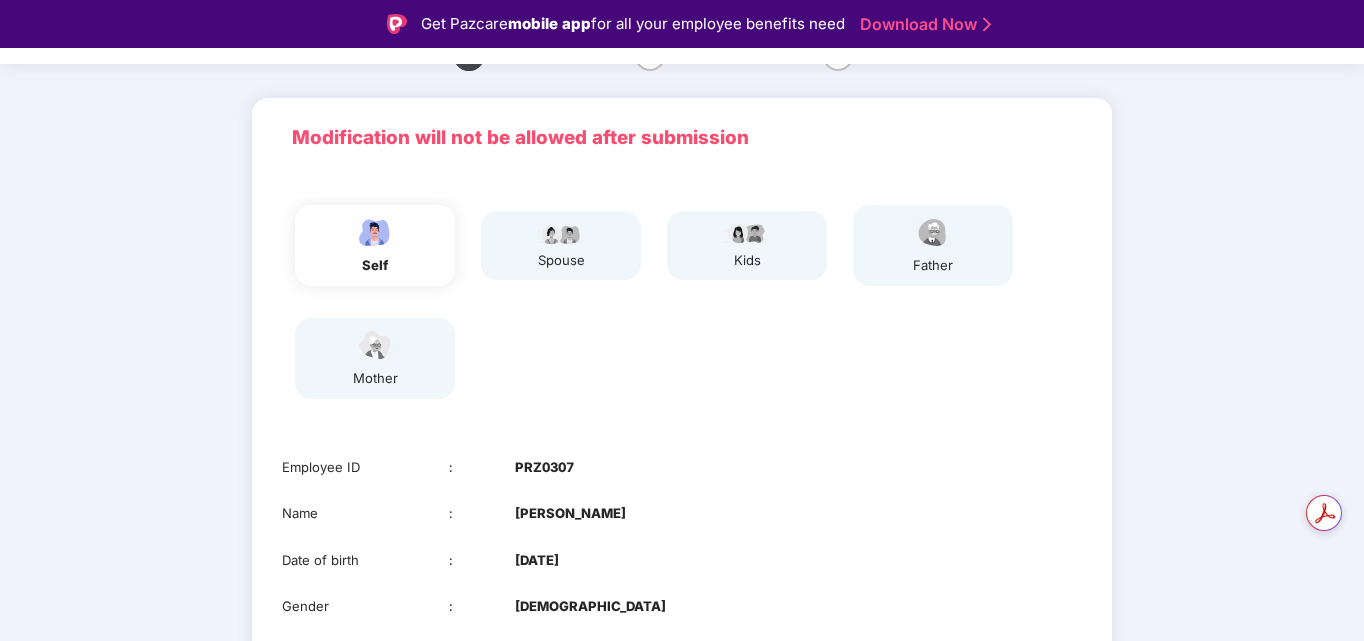 scroll, scrollTop: 94, scrollLeft: 0, axis: vertical 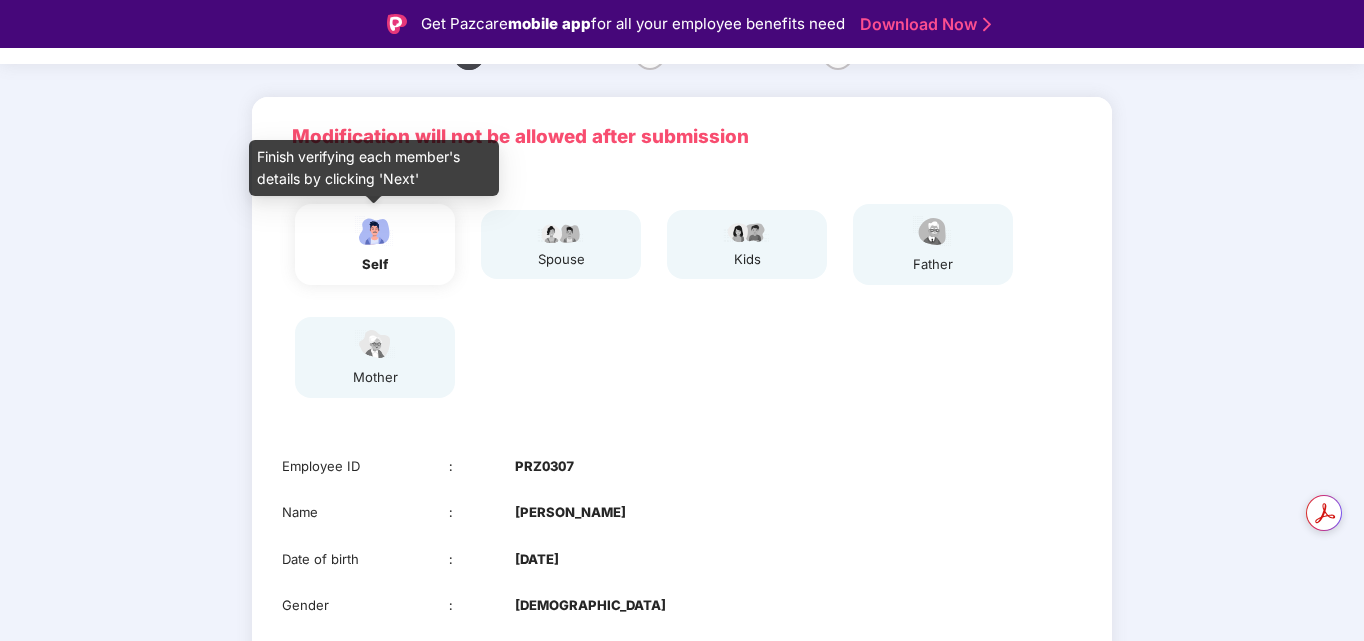 click at bounding box center (375, 231) 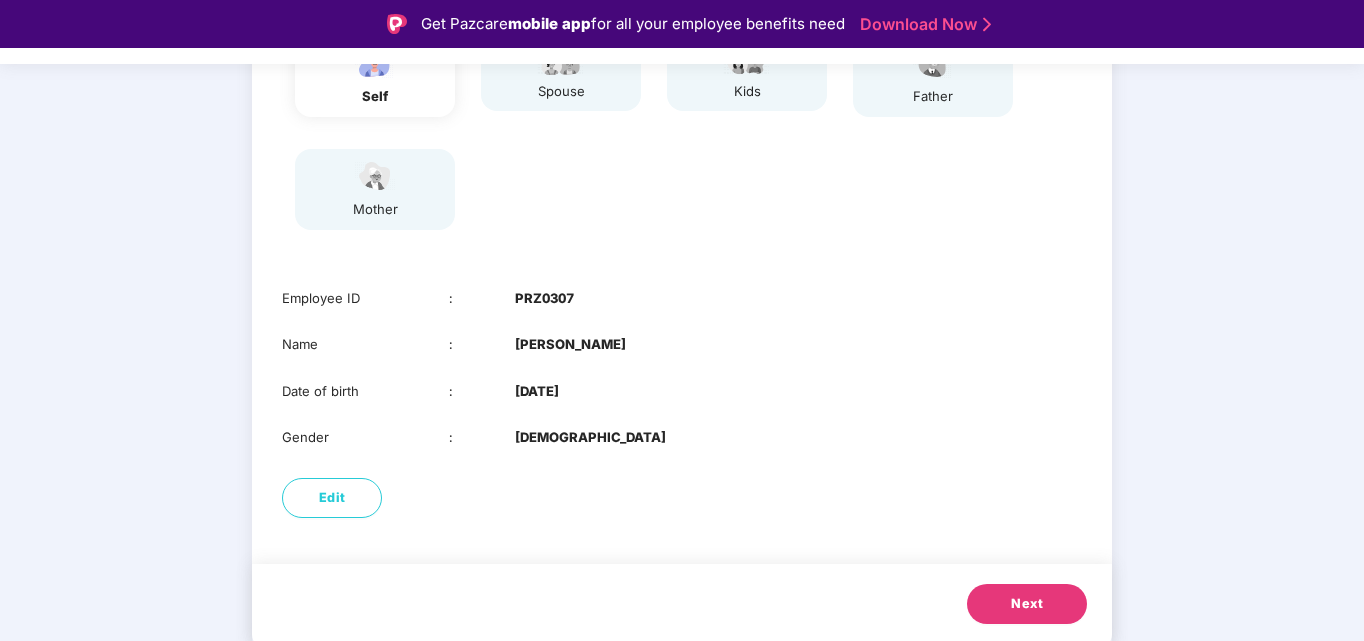 scroll, scrollTop: 263, scrollLeft: 0, axis: vertical 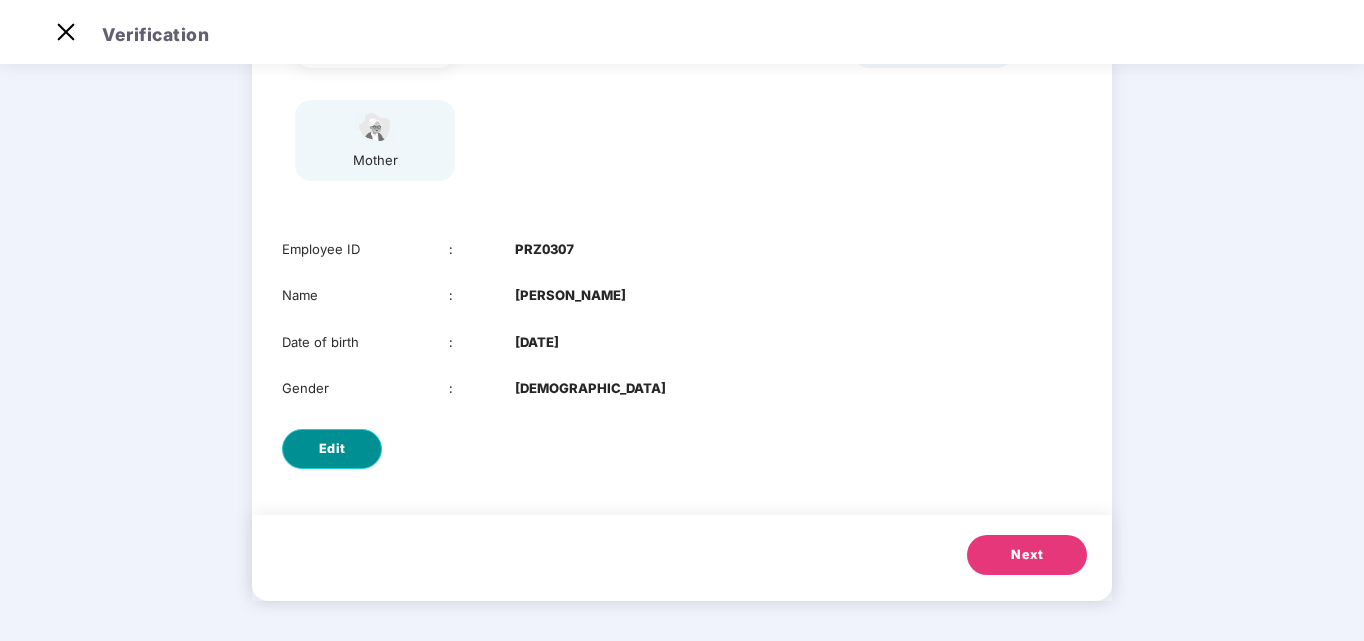click on "Edit" at bounding box center (332, 449) 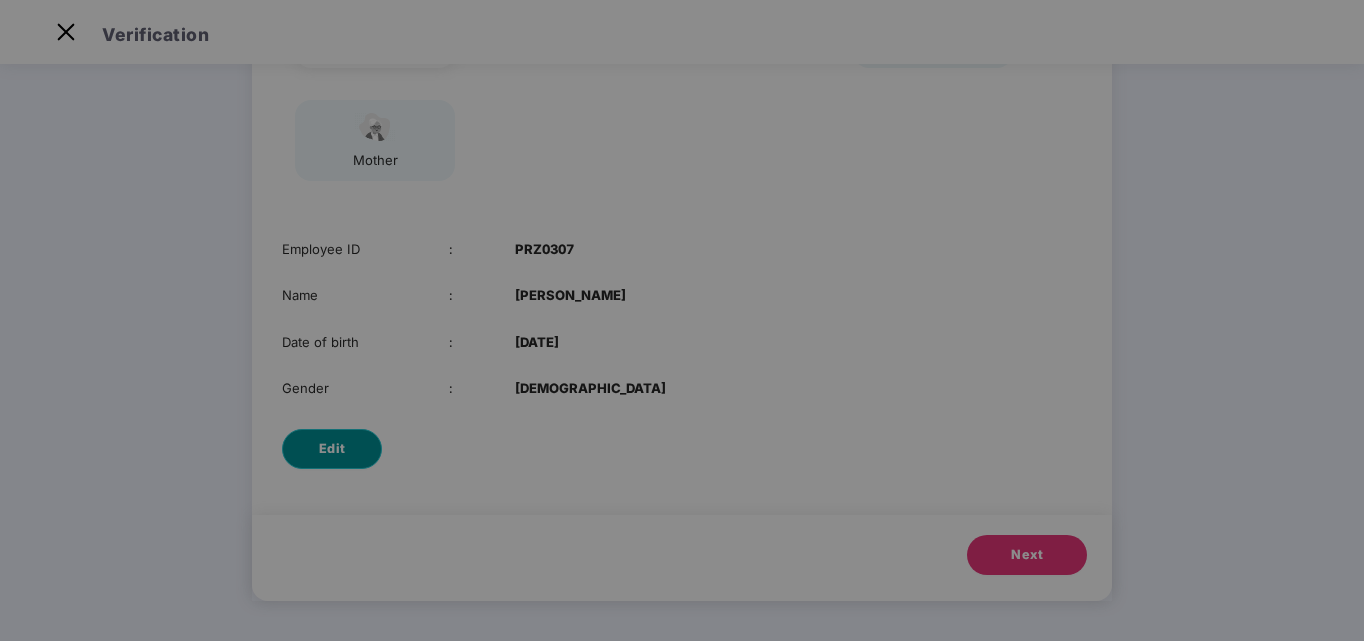 scroll, scrollTop: 0, scrollLeft: 0, axis: both 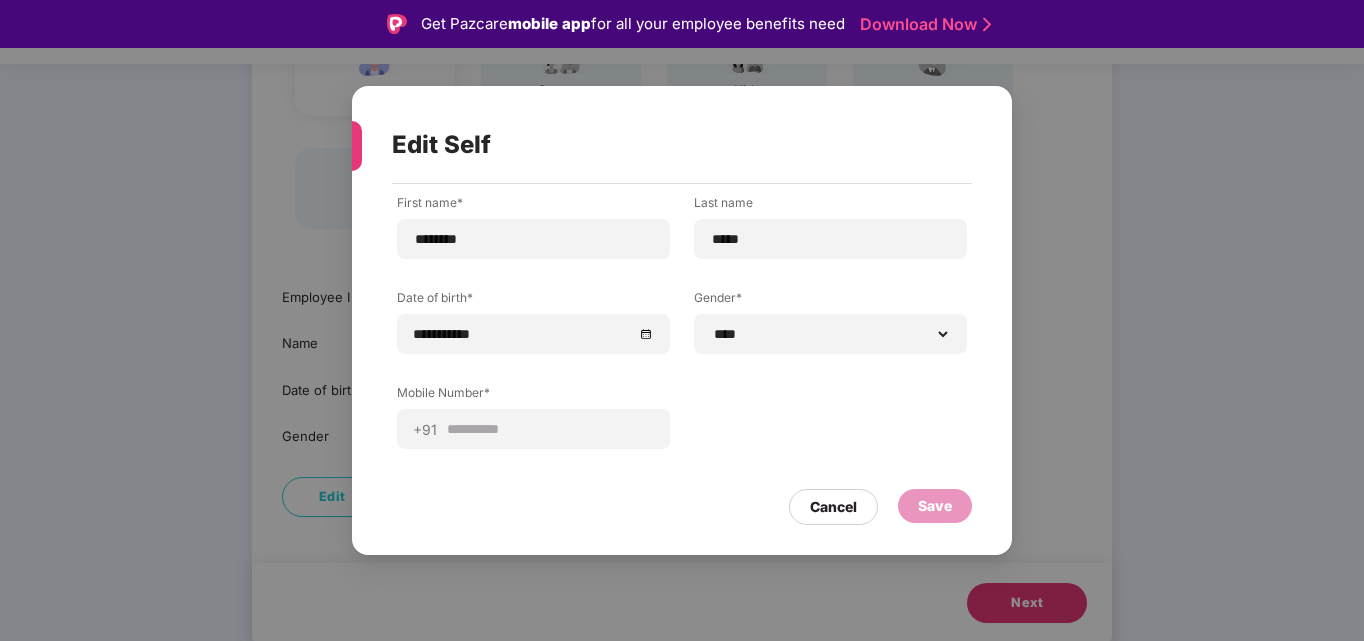 click on "Save" at bounding box center [935, 506] 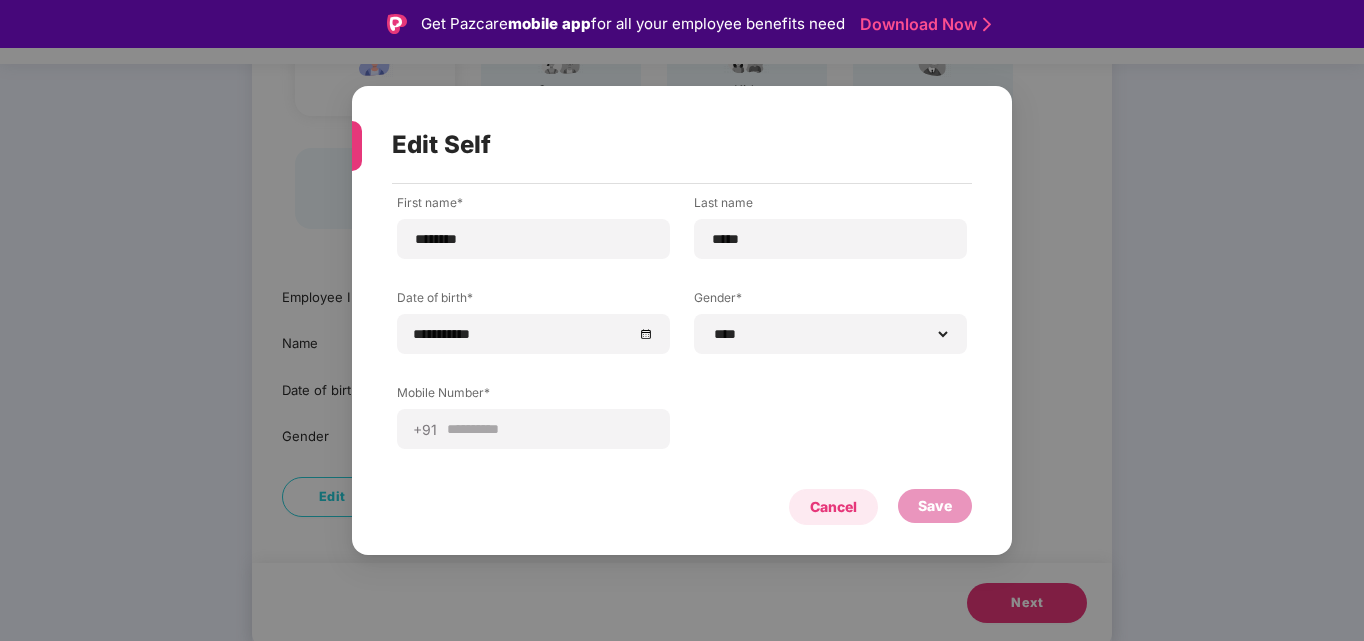 click on "Cancel" at bounding box center (833, 507) 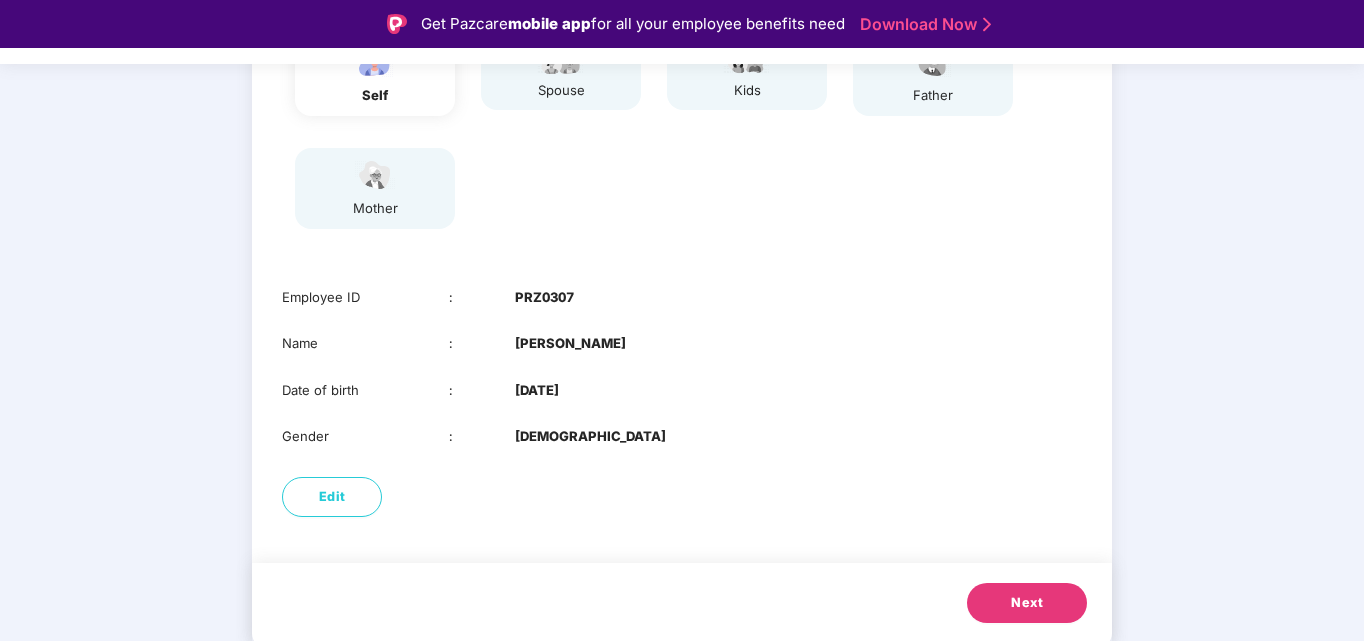scroll, scrollTop: 48, scrollLeft: 0, axis: vertical 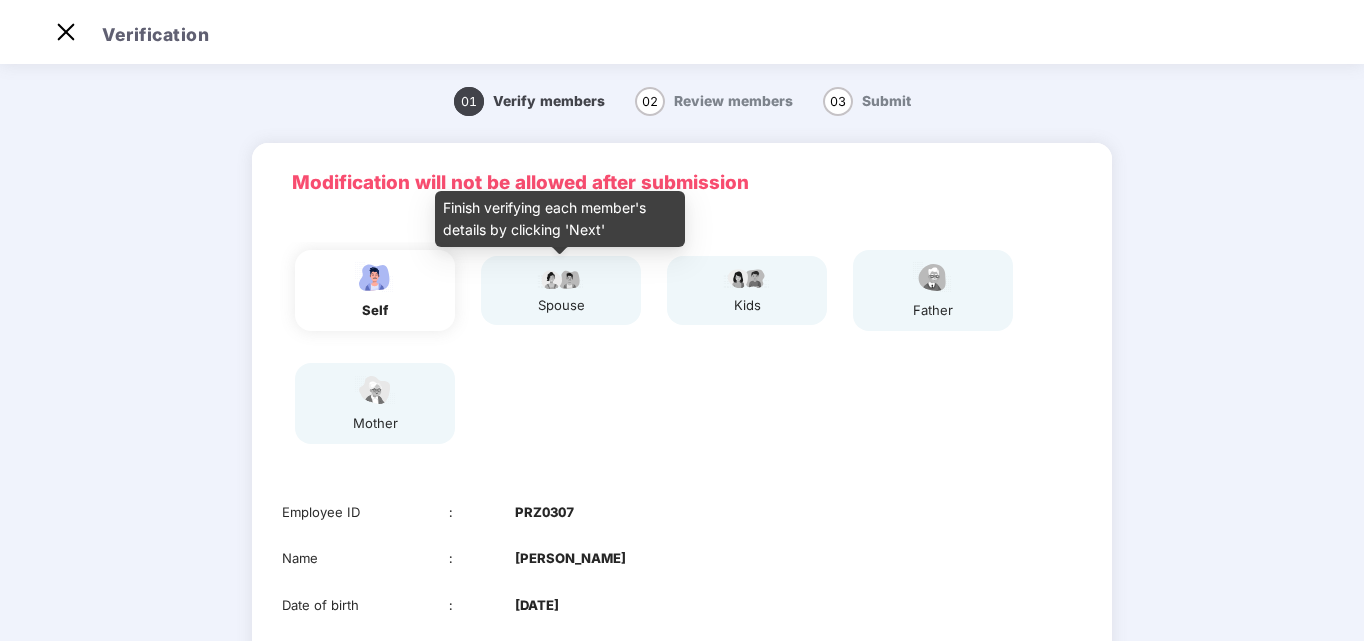 click on "spouse" at bounding box center [561, 305] 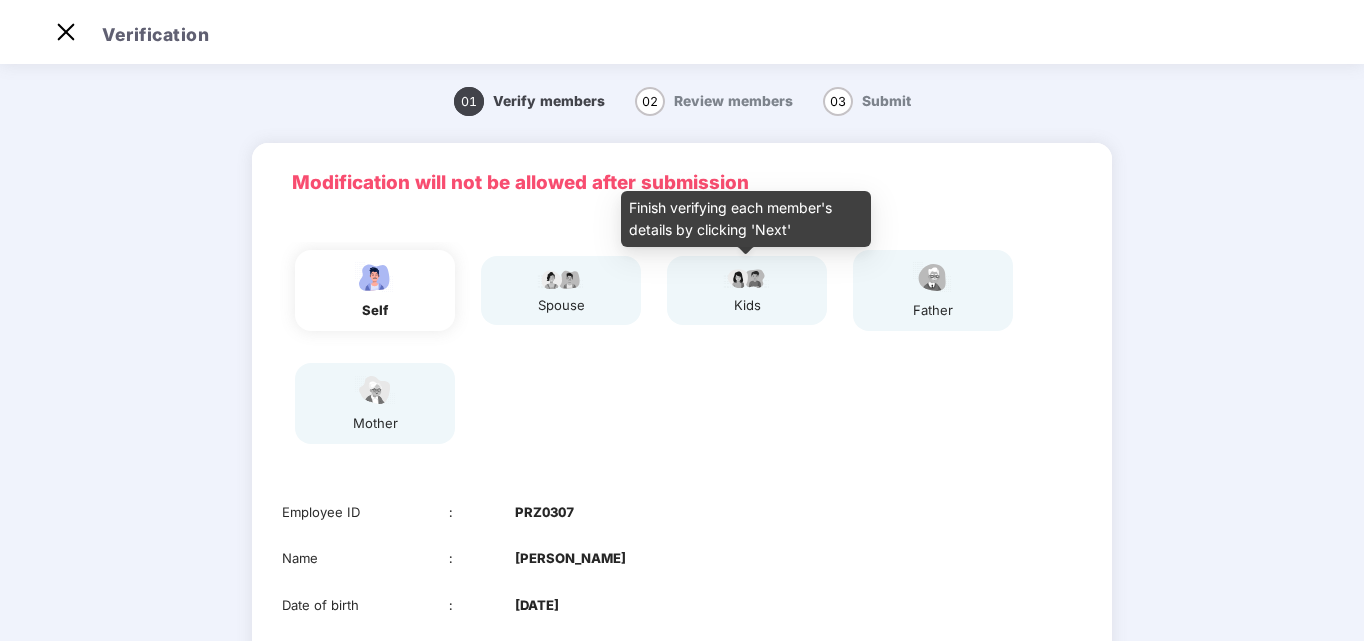 click on "kids" at bounding box center [747, 305] 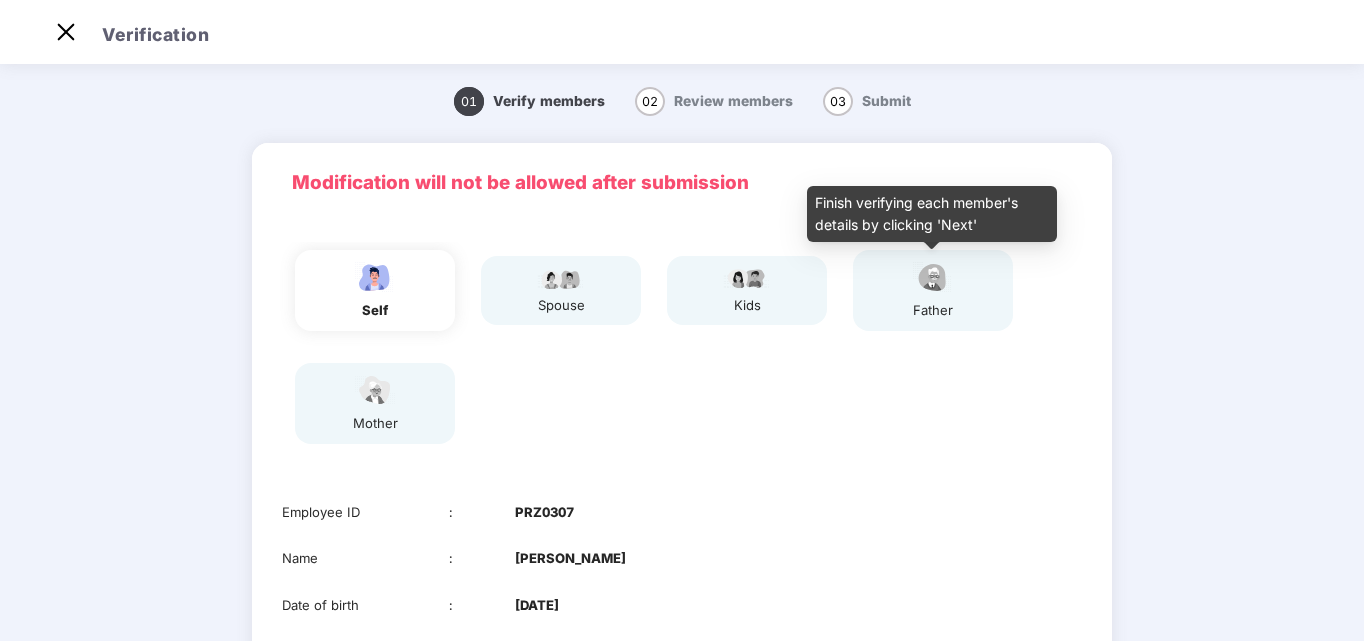 click at bounding box center [933, 277] 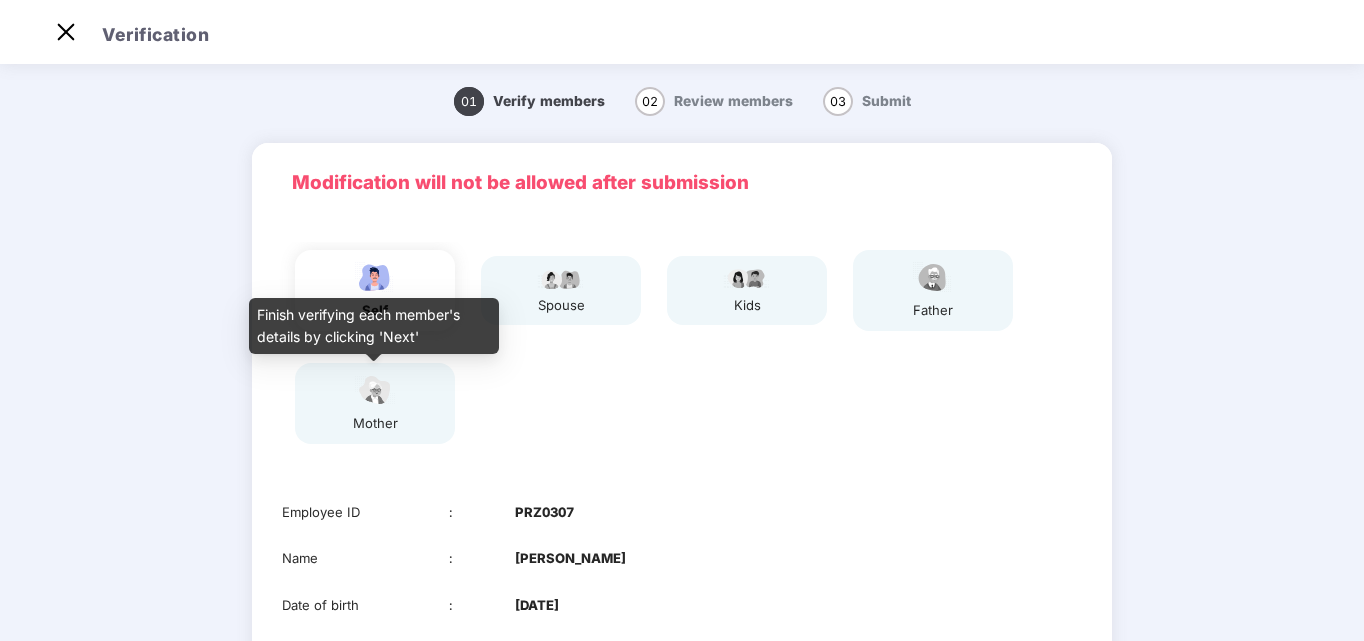 click at bounding box center (375, 390) 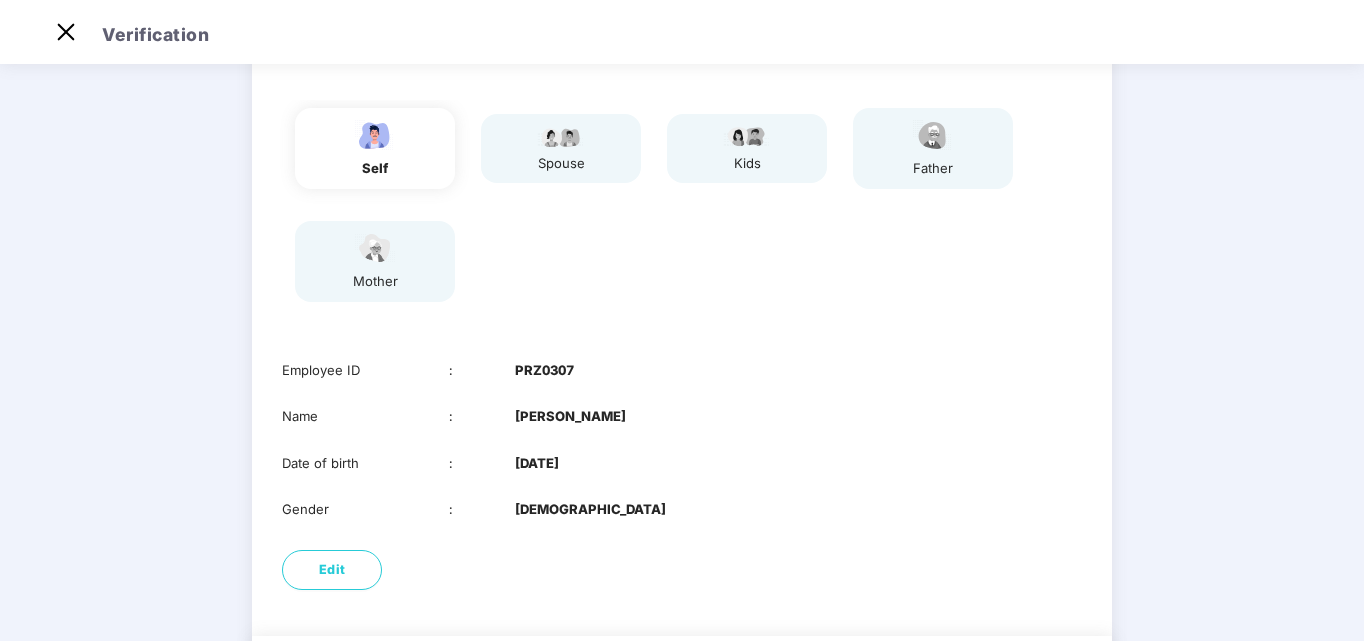scroll, scrollTop: 263, scrollLeft: 0, axis: vertical 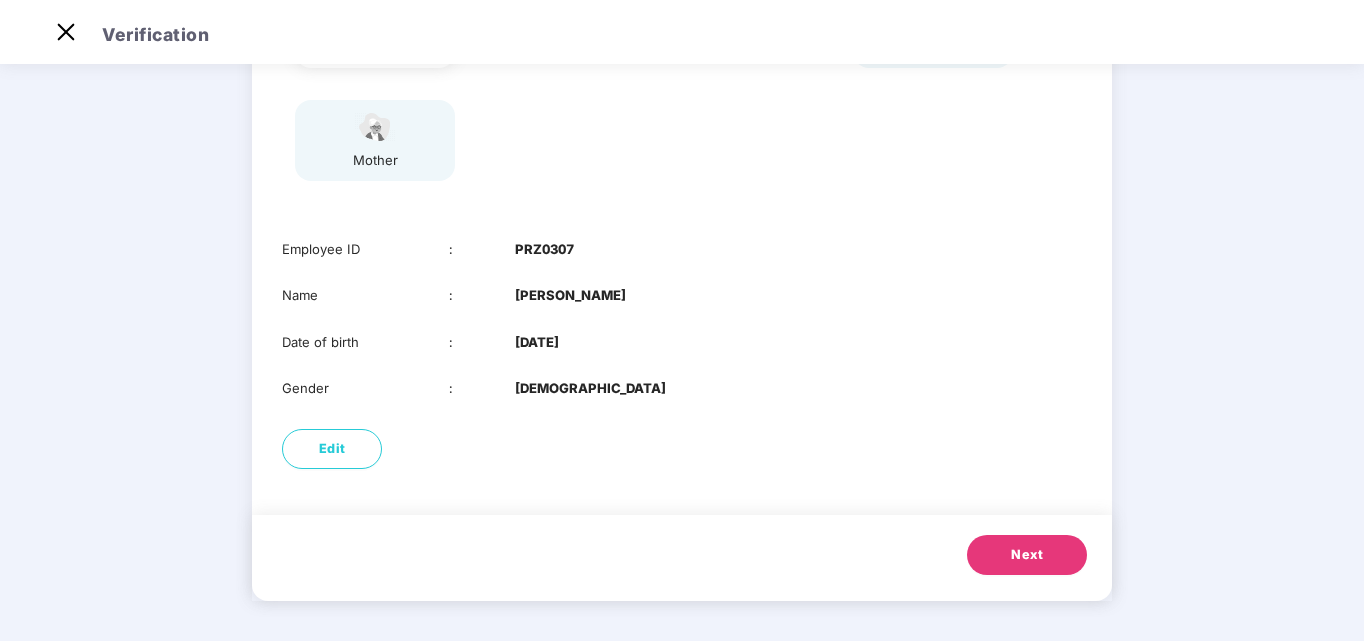 click on "Next" at bounding box center [1027, 555] 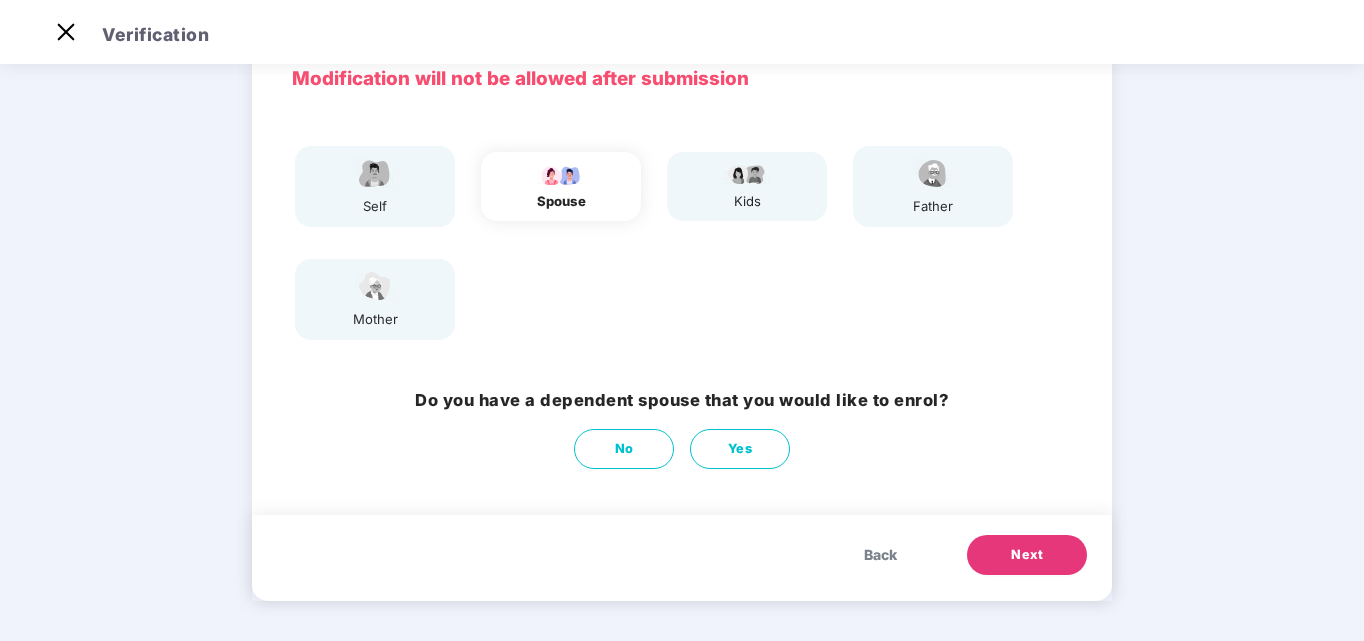 scroll, scrollTop: 104, scrollLeft: 0, axis: vertical 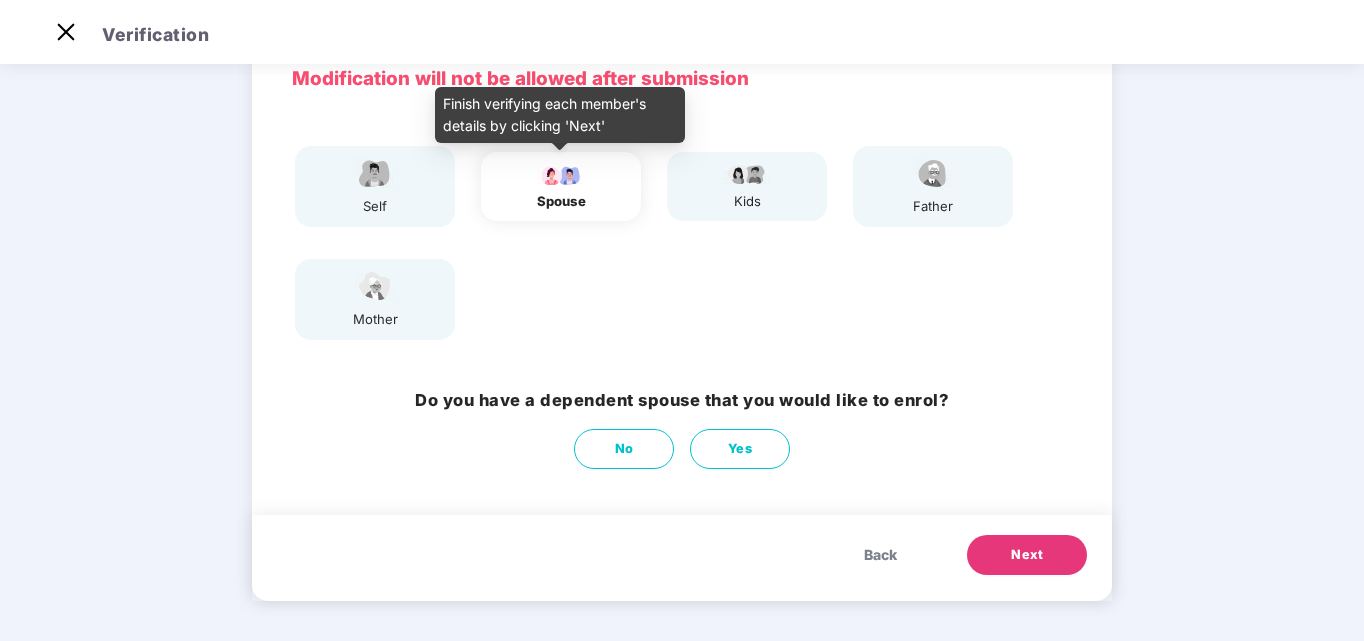 click on "spouse" at bounding box center [561, 201] 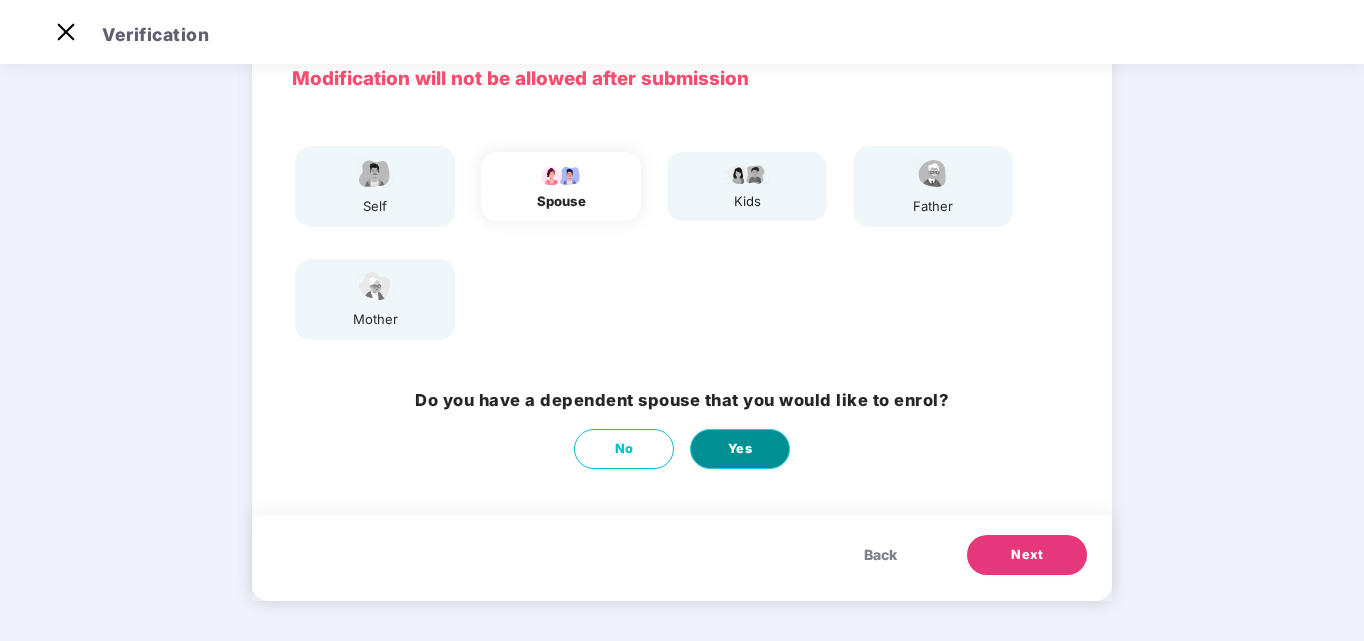 click on "Yes" at bounding box center [740, 449] 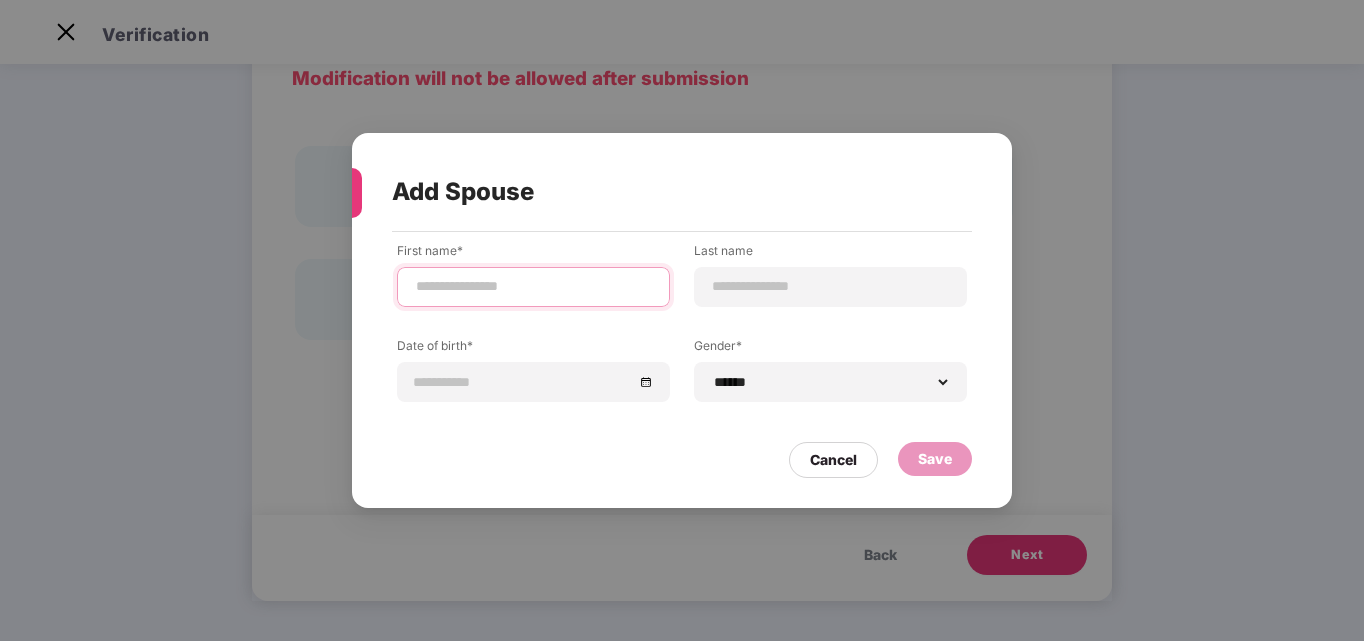 click at bounding box center (533, 286) 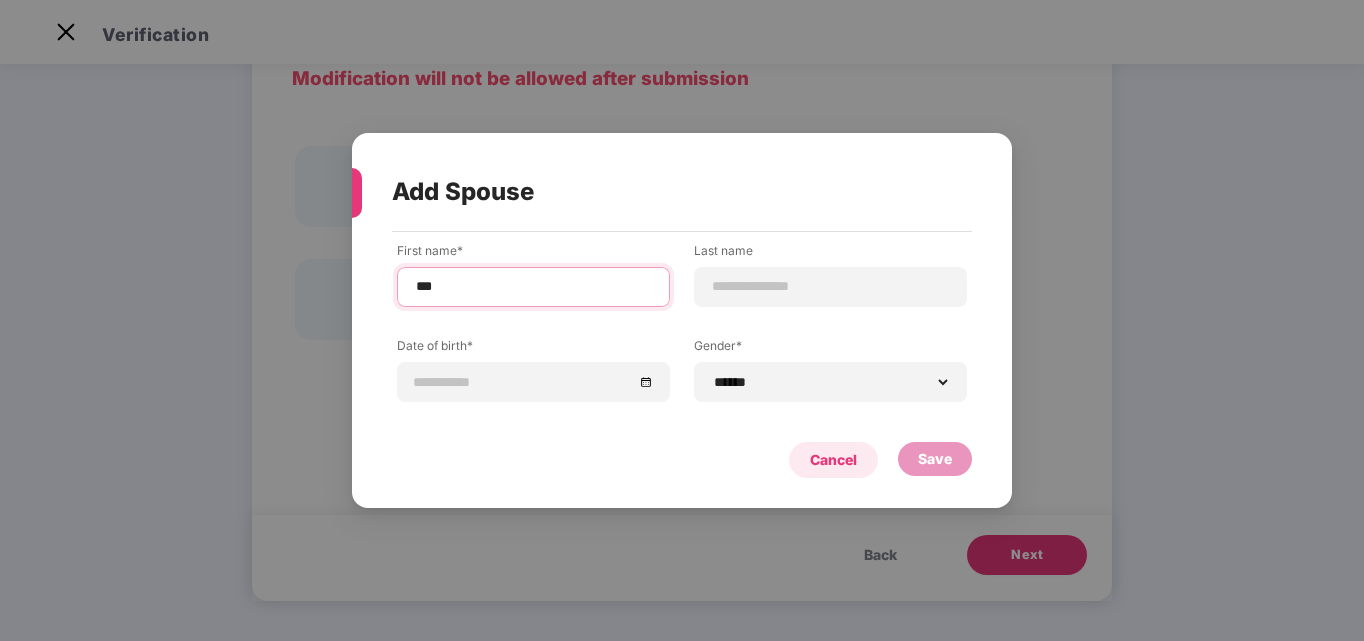 type on "***" 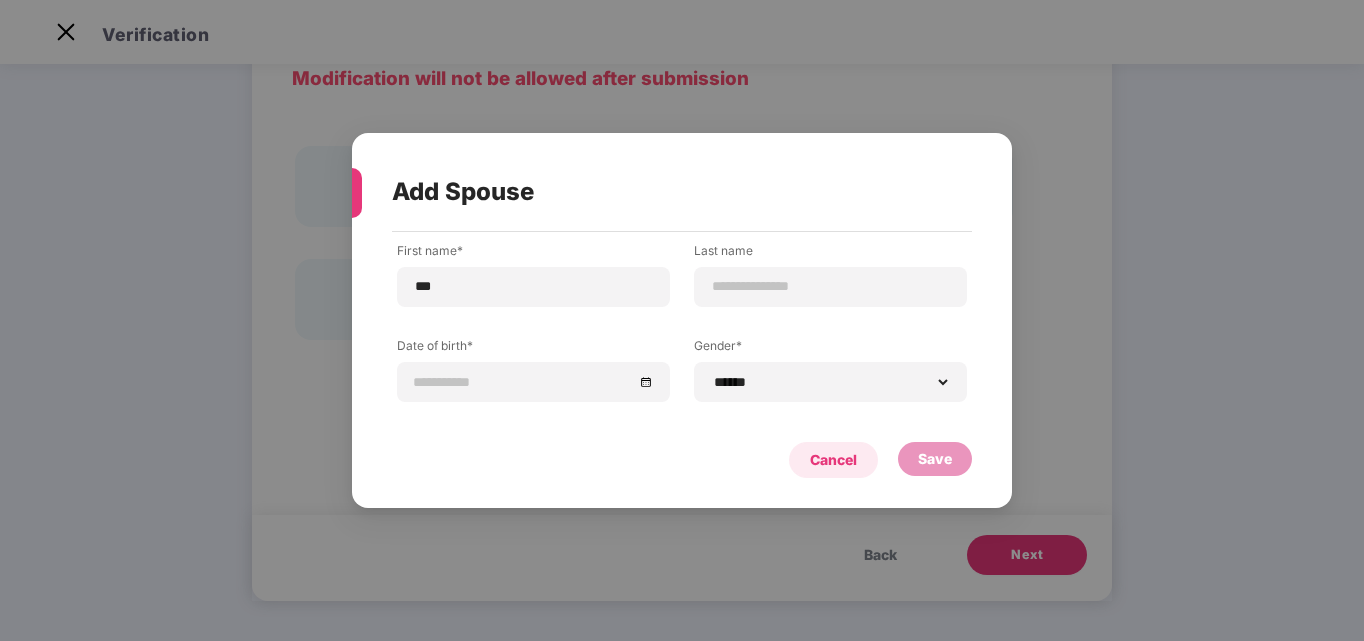 click on "Cancel" at bounding box center (833, 460) 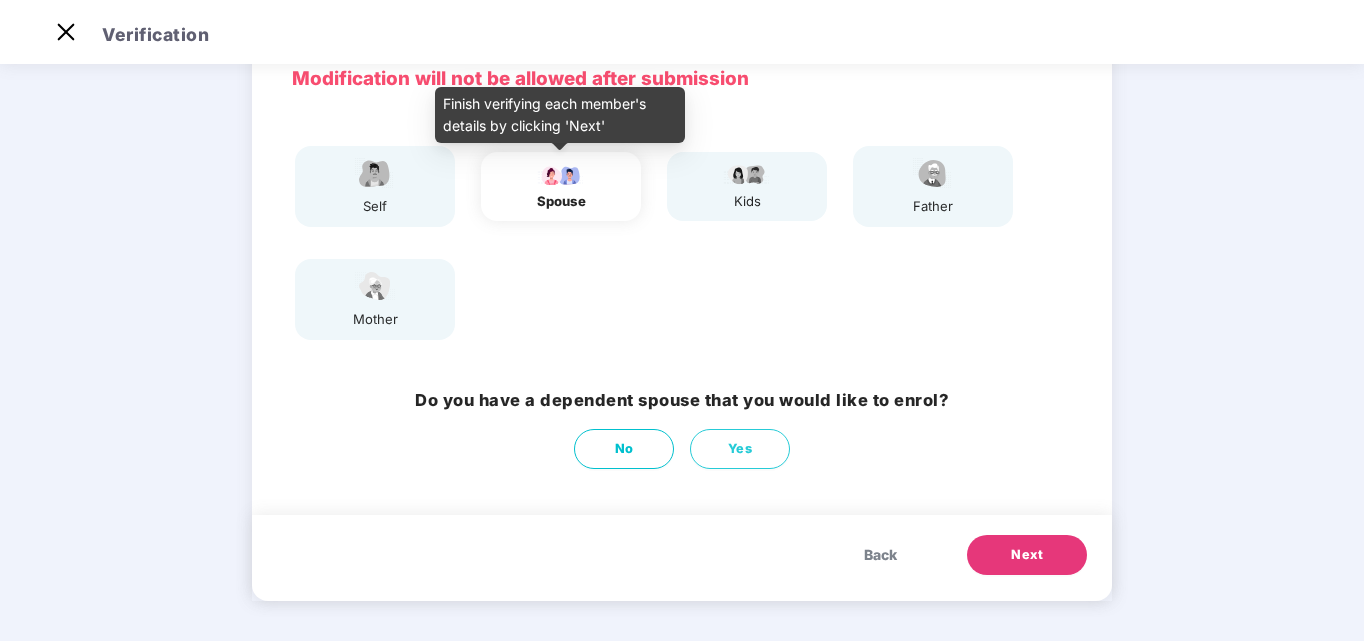click on "spouse" at bounding box center [561, 201] 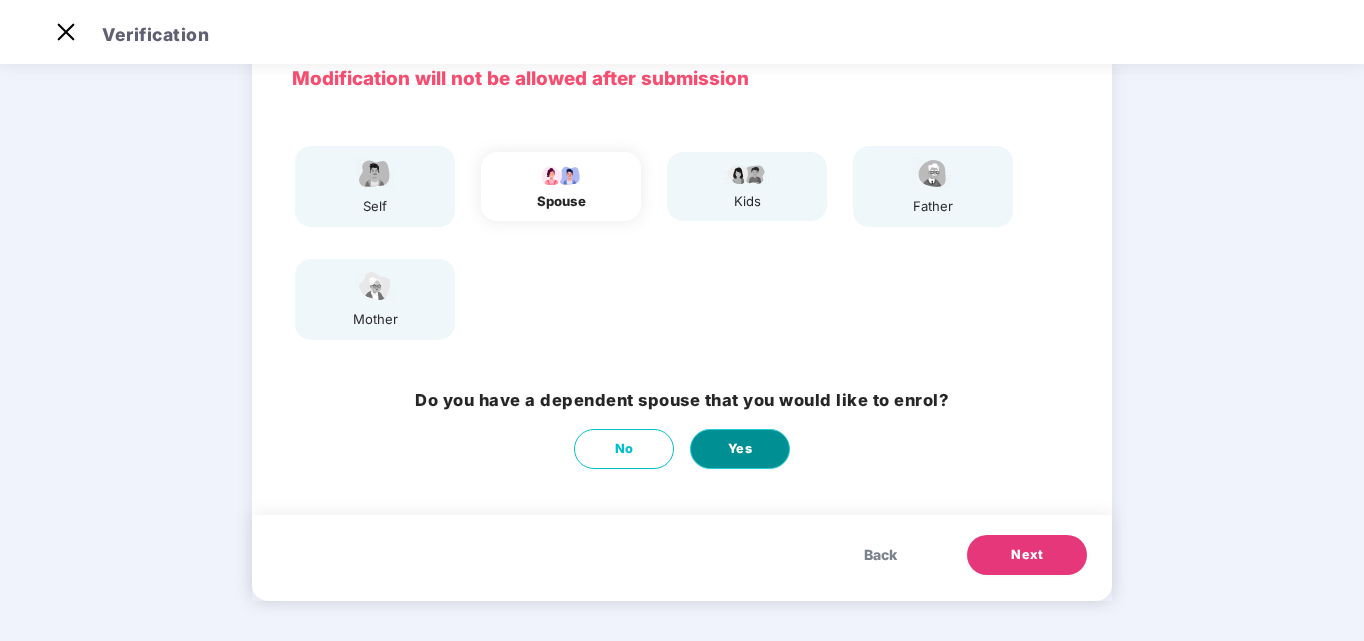 click on "Yes" at bounding box center (740, 449) 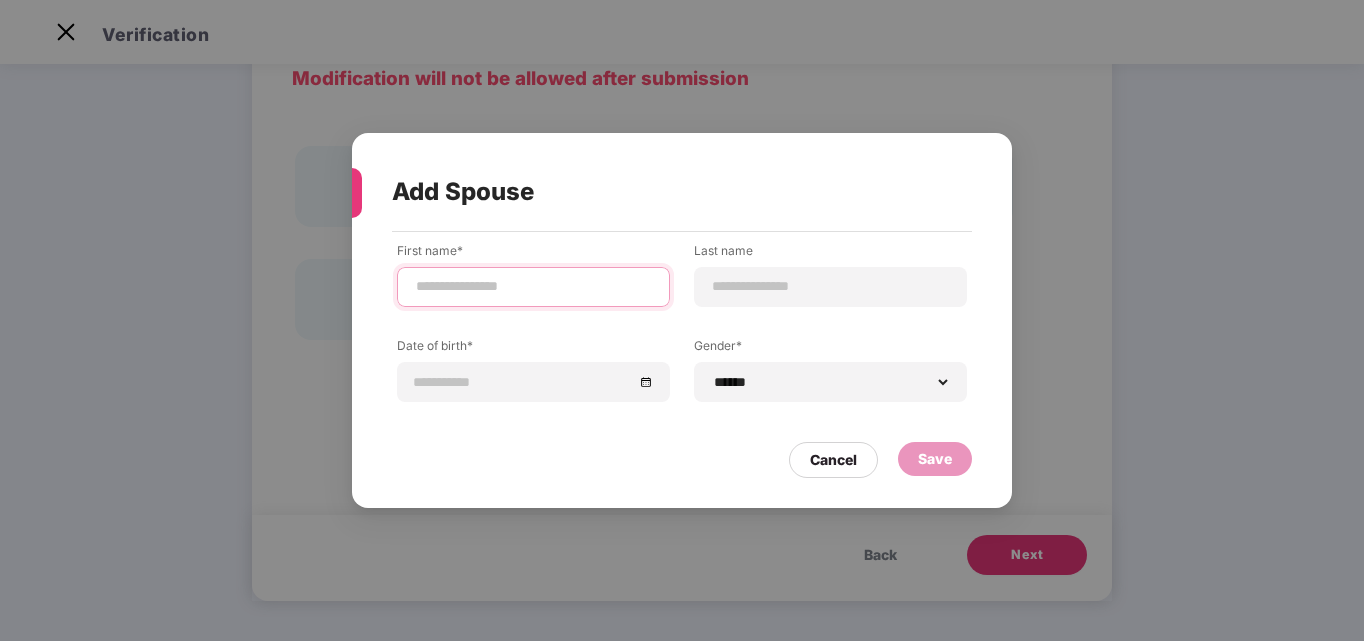 click at bounding box center (533, 286) 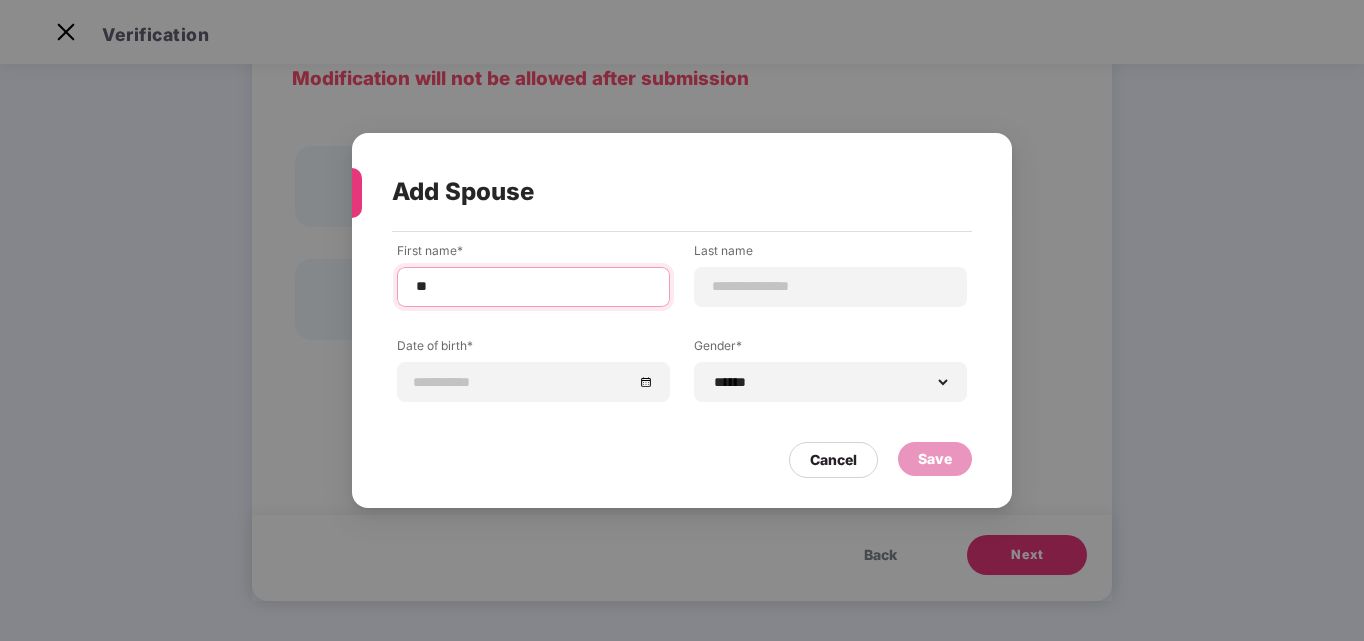type on "*" 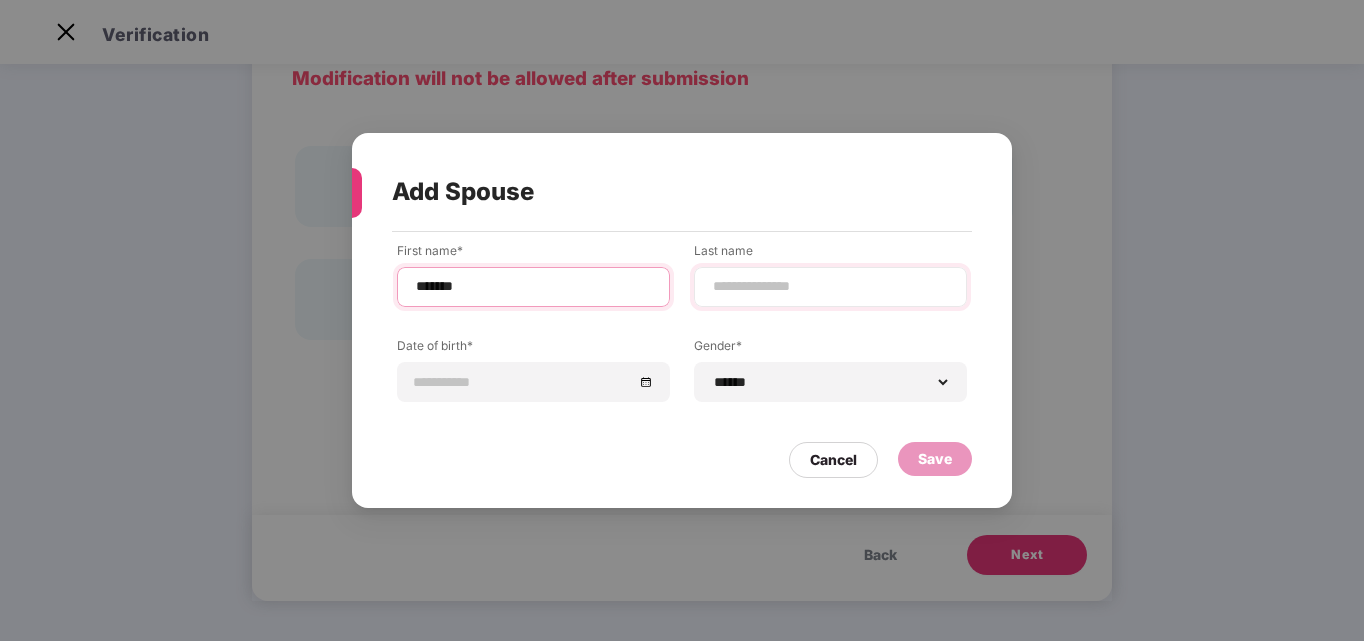 type on "******" 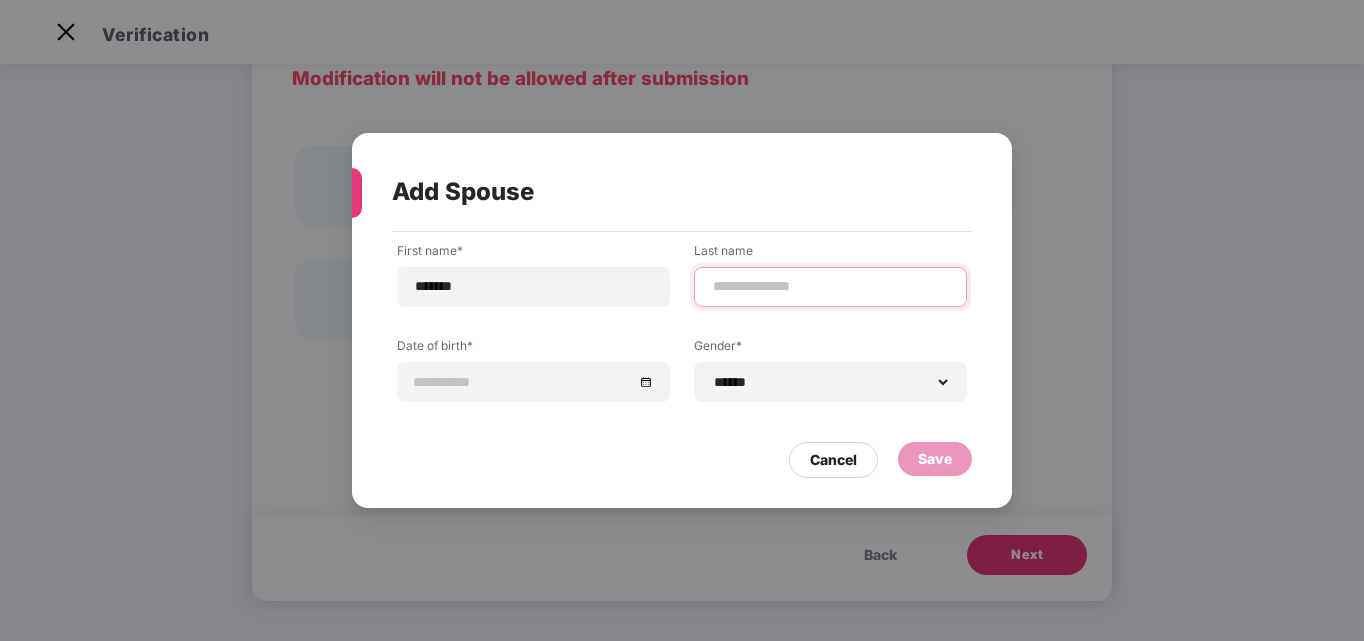 click at bounding box center (830, 286) 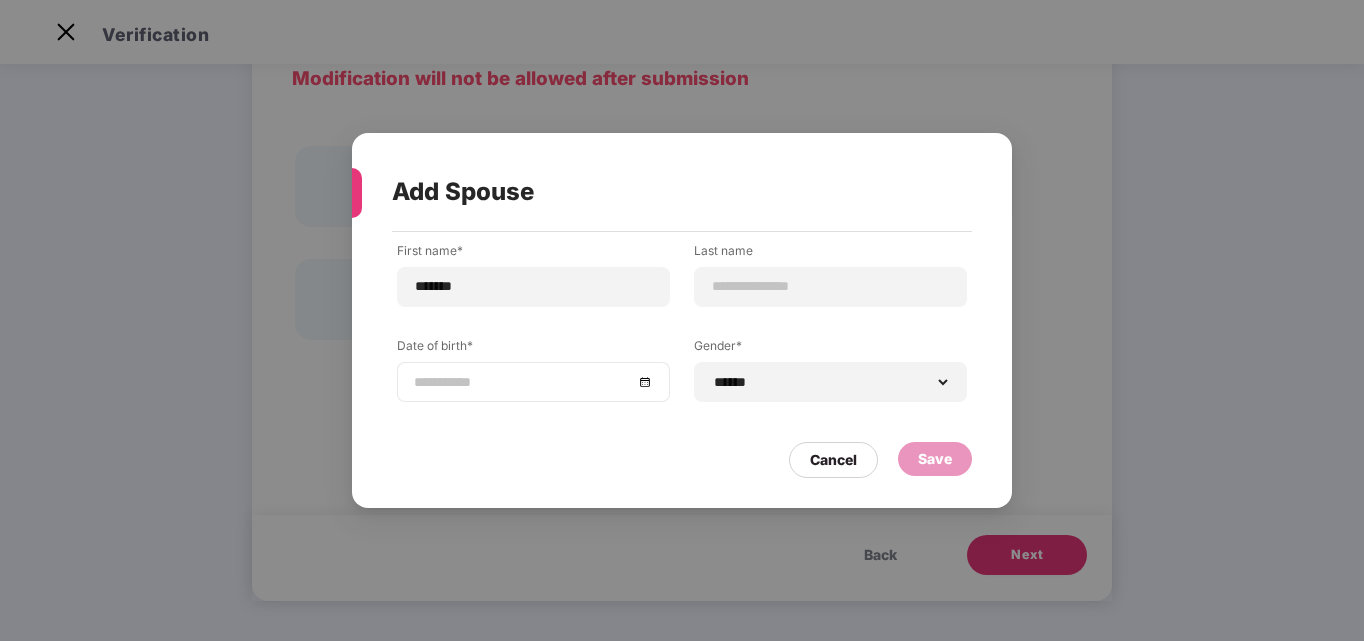 click at bounding box center [533, 382] 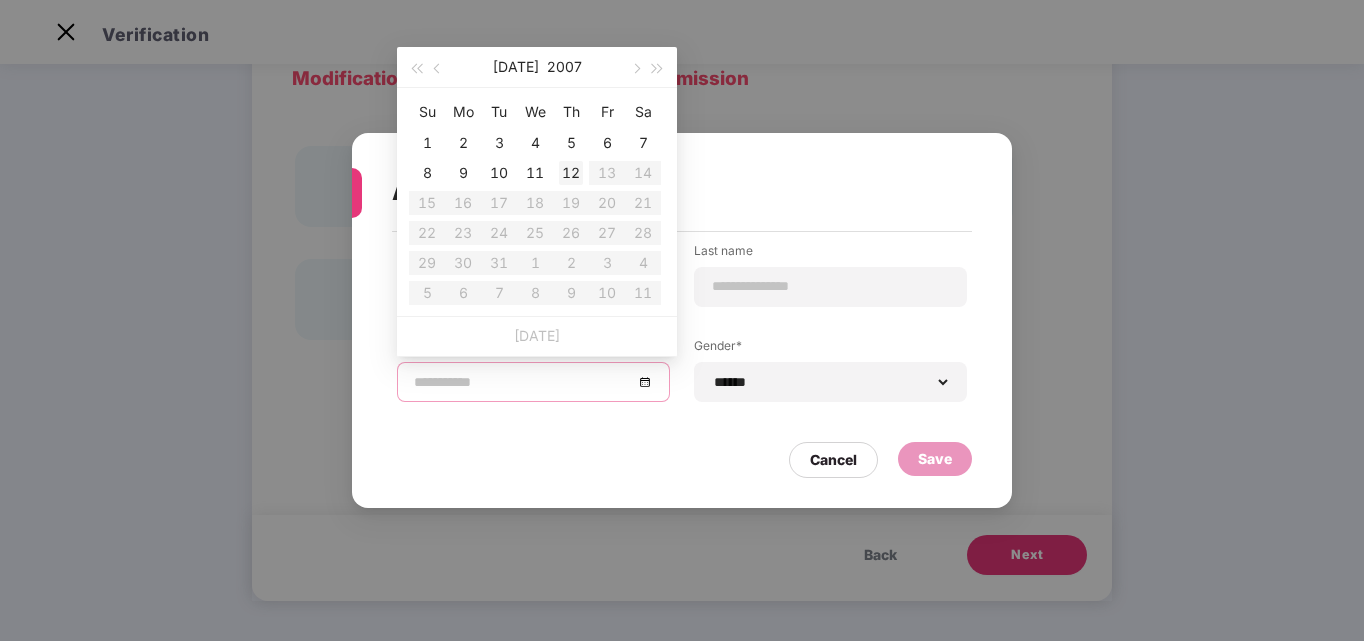 type on "**********" 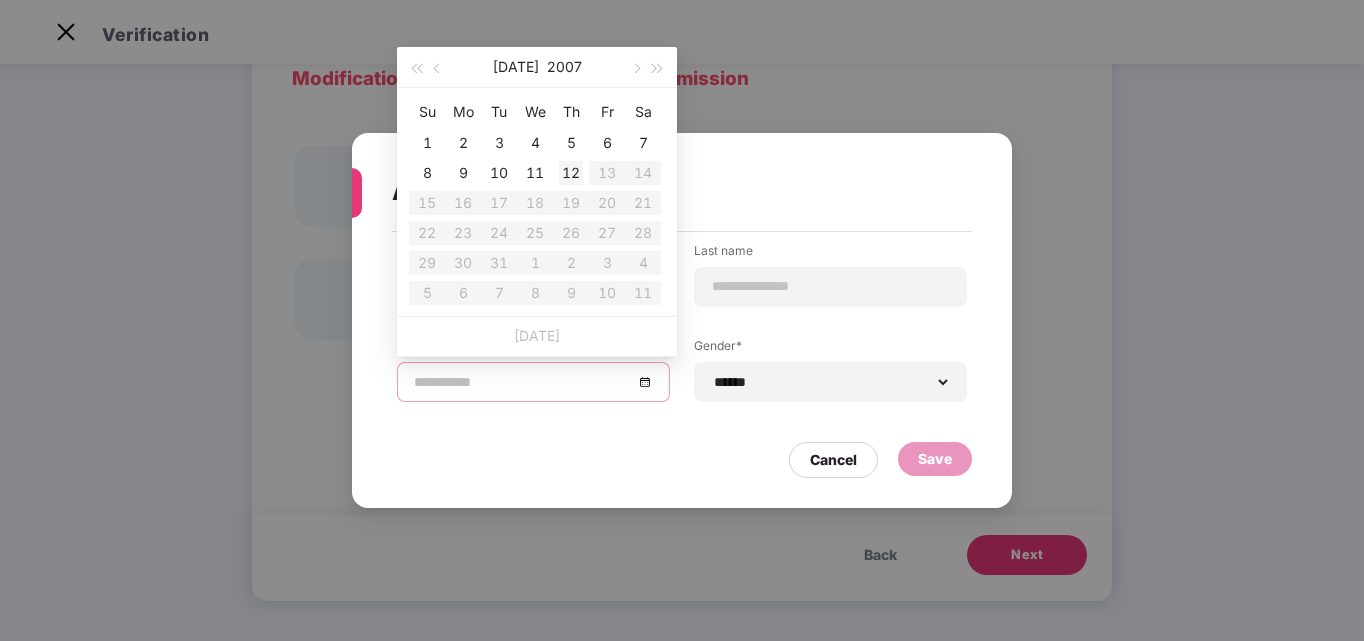 click on "12" at bounding box center (571, 173) 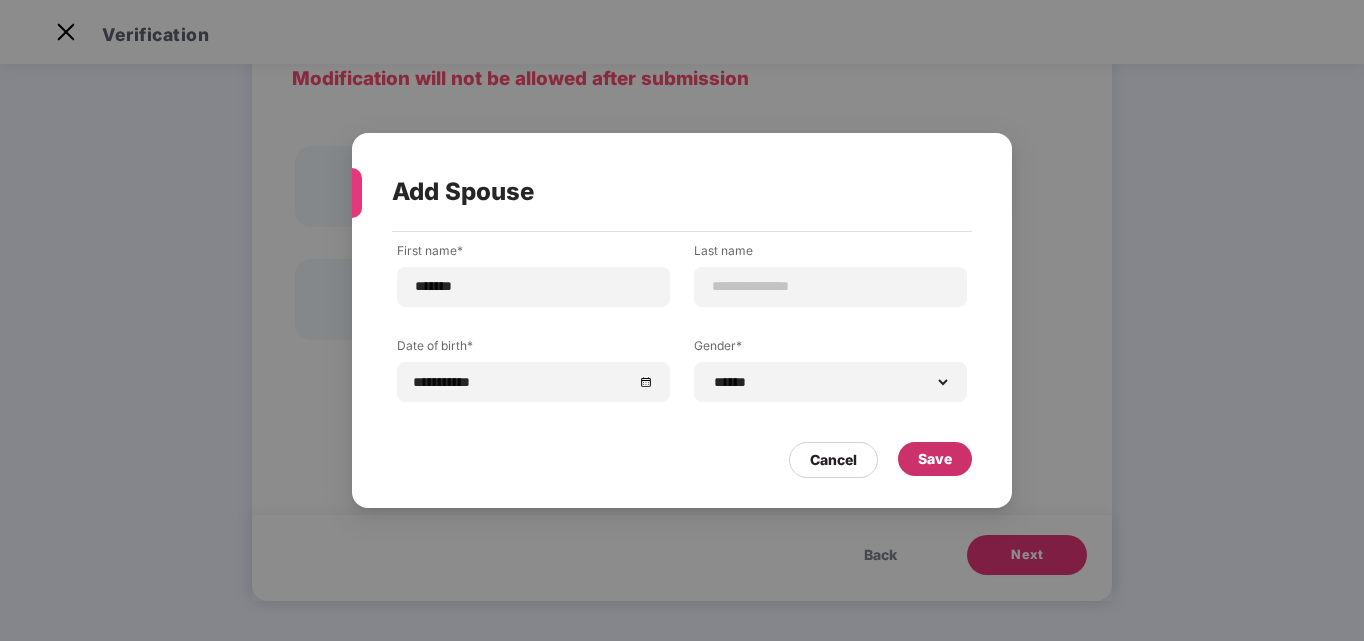 click on "Save" at bounding box center (935, 459) 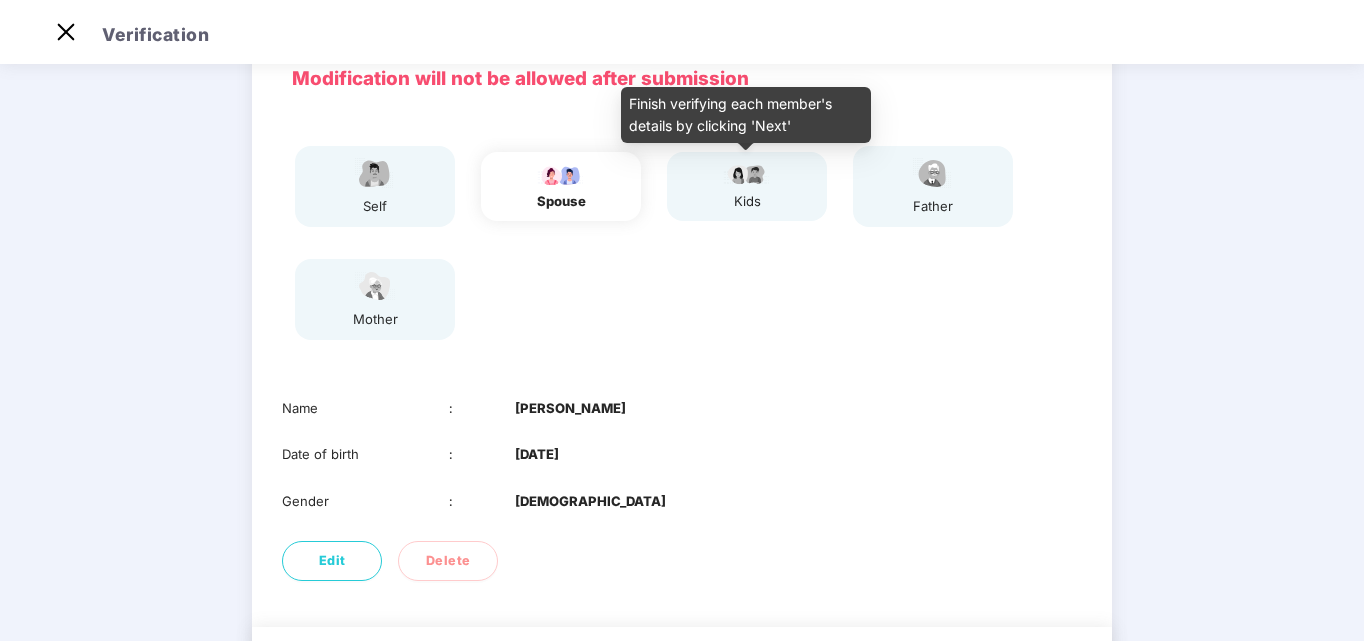 click on "kids" at bounding box center (747, 187) 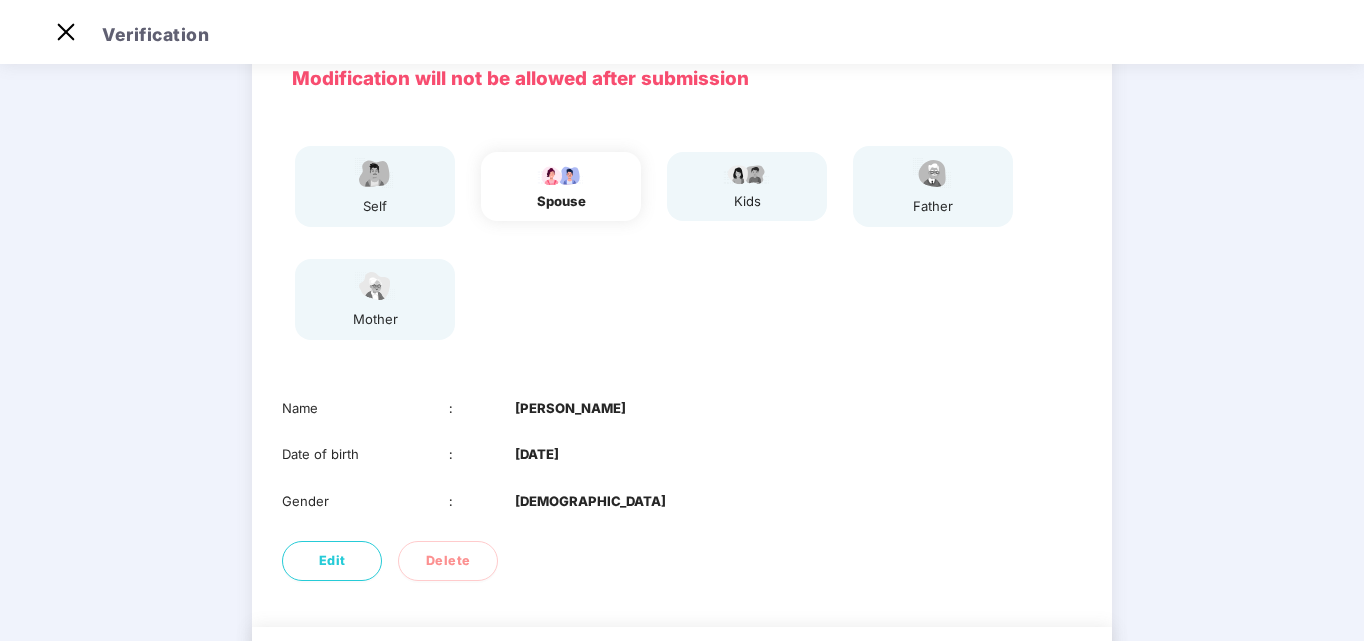 scroll, scrollTop: 216, scrollLeft: 0, axis: vertical 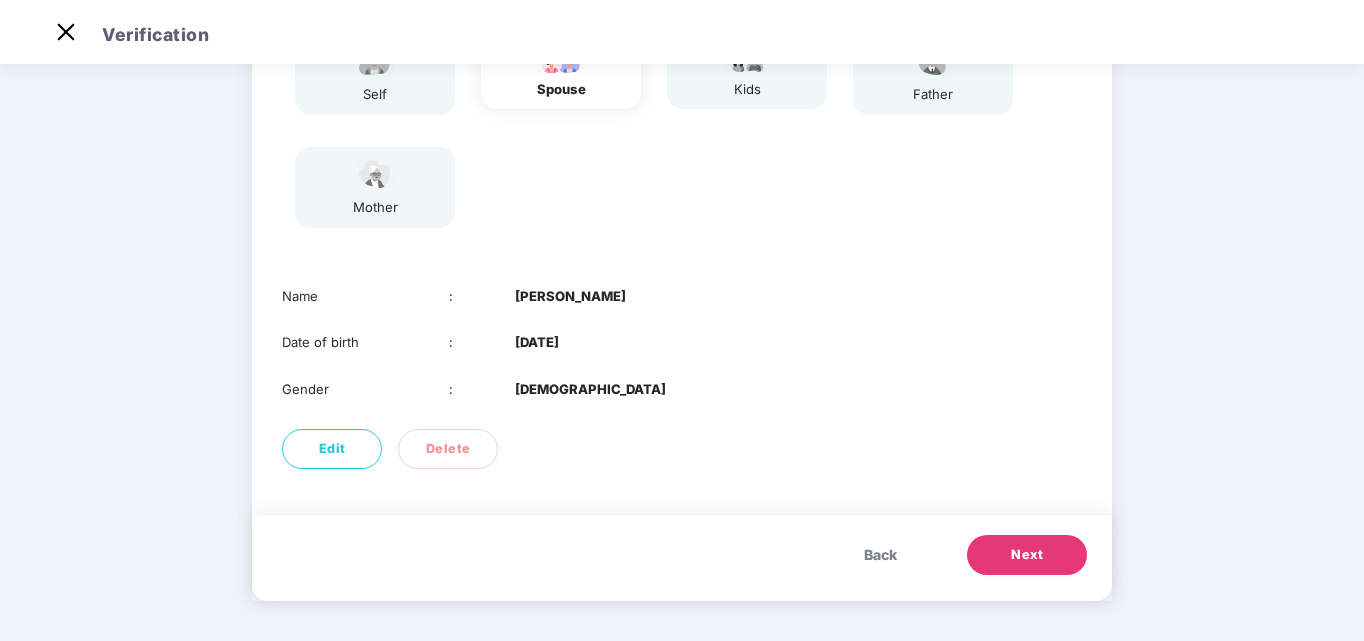 click on "Next" at bounding box center (1027, 555) 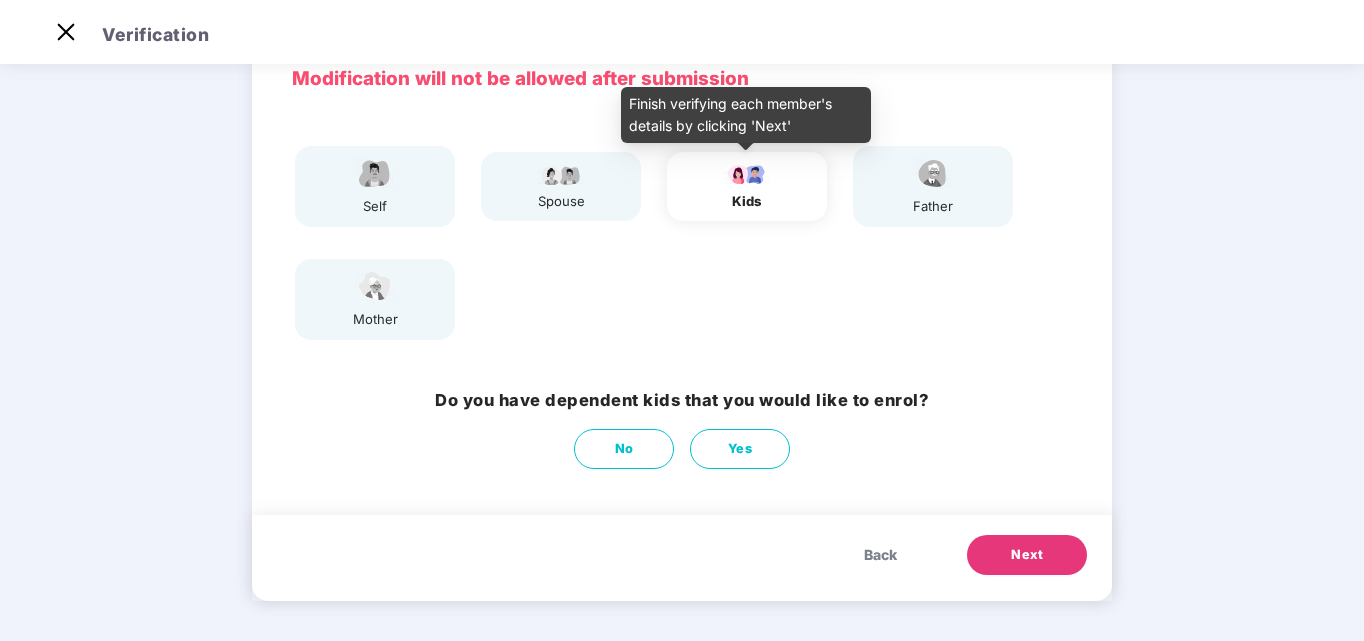 click on "kids" at bounding box center [747, 201] 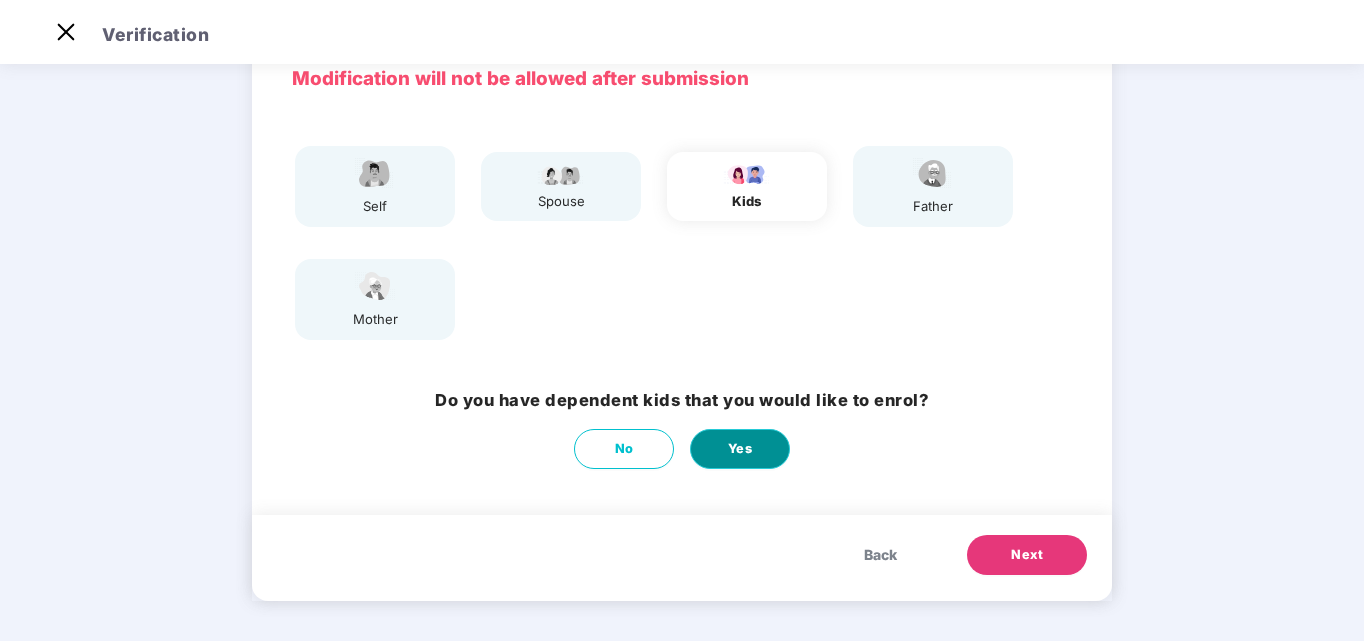 click on "Yes" at bounding box center [740, 449] 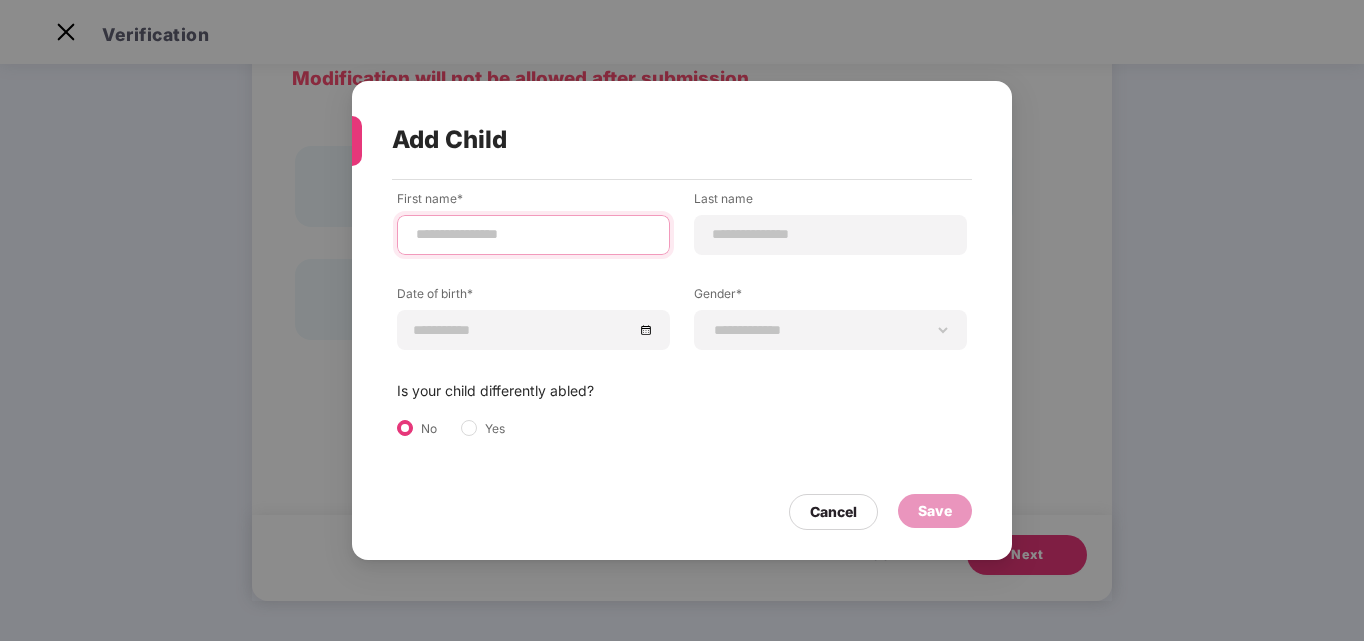 click at bounding box center (533, 234) 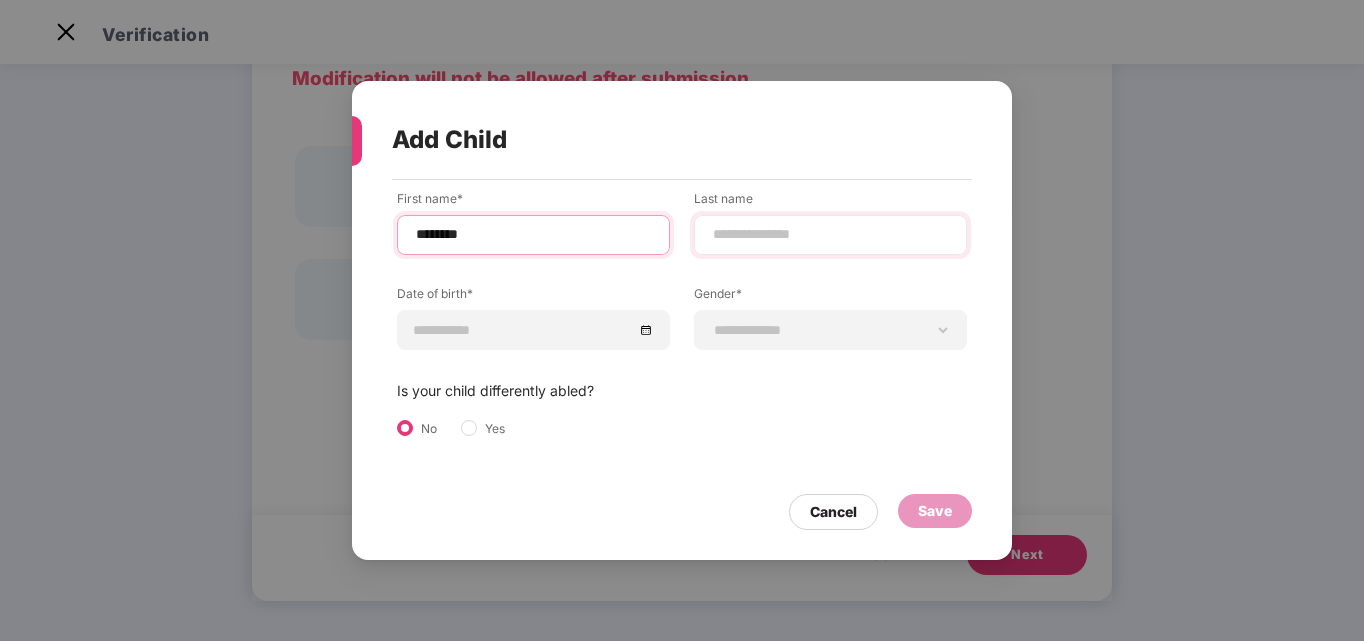 type on "*******" 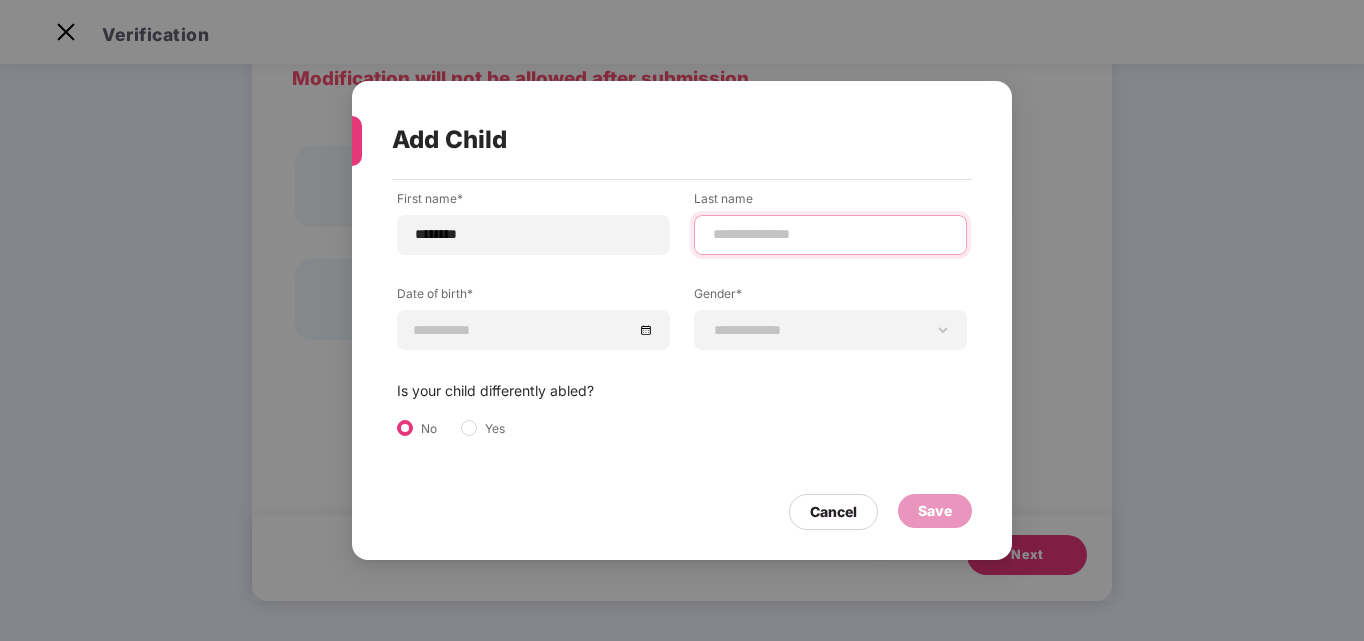 click at bounding box center [830, 234] 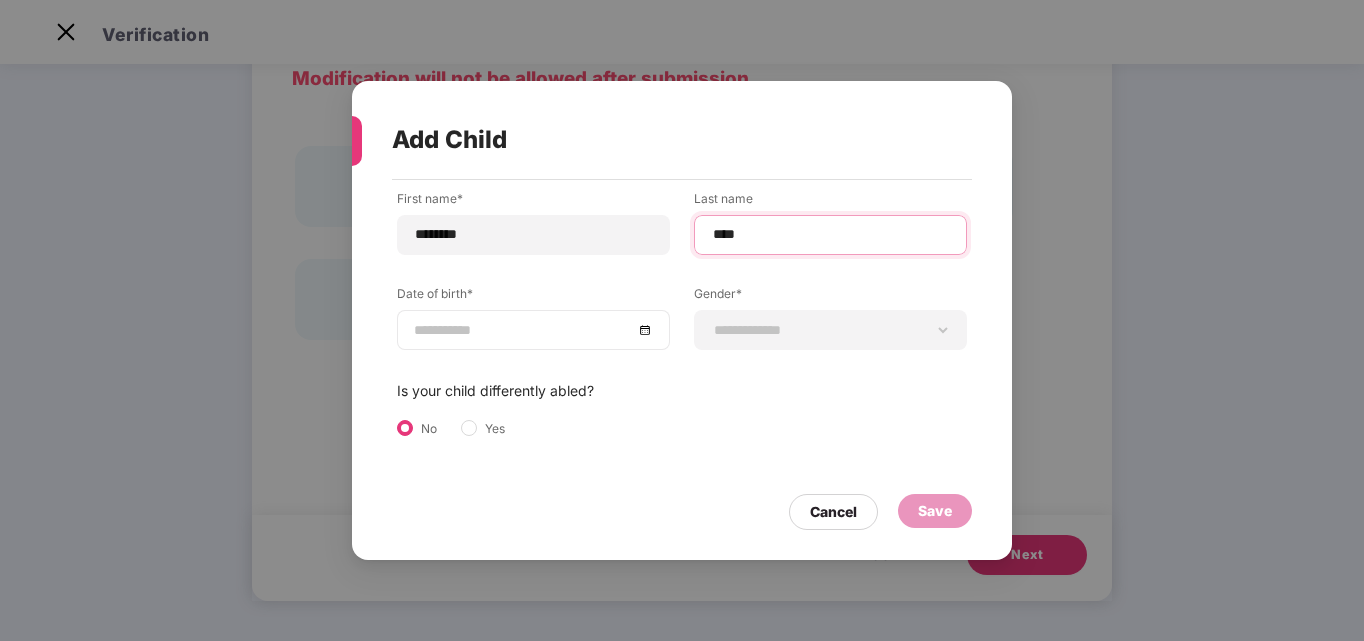 type on "****" 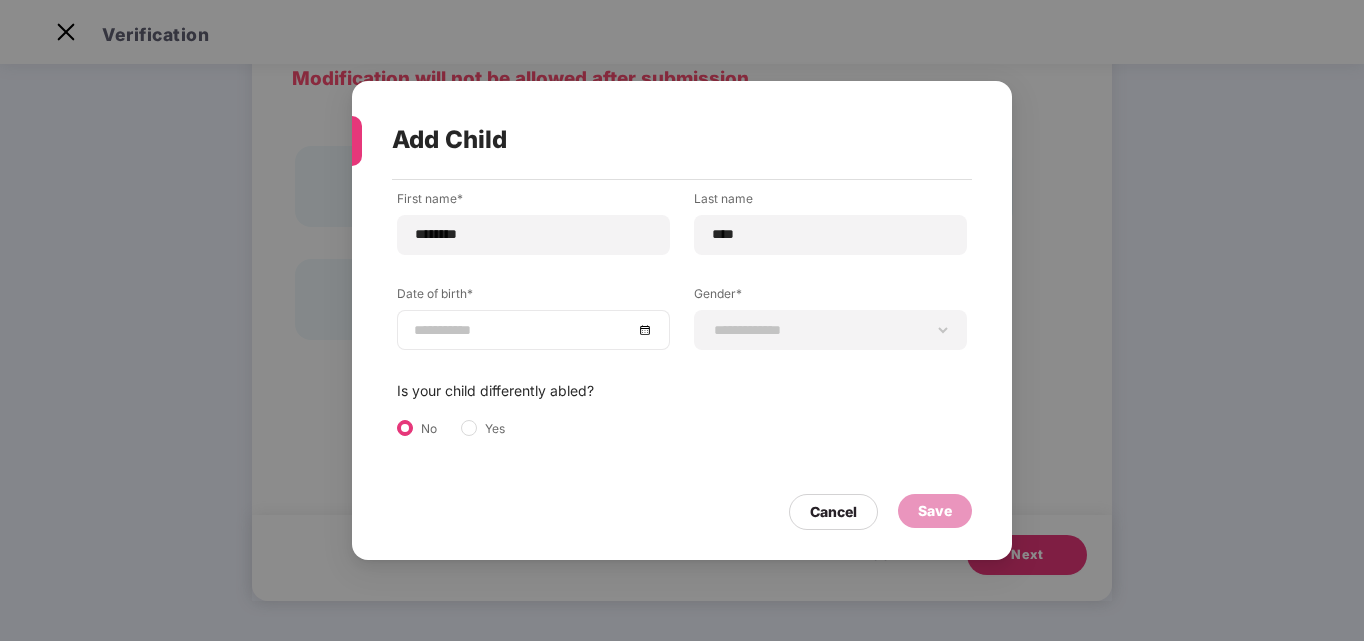 click at bounding box center [533, 330] 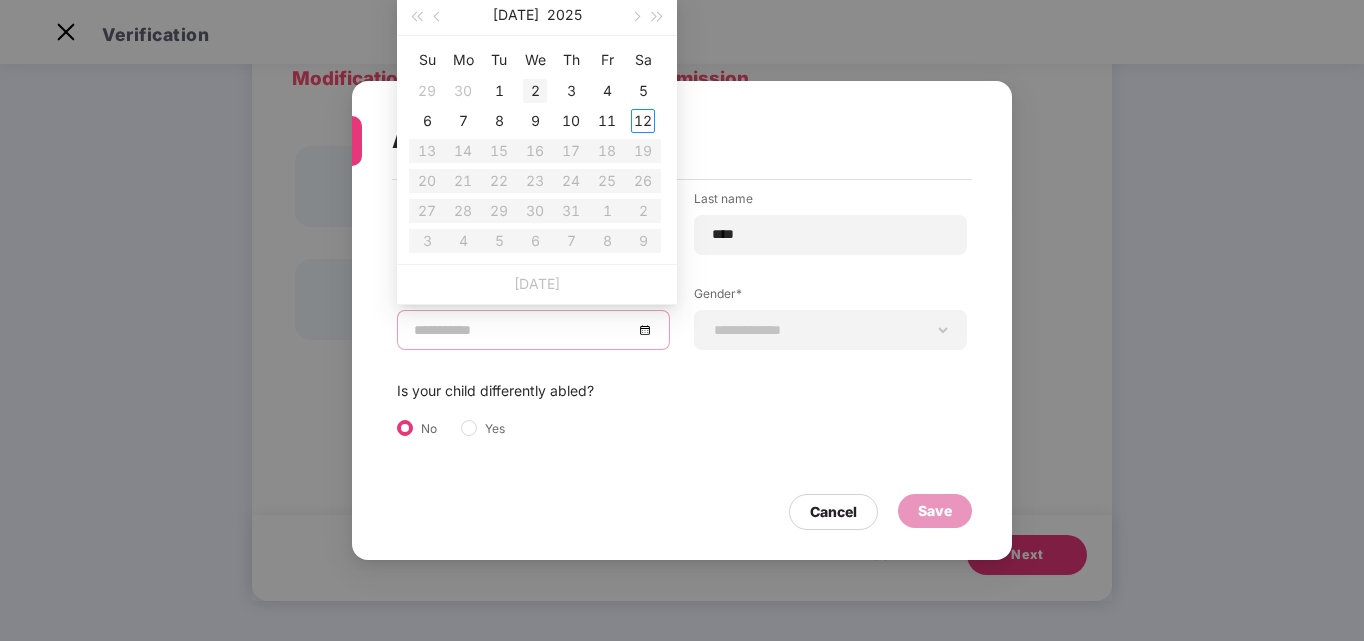 type on "**********" 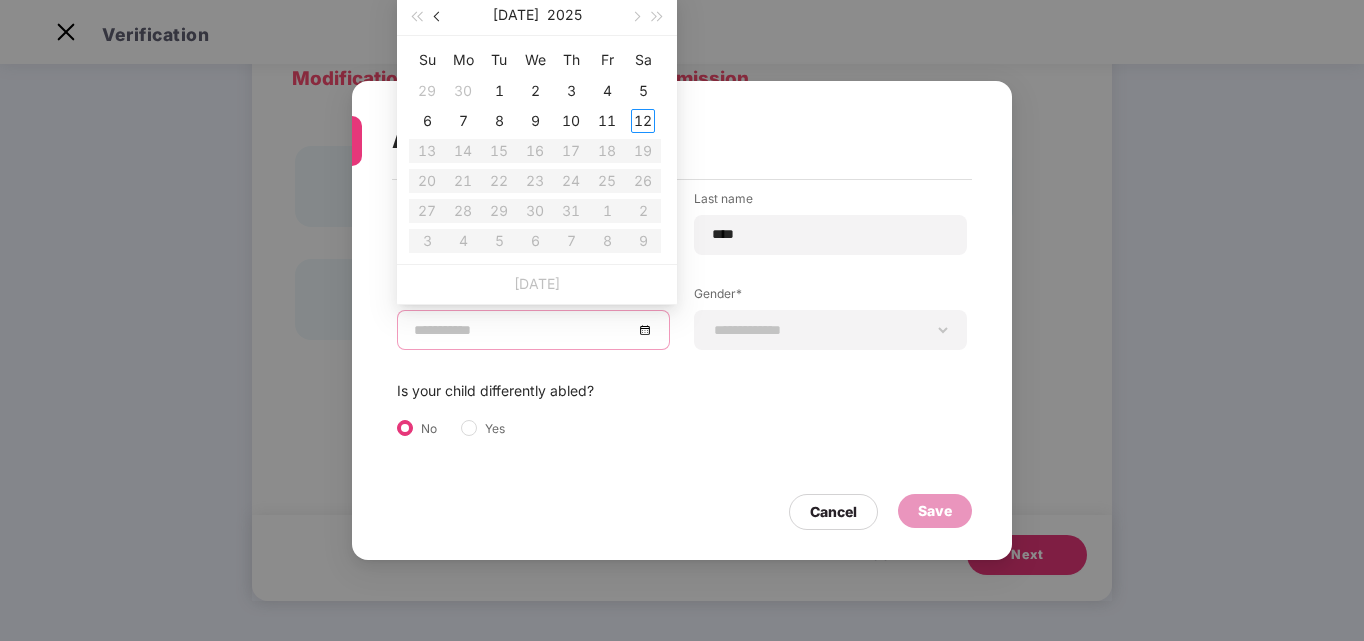 click at bounding box center (438, 15) 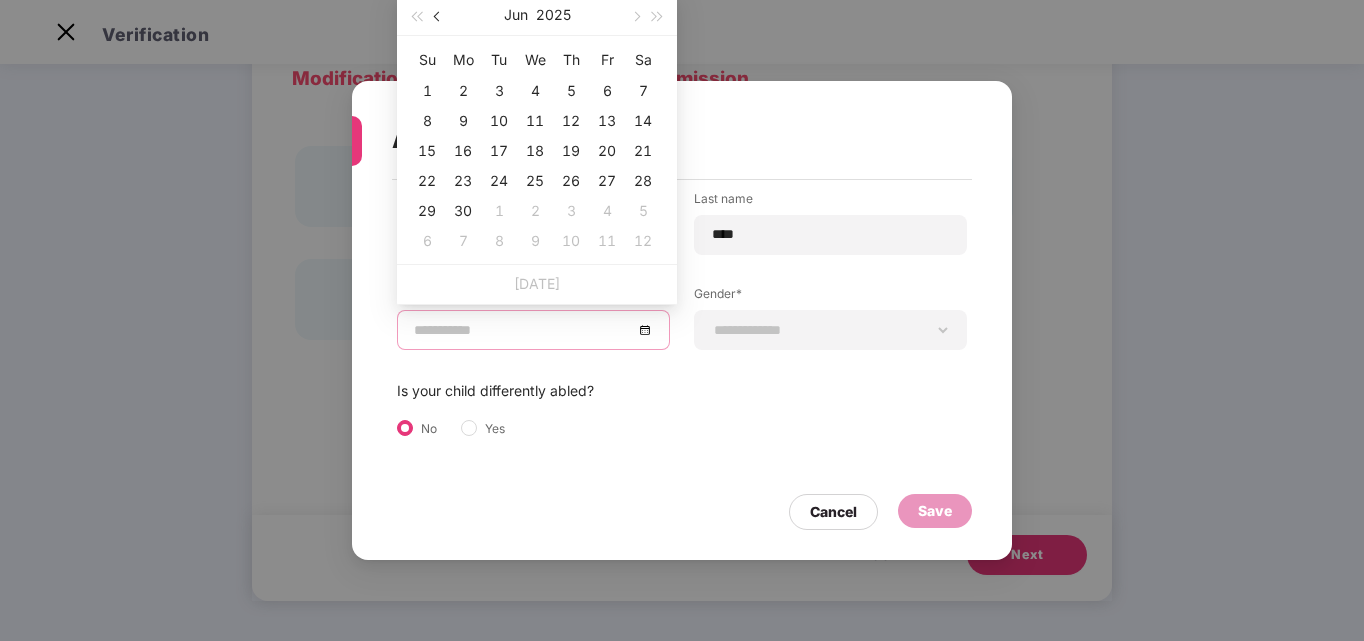 click at bounding box center (438, 15) 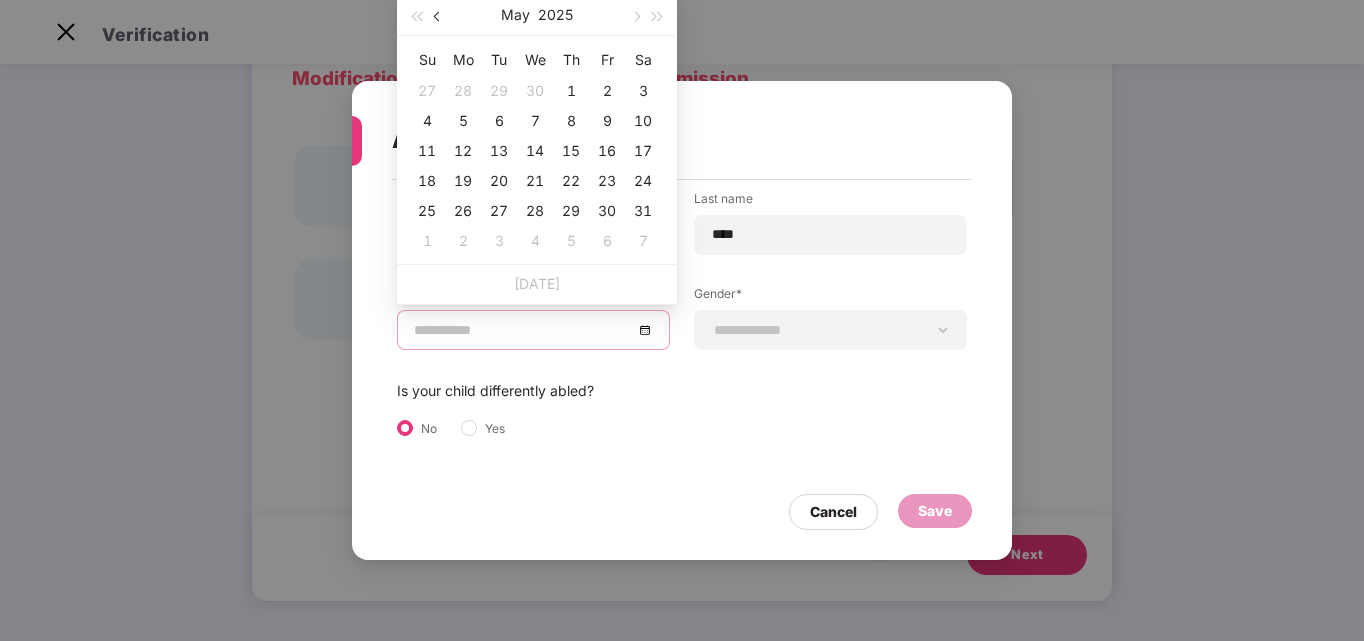 click at bounding box center (438, 15) 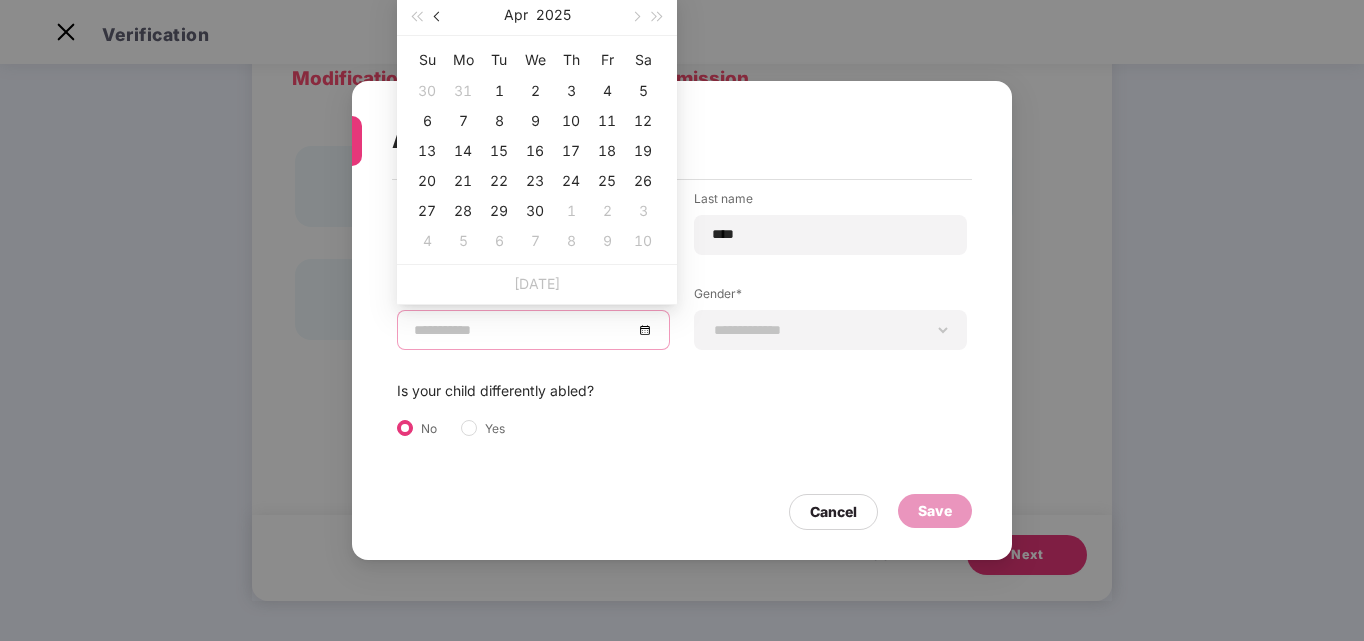 click at bounding box center [438, 15] 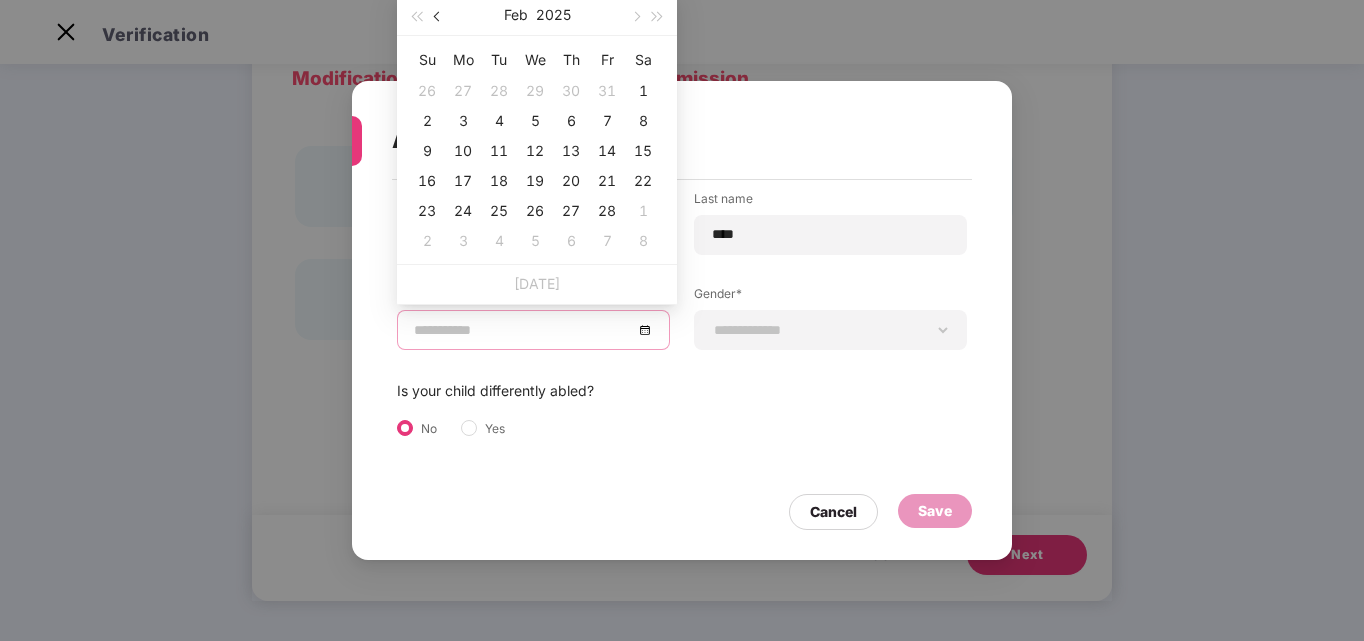 click at bounding box center [438, 15] 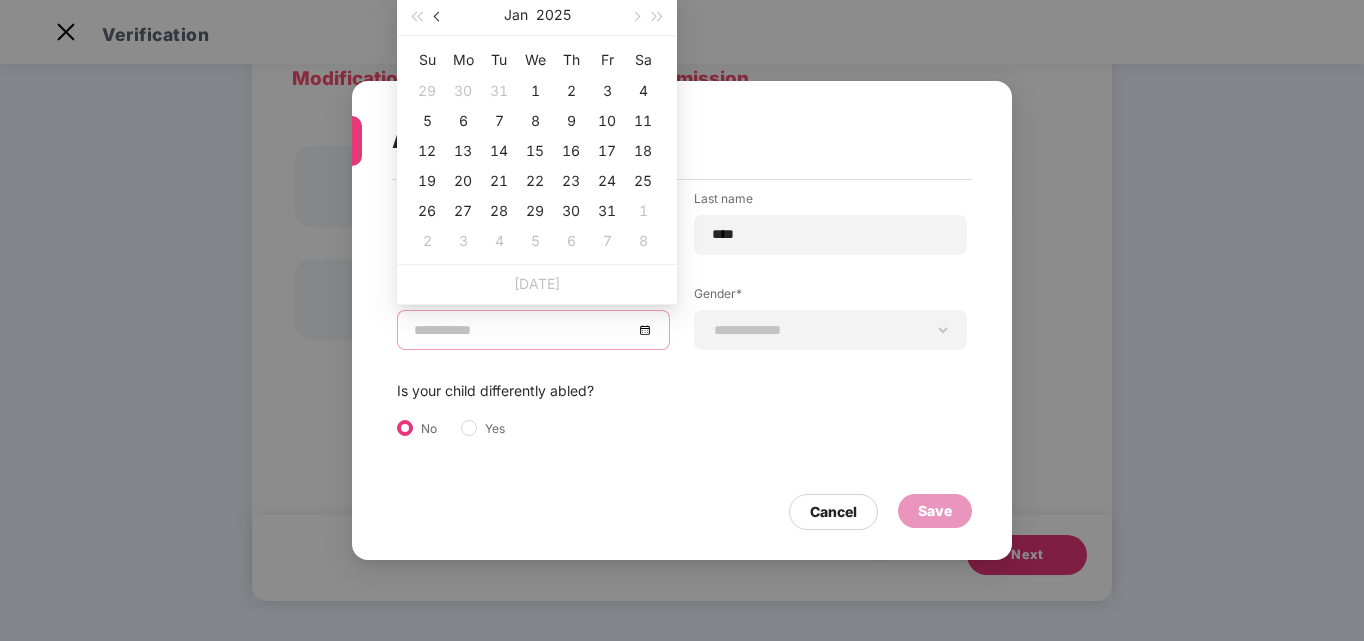 click at bounding box center (438, 15) 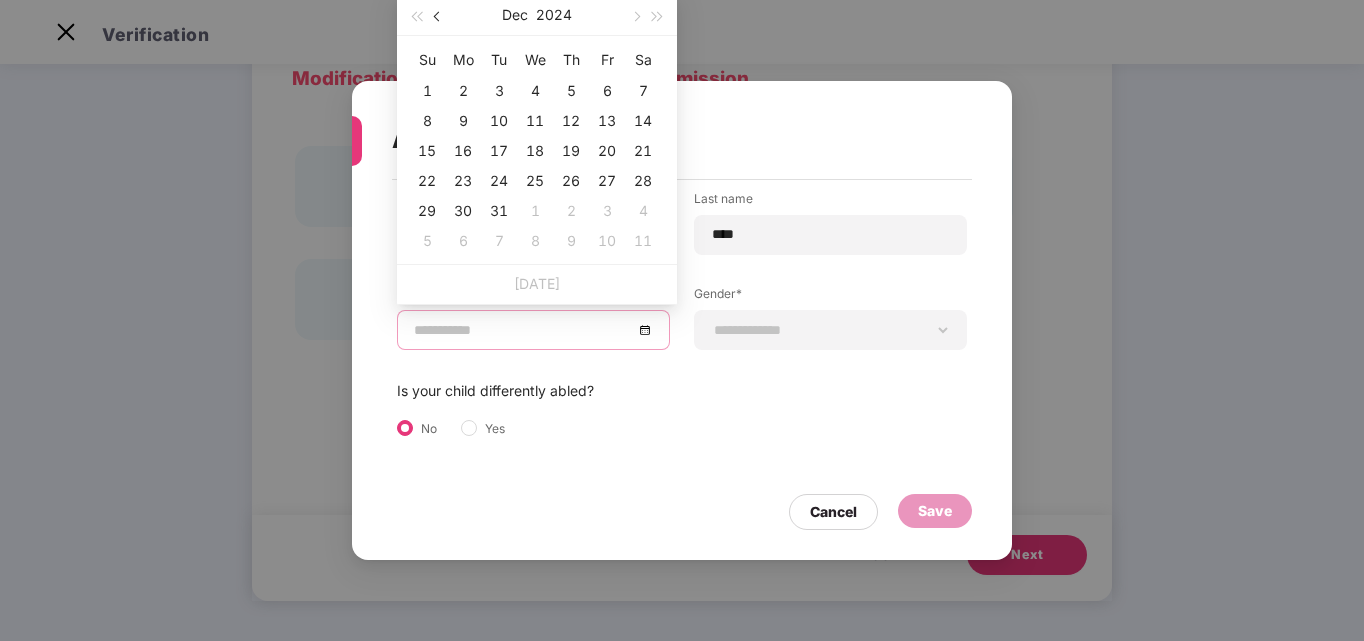 click at bounding box center [438, 15] 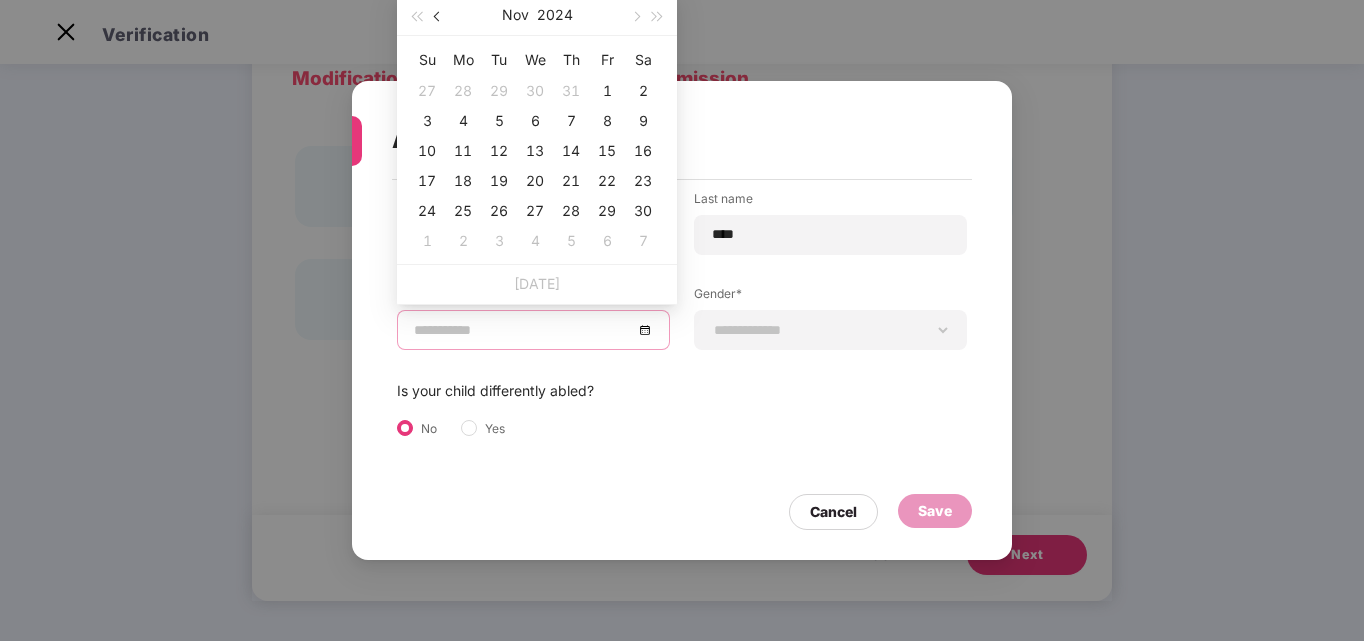 click at bounding box center (438, 15) 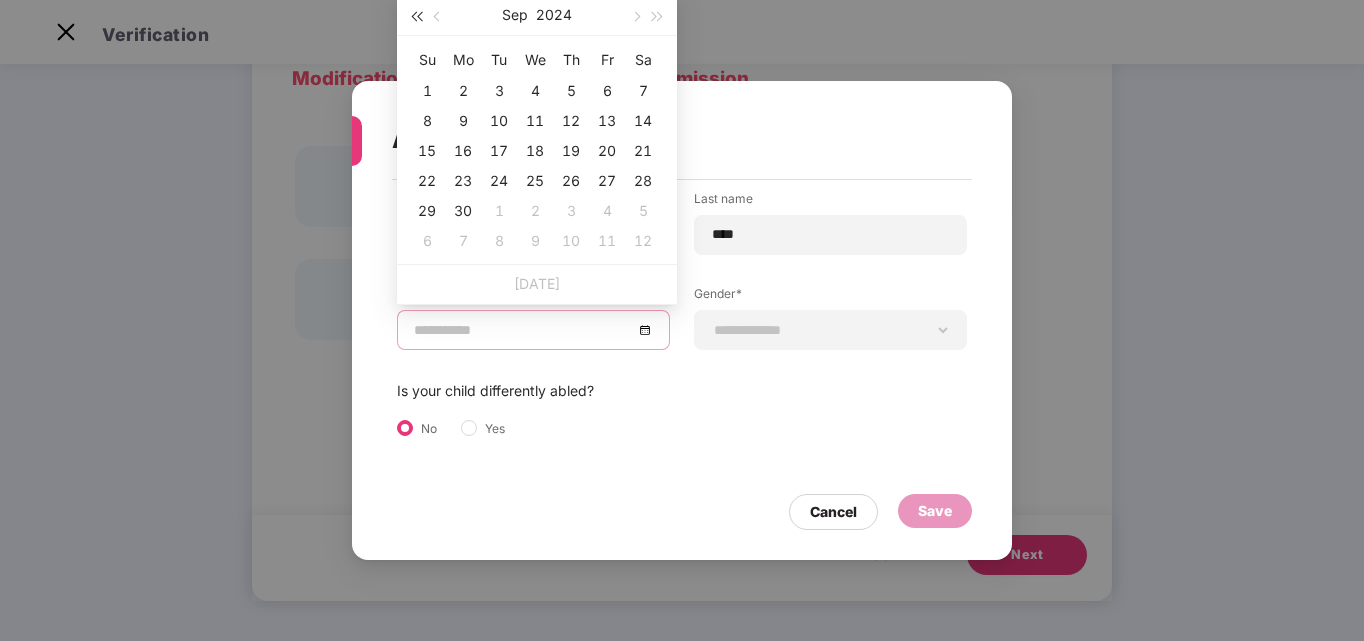 click at bounding box center [416, 15] 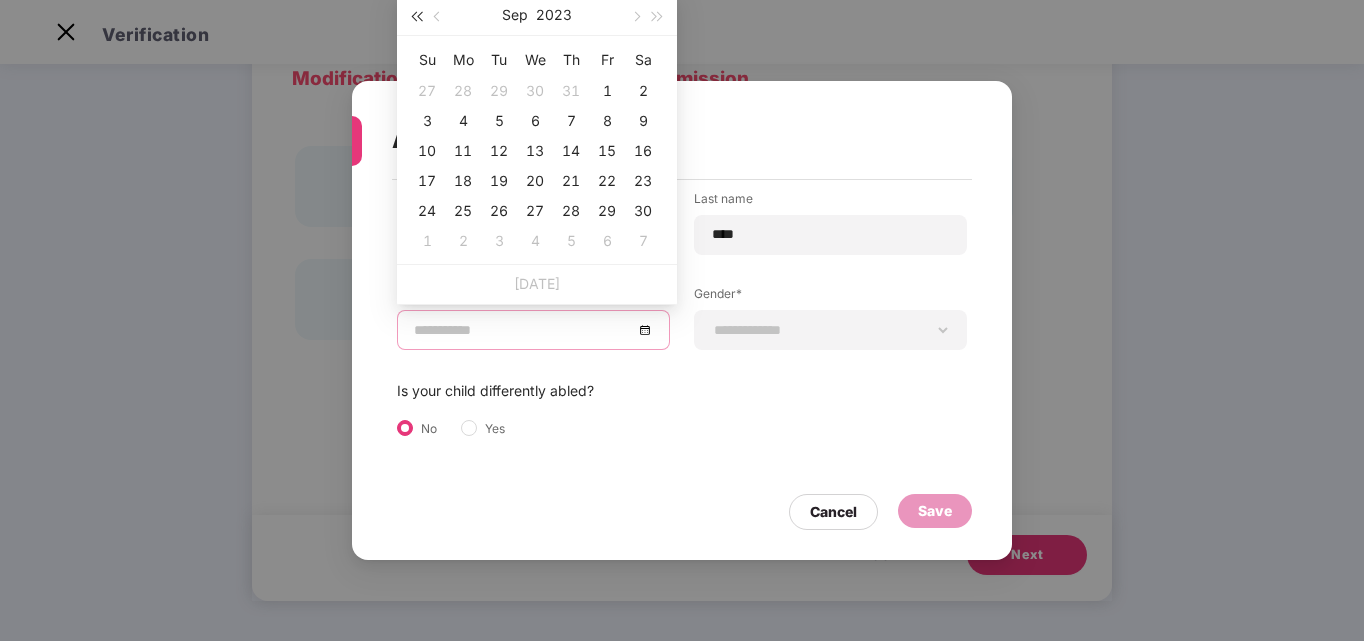 click at bounding box center [416, 15] 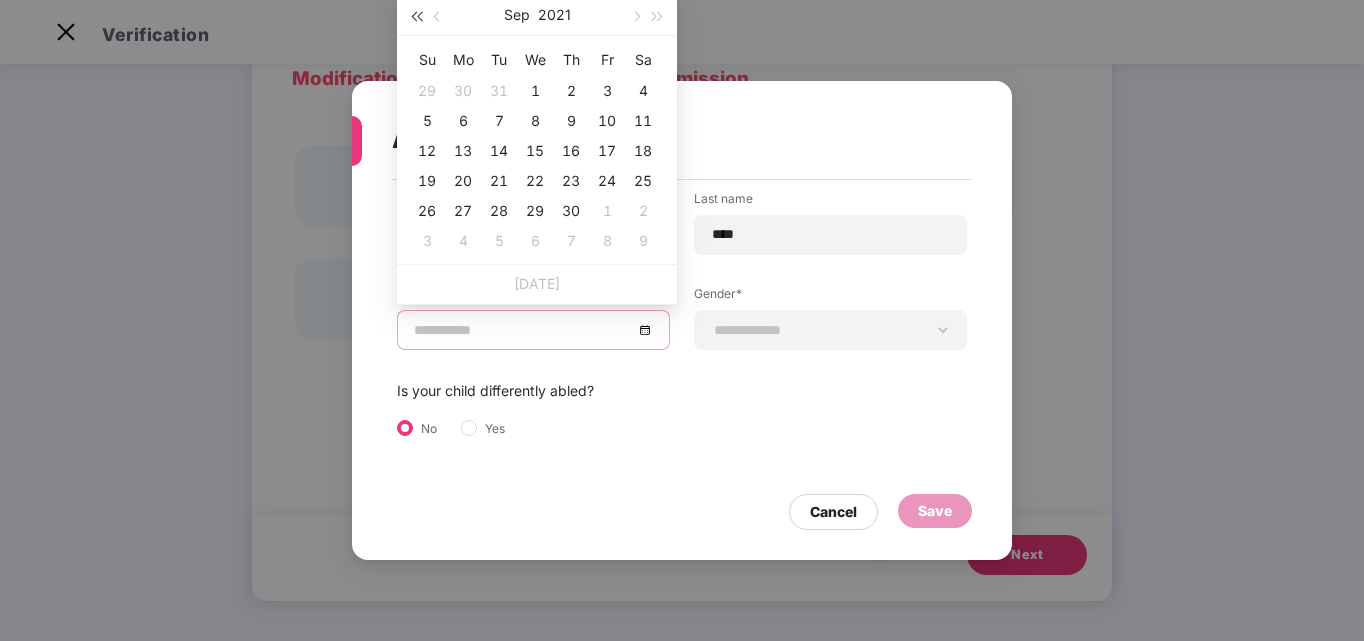 click at bounding box center (416, 15) 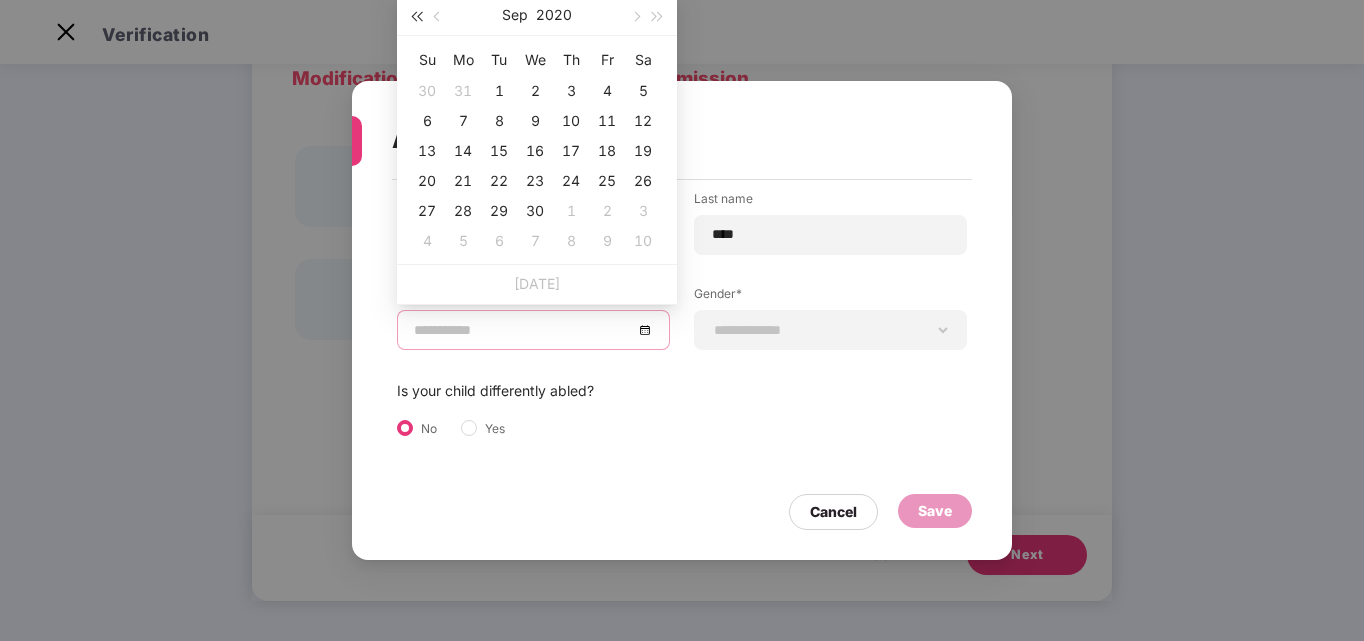 click at bounding box center [416, 15] 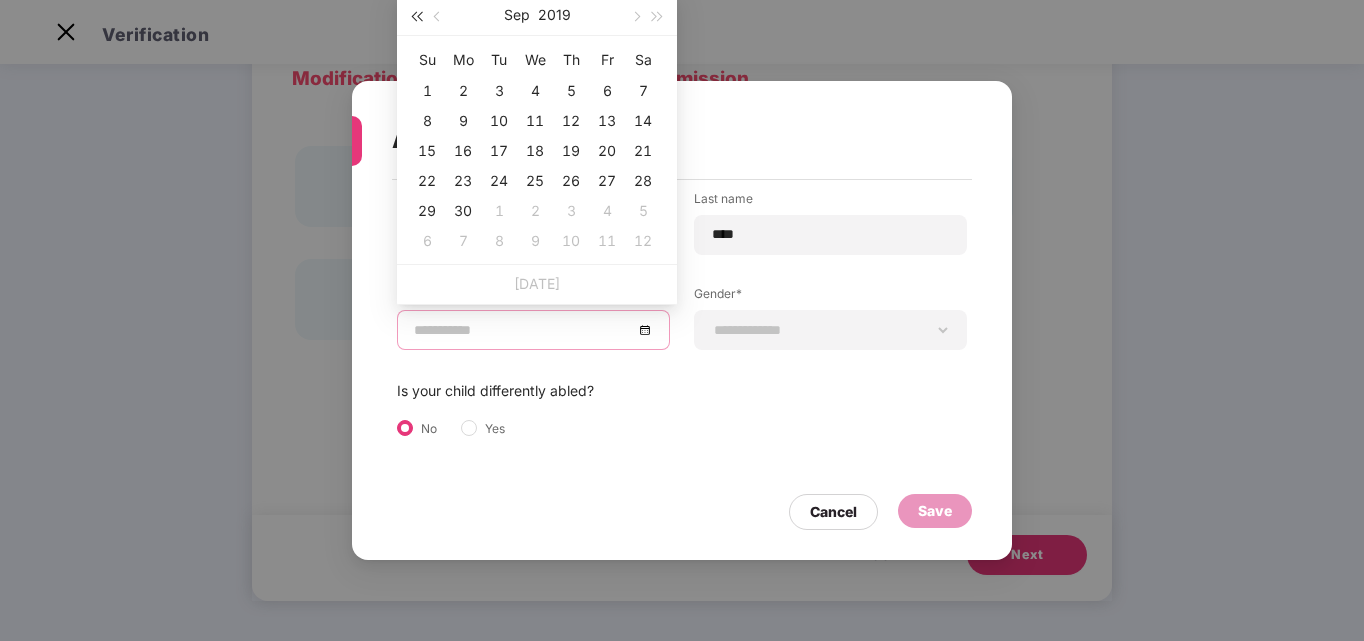 click at bounding box center [416, 15] 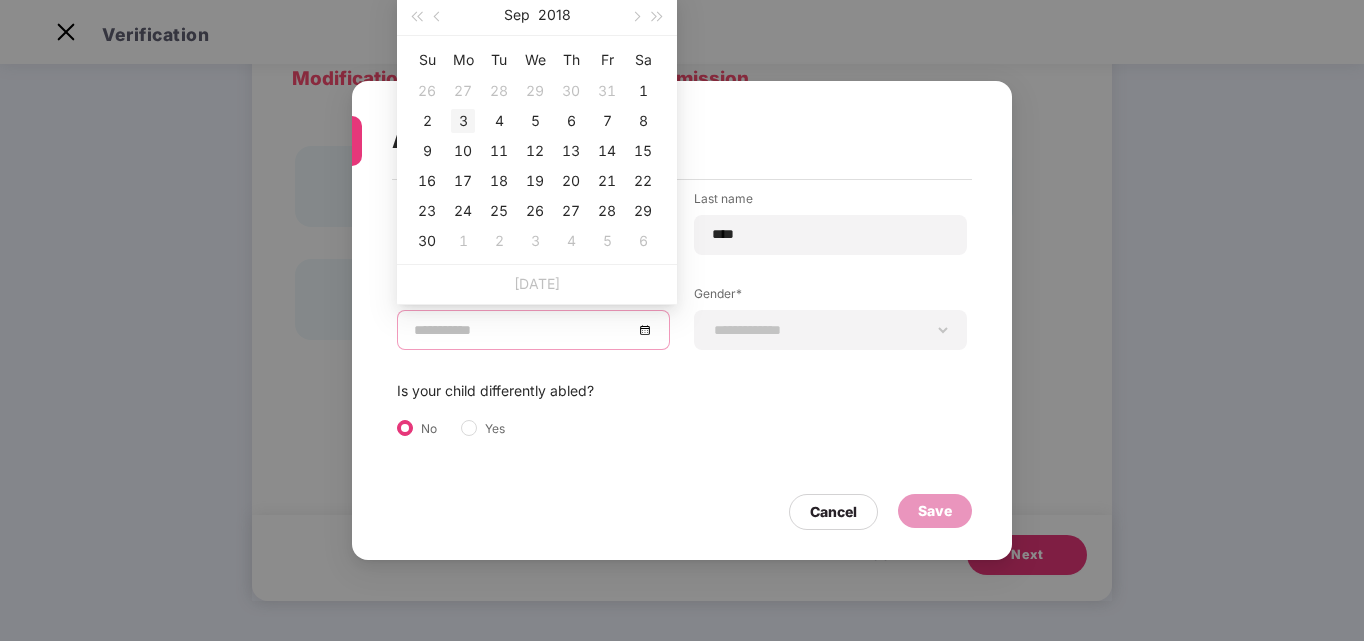 type on "**********" 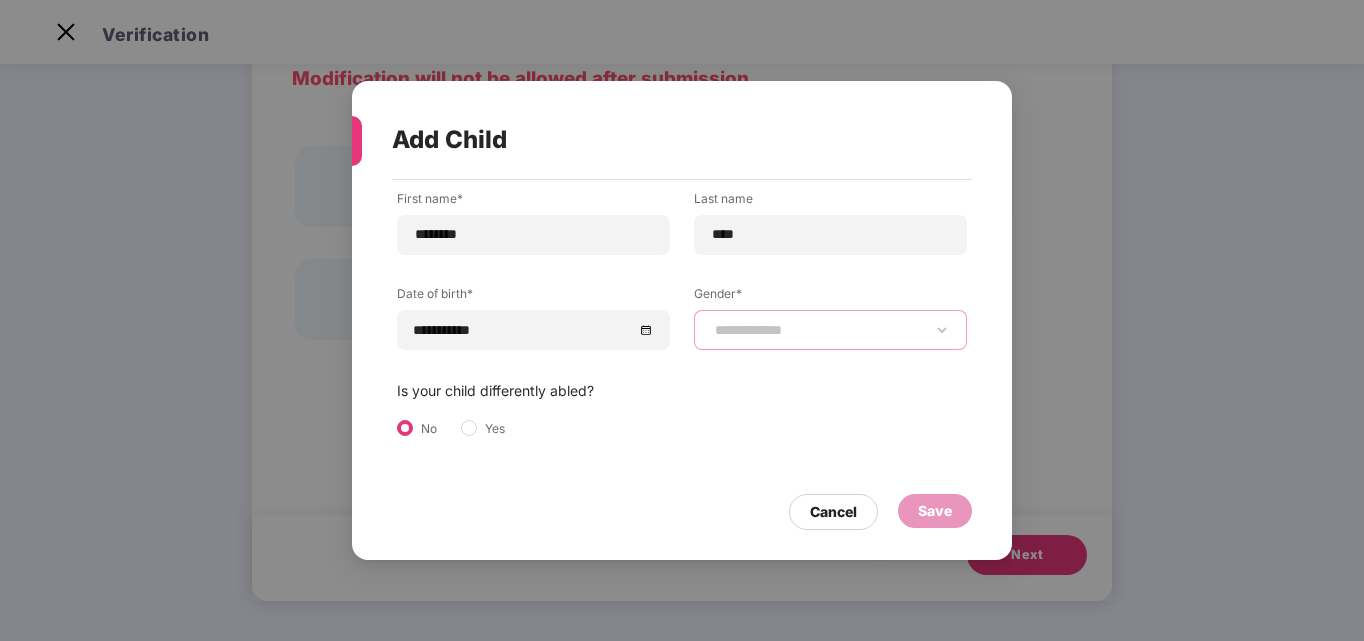 click on "**********" at bounding box center (830, 330) 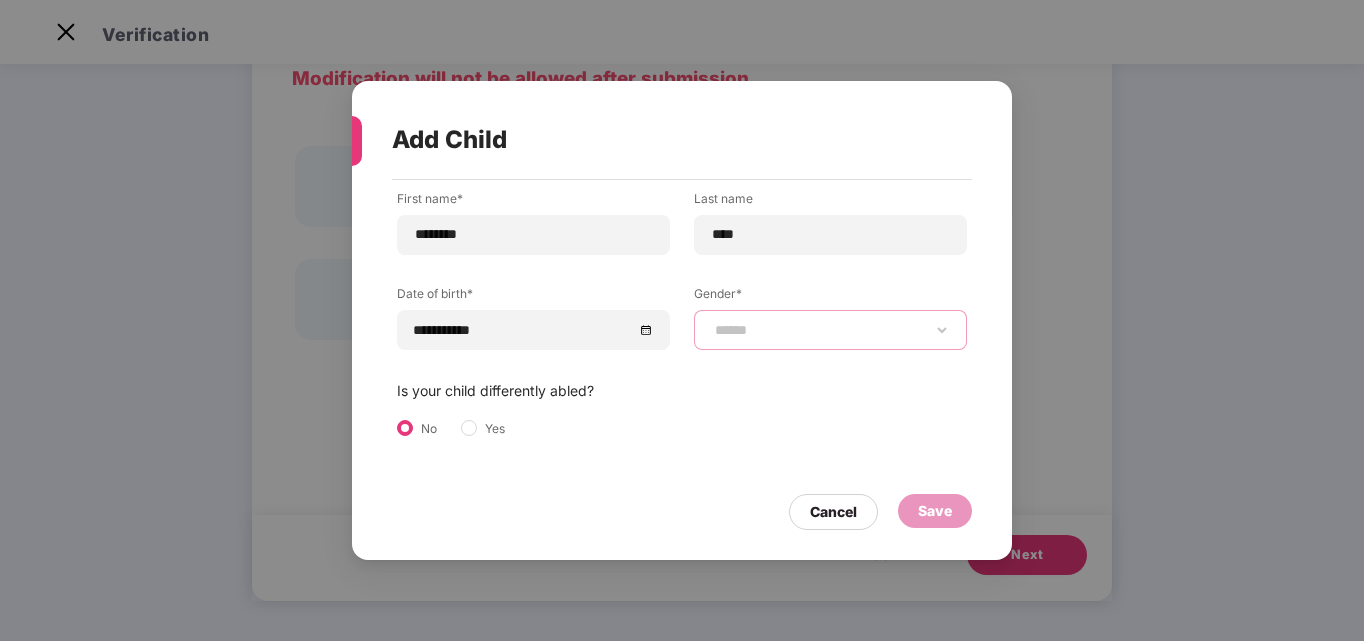 click on "**********" at bounding box center (830, 330) 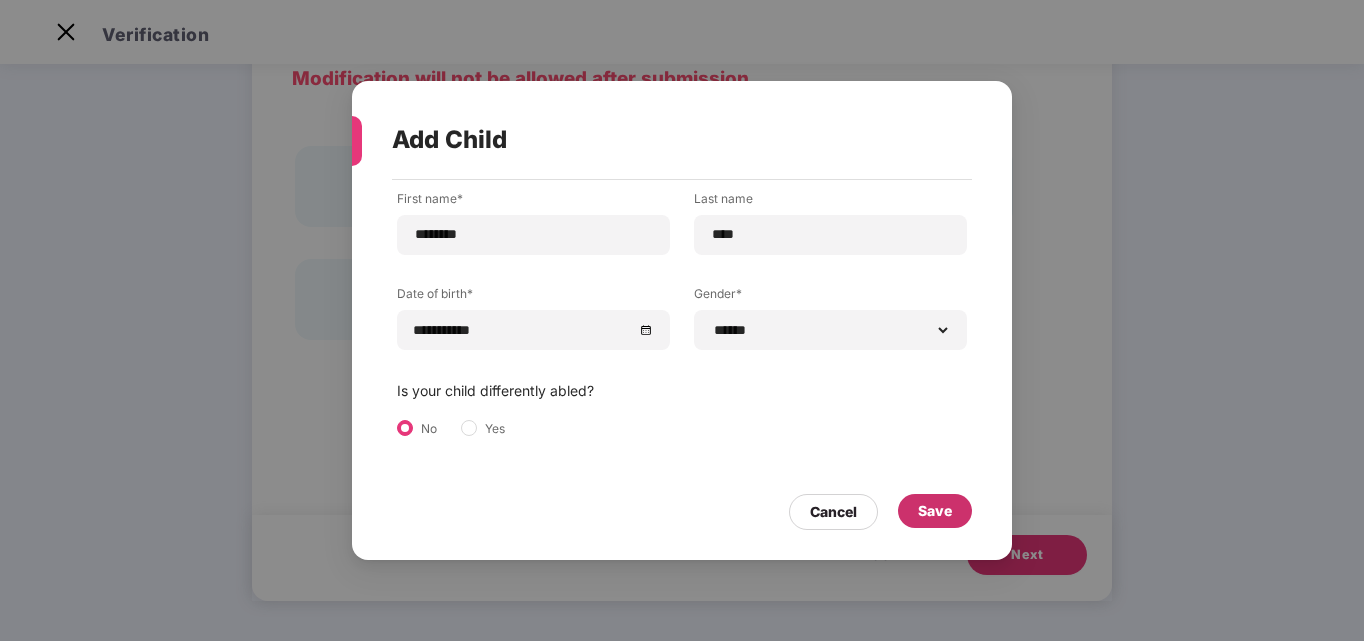 click on "Save" at bounding box center [935, 511] 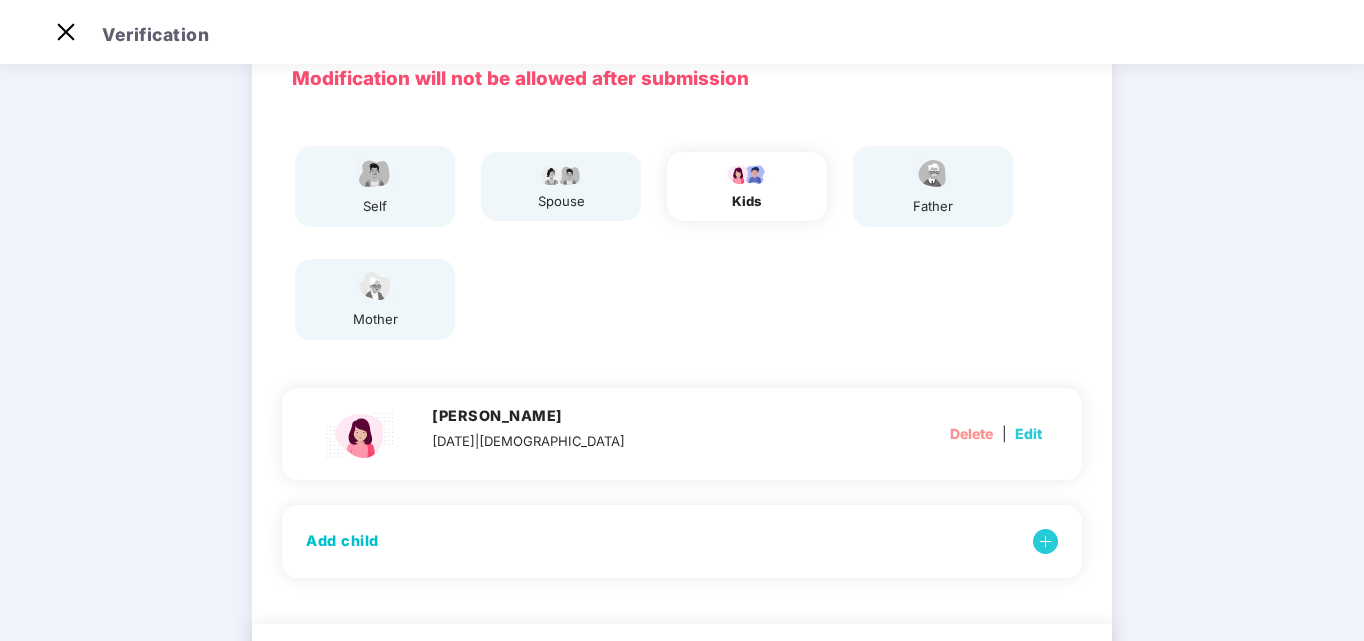 scroll, scrollTop: 213, scrollLeft: 0, axis: vertical 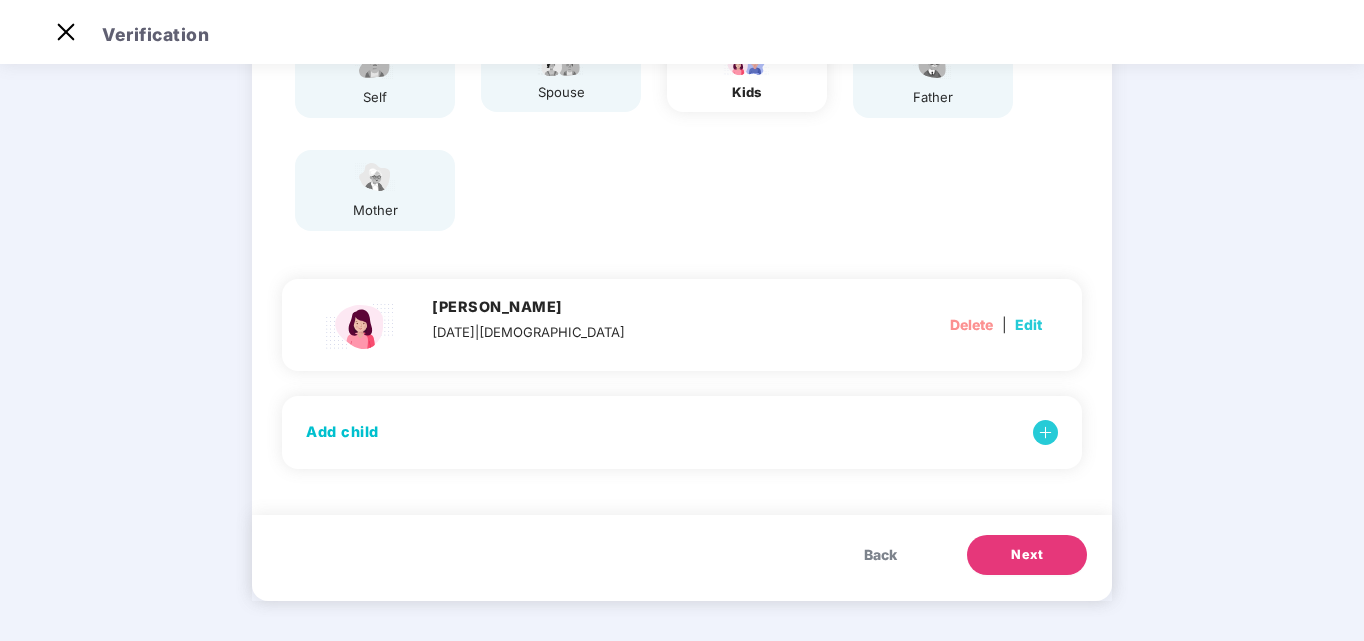 click at bounding box center (1045, 432) 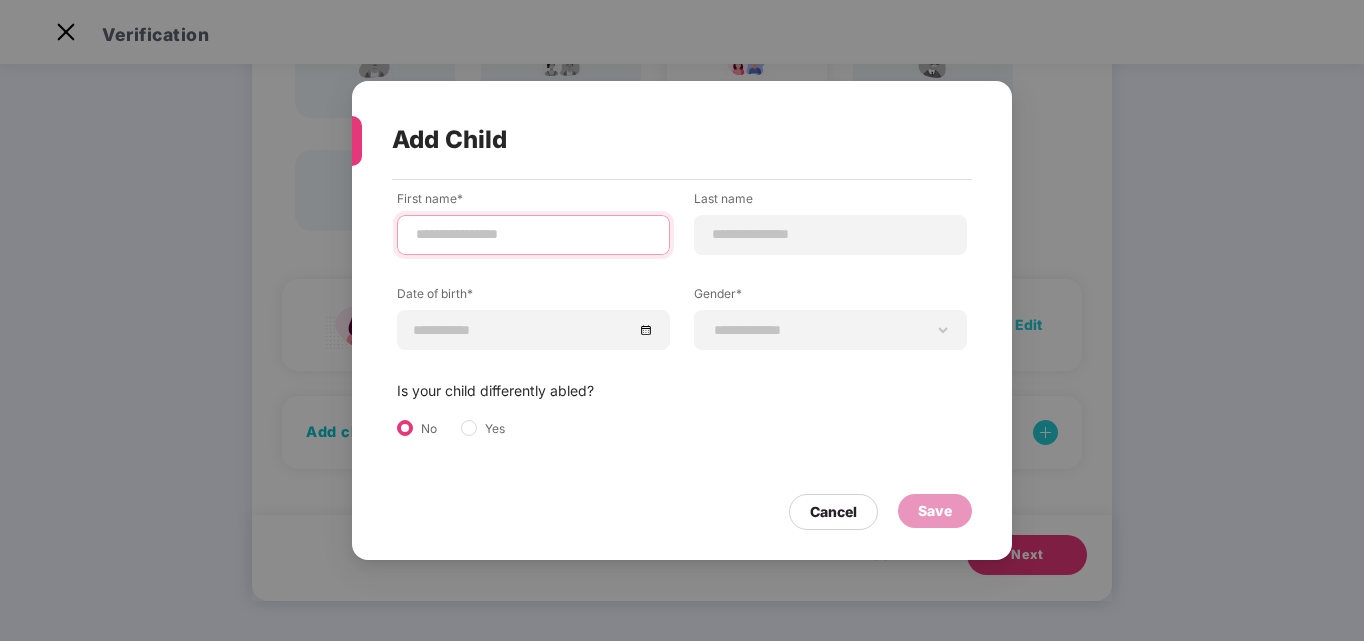 click at bounding box center (533, 234) 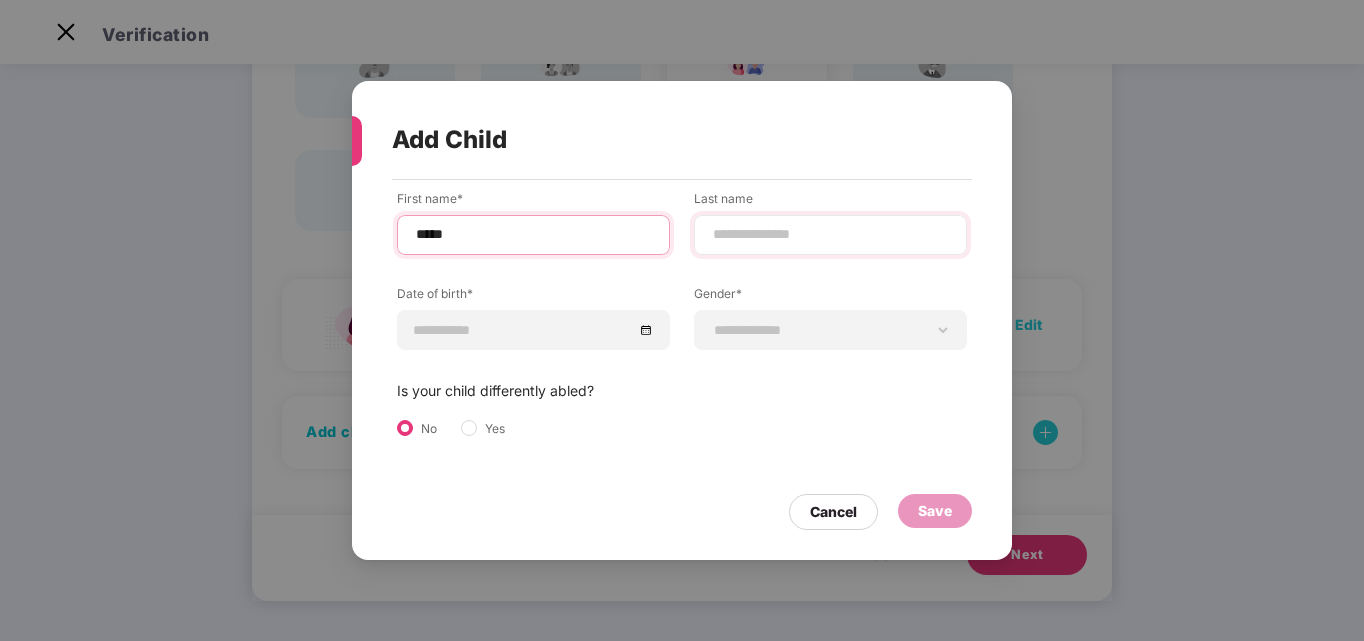 type on "*****" 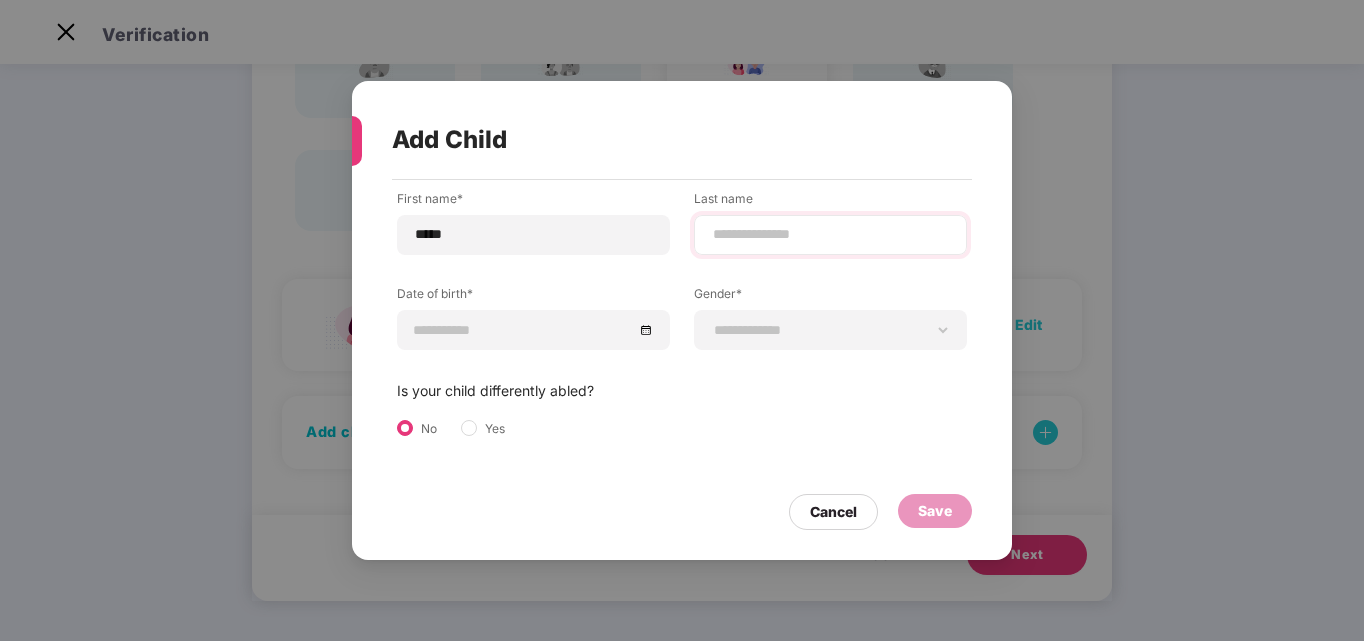 click at bounding box center (830, 235) 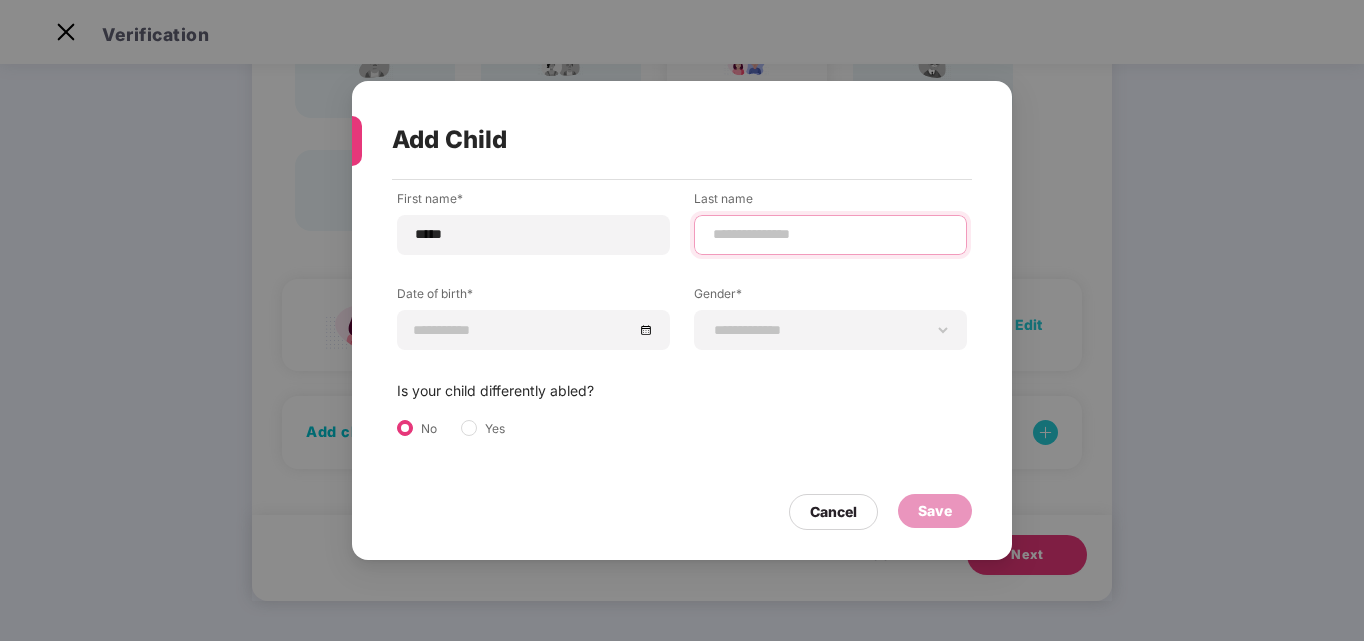 click at bounding box center (830, 234) 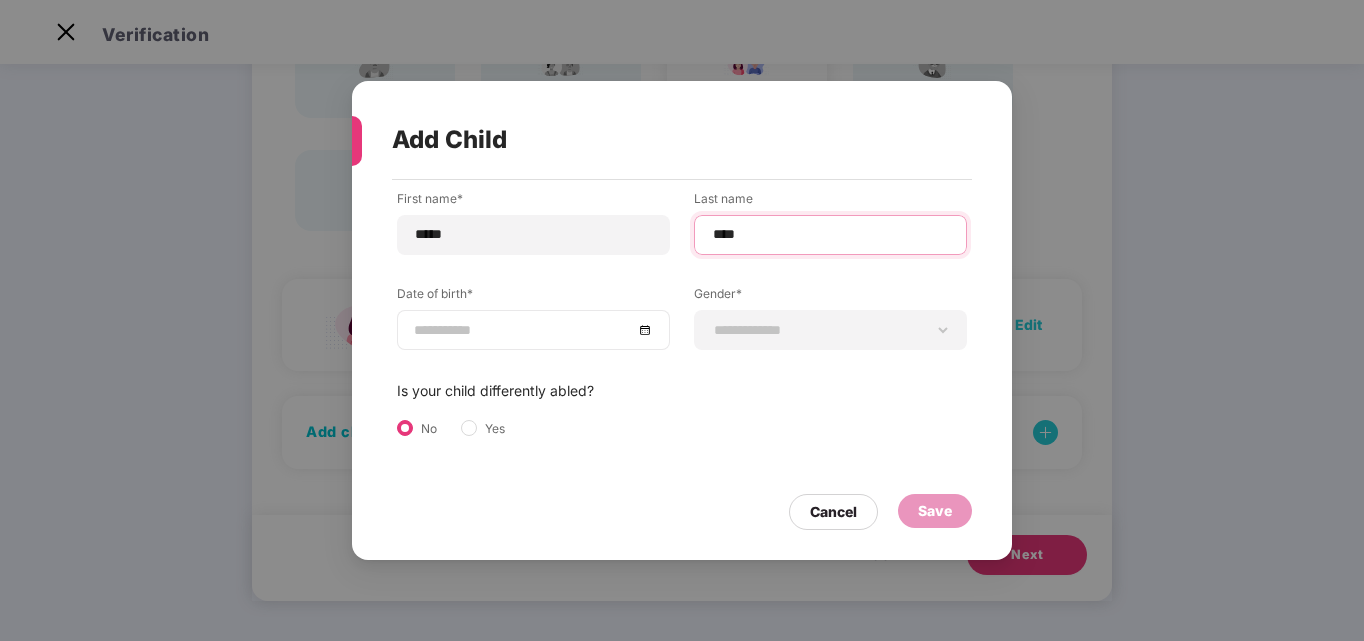 type on "****" 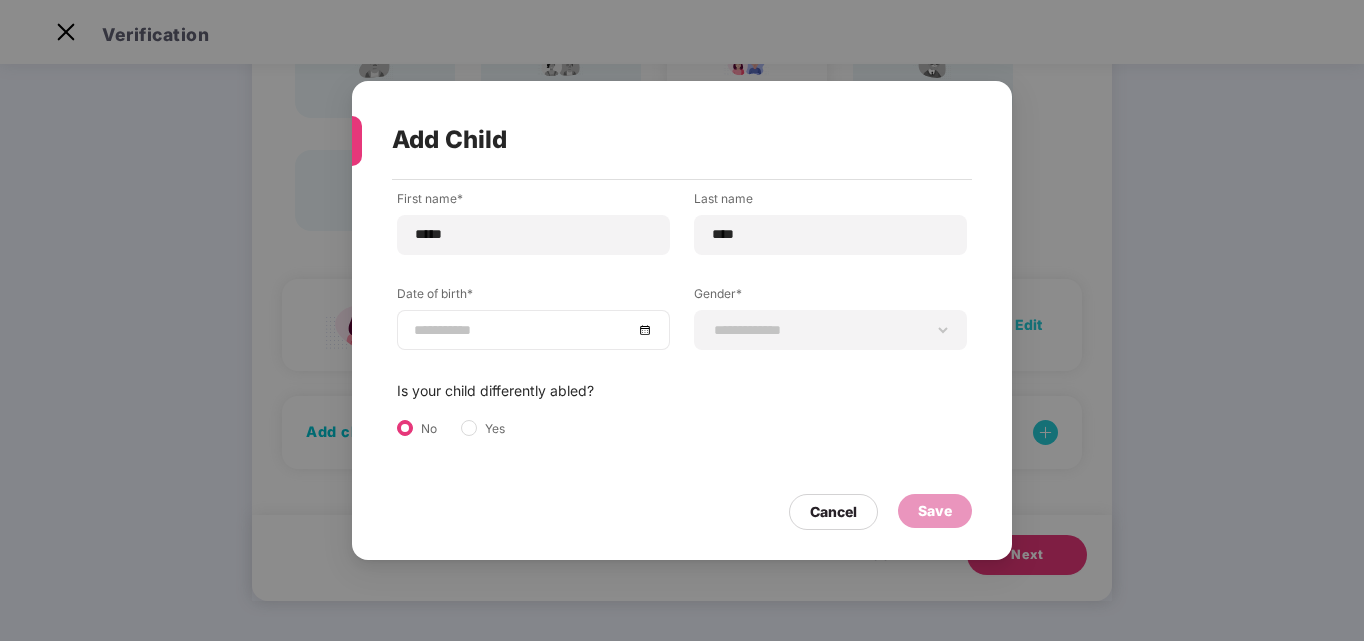 click at bounding box center (533, 330) 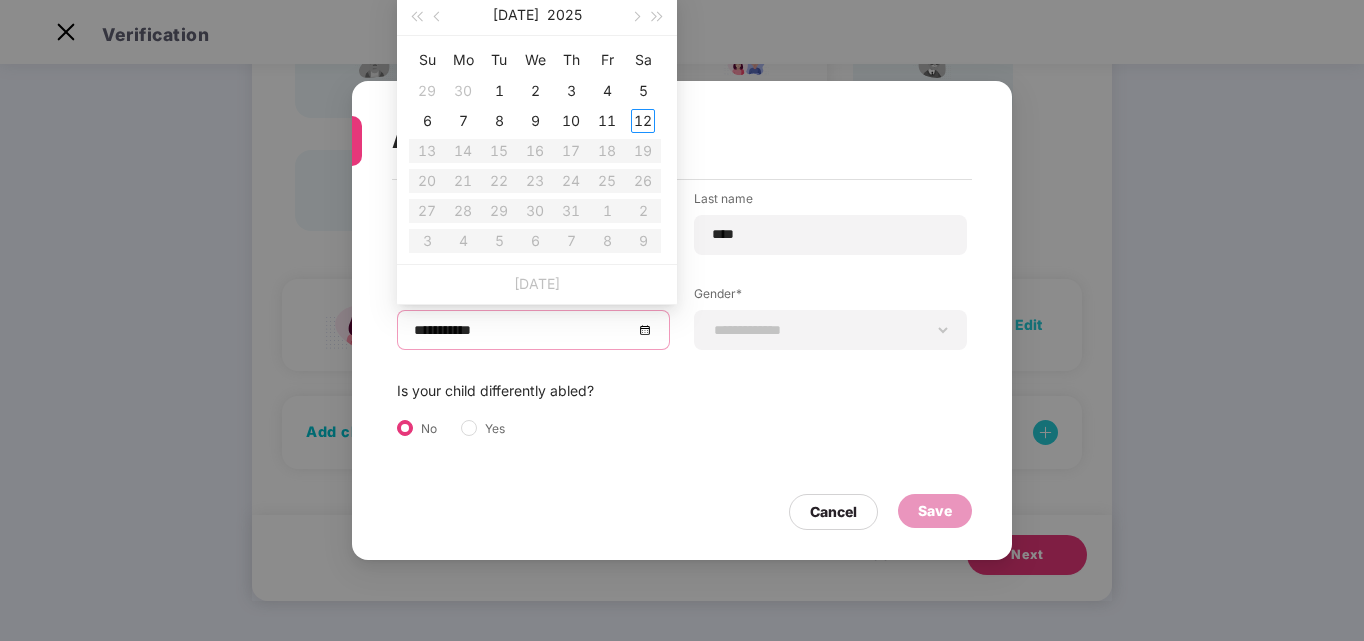 type on "**********" 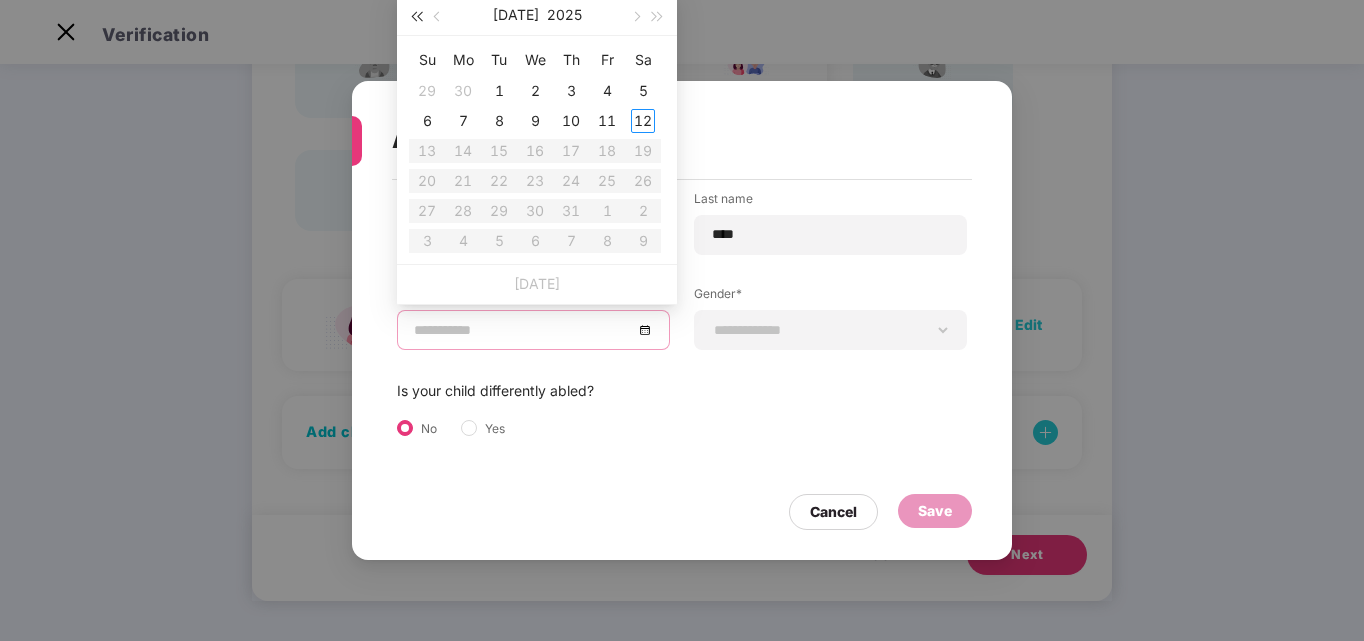 click at bounding box center (416, 17) 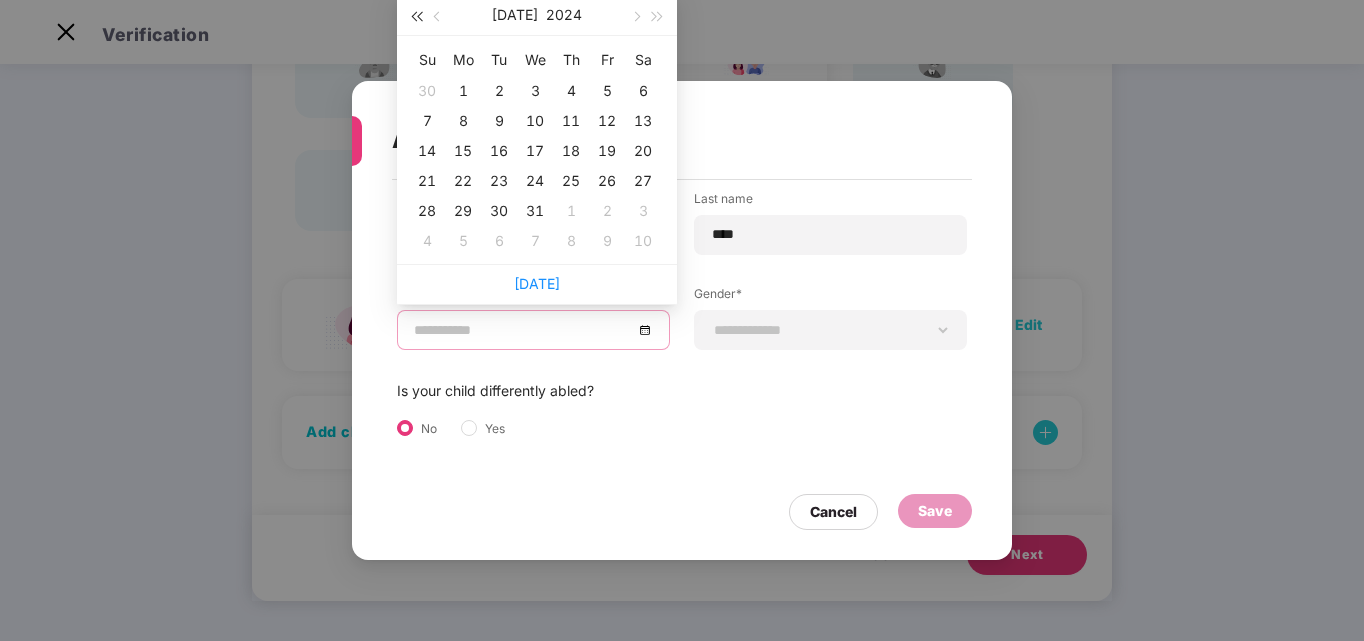 click at bounding box center (416, 17) 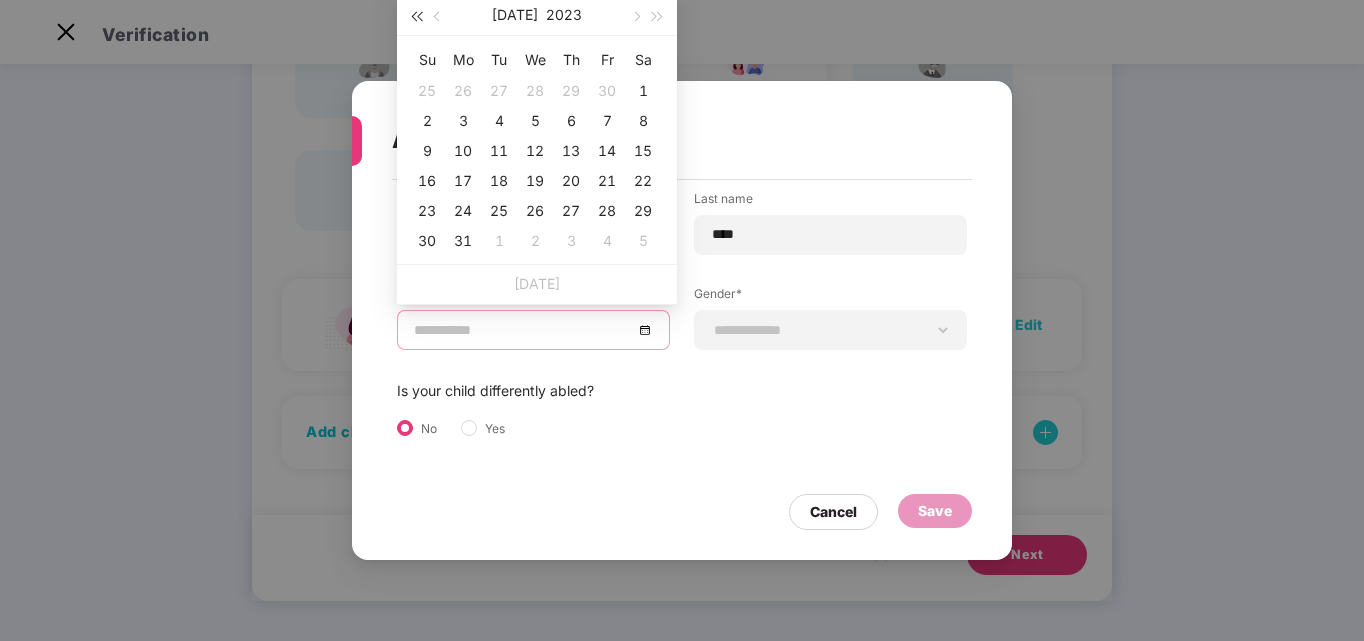 click at bounding box center (416, 17) 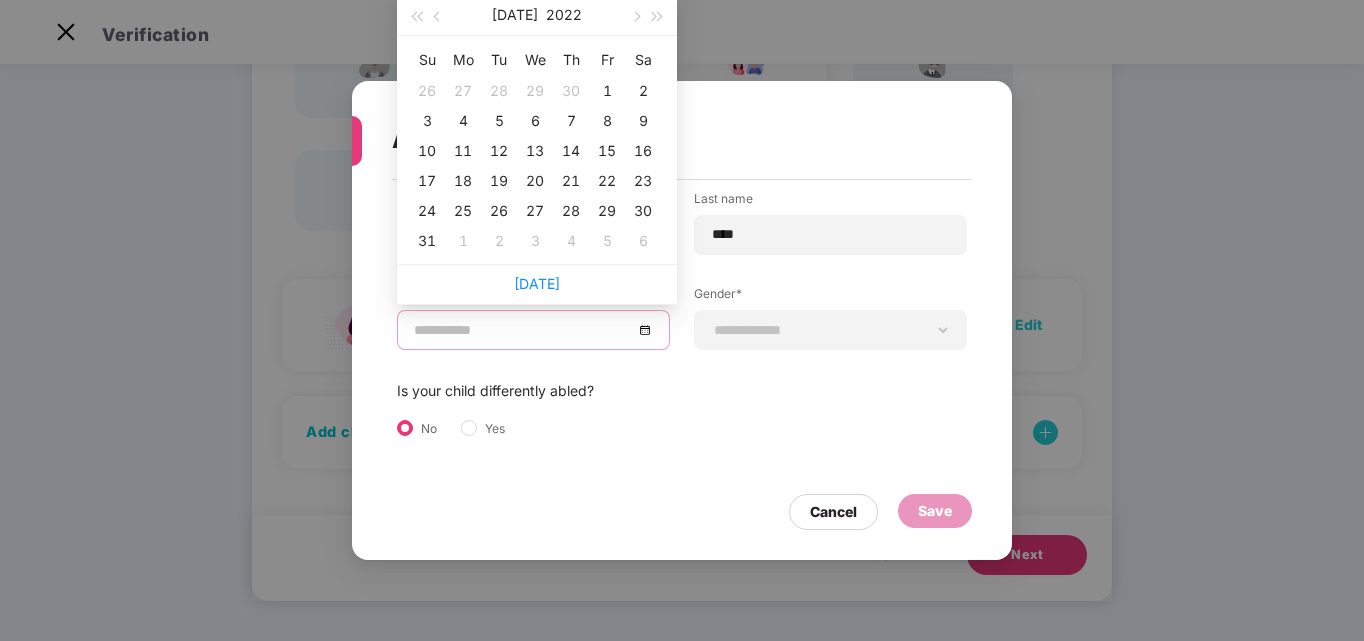 type on "**********" 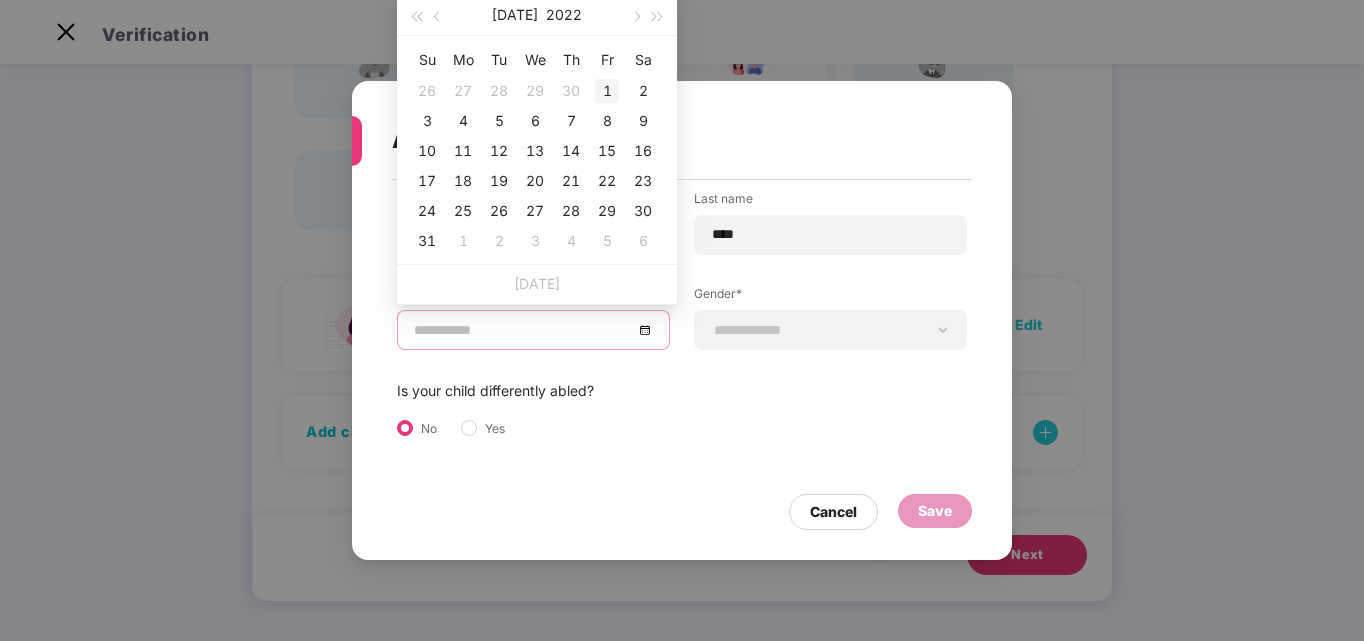type on "**********" 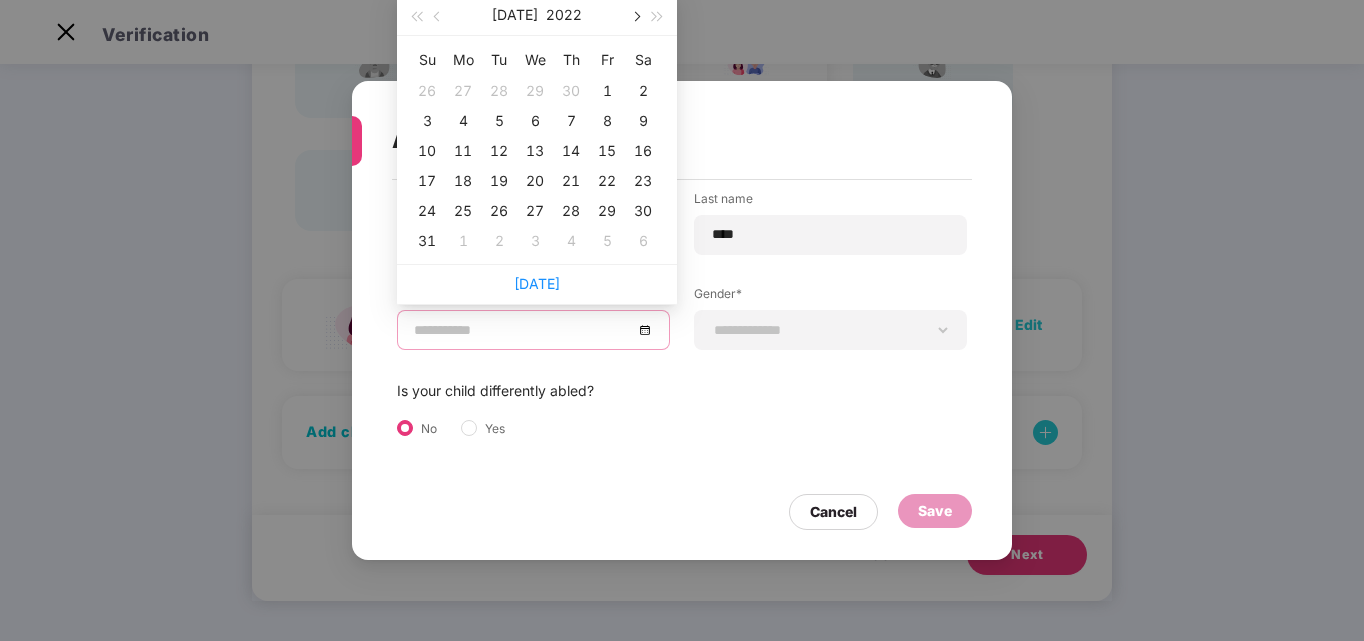 click at bounding box center (635, 17) 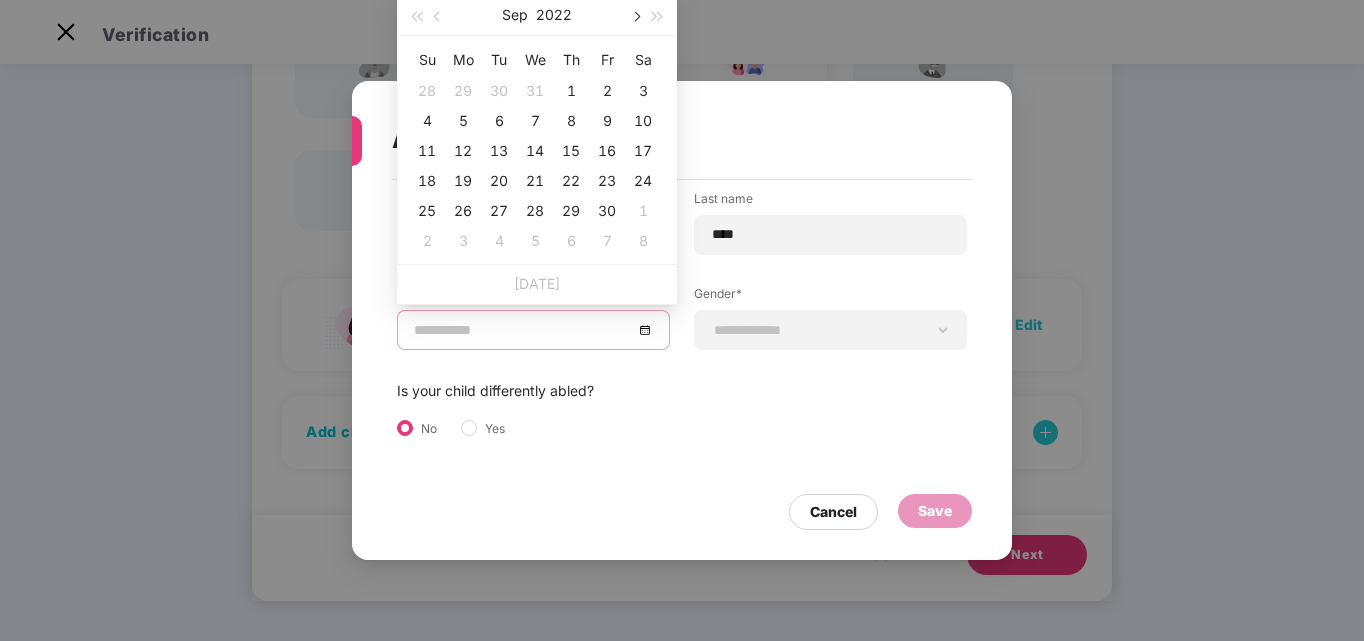 click at bounding box center [635, 17] 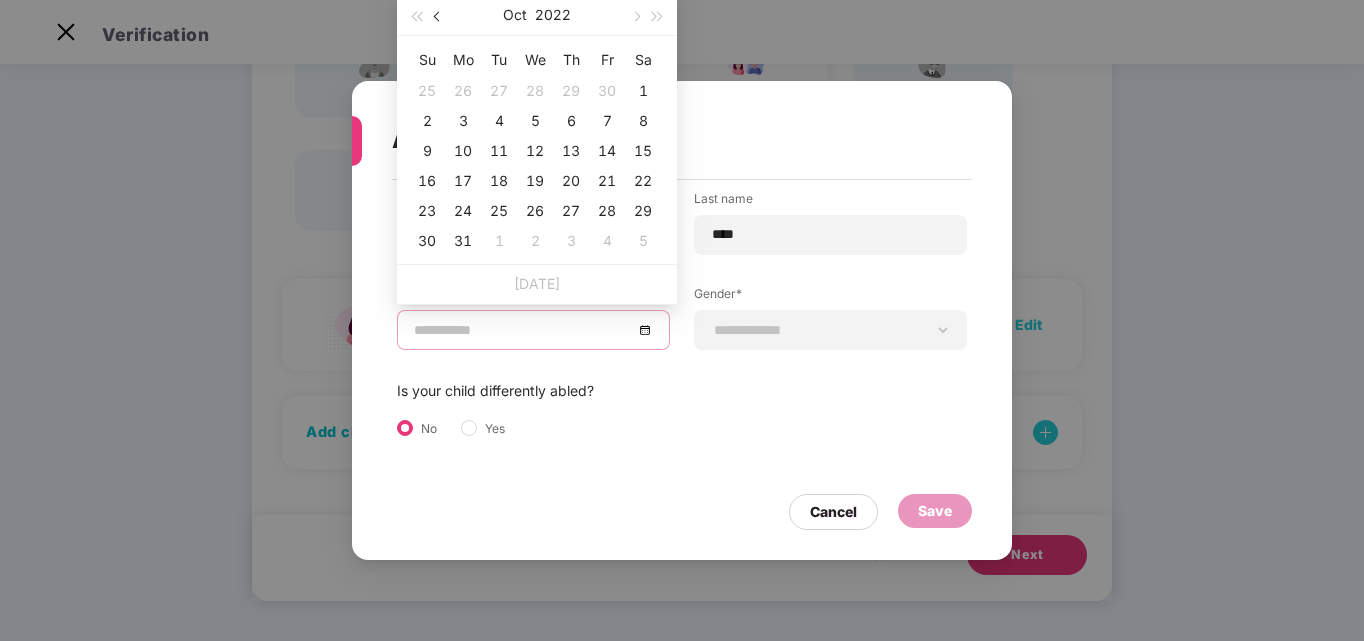 click at bounding box center (438, 15) 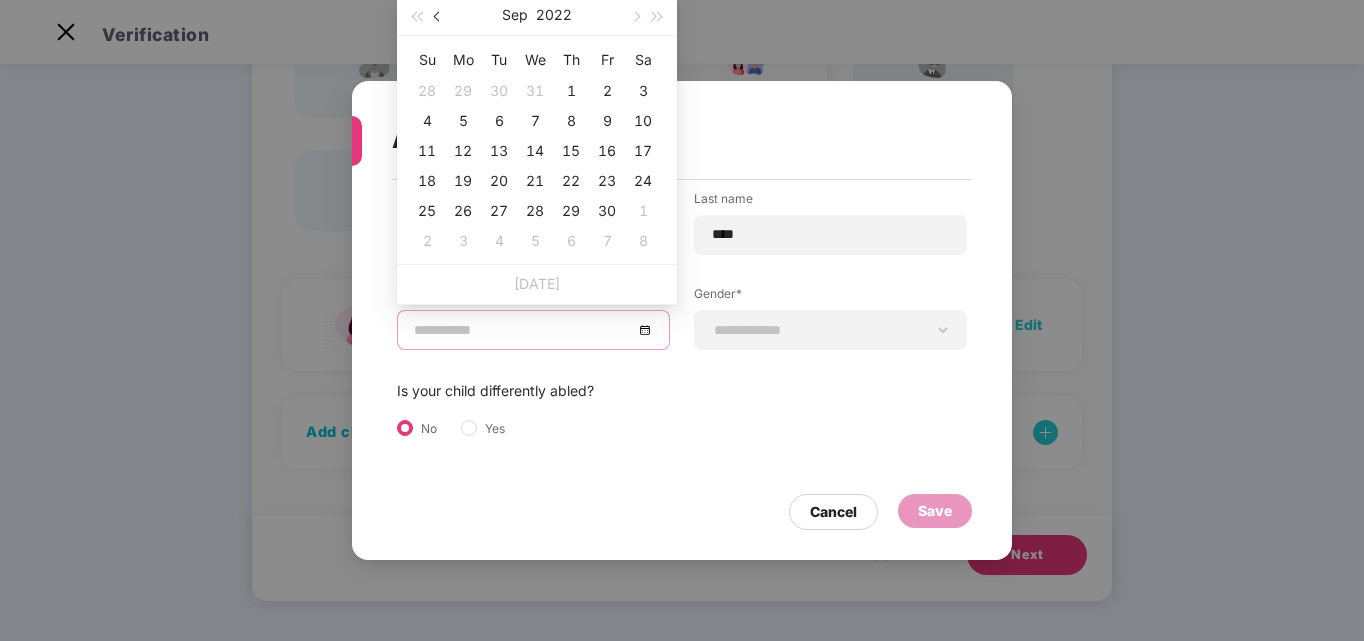 click at bounding box center (438, 15) 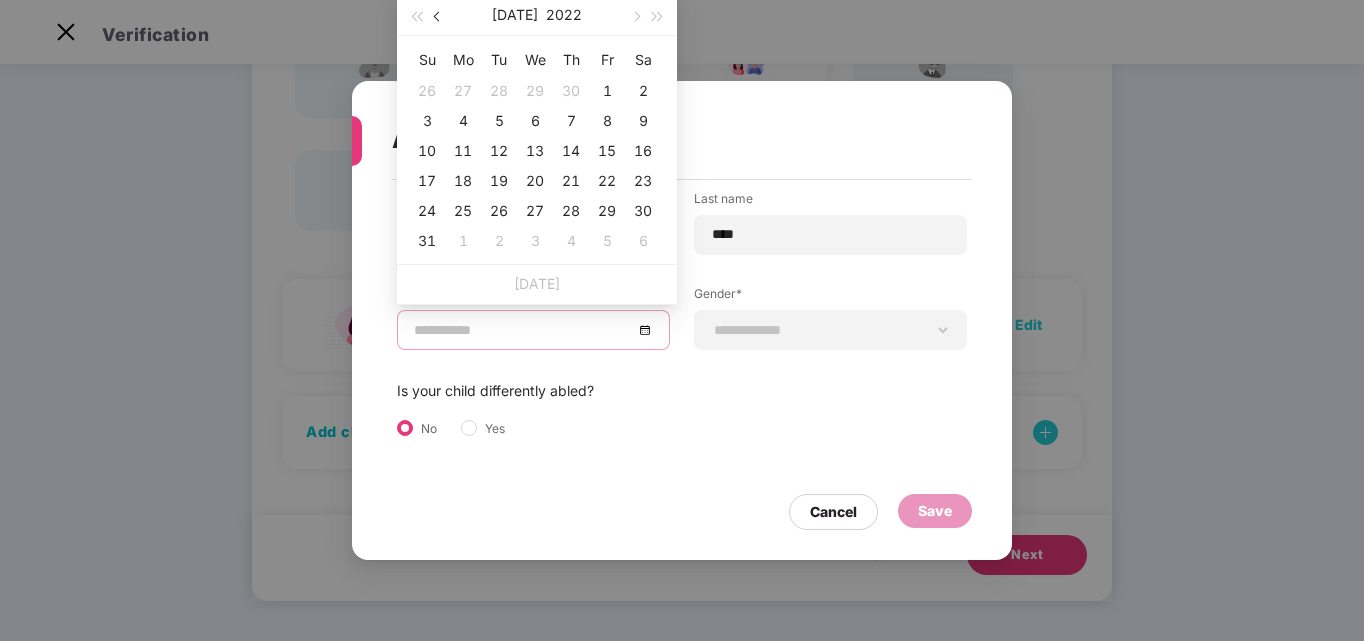 click at bounding box center [438, 15] 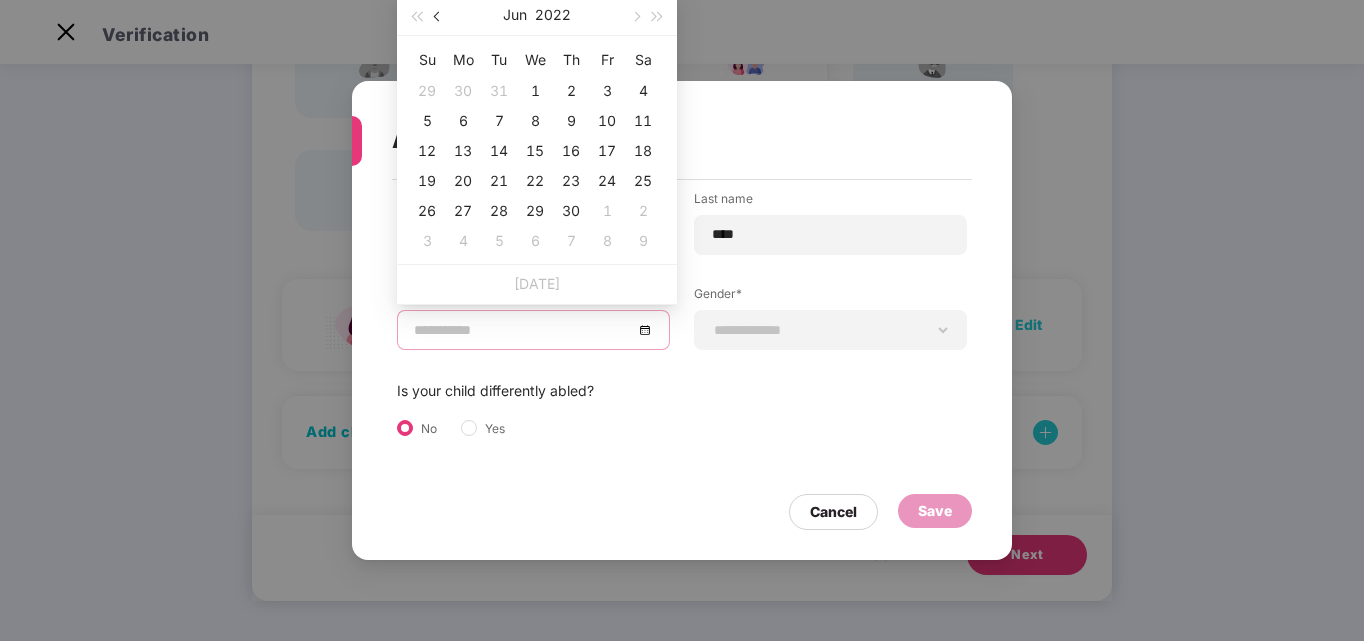 click at bounding box center [438, 15] 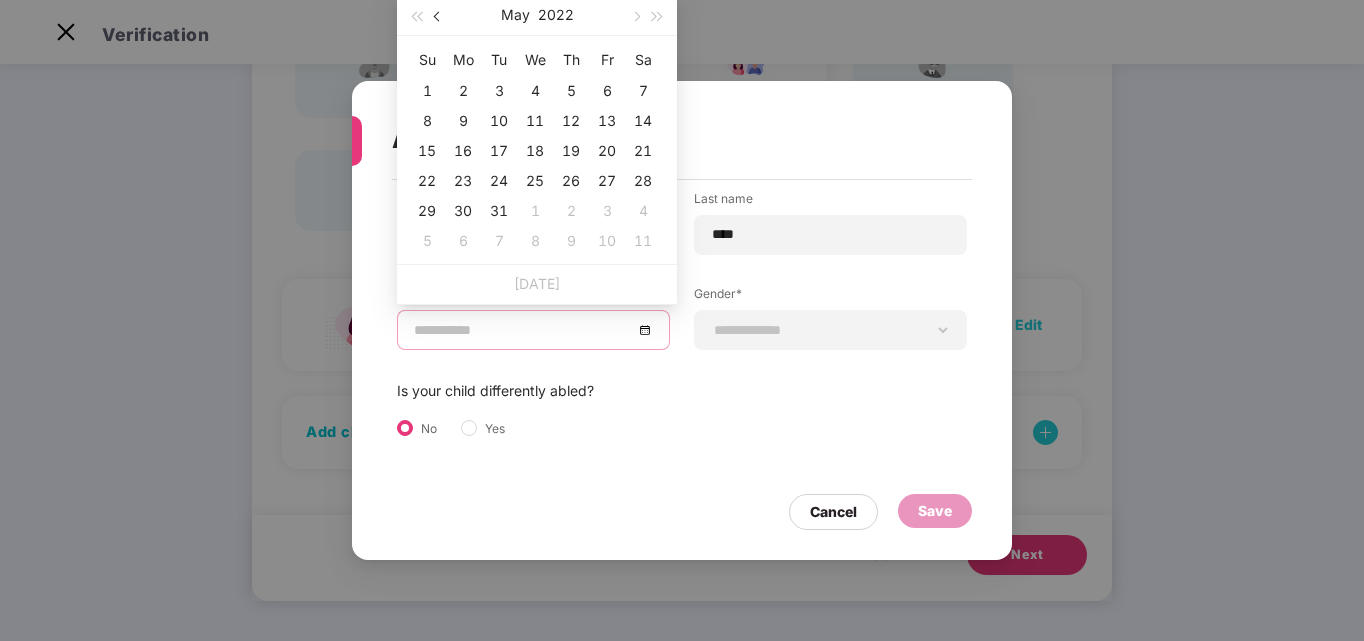 click at bounding box center [438, 15] 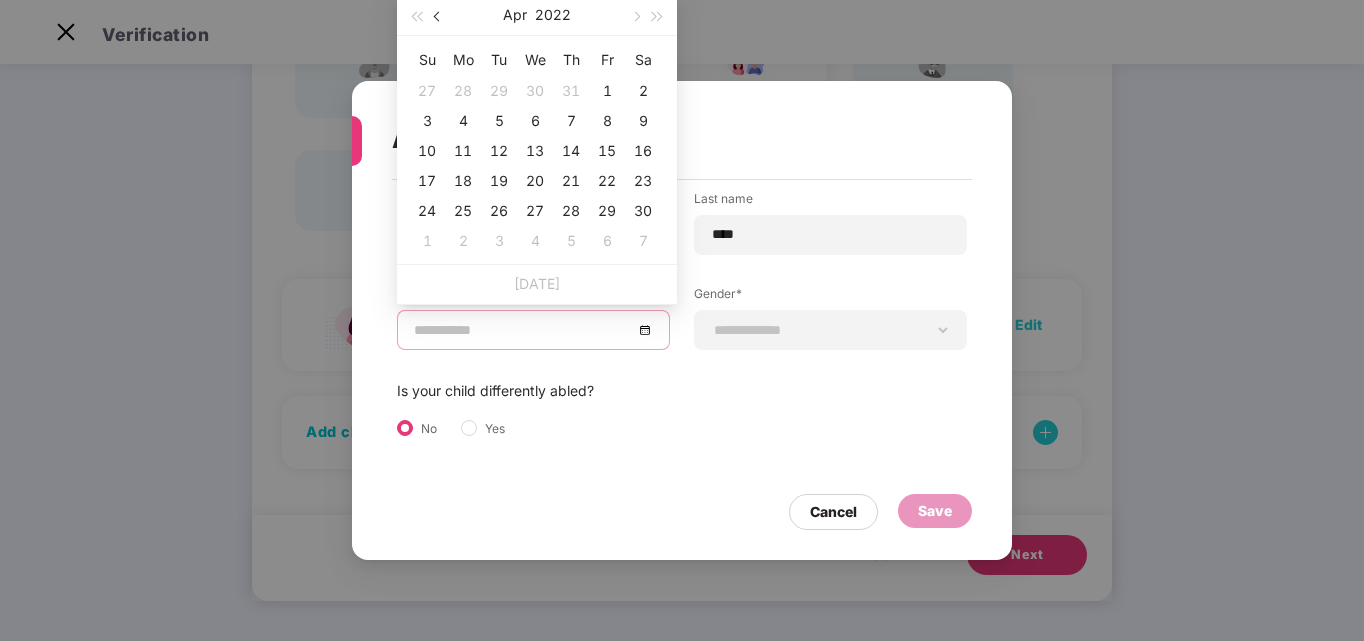 click at bounding box center [438, 15] 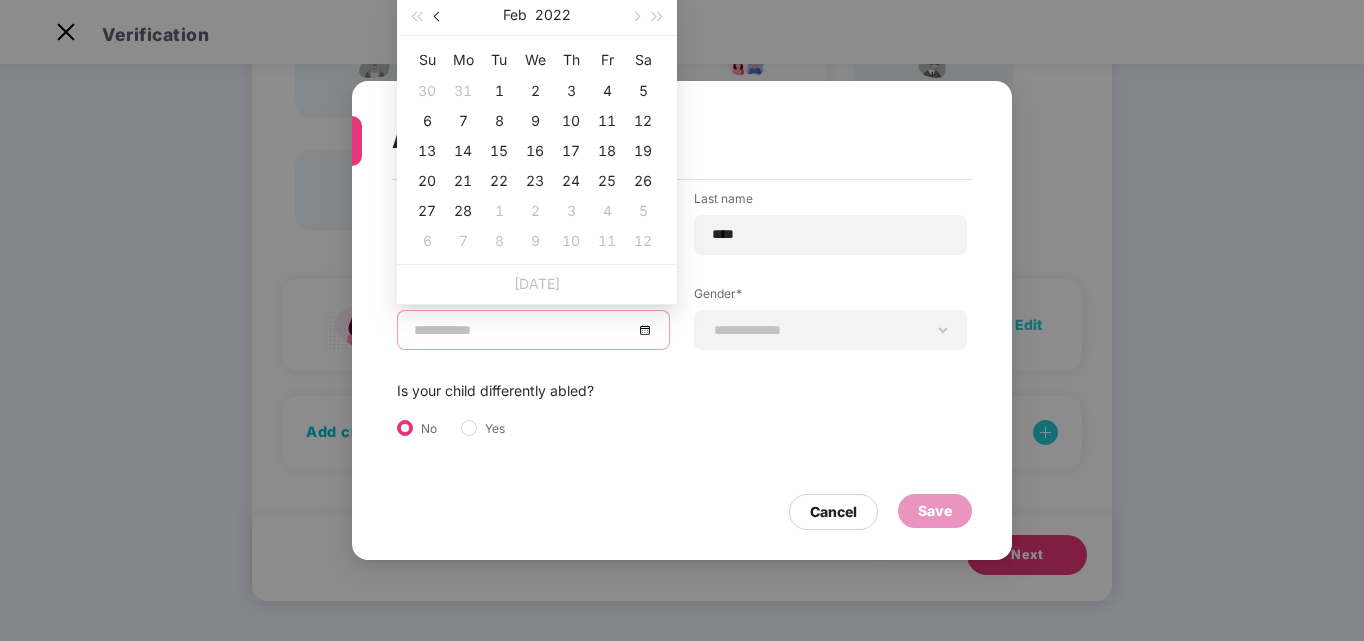 click at bounding box center [438, 15] 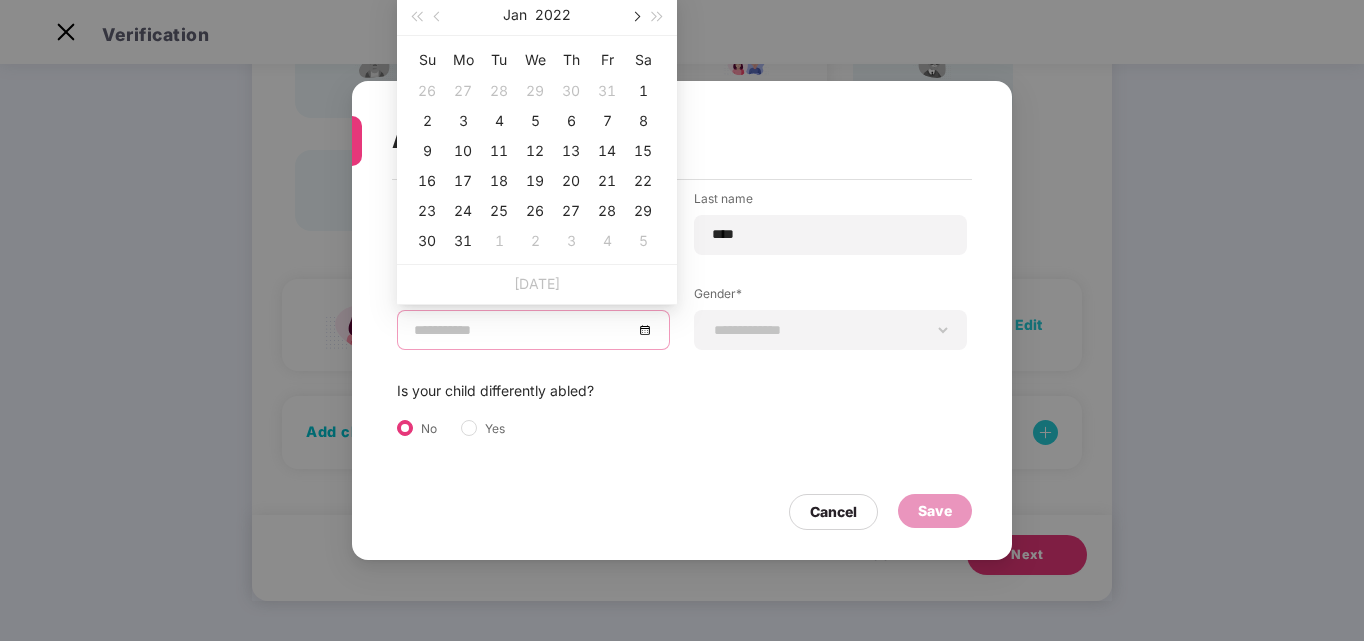 click at bounding box center [635, 17] 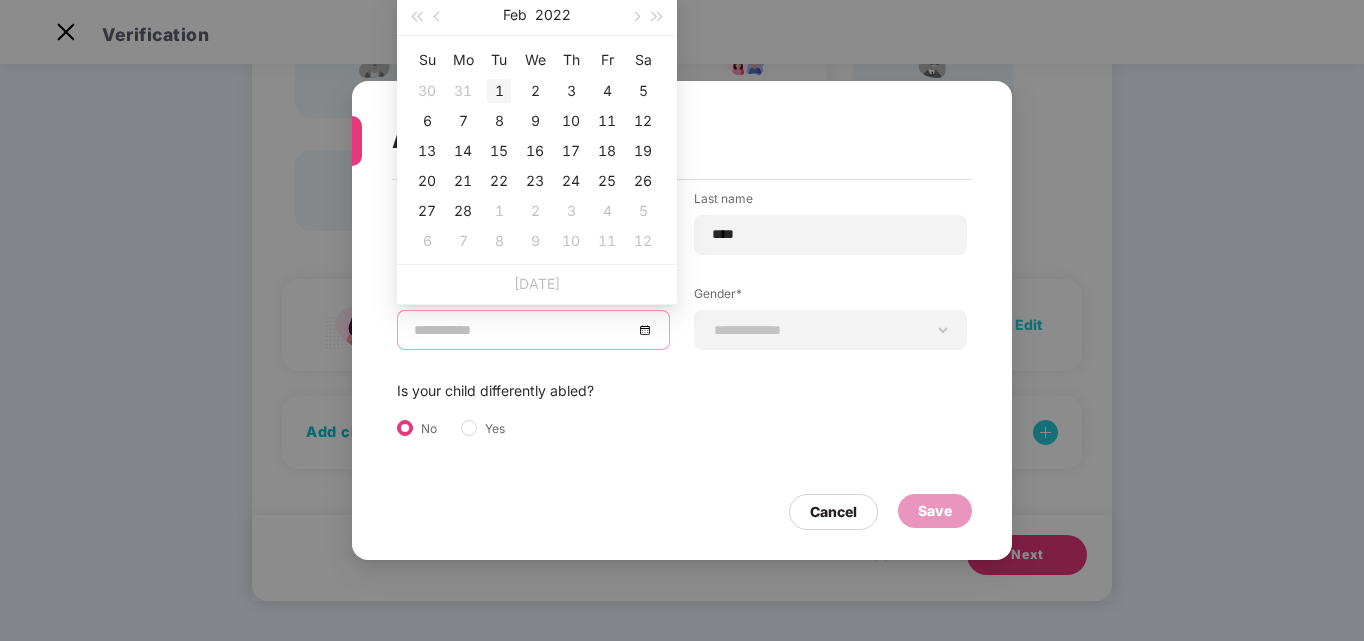 type on "**********" 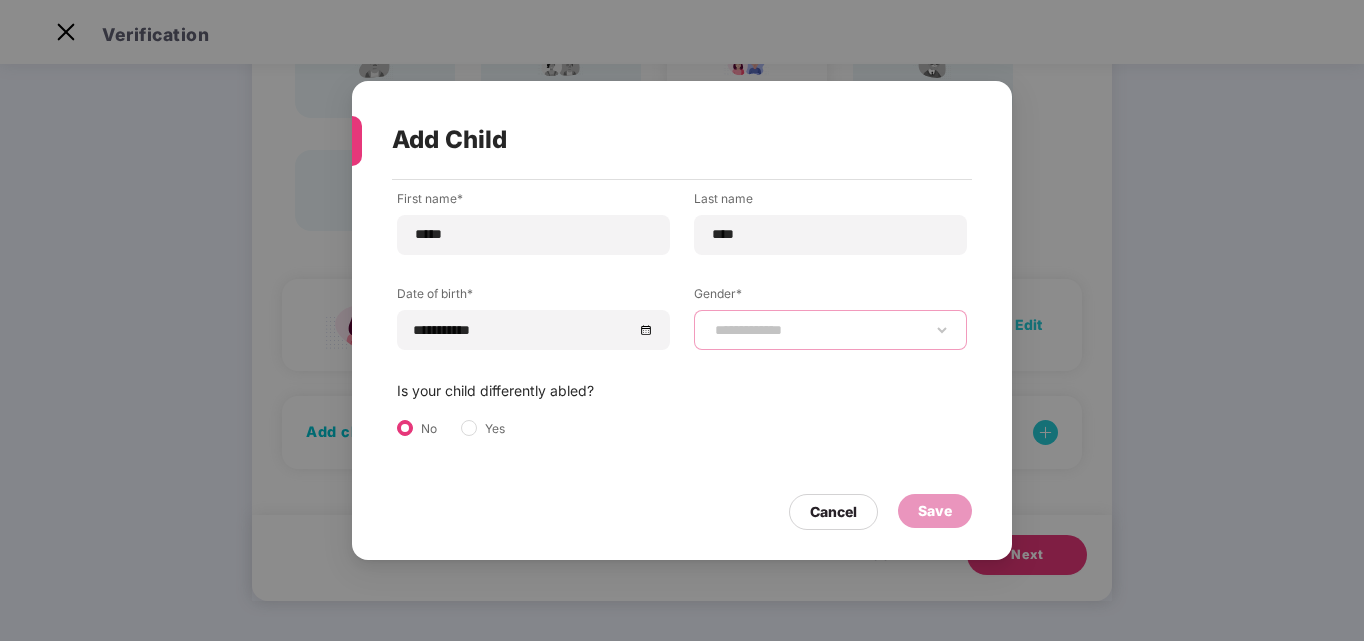 click on "**********" at bounding box center (830, 330) 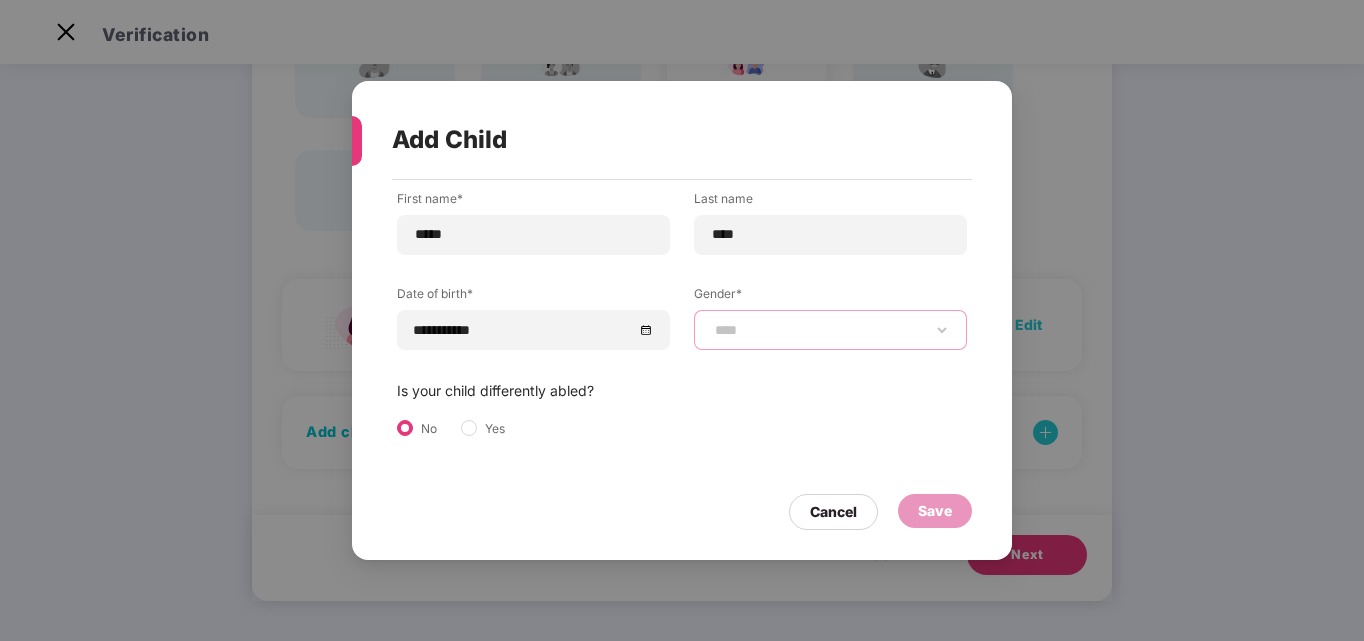 click on "**********" at bounding box center (830, 330) 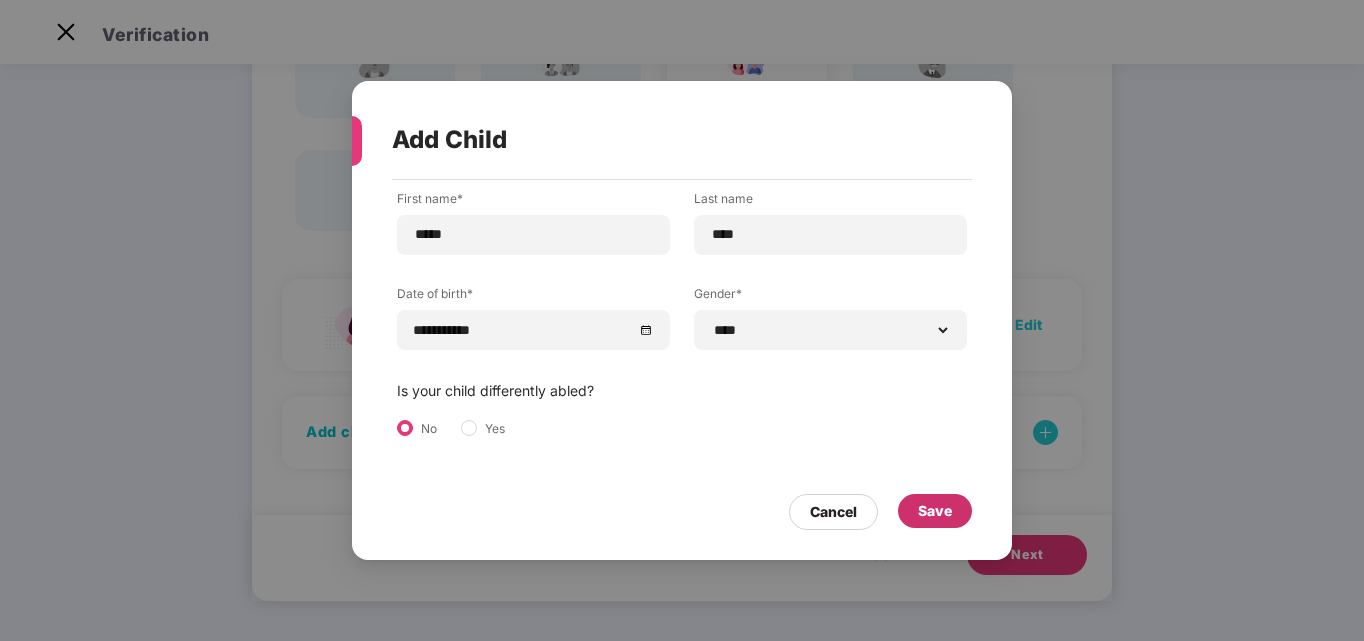click on "Save" at bounding box center (935, 511) 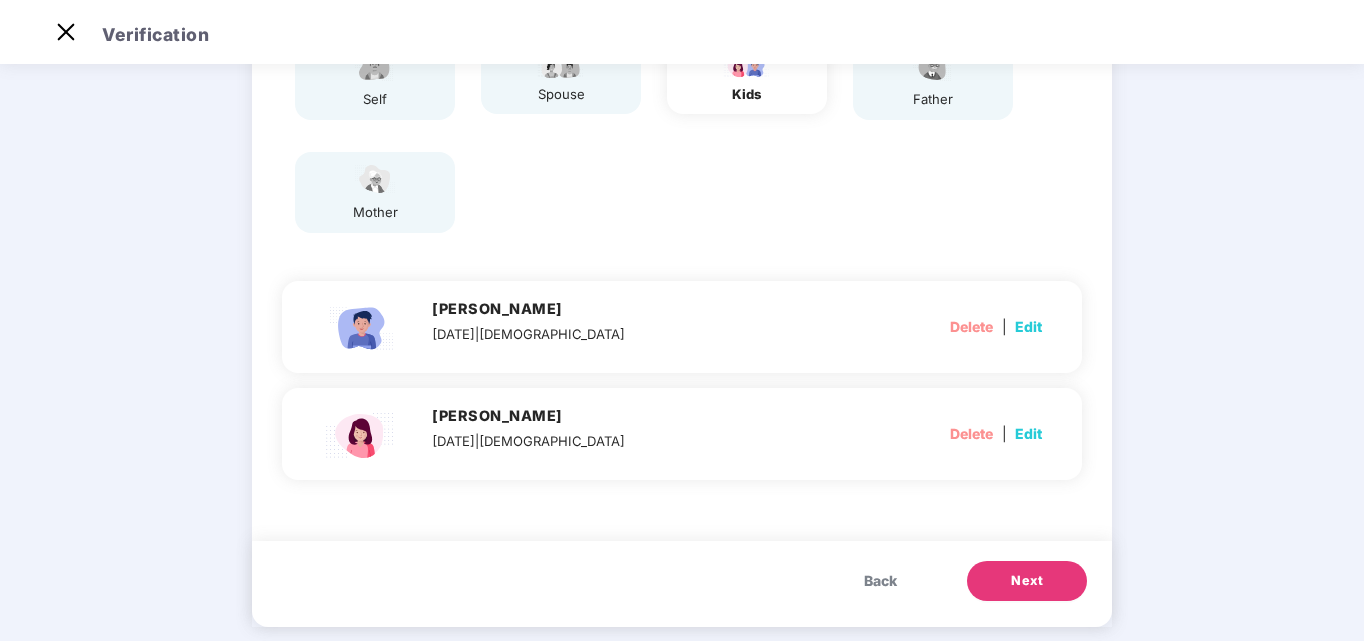 scroll, scrollTop: 237, scrollLeft: 0, axis: vertical 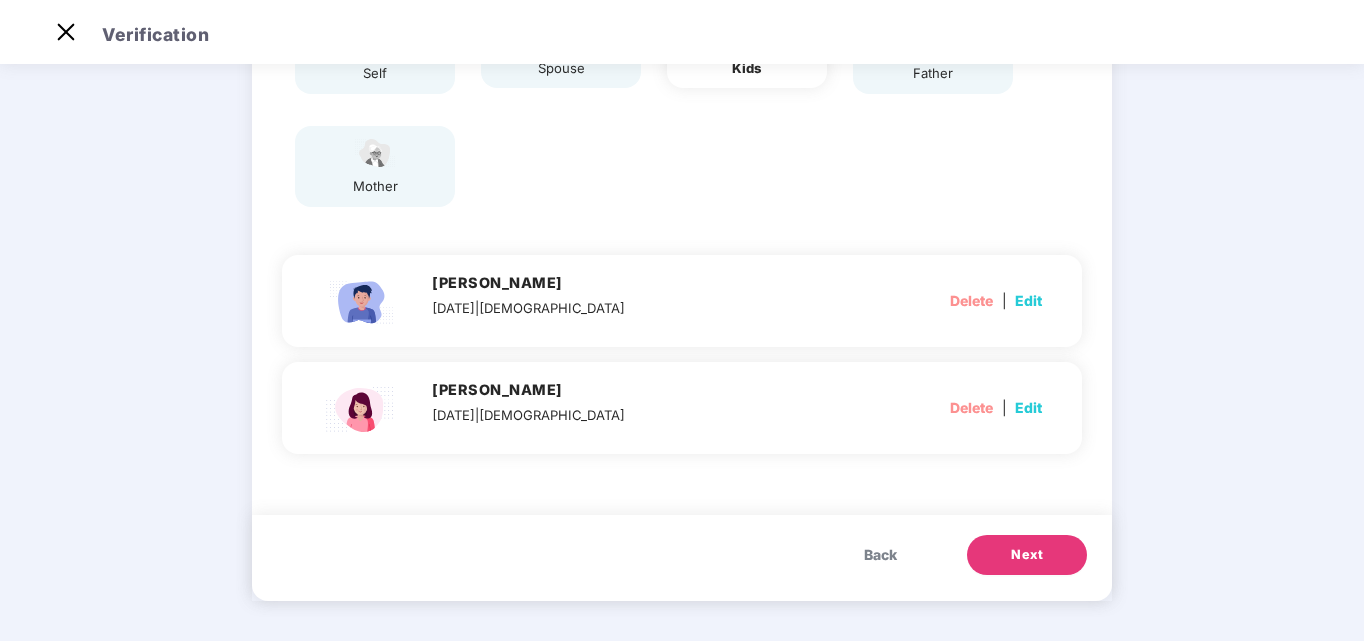click on "Next" at bounding box center [1027, 555] 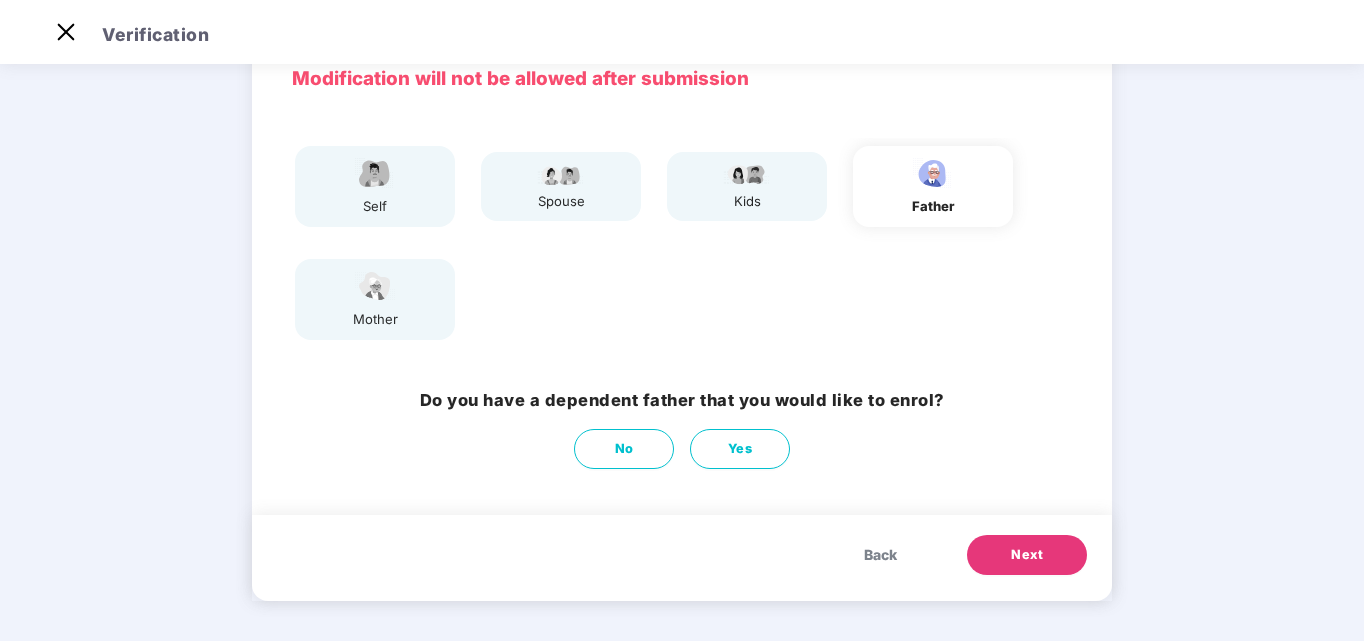 scroll, scrollTop: 104, scrollLeft: 0, axis: vertical 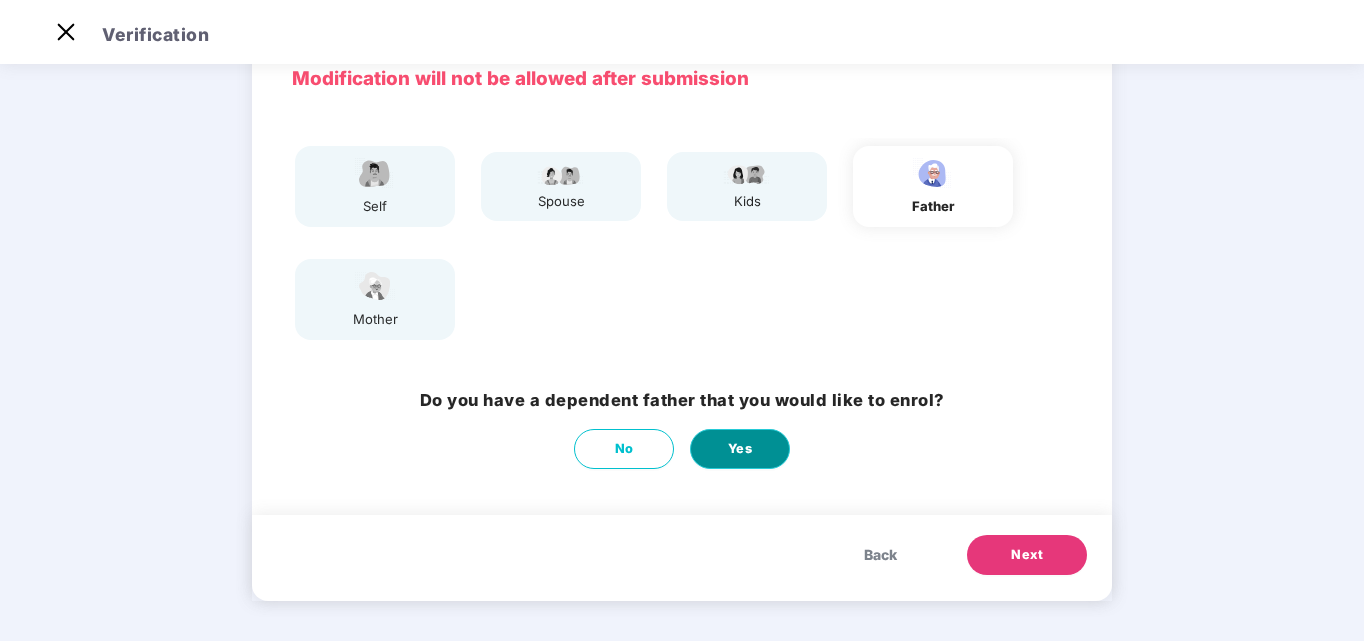 click on "Yes" at bounding box center (740, 449) 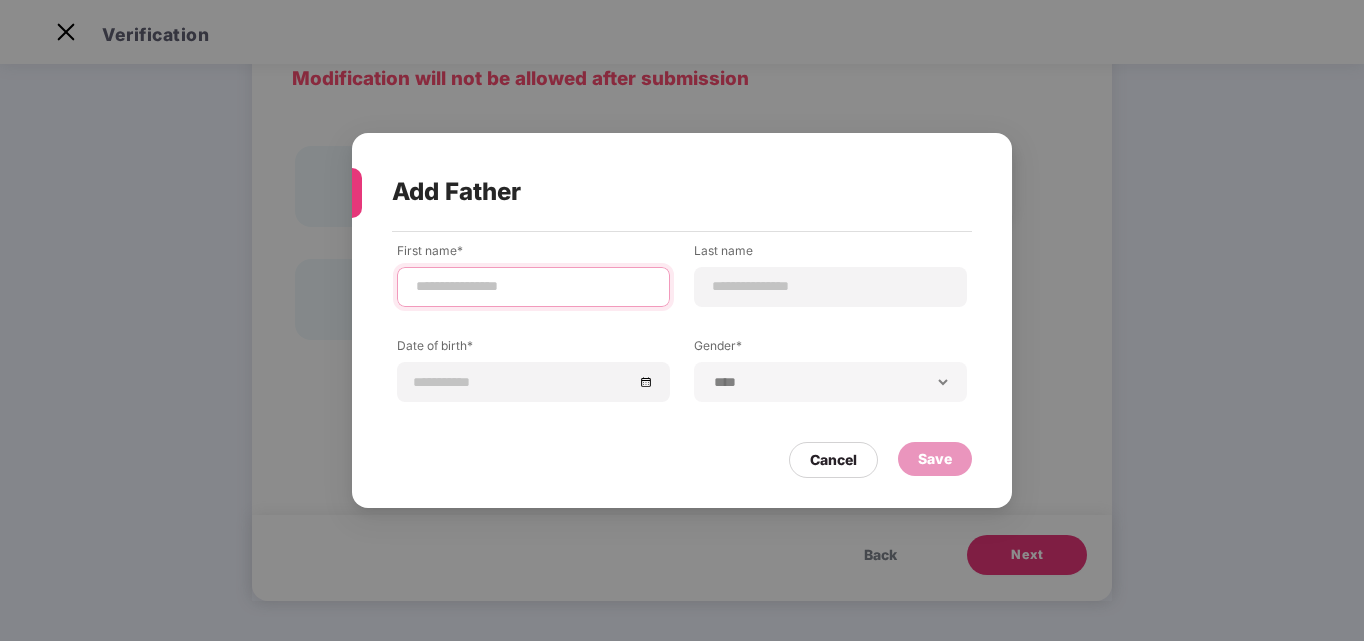 click at bounding box center [533, 286] 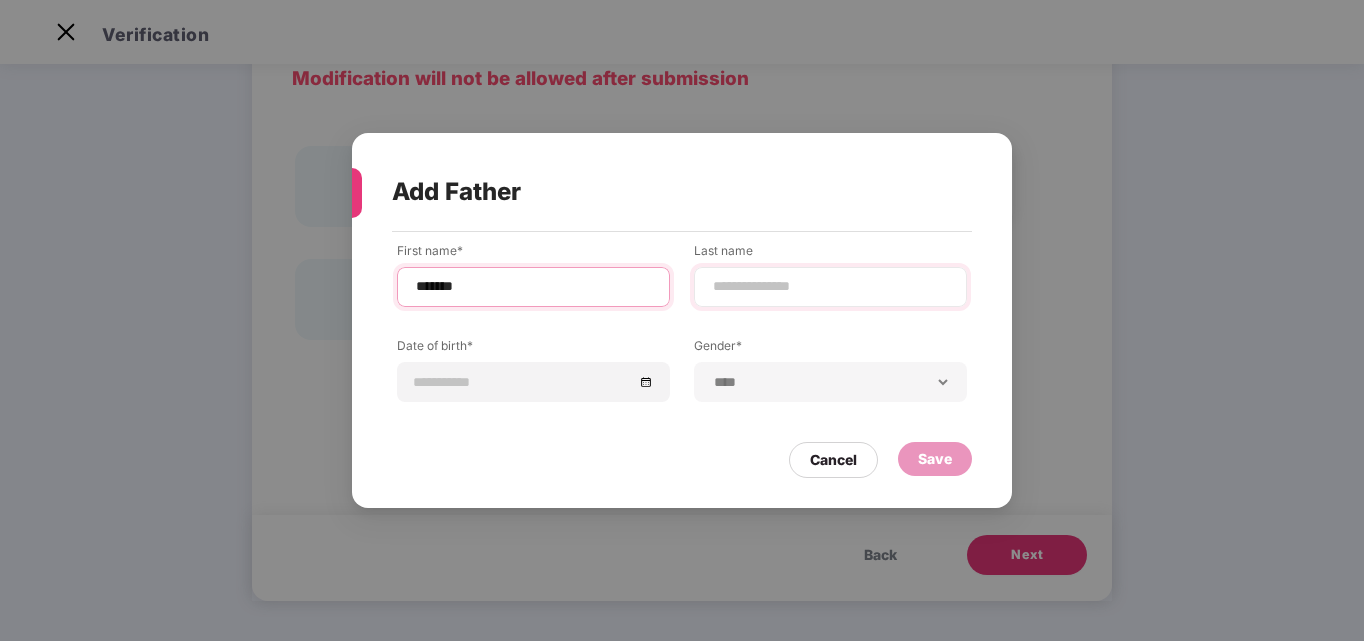 type on "******" 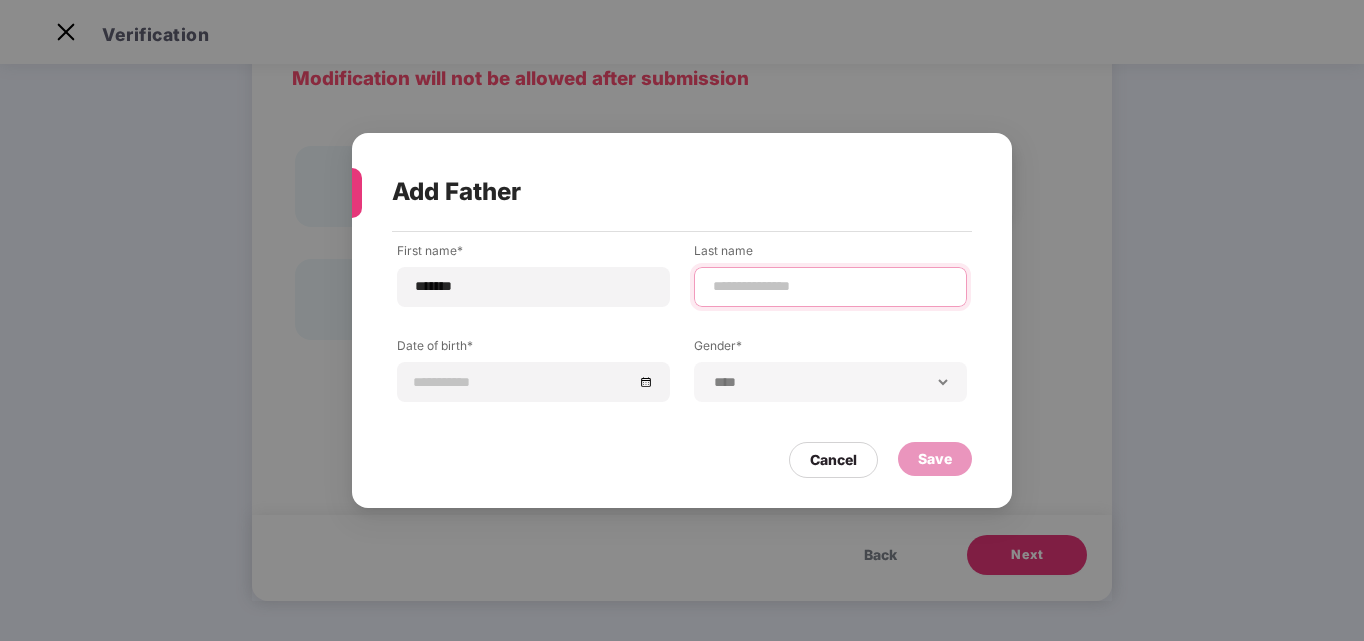 click at bounding box center [830, 286] 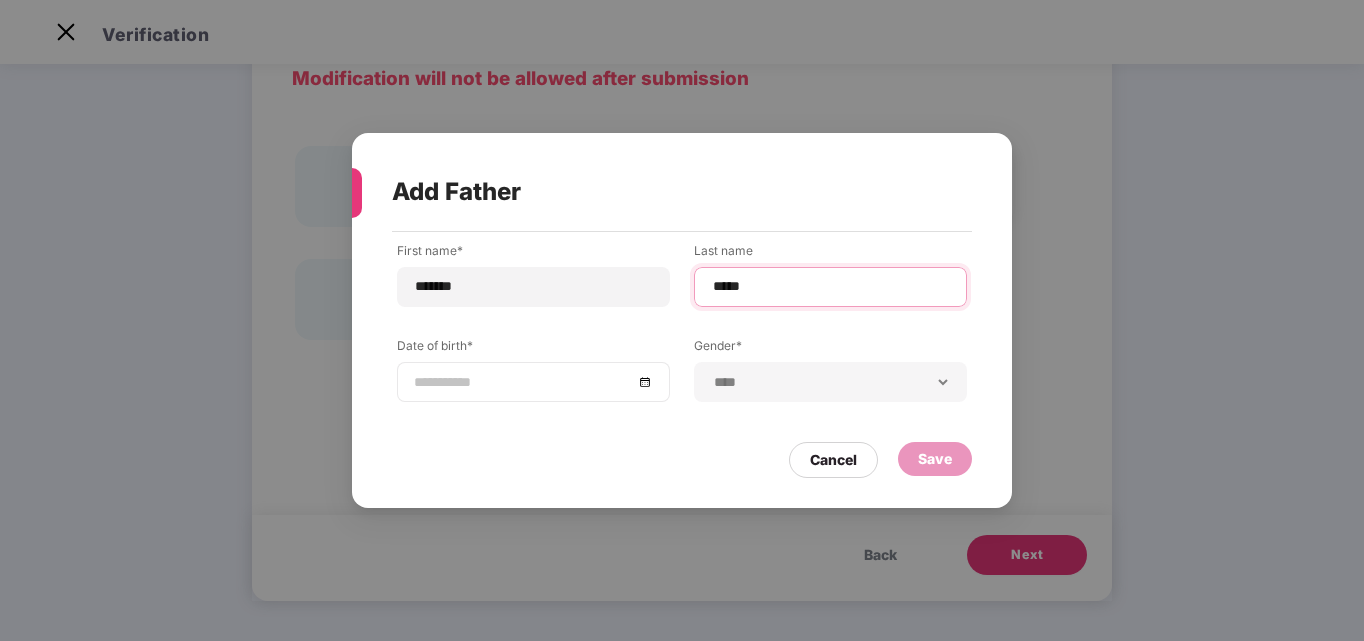 type on "*****" 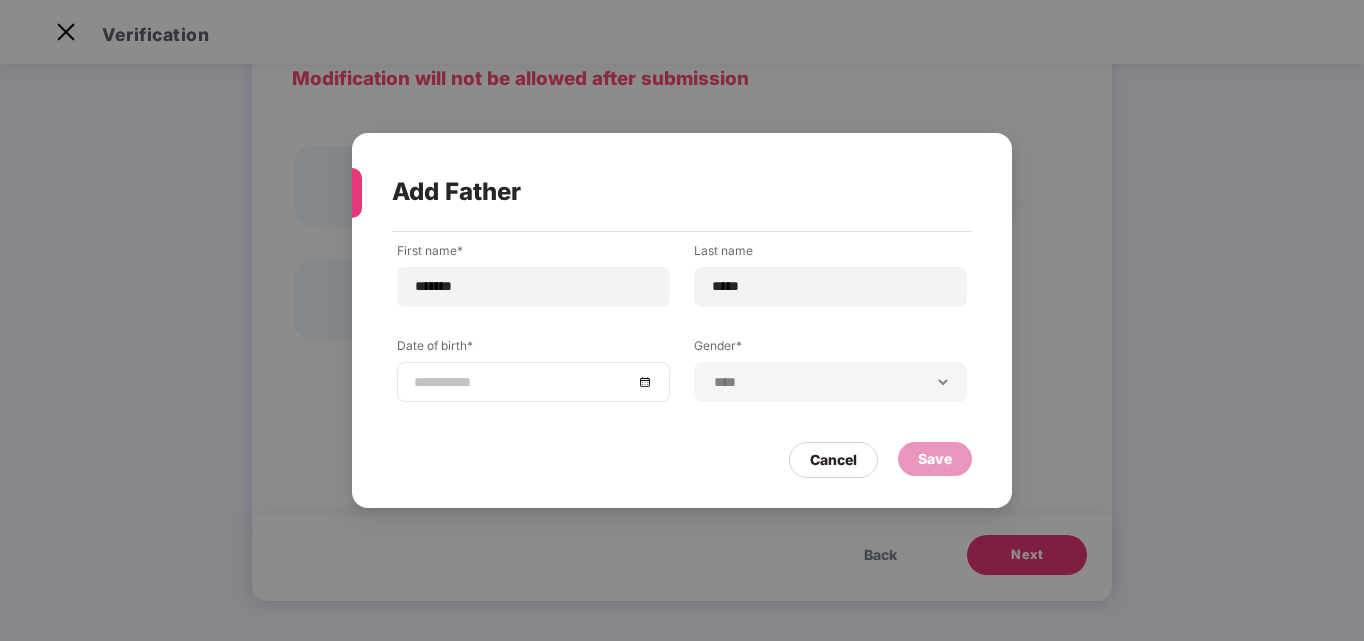 click at bounding box center (533, 382) 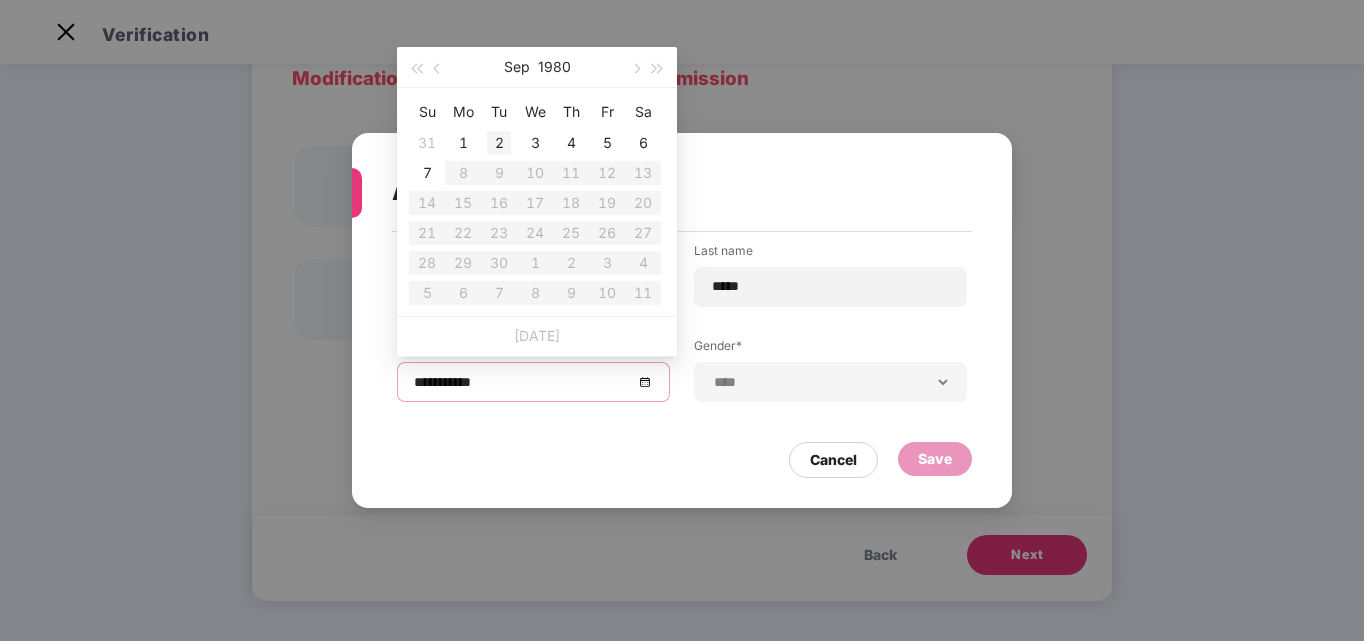 type on "**********" 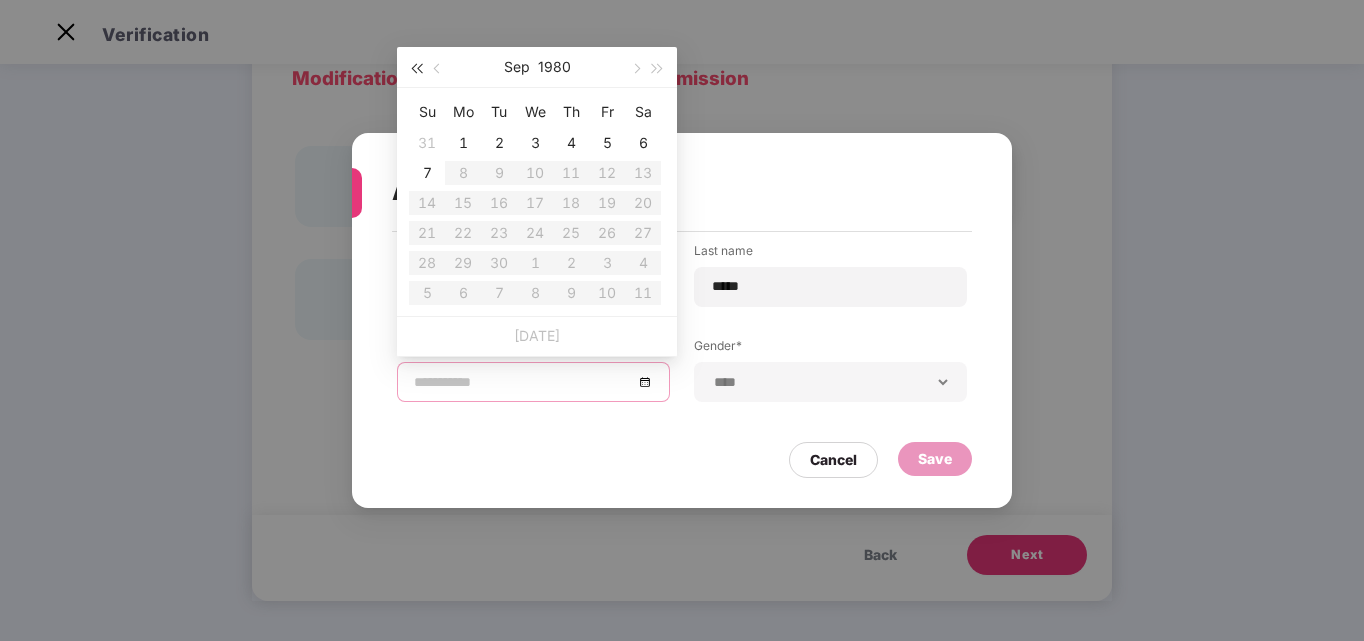 click at bounding box center [416, 69] 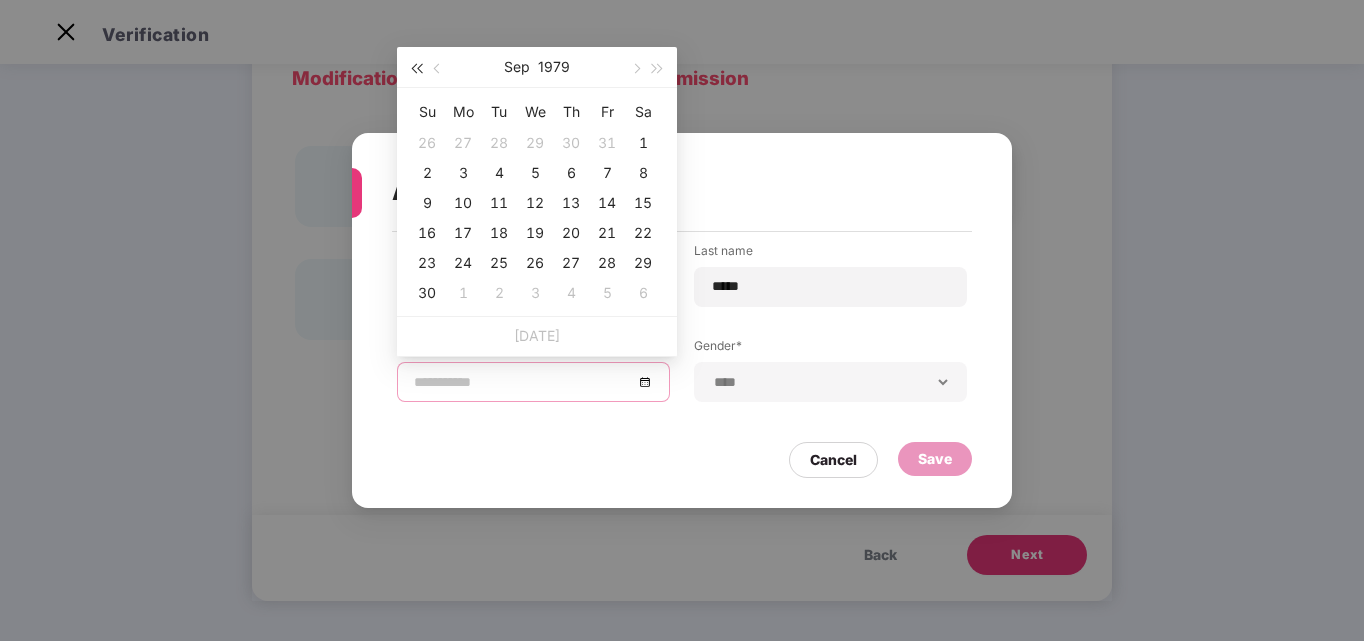 click at bounding box center [416, 69] 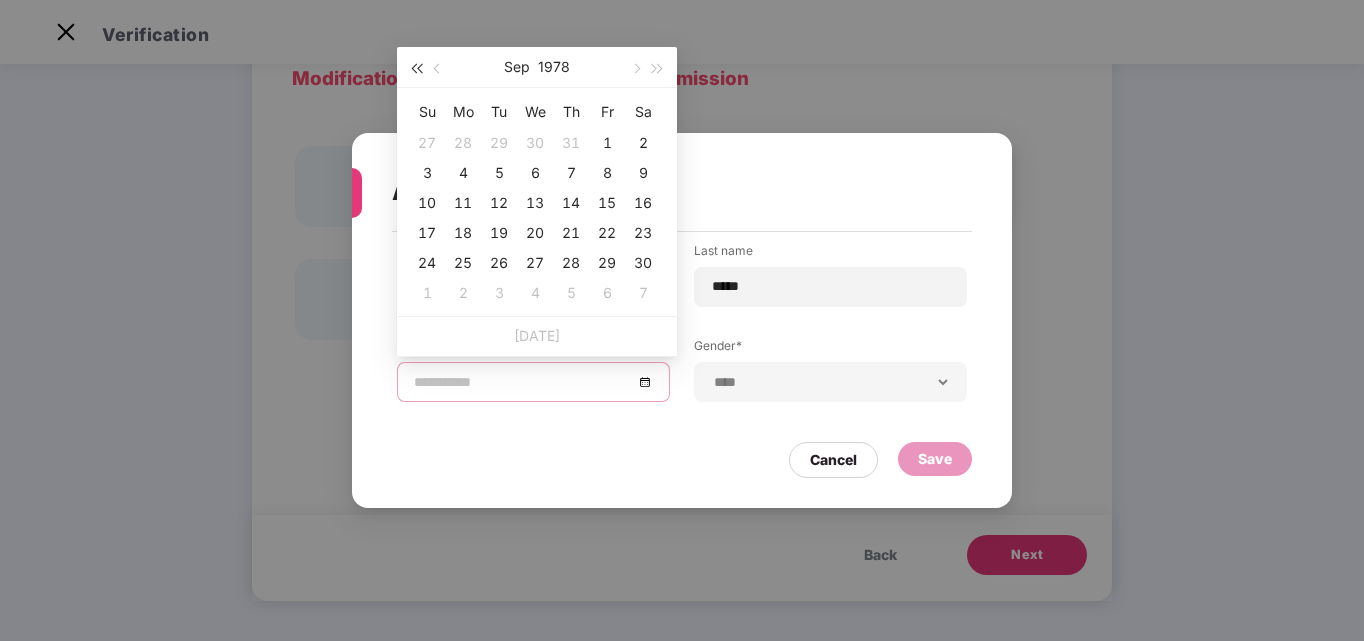 click at bounding box center (416, 69) 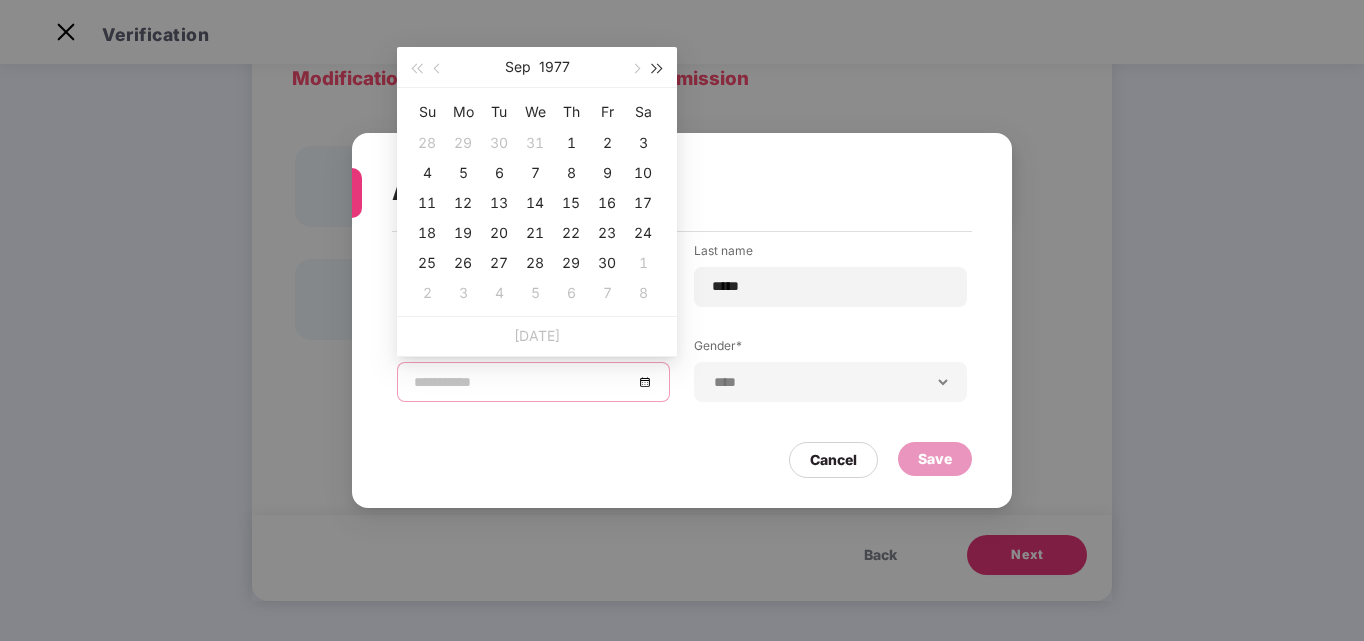 click at bounding box center [658, 69] 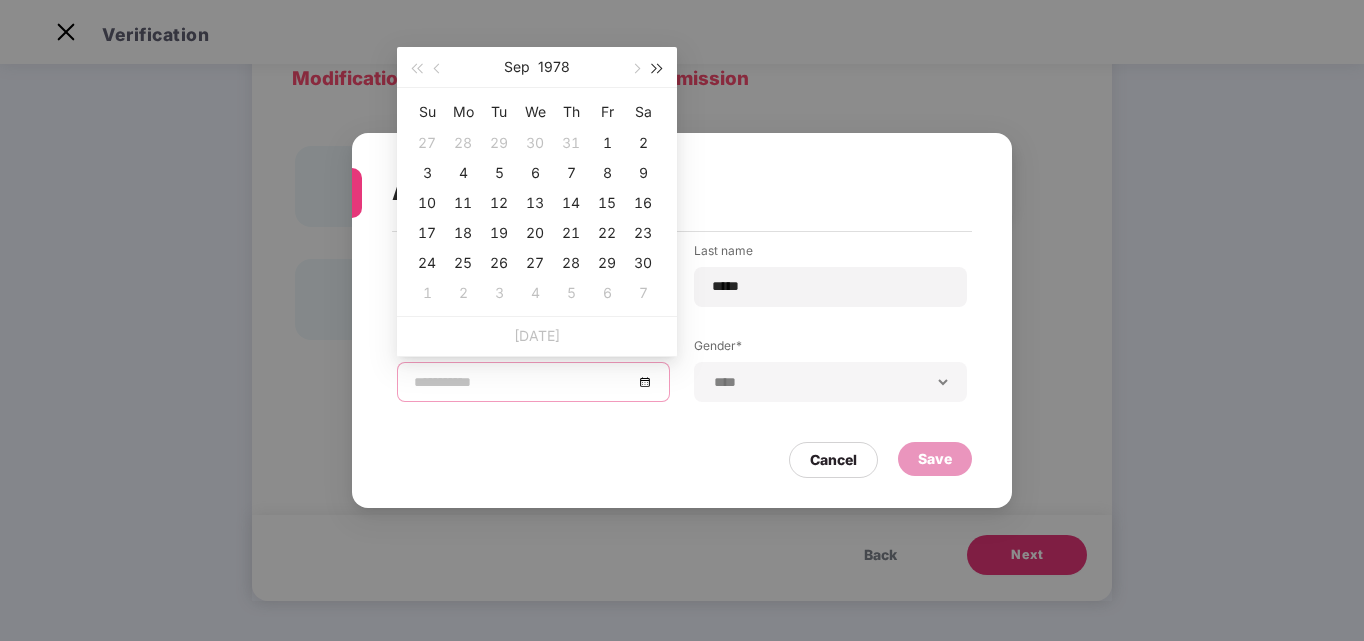 click at bounding box center [658, 69] 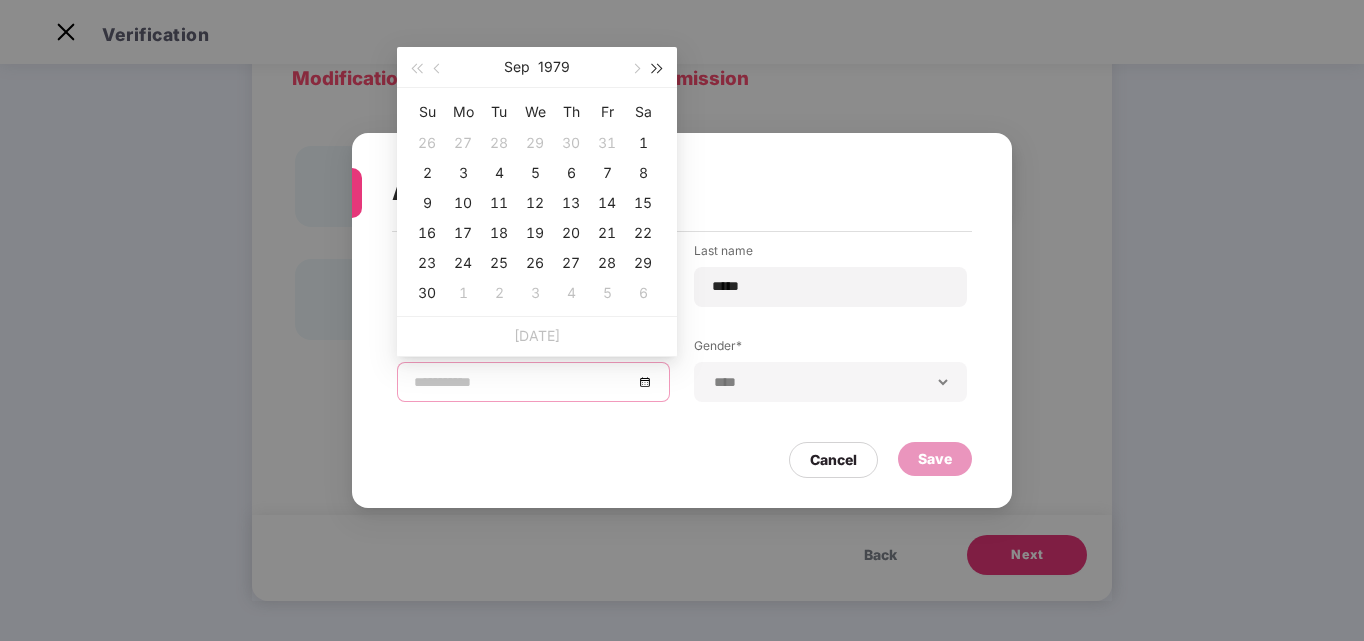 click at bounding box center [658, 69] 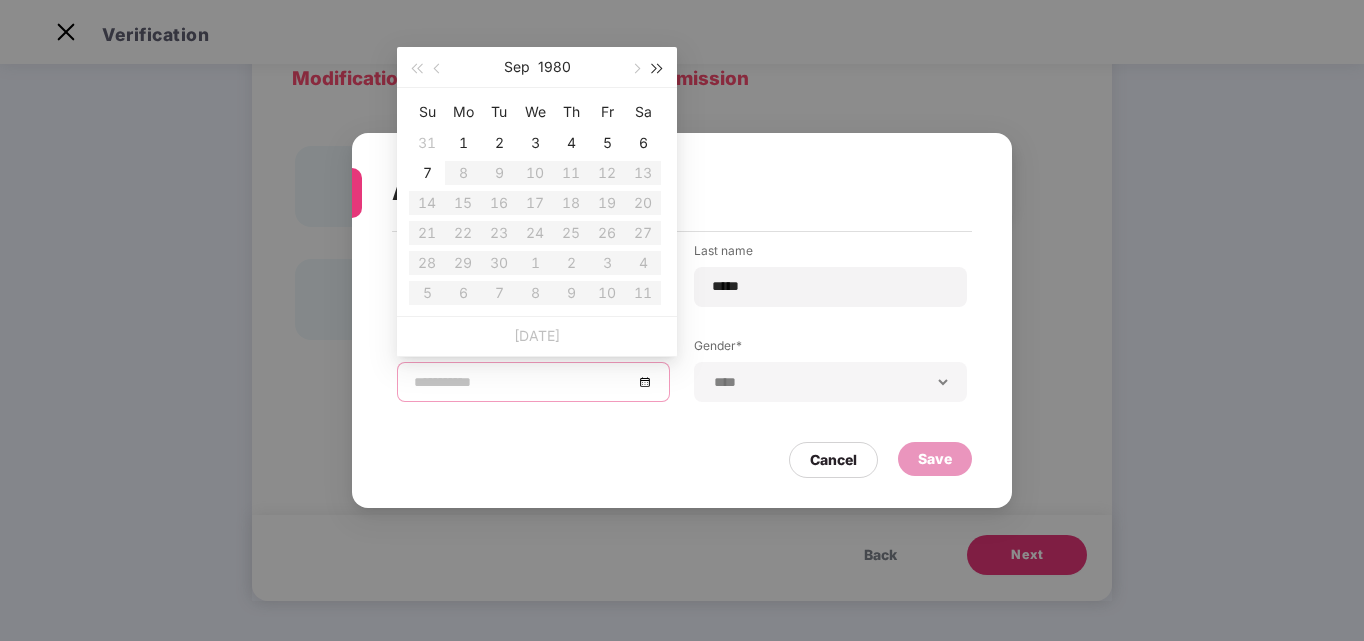 click at bounding box center [658, 69] 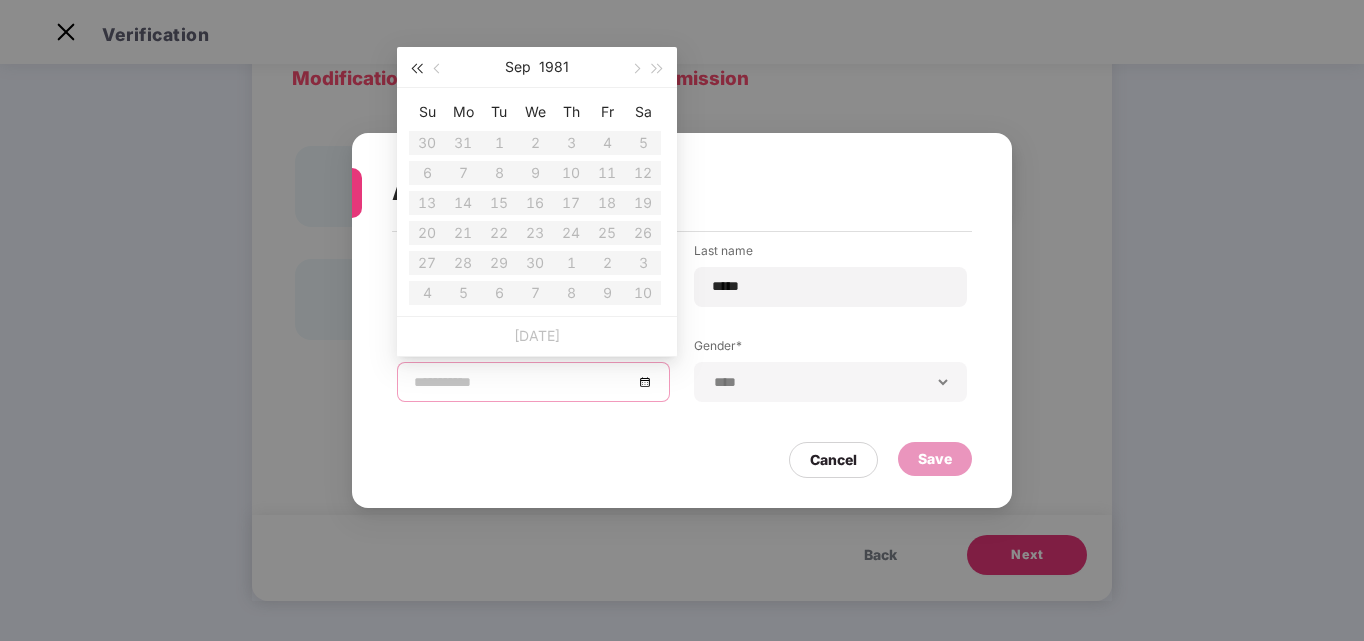 click at bounding box center [416, 69] 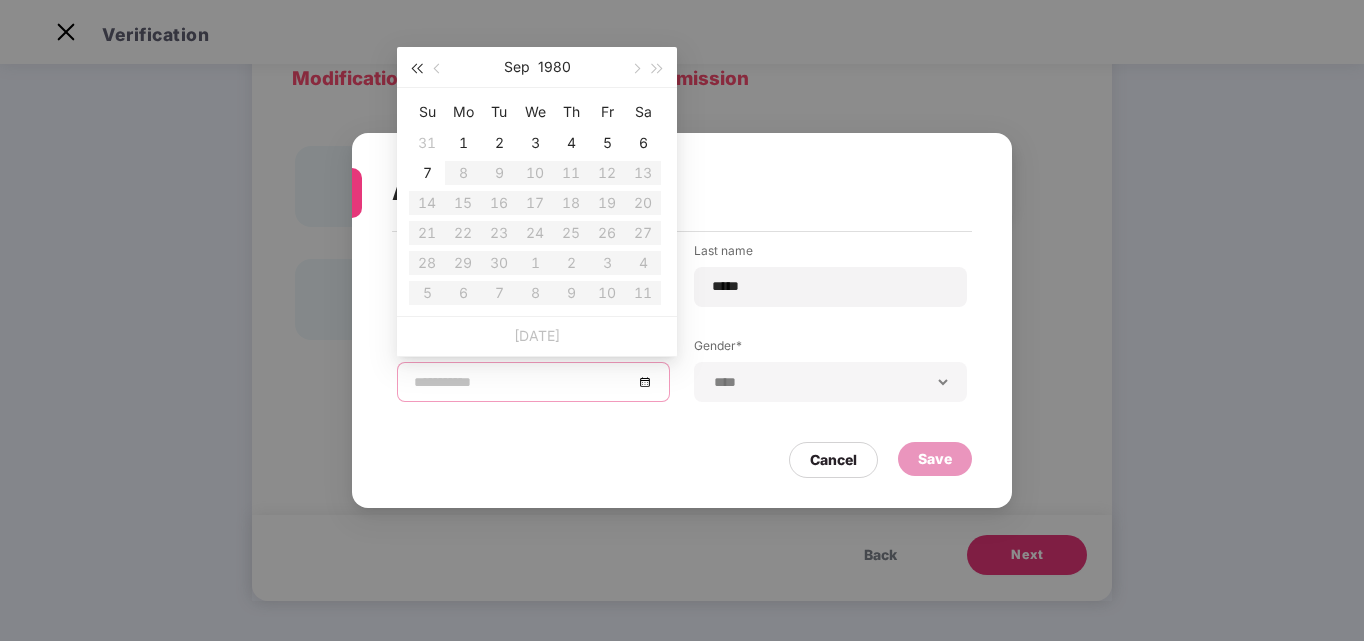 click at bounding box center [416, 69] 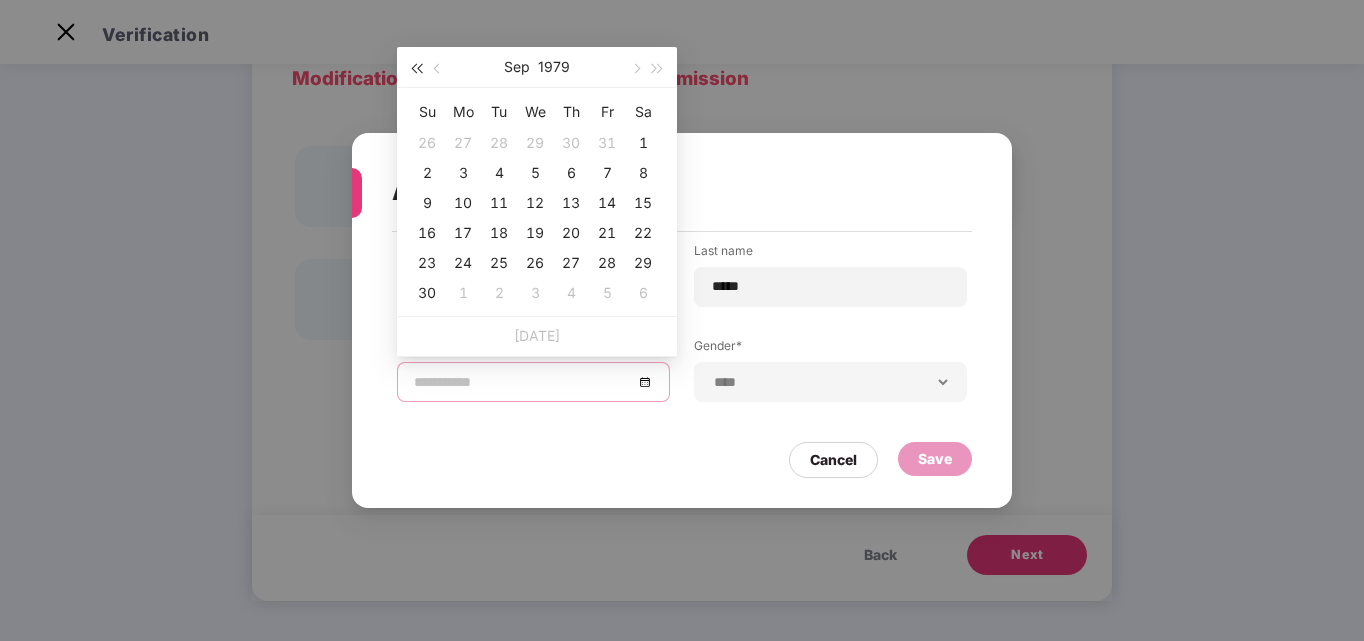 click at bounding box center [416, 69] 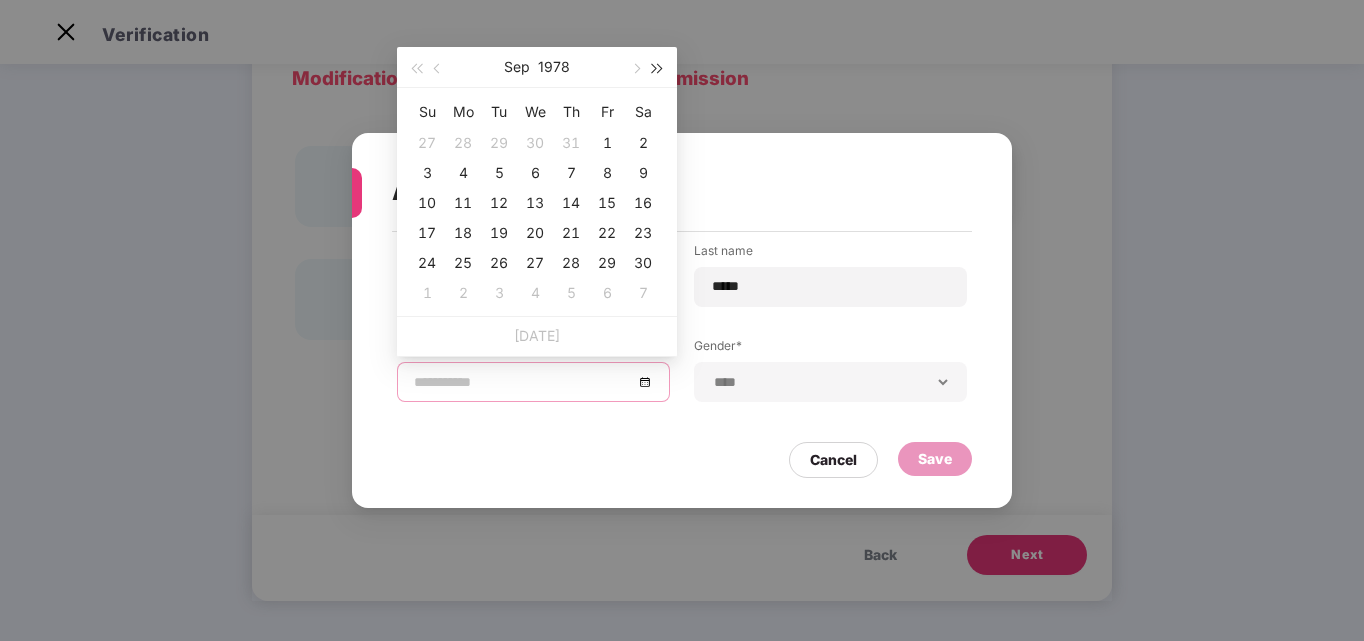 click at bounding box center (658, 69) 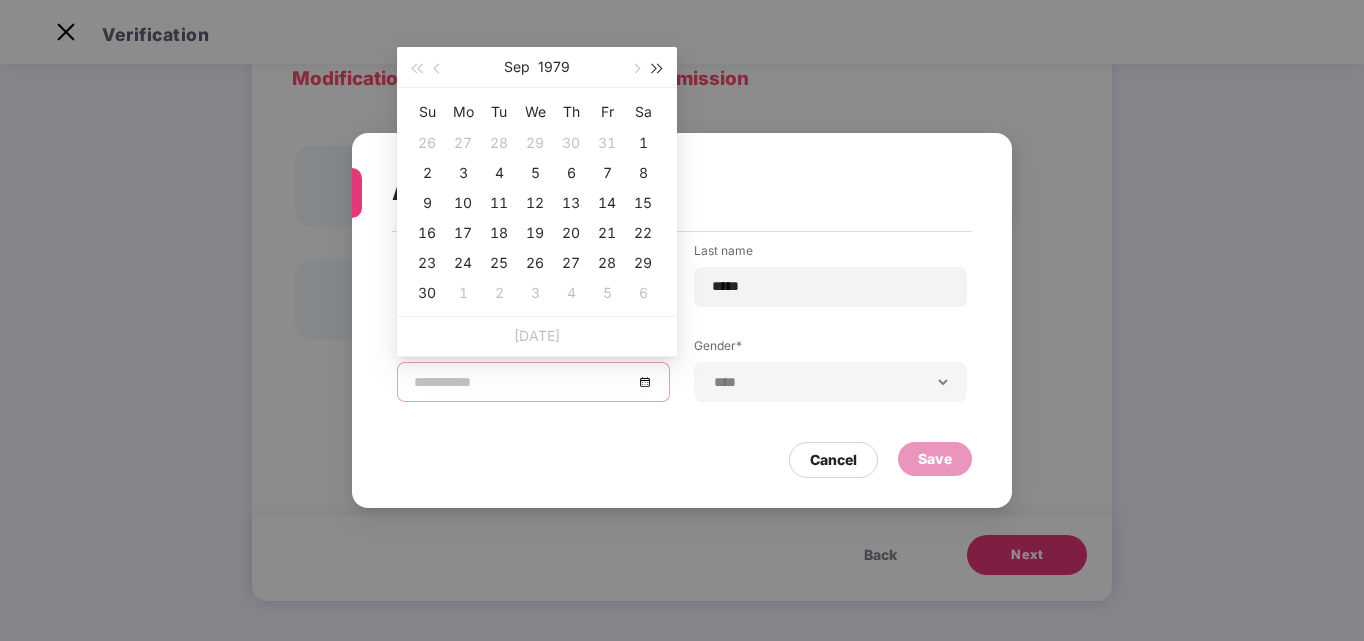 click at bounding box center [658, 69] 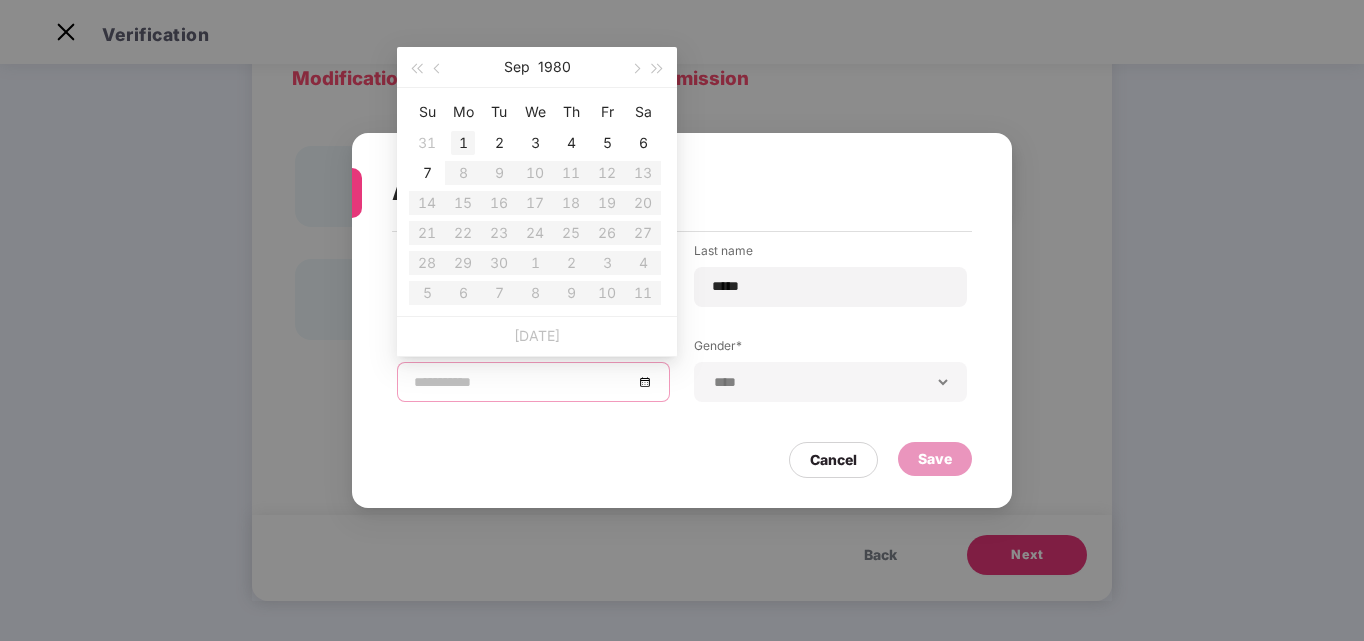 type on "**********" 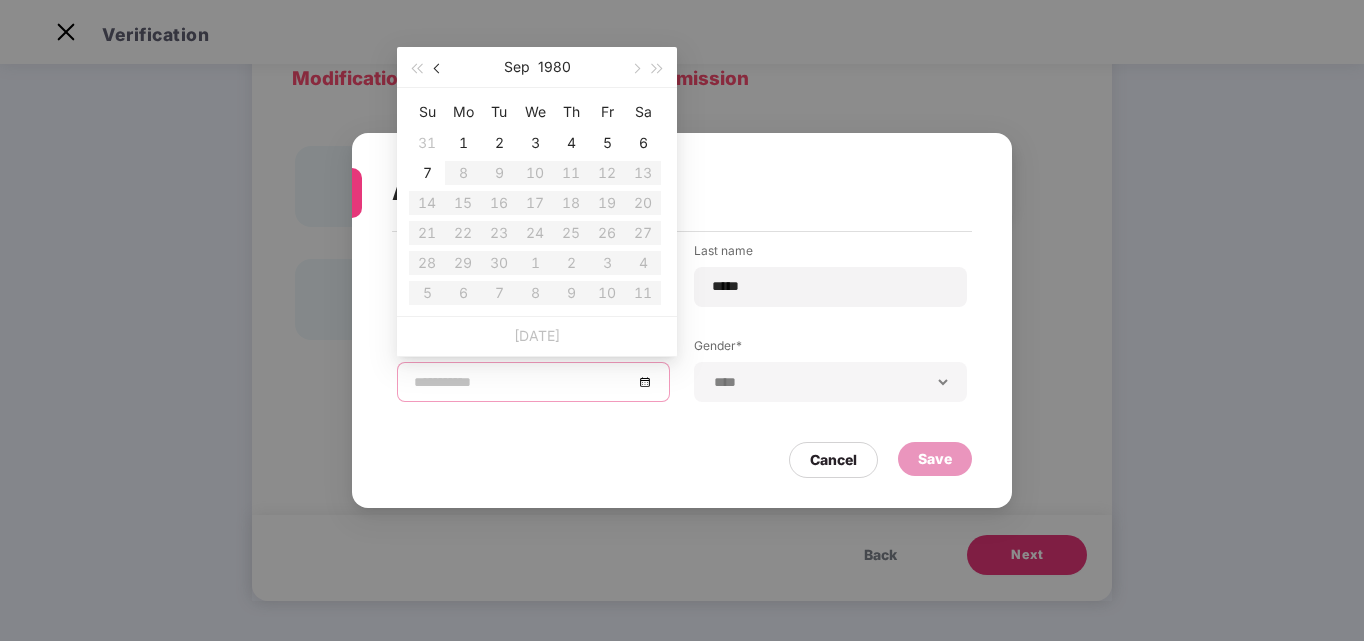 click at bounding box center [438, 67] 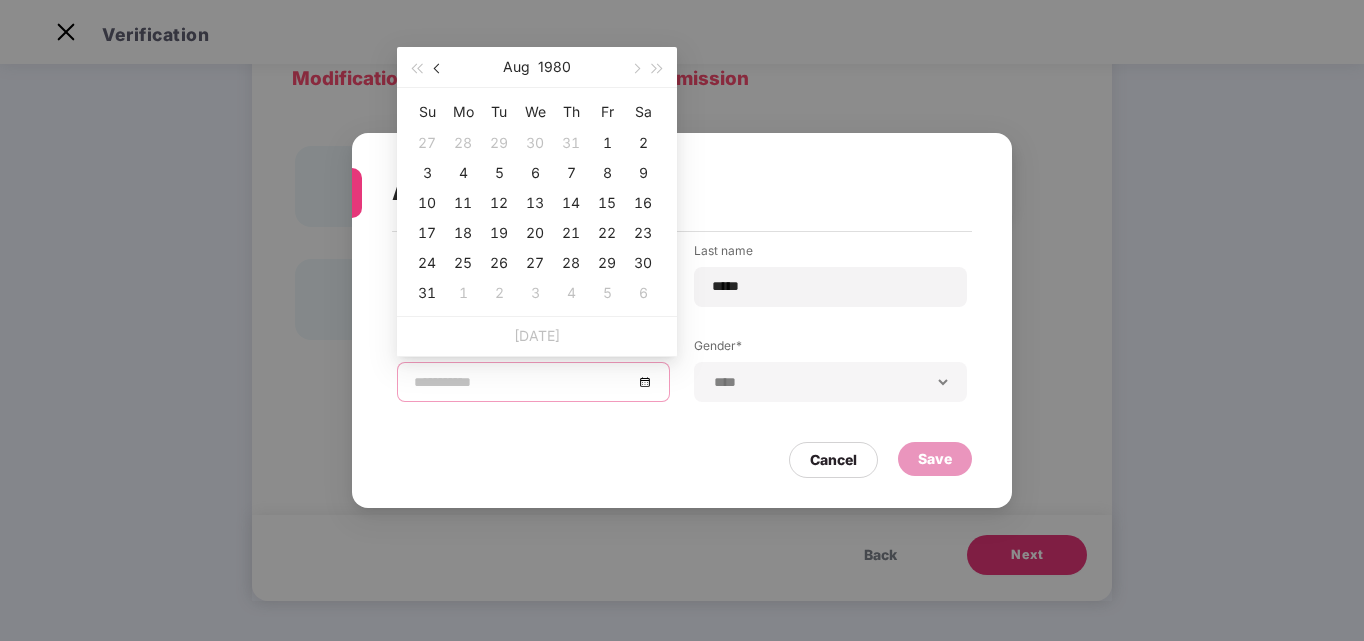 click at bounding box center (438, 67) 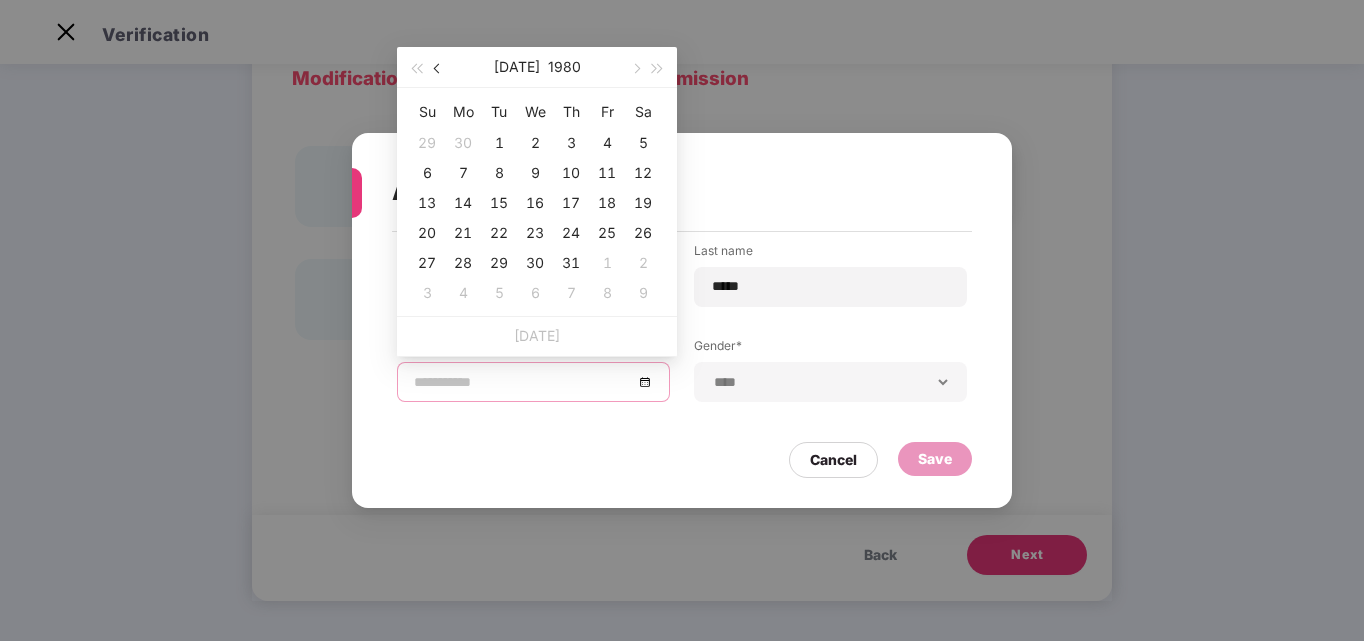 click at bounding box center (438, 67) 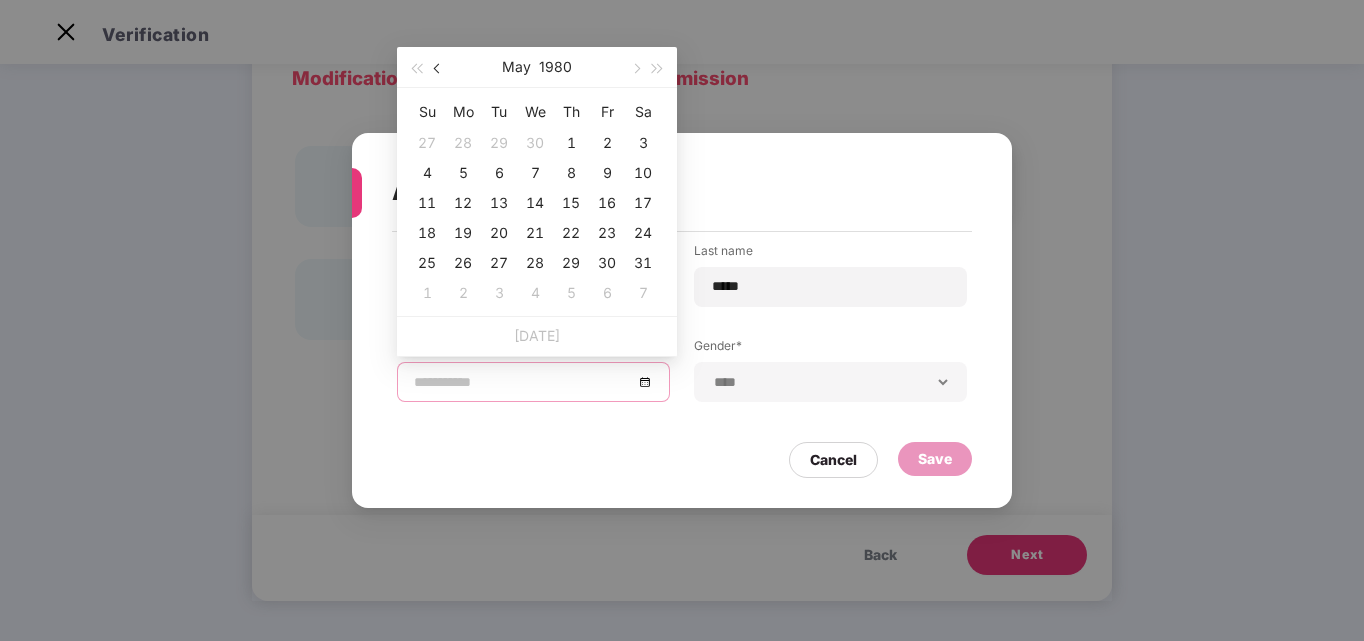 click at bounding box center (438, 67) 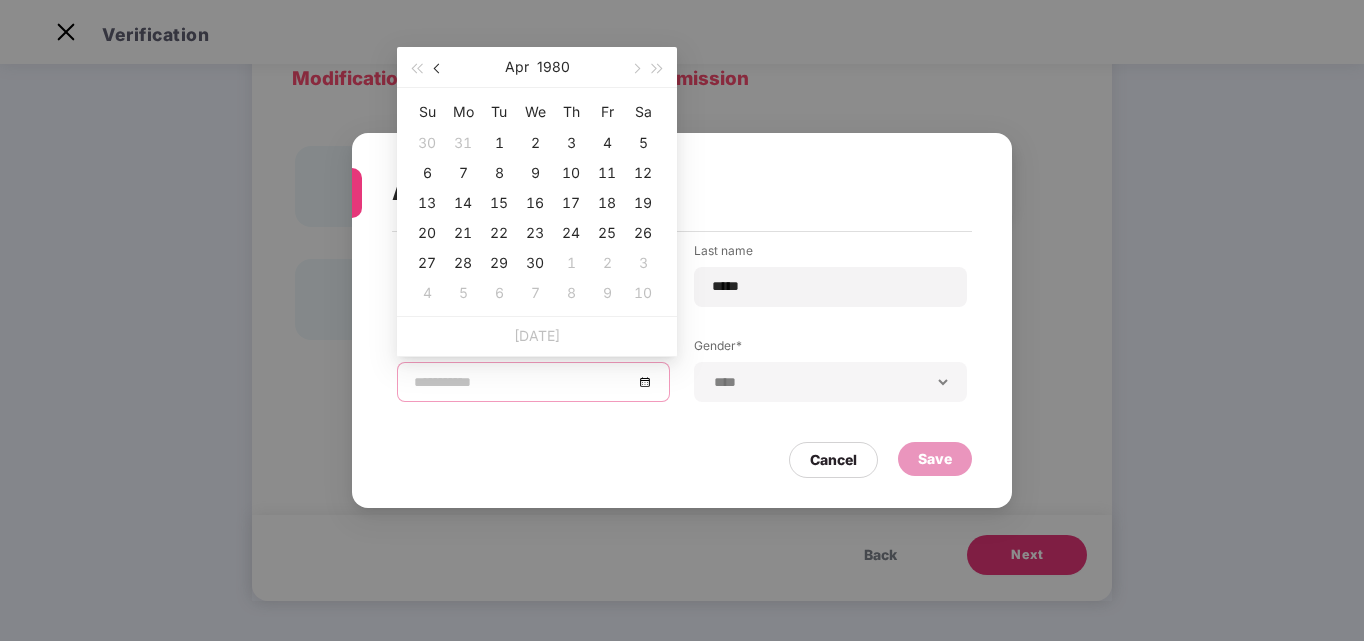 click at bounding box center [438, 67] 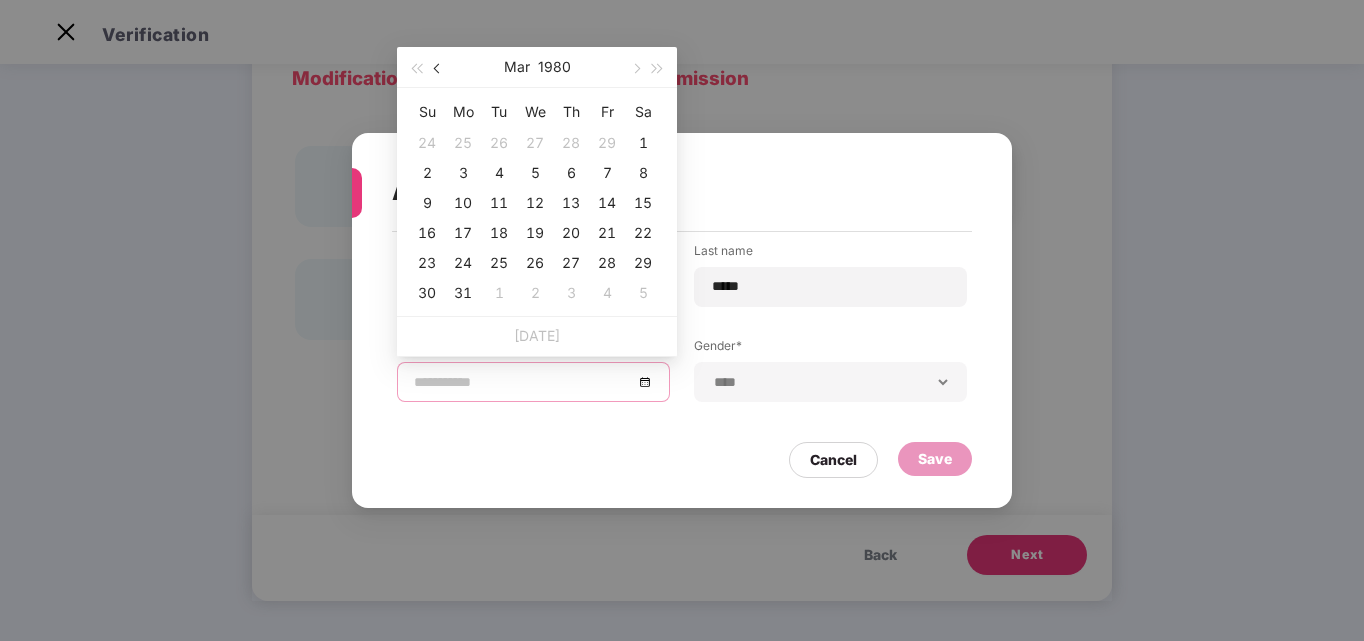 click at bounding box center [438, 67] 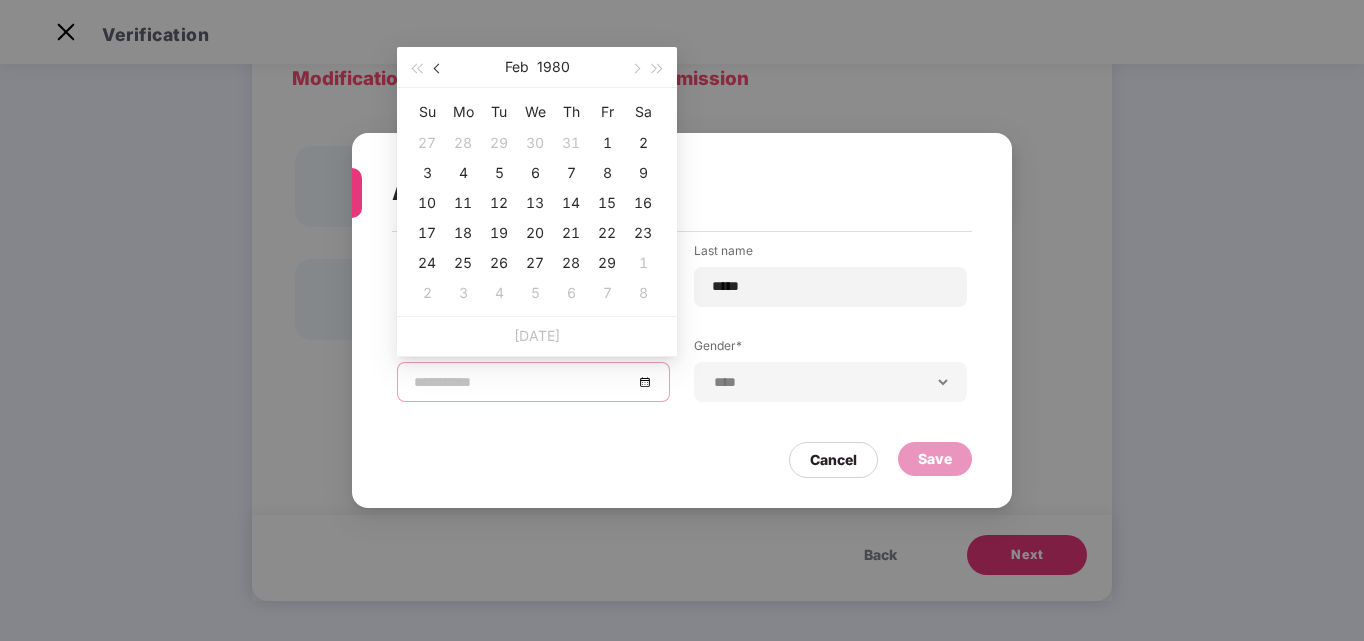 click at bounding box center [438, 67] 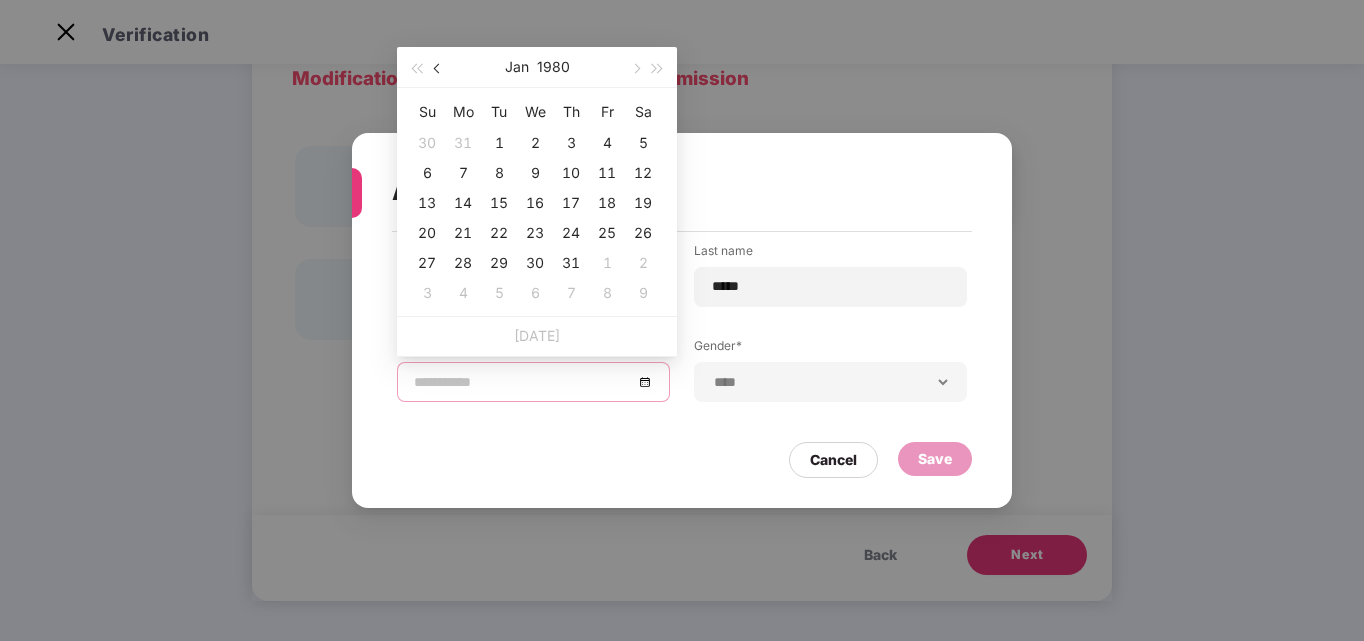click at bounding box center (438, 67) 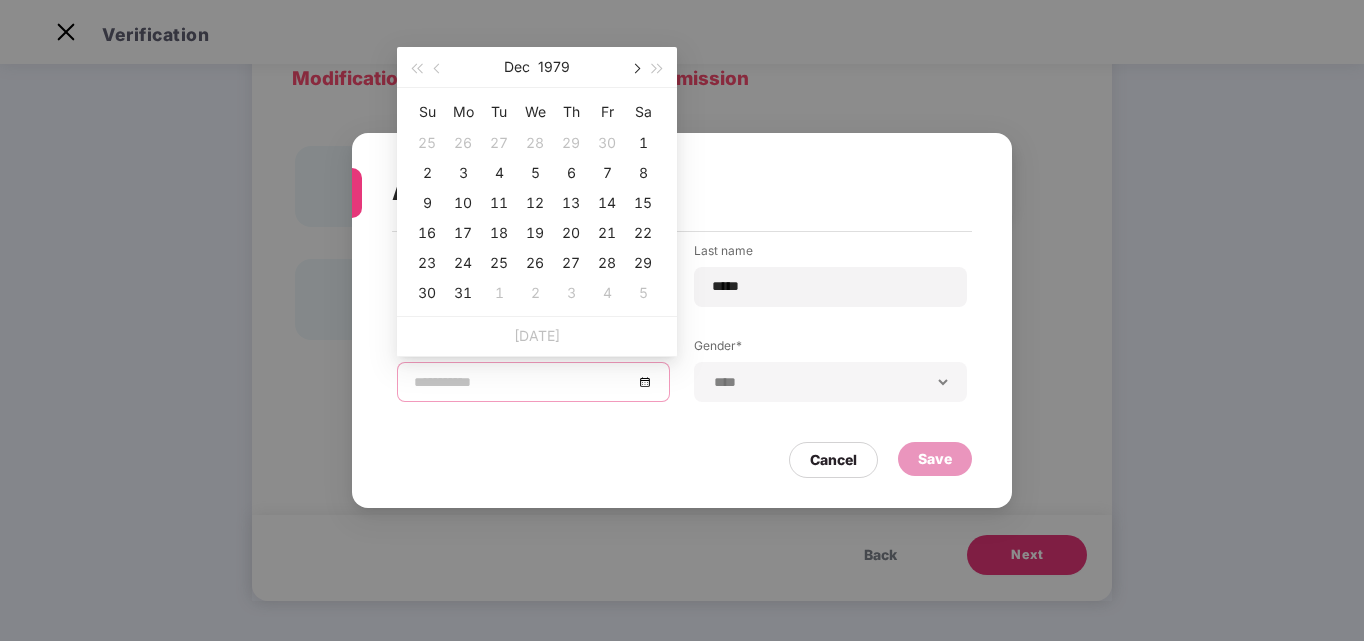 click at bounding box center [635, 67] 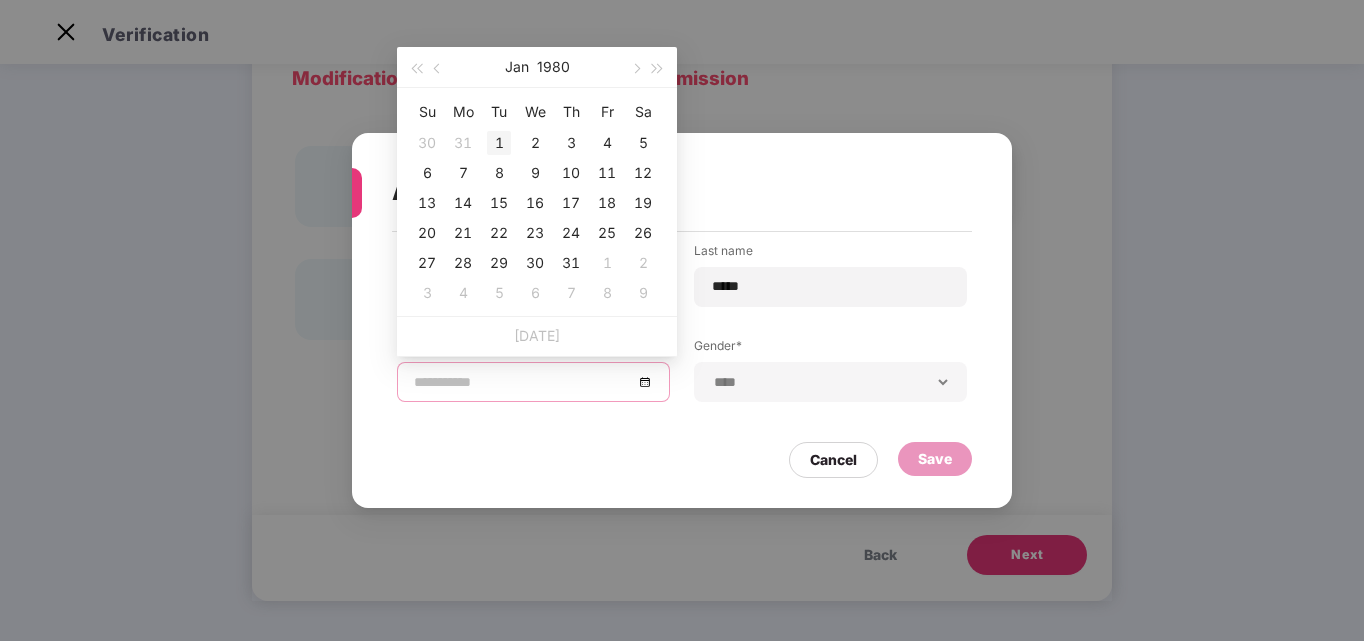 type on "**********" 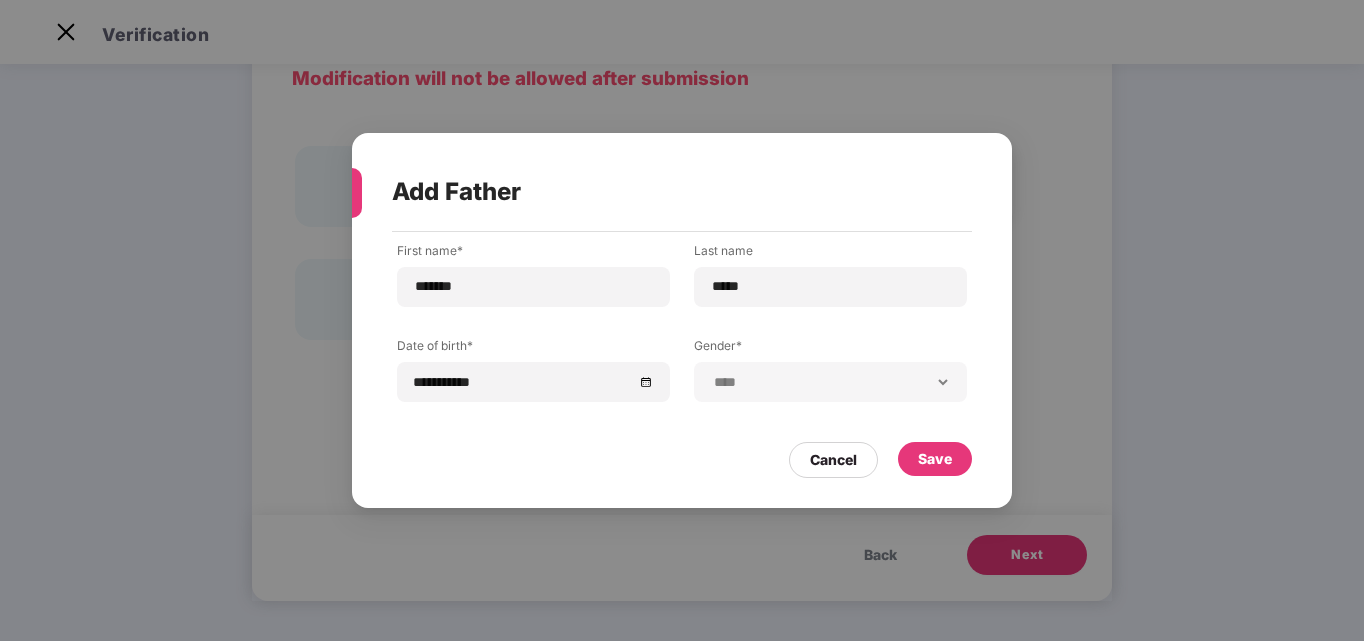 click on "**********" at bounding box center [830, 382] 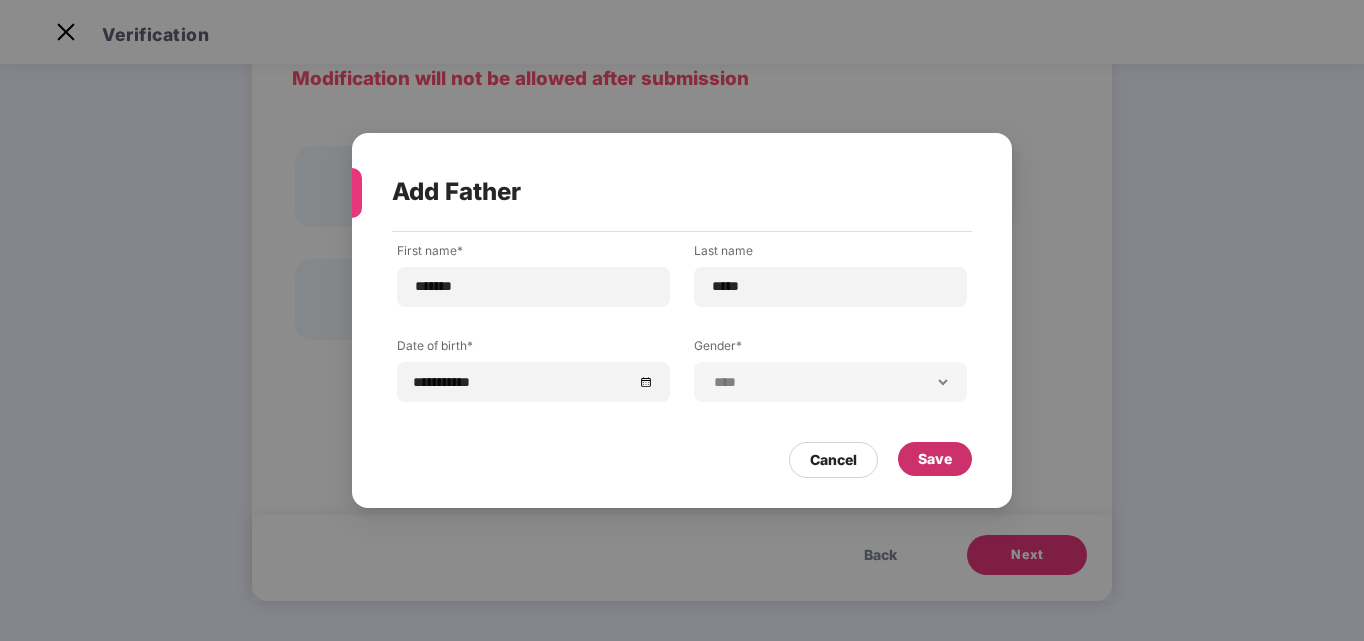 click on "Save" at bounding box center (935, 459) 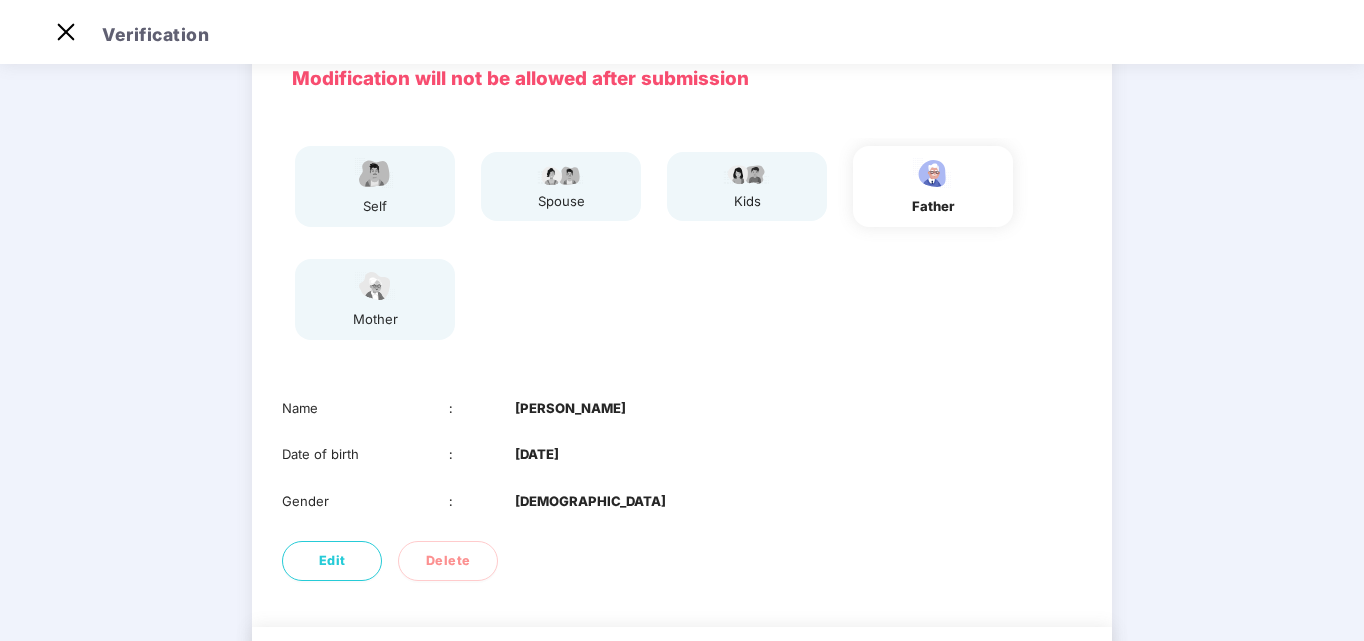 scroll, scrollTop: 216, scrollLeft: 0, axis: vertical 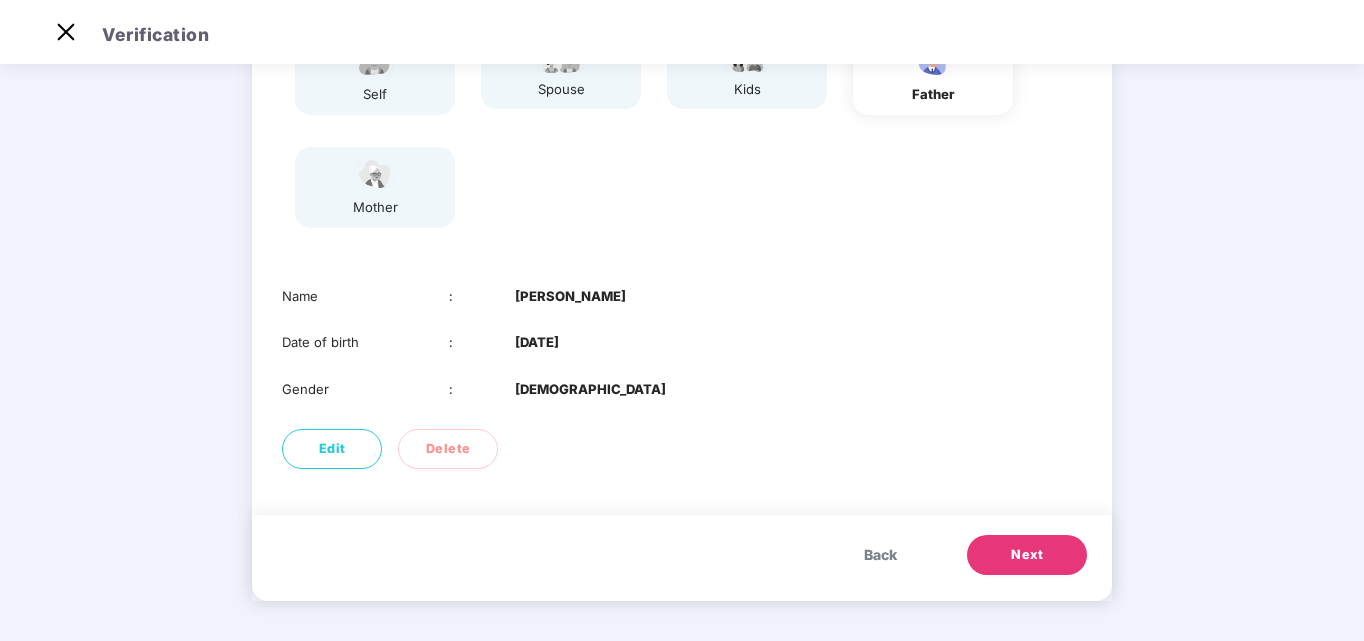 click on "Next" at bounding box center [1027, 555] 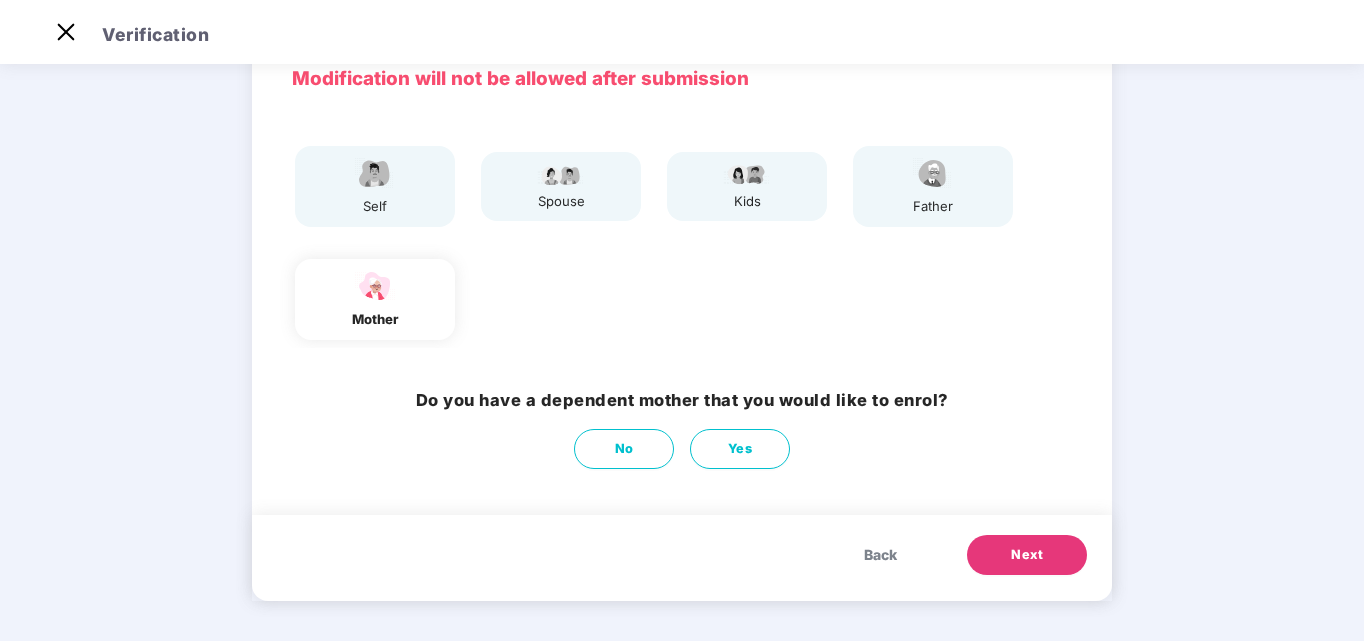 click on "mother" at bounding box center [375, 319] 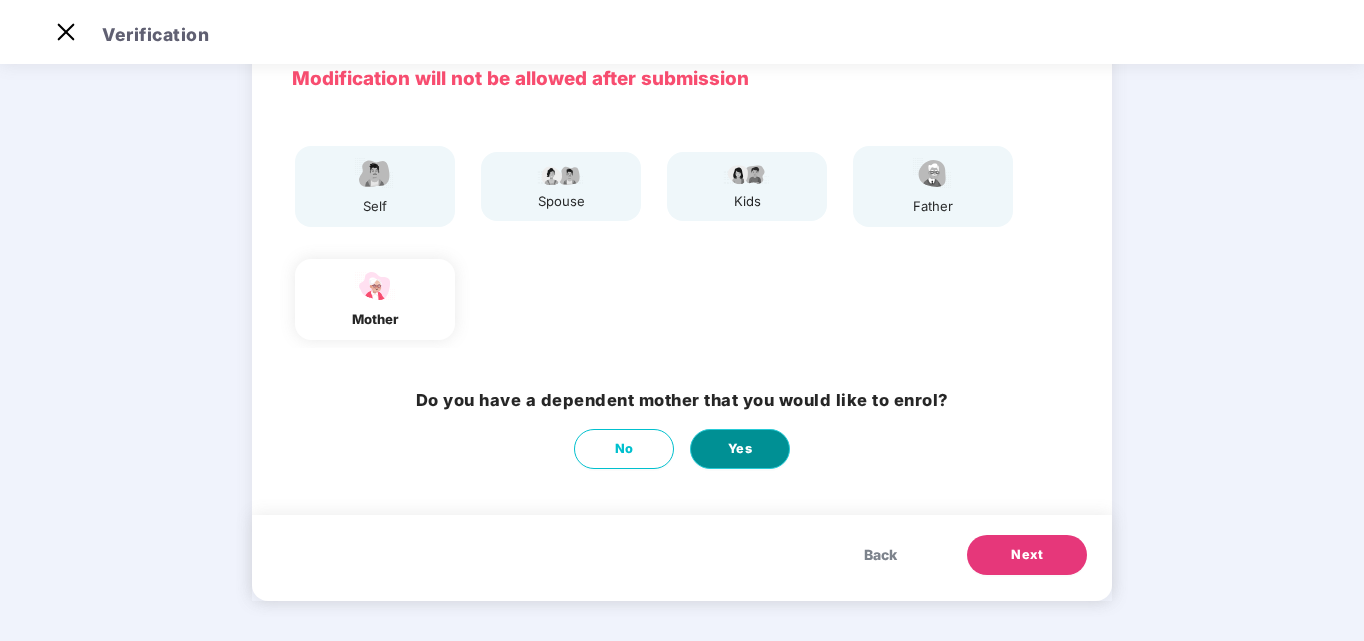 click on "Yes" at bounding box center (740, 449) 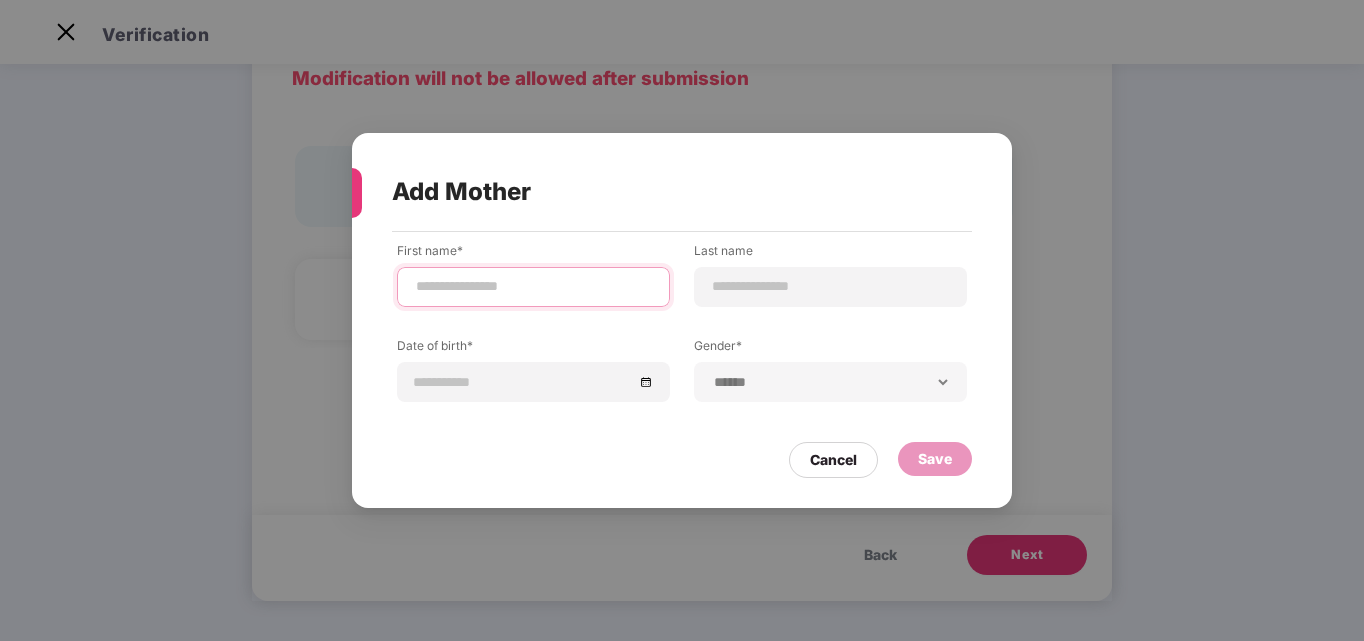 click at bounding box center (533, 286) 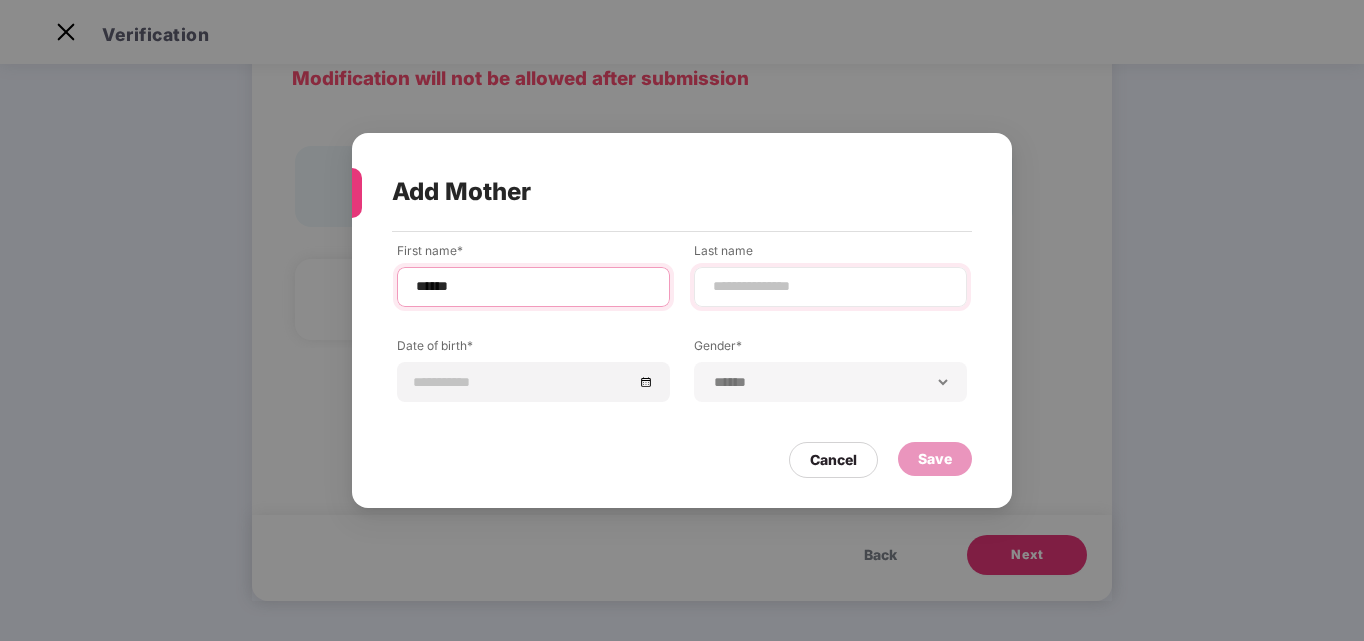 type on "******" 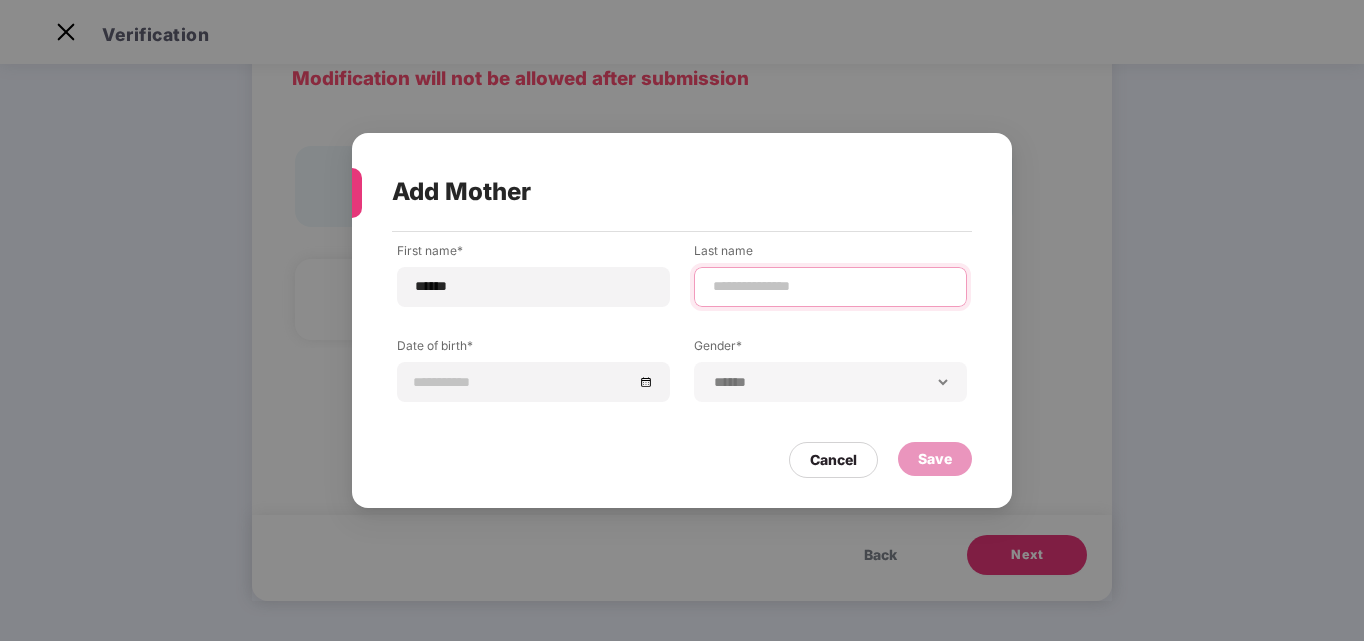 click at bounding box center (830, 286) 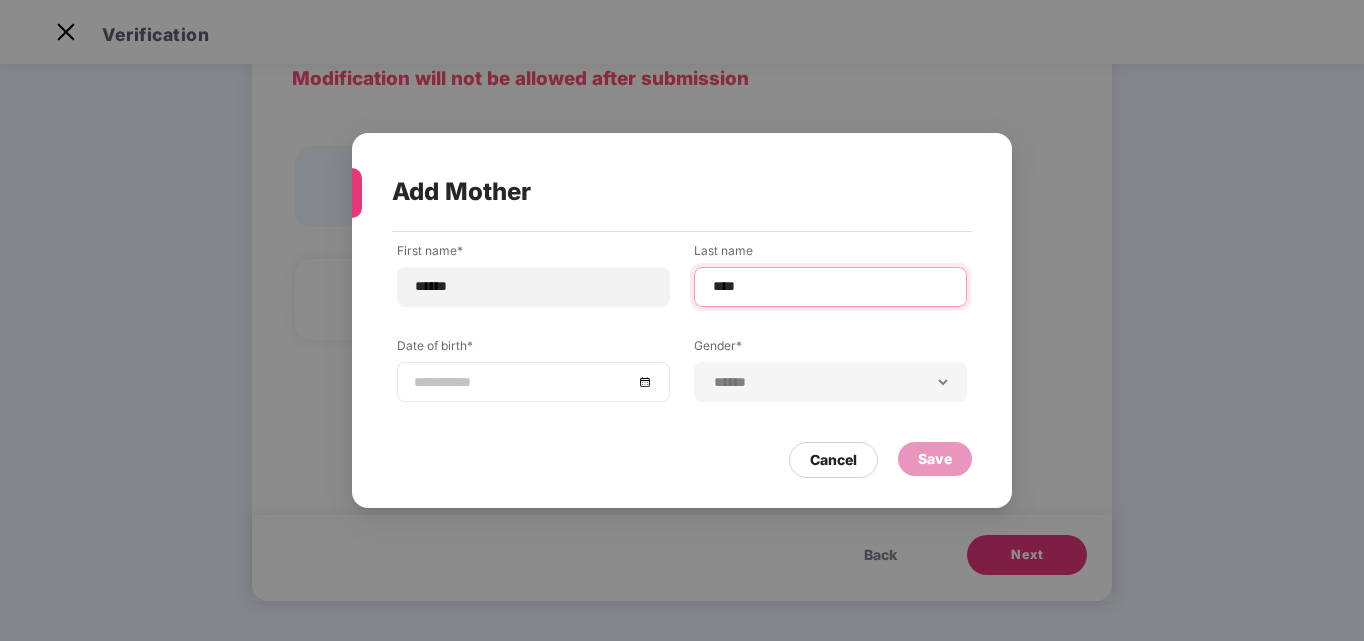 type on "****" 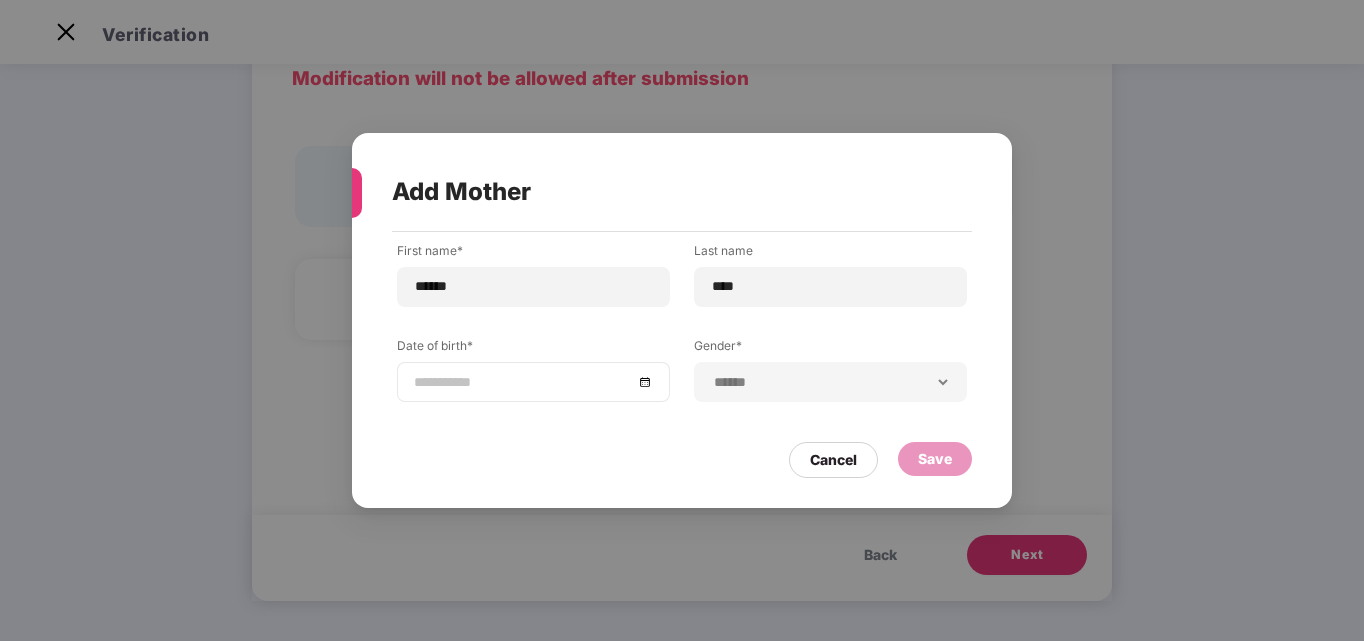 click at bounding box center (533, 382) 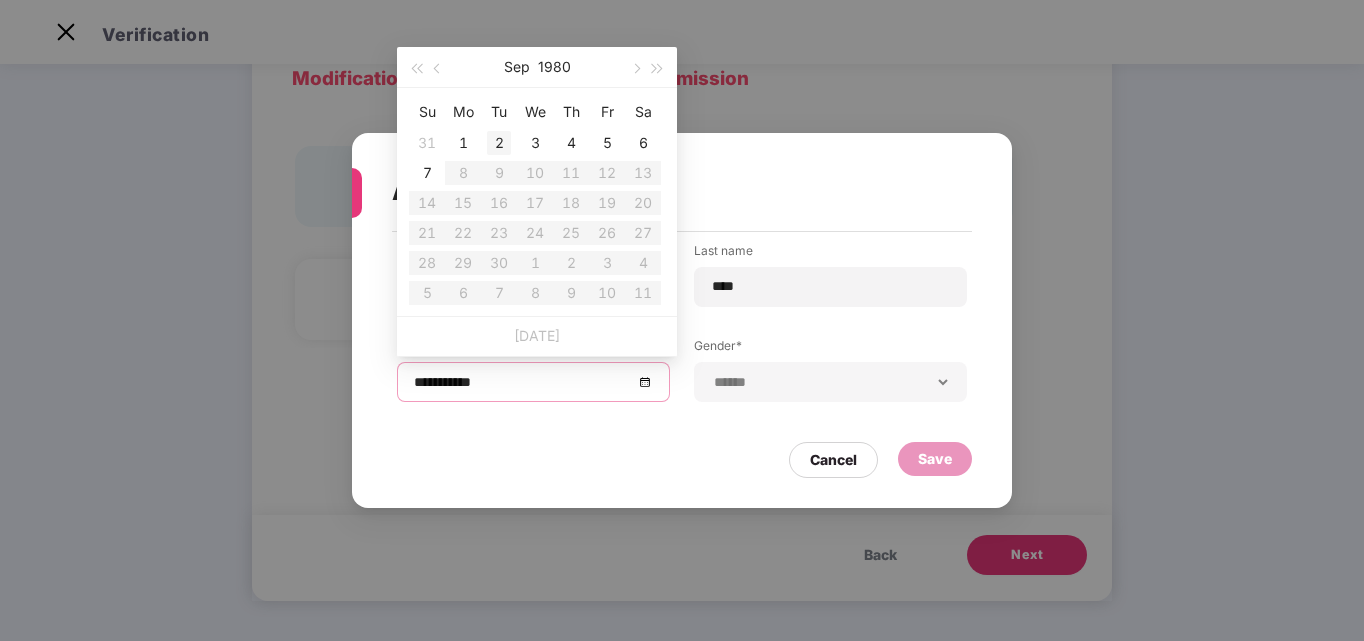 type on "**********" 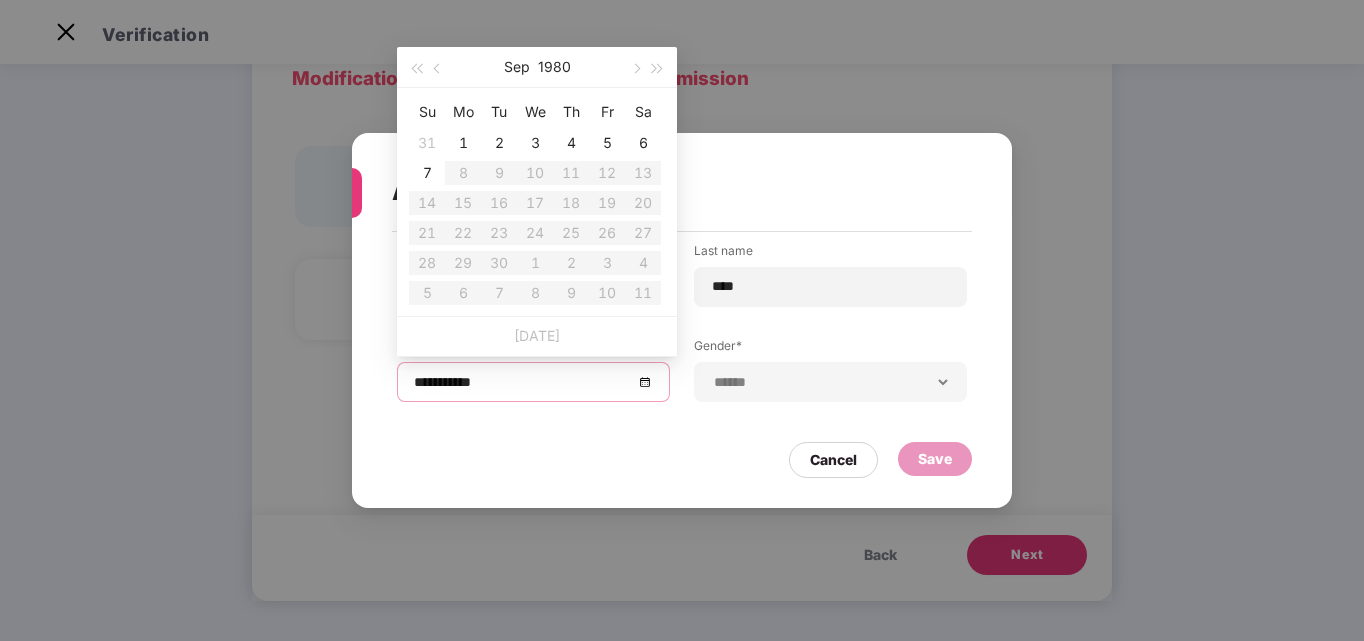 type 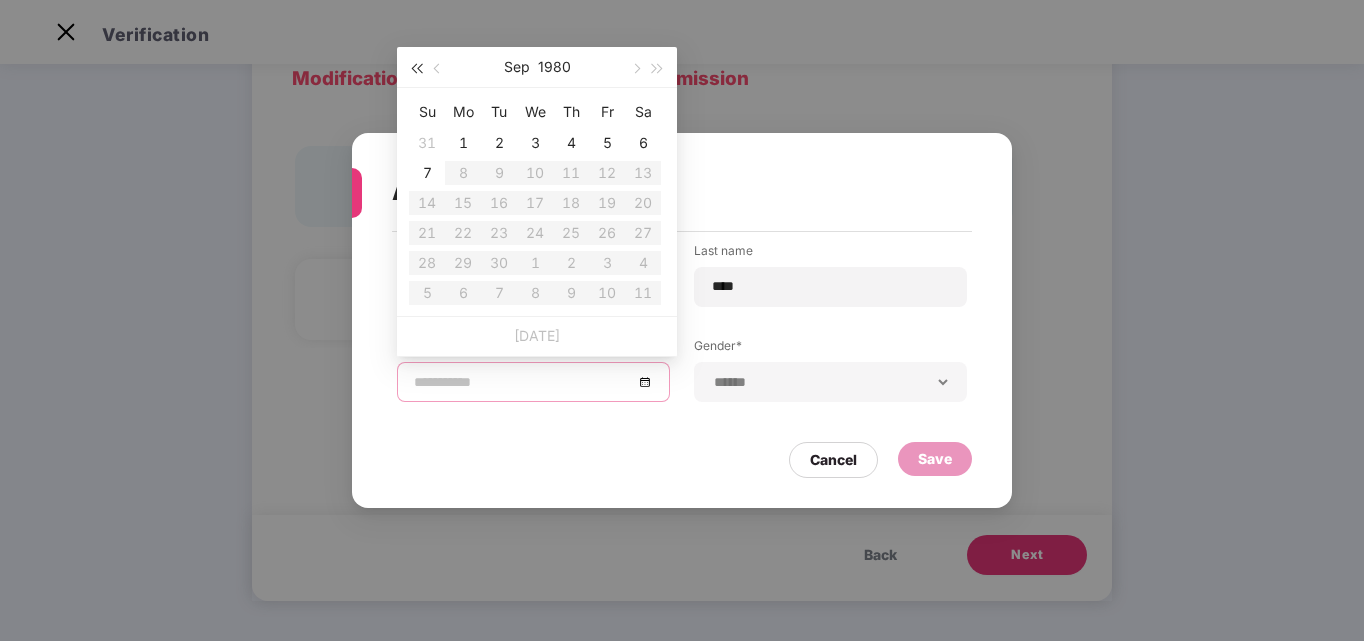 click at bounding box center (416, 69) 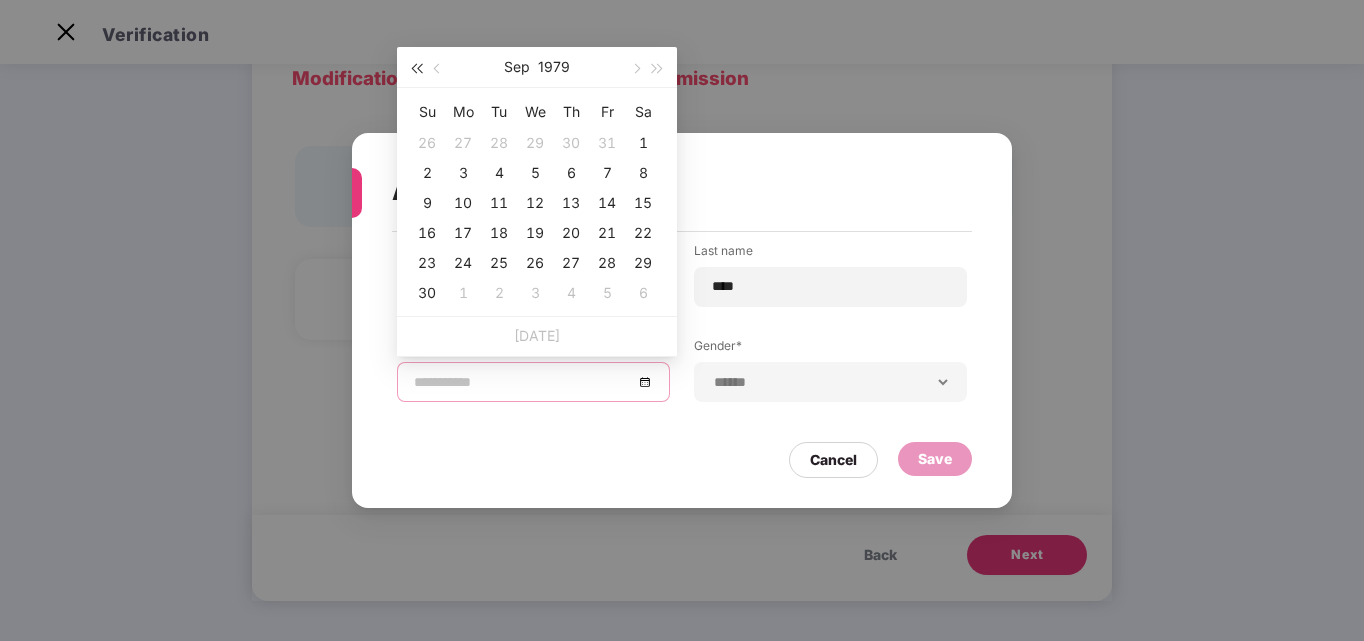 click at bounding box center [416, 69] 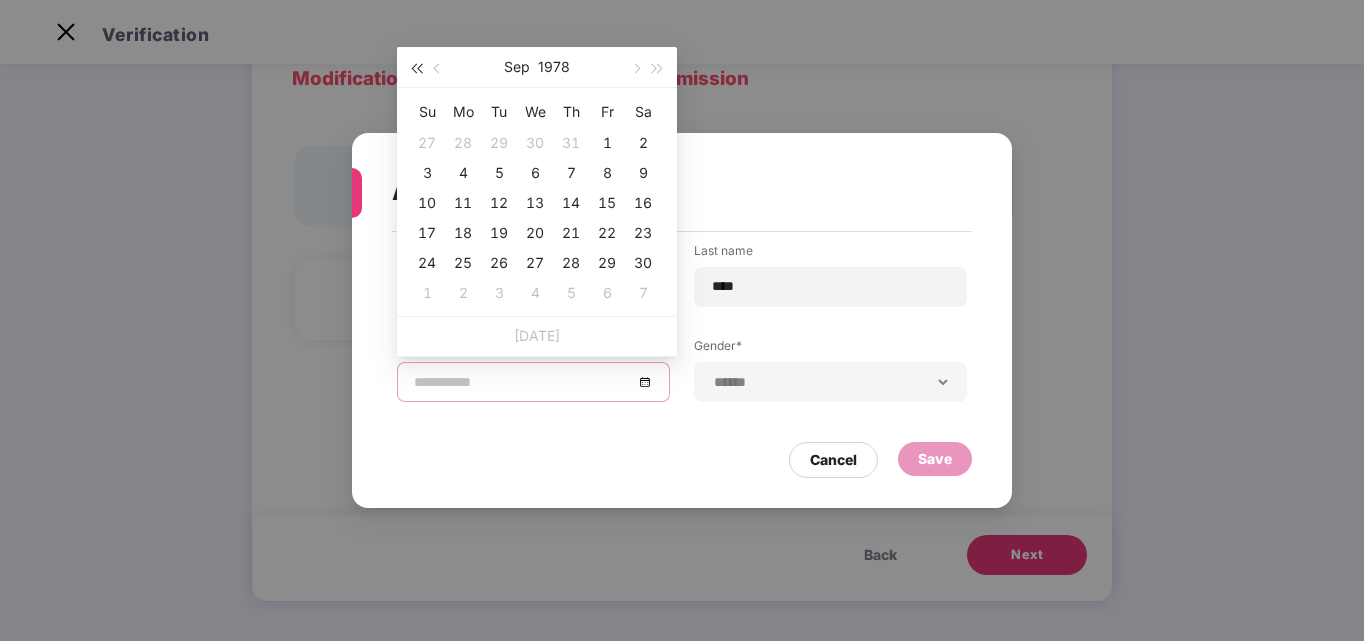 click at bounding box center (416, 69) 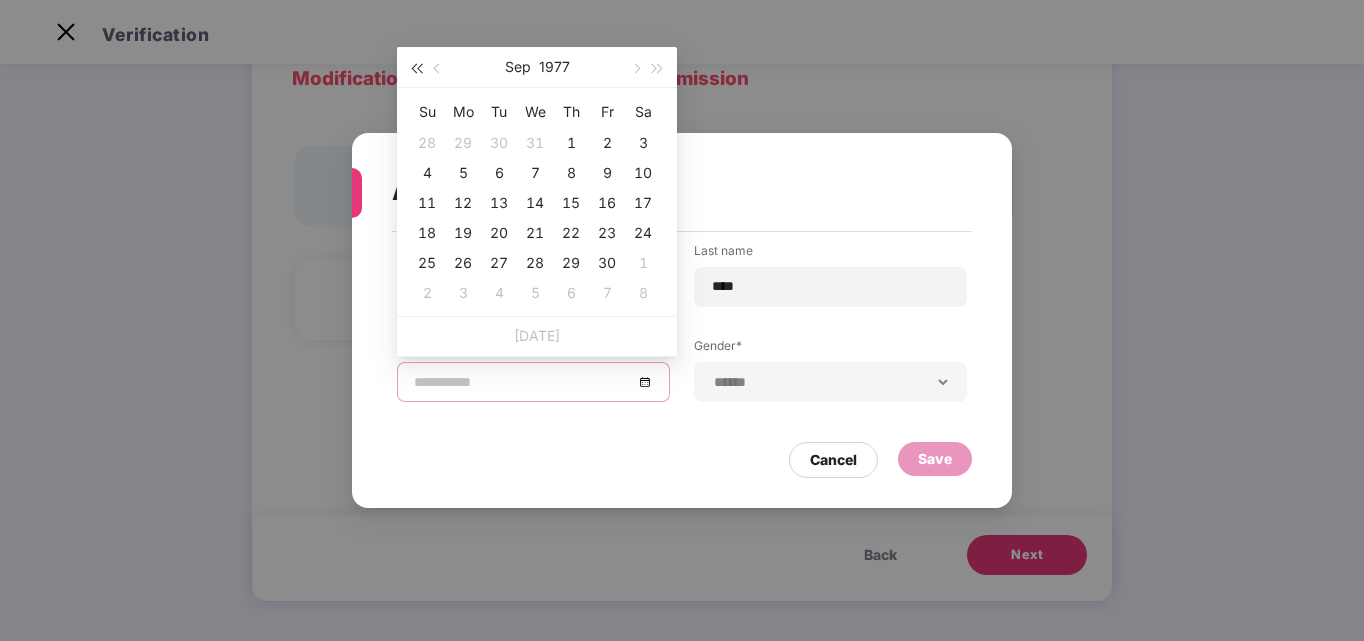 click at bounding box center [416, 69] 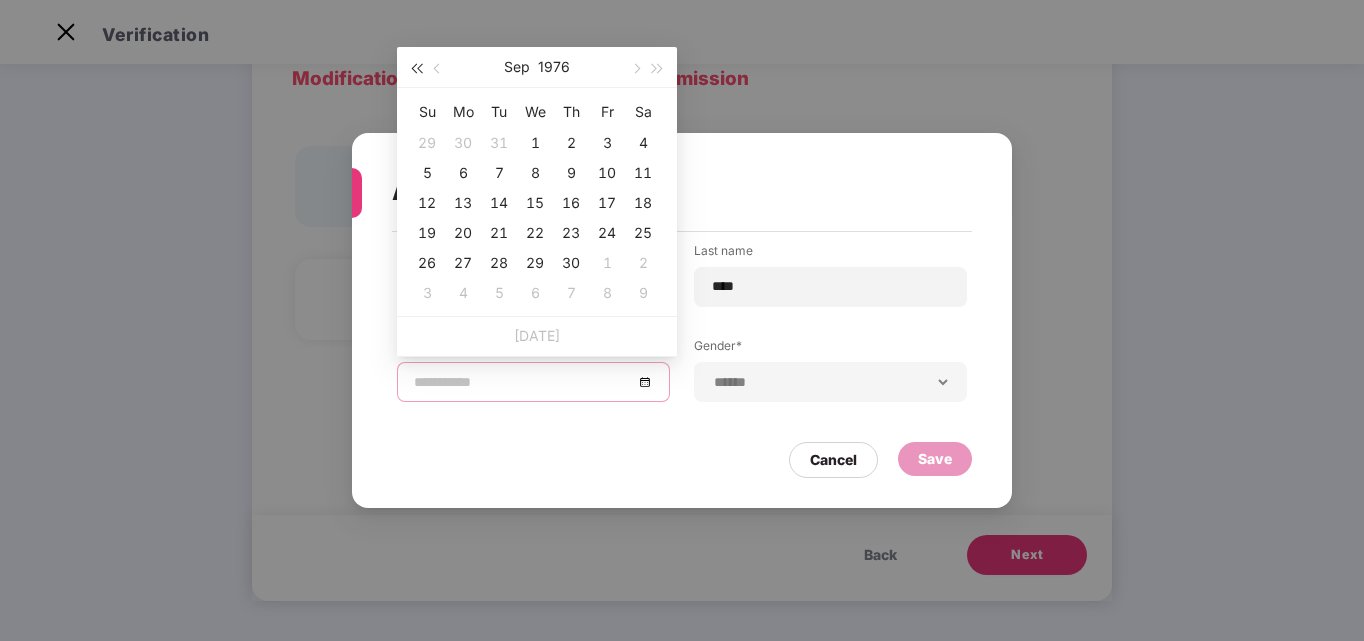 click at bounding box center (416, 69) 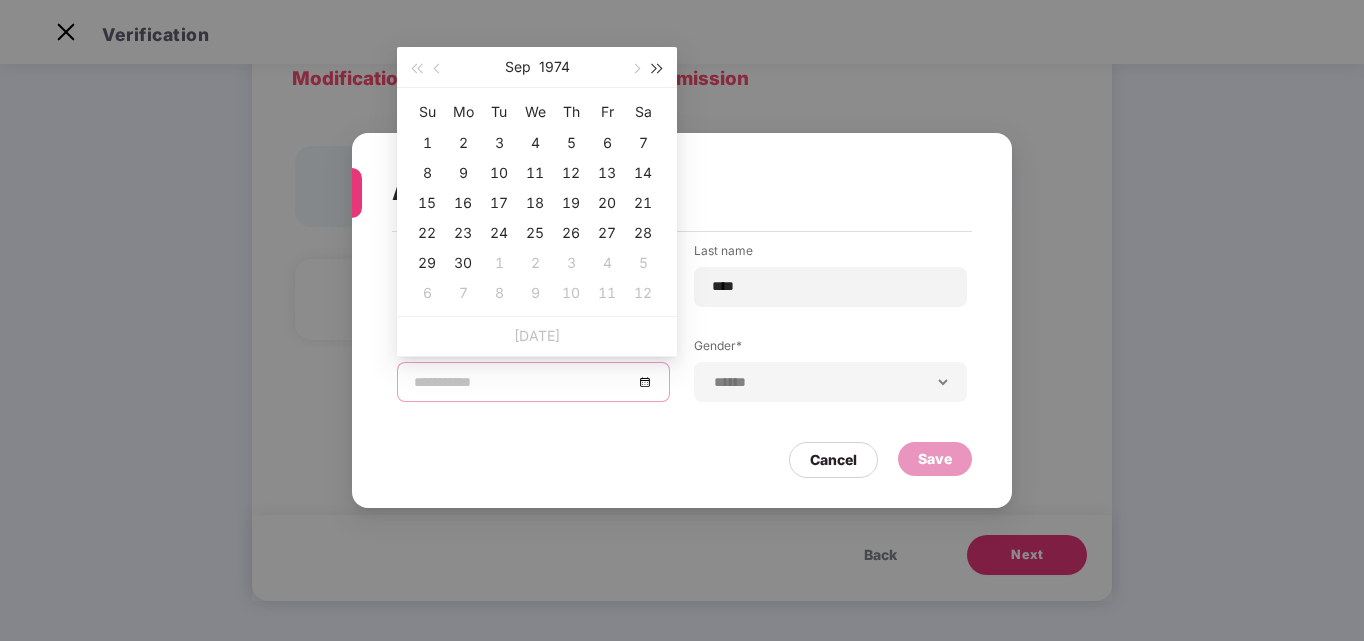 click at bounding box center (658, 69) 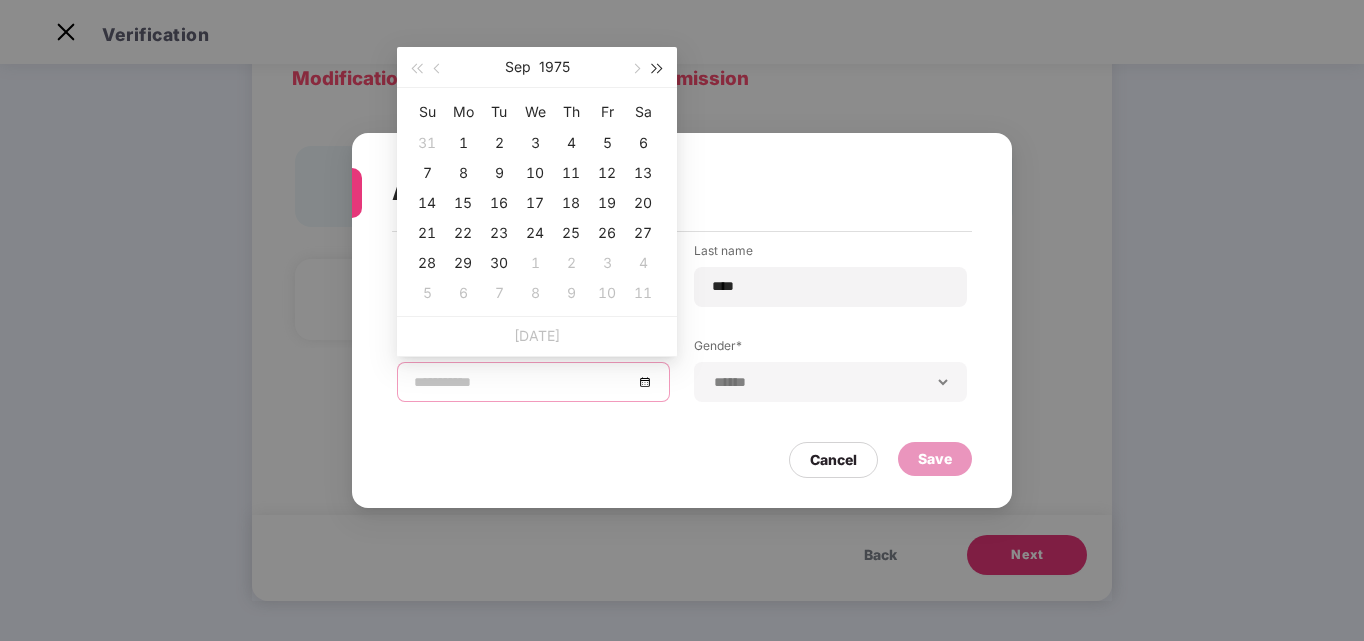 click at bounding box center [658, 69] 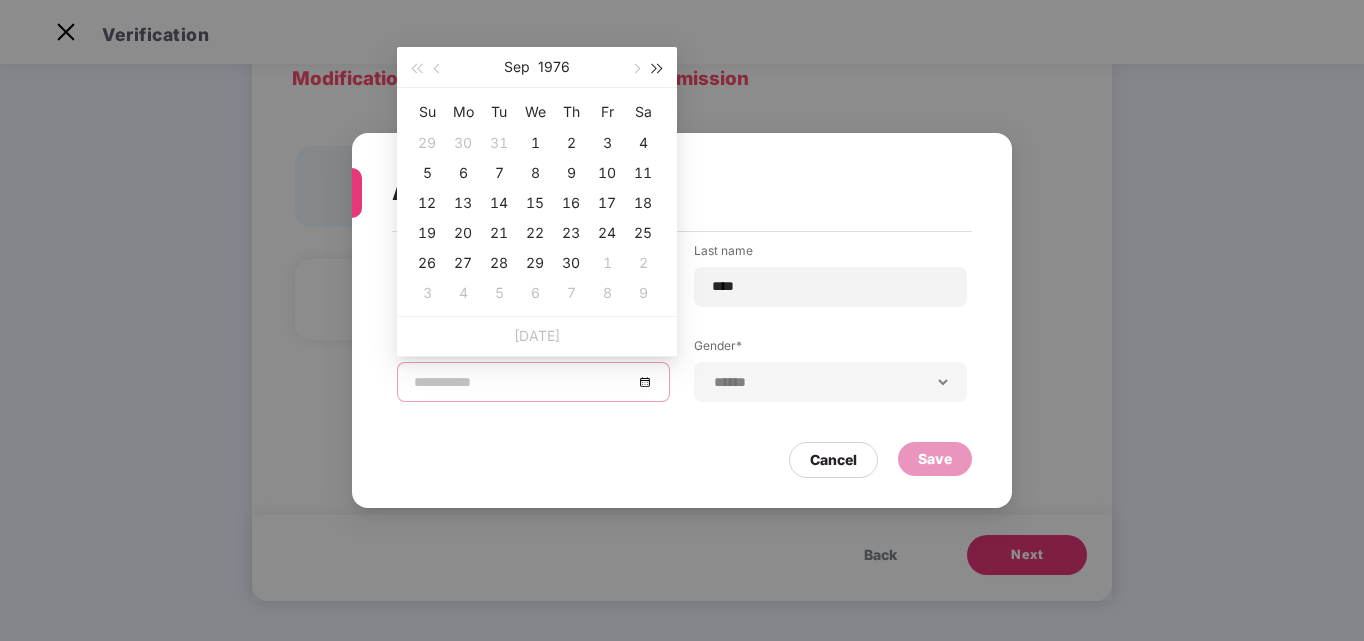click at bounding box center [658, 69] 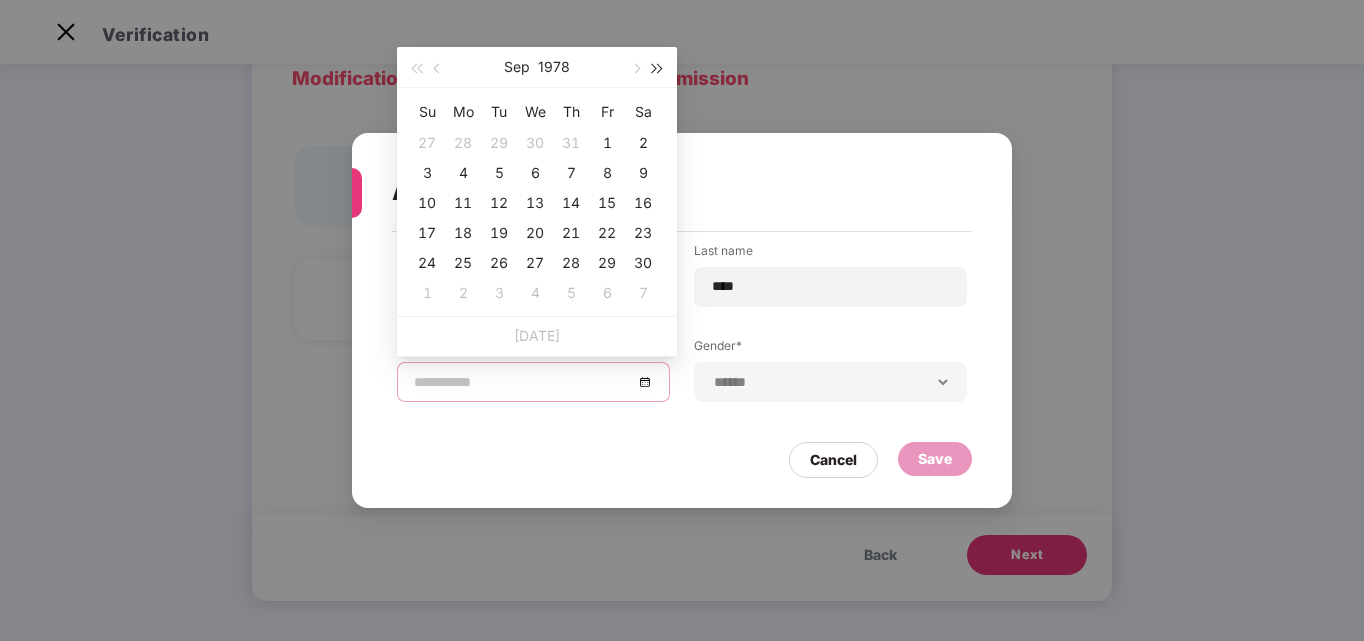 click at bounding box center (658, 69) 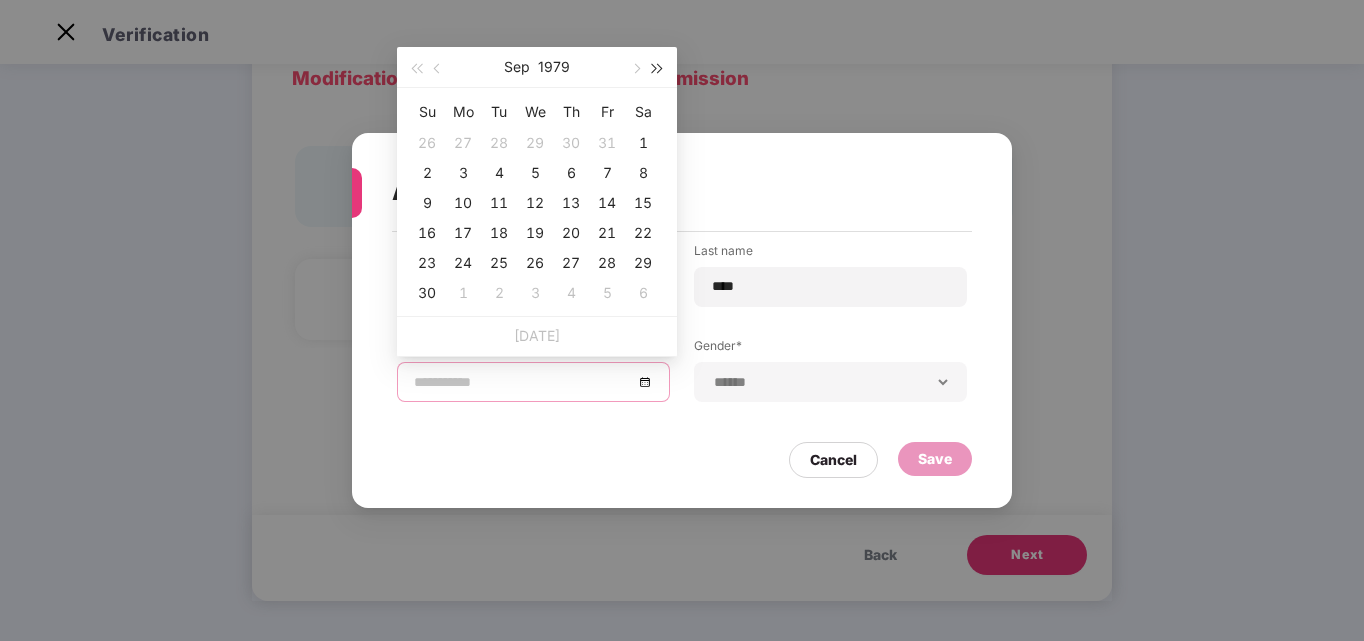 click at bounding box center (658, 69) 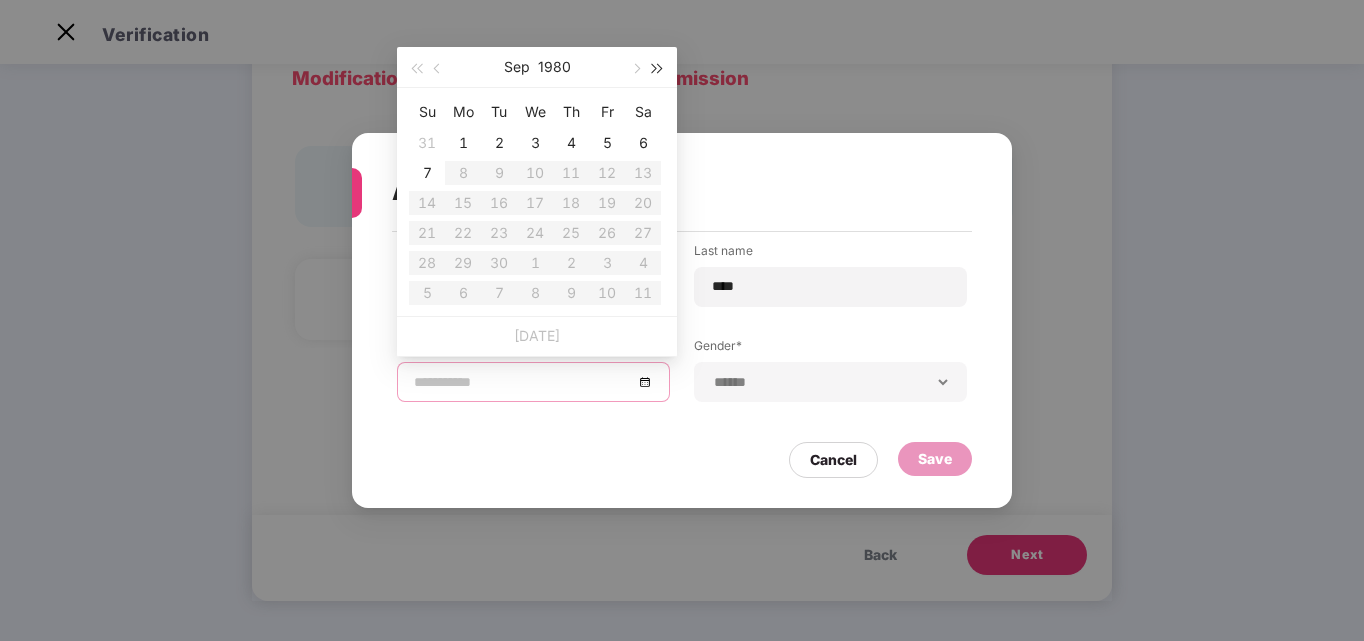 click at bounding box center [658, 69] 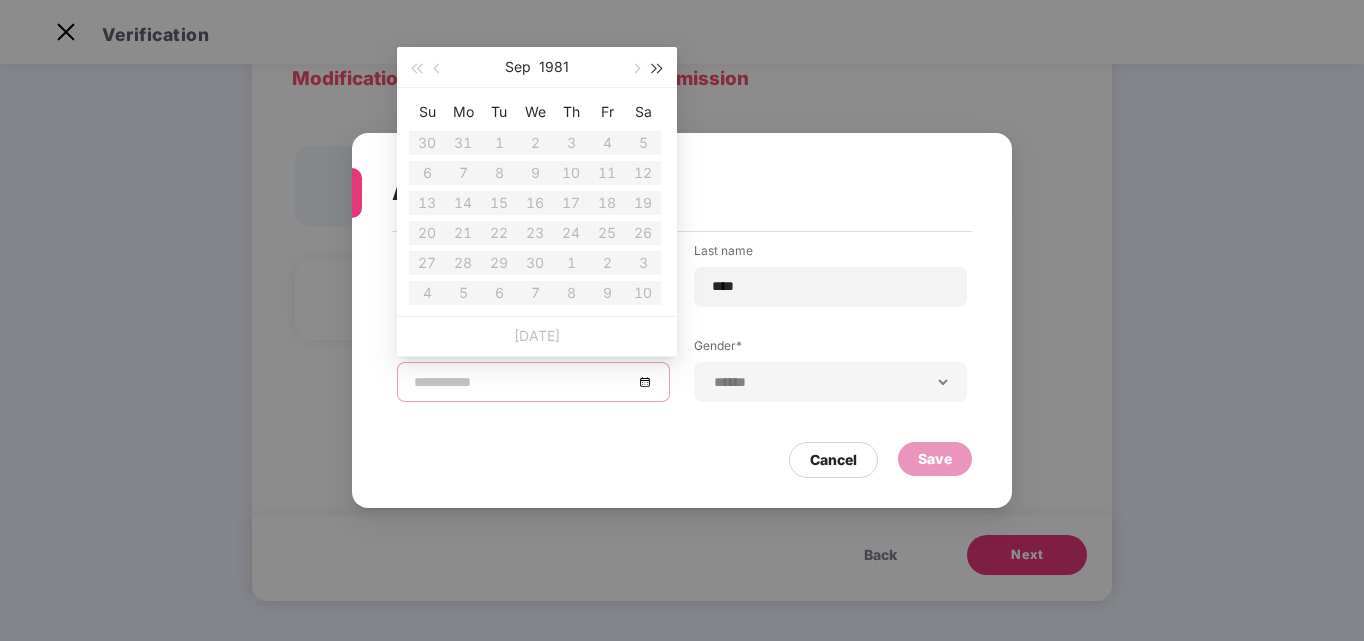 click at bounding box center [658, 69] 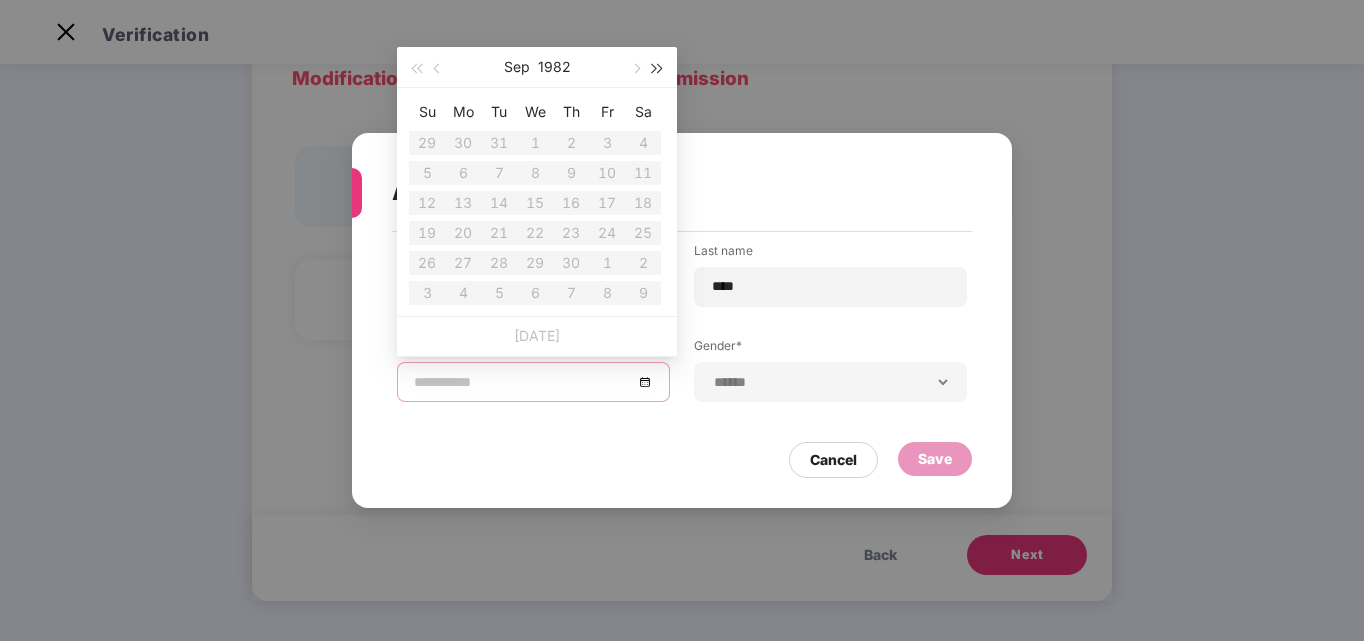 click at bounding box center [658, 69] 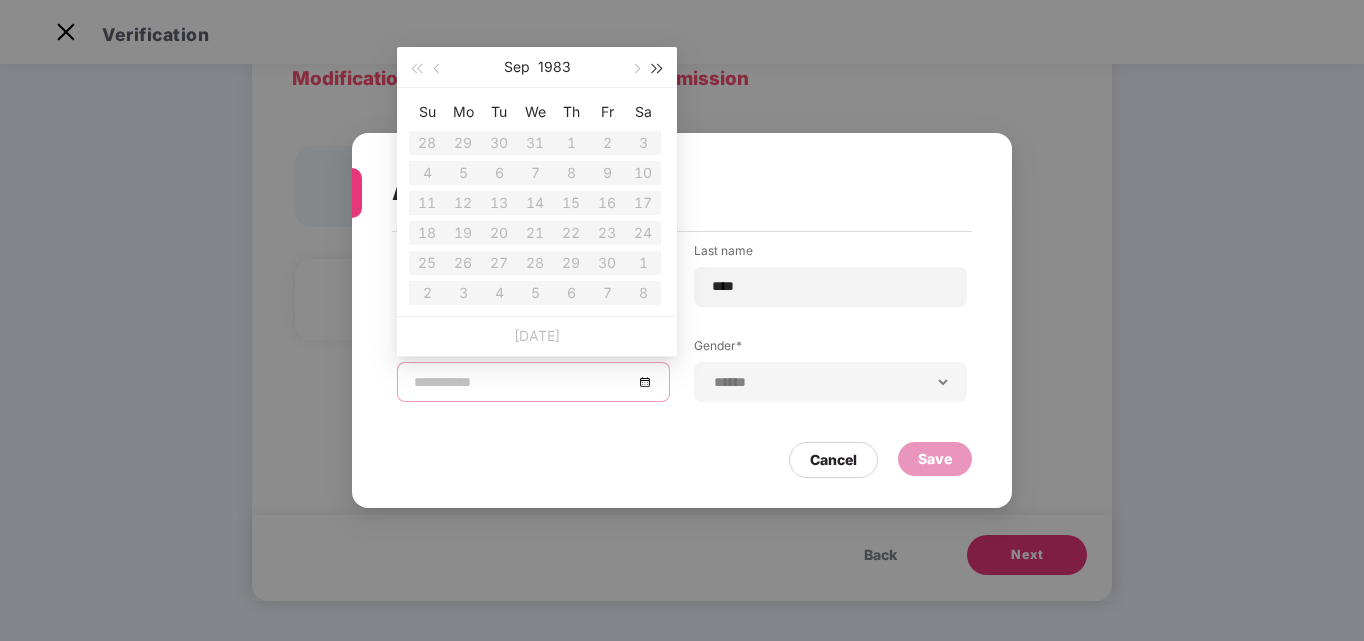click at bounding box center (658, 69) 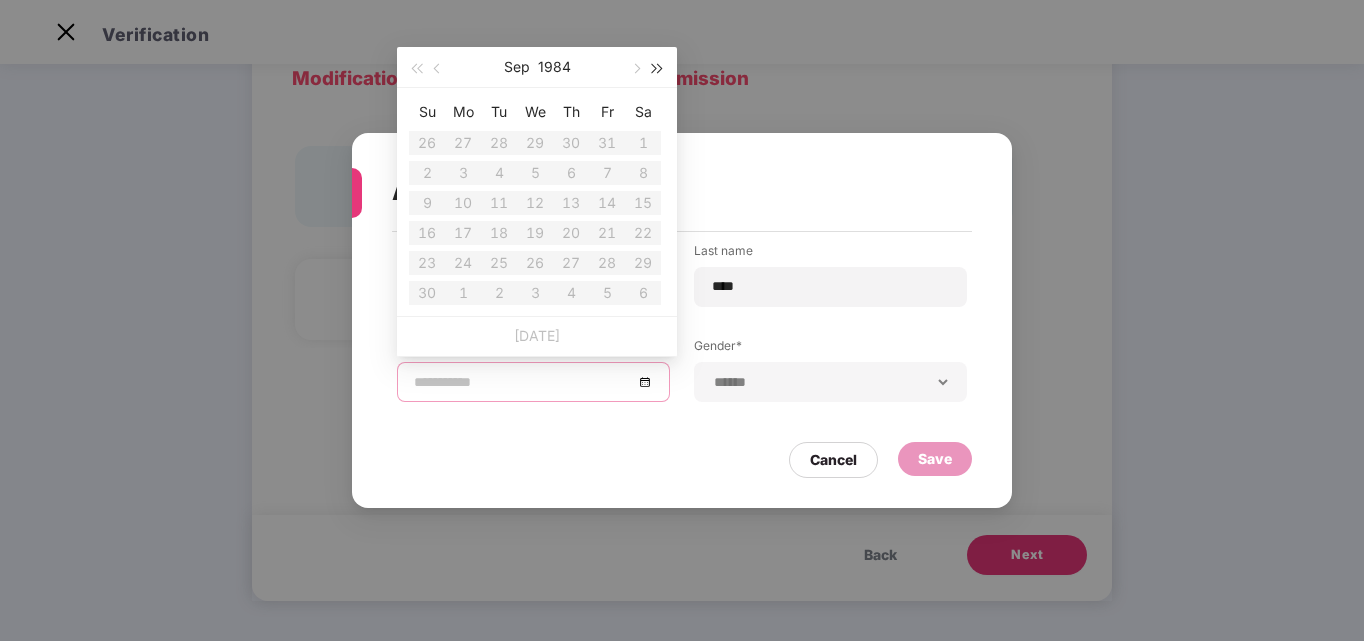 click at bounding box center [658, 69] 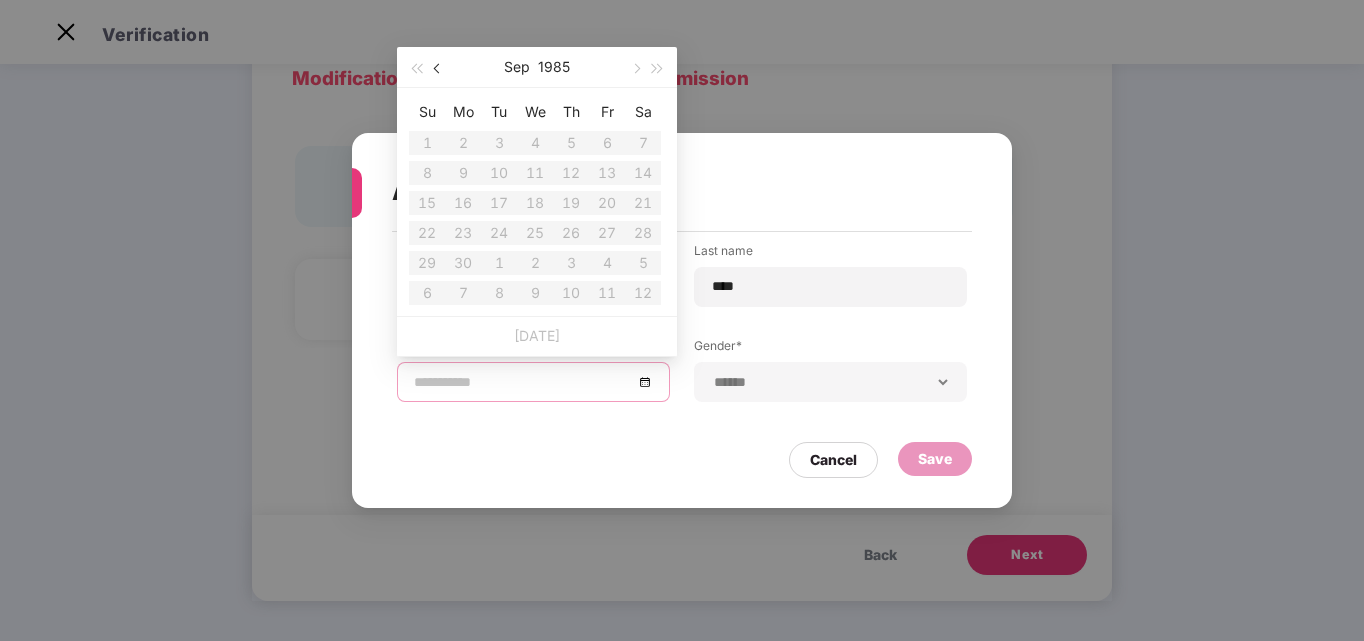 click at bounding box center [439, 69] 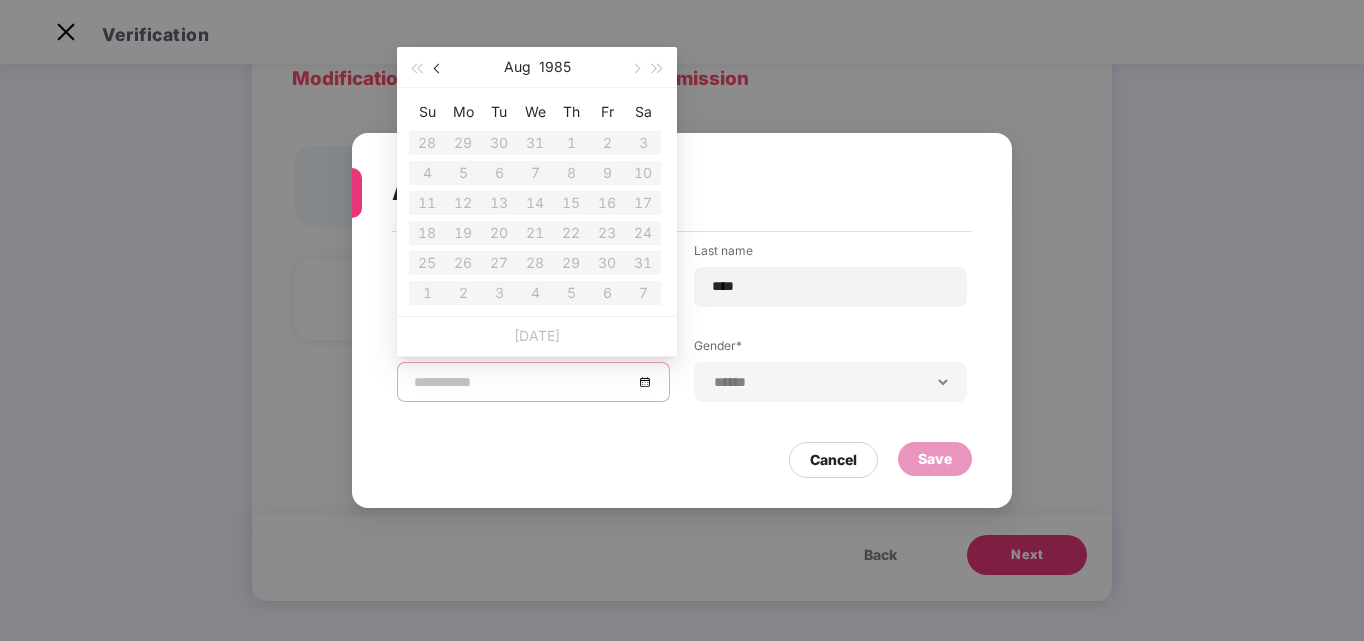 click at bounding box center [439, 69] 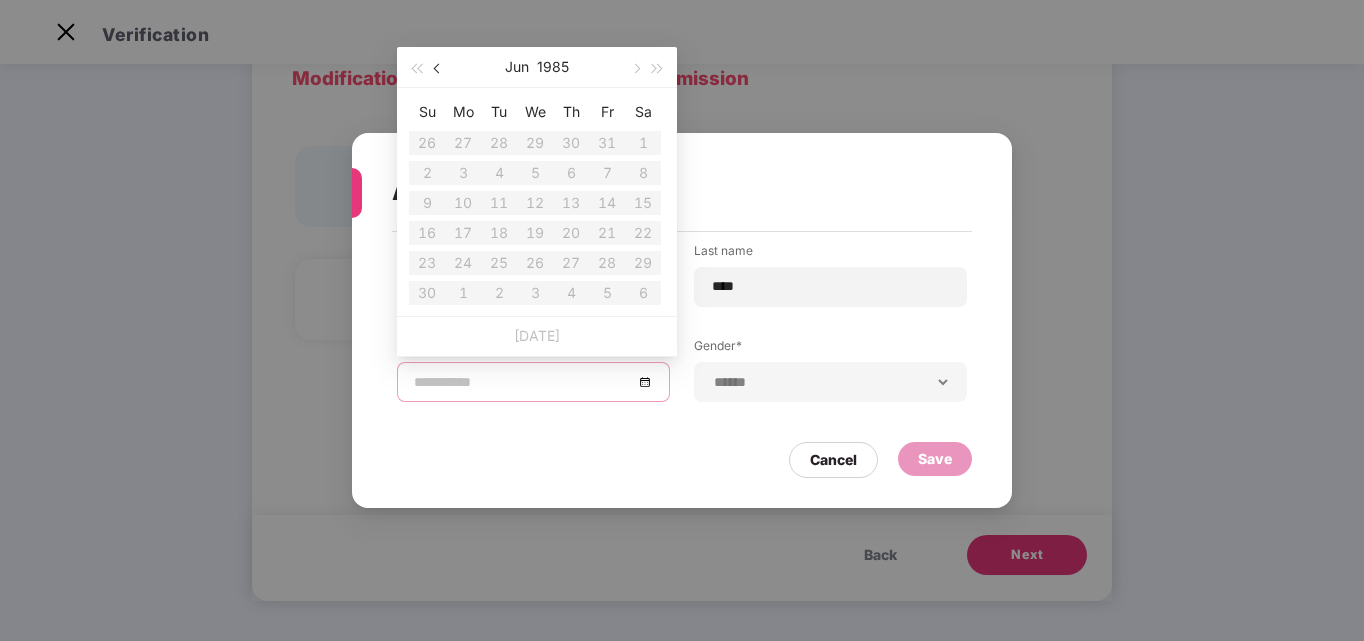 click at bounding box center (439, 69) 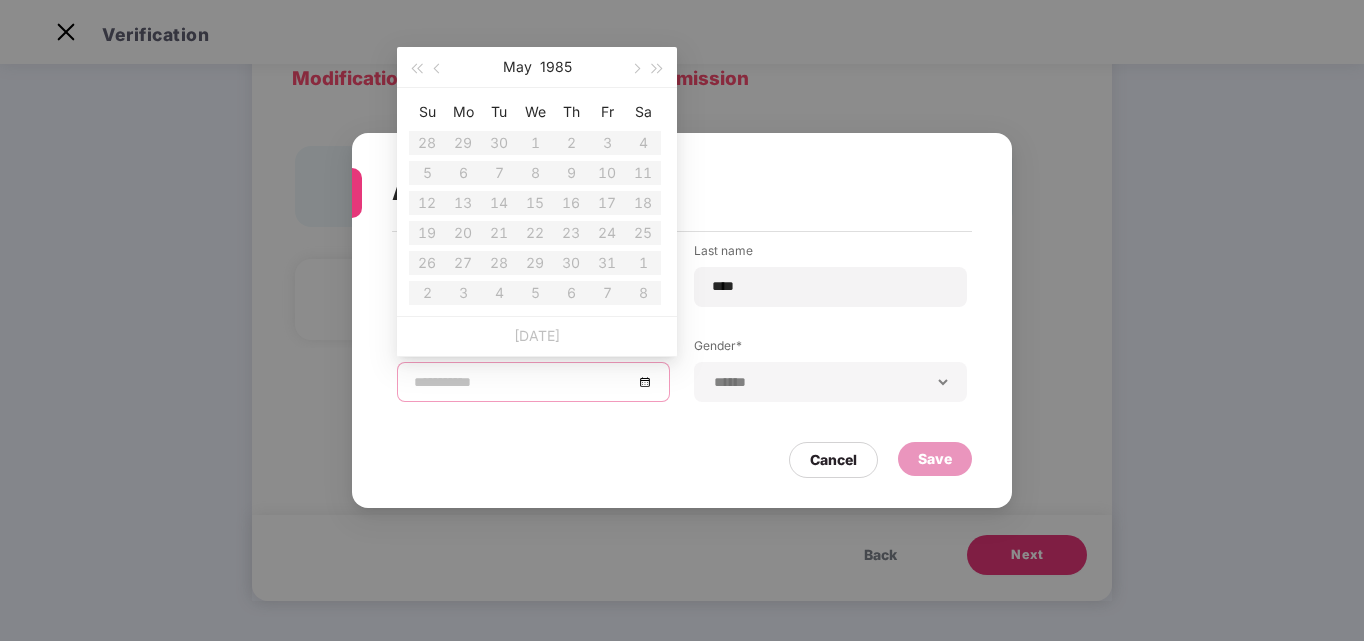click on "Su Mo Tu We Th Fr Sa 28 29 30 1 2 3 4 5 6 7 8 9 10 11 12 13 14 15 16 17 18 19 20 21 22 23 24 25 26 27 28 29 30 31 1 2 3 4 5 6 7 8" at bounding box center (535, 202) 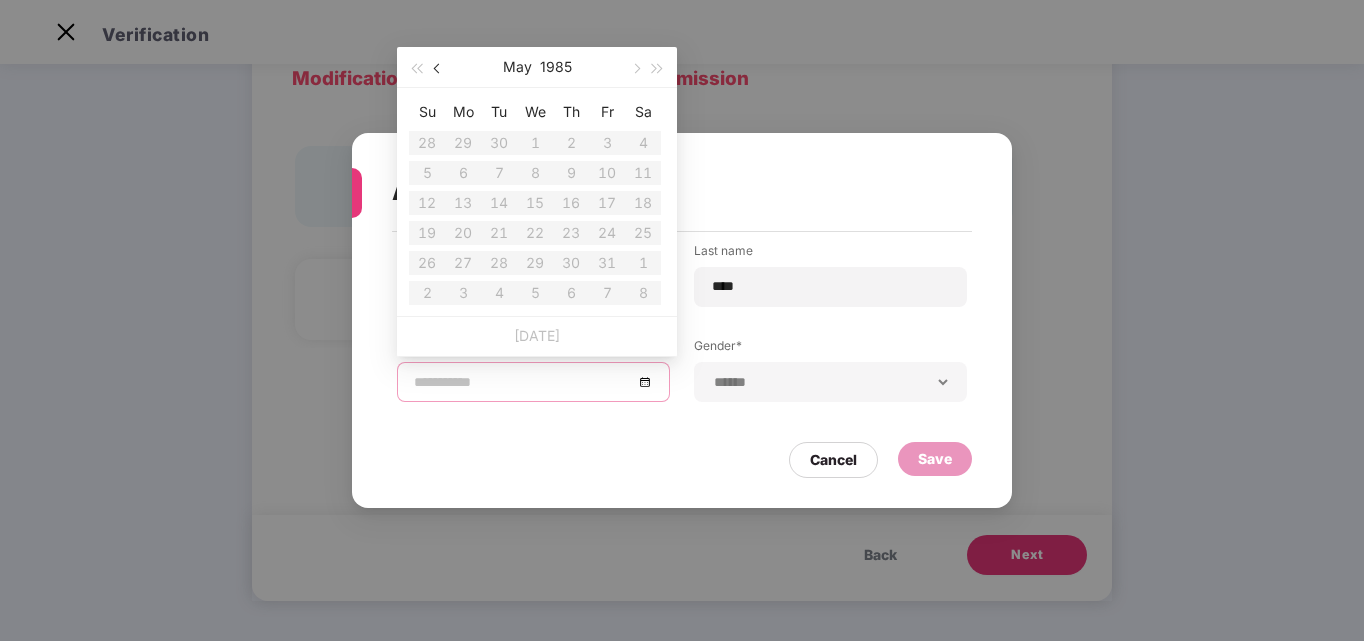 click at bounding box center (439, 69) 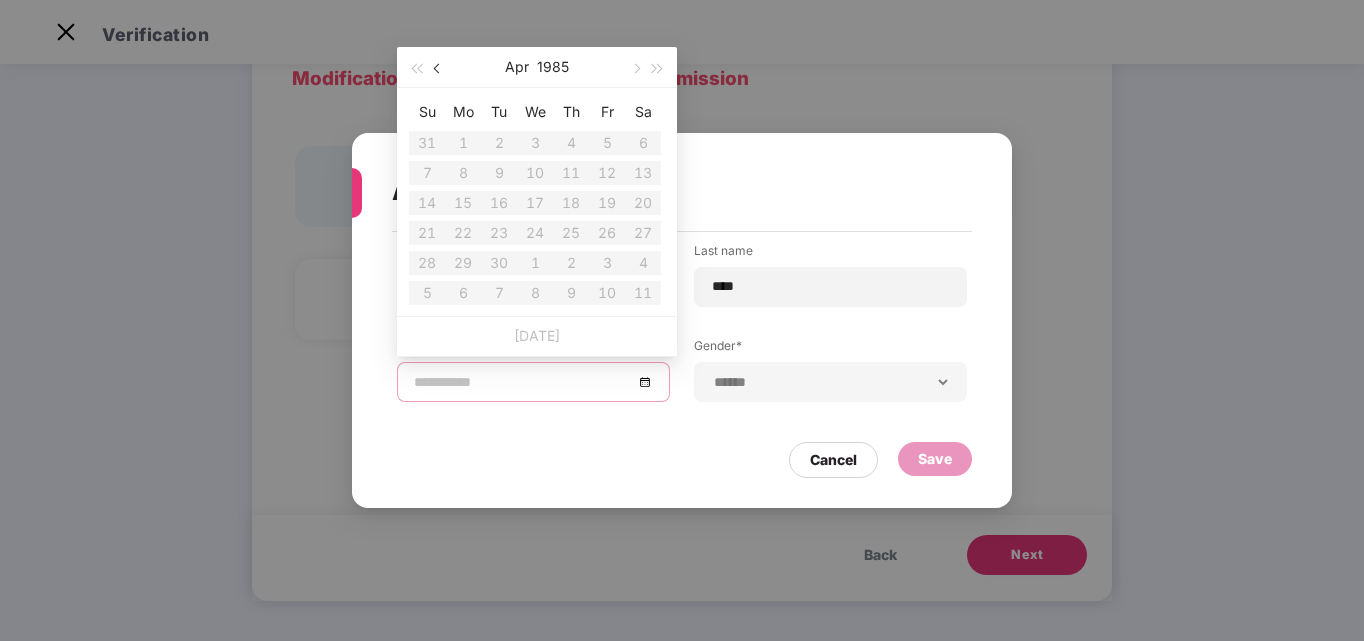 click at bounding box center (439, 69) 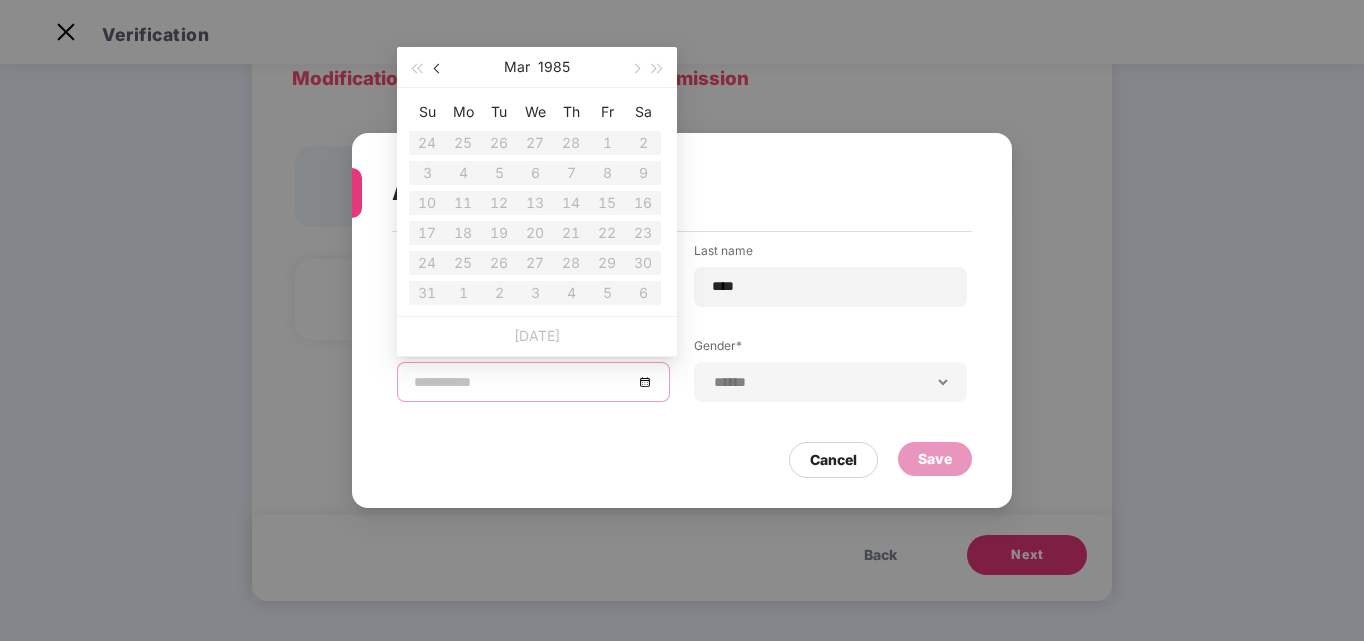 click at bounding box center [439, 69] 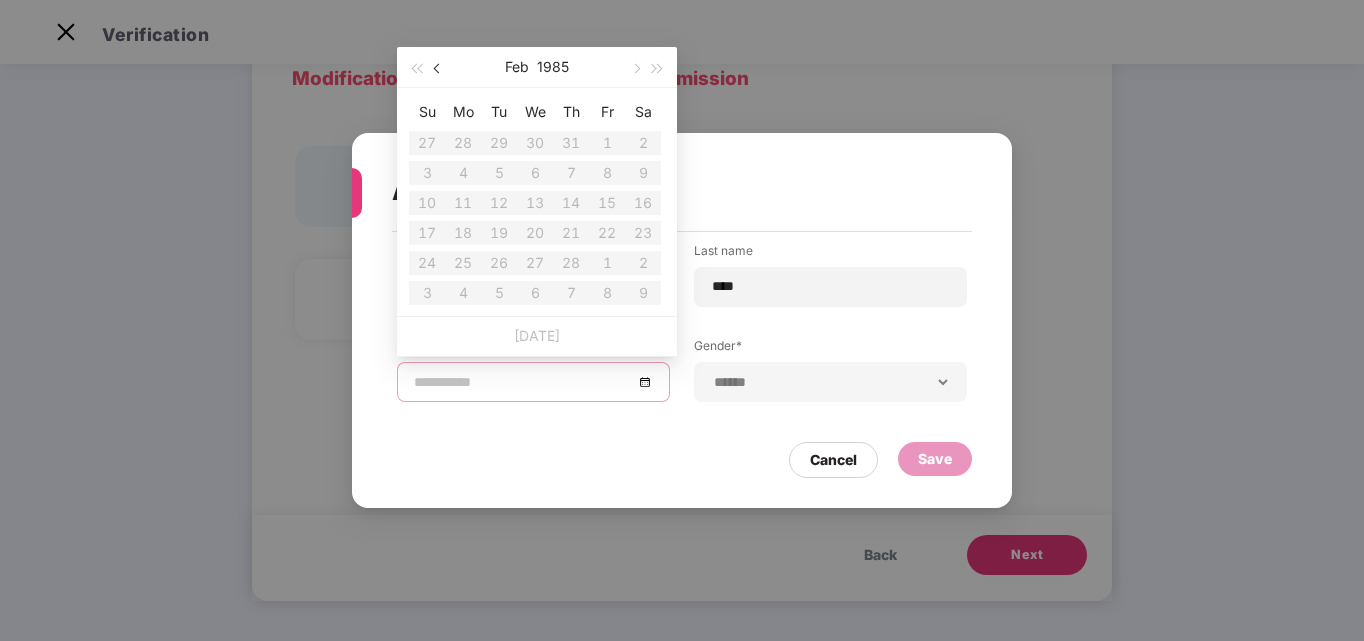 click at bounding box center (439, 69) 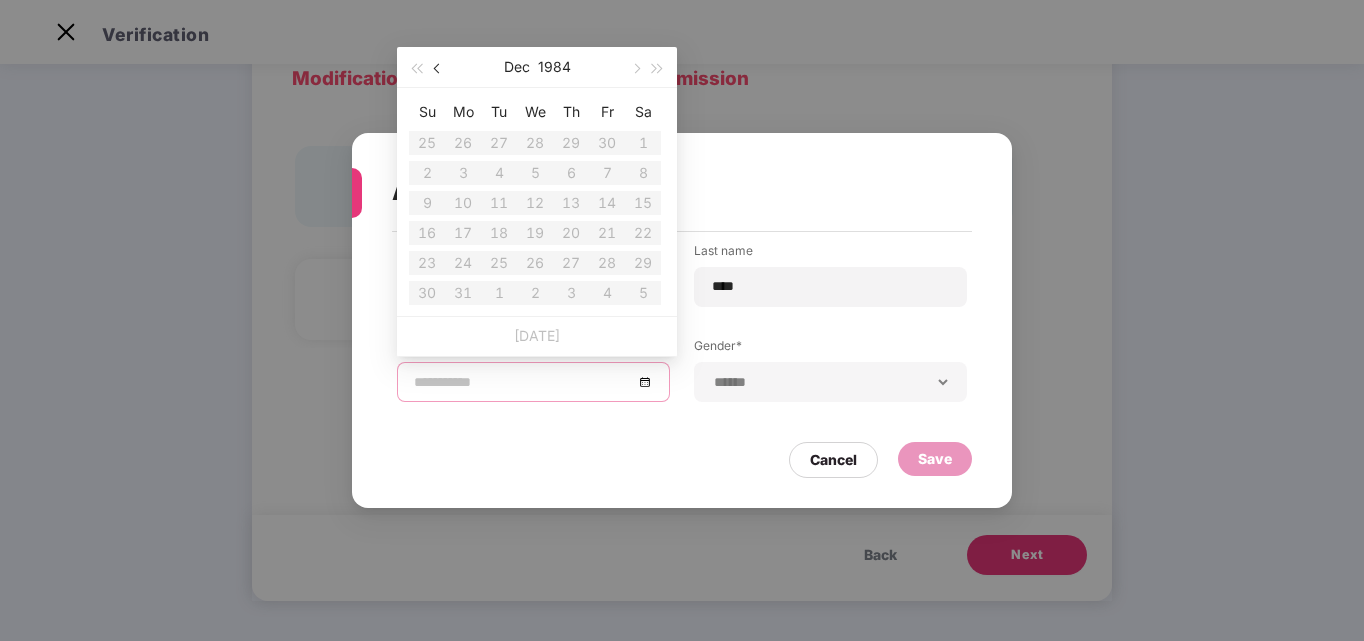 click at bounding box center (439, 69) 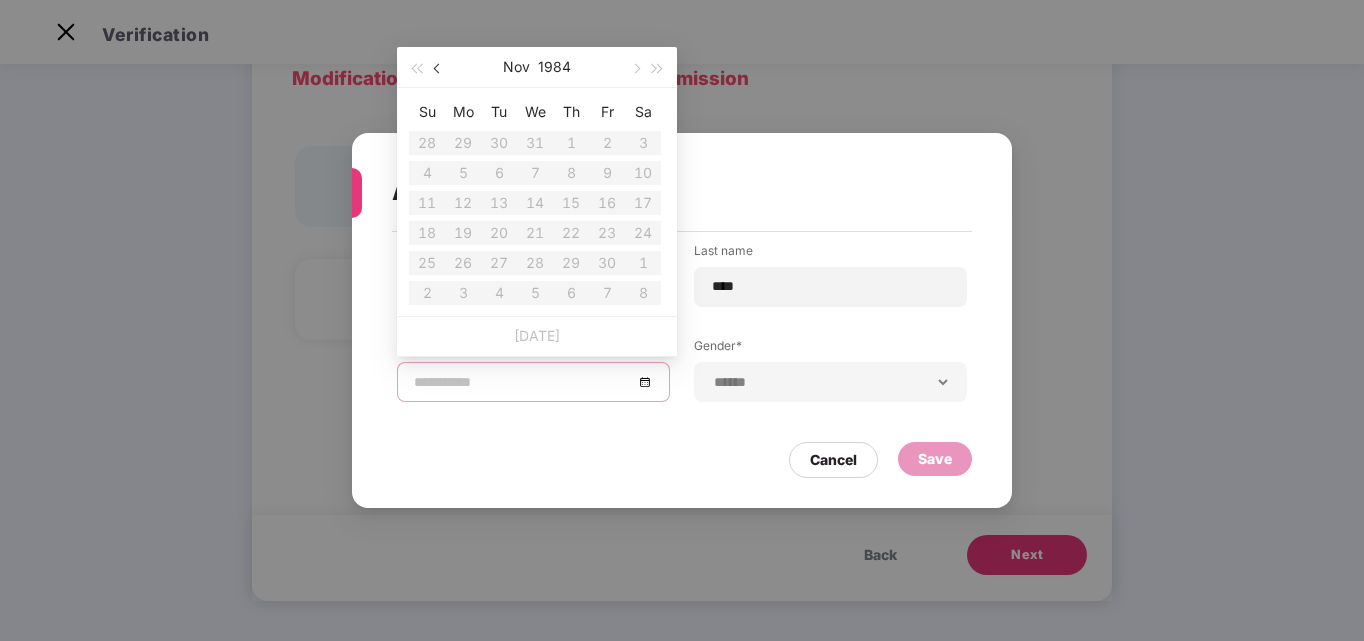 click at bounding box center (439, 69) 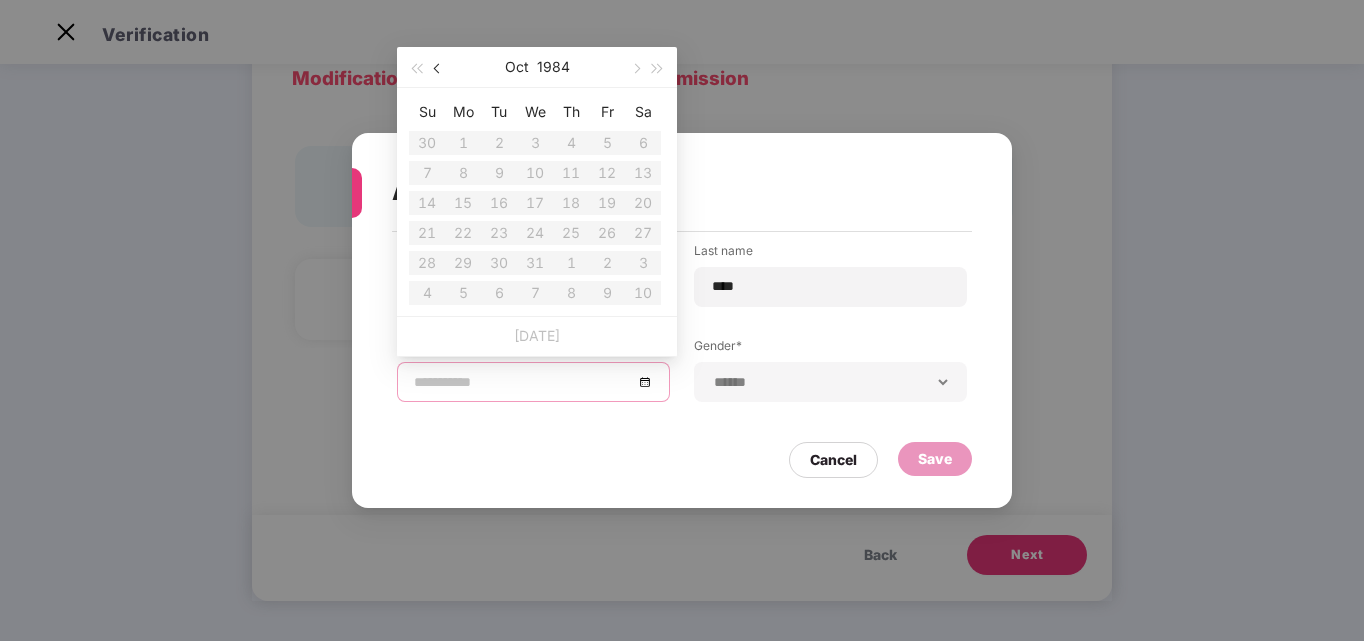 click at bounding box center [439, 69] 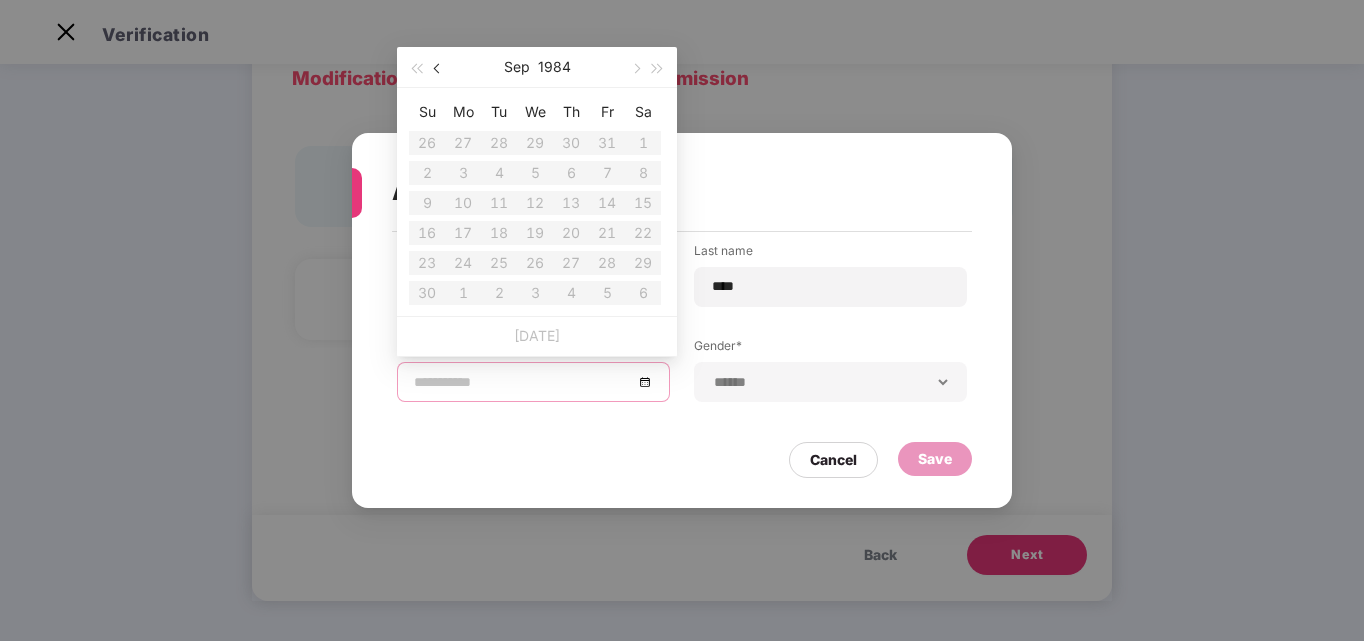 click at bounding box center [439, 69] 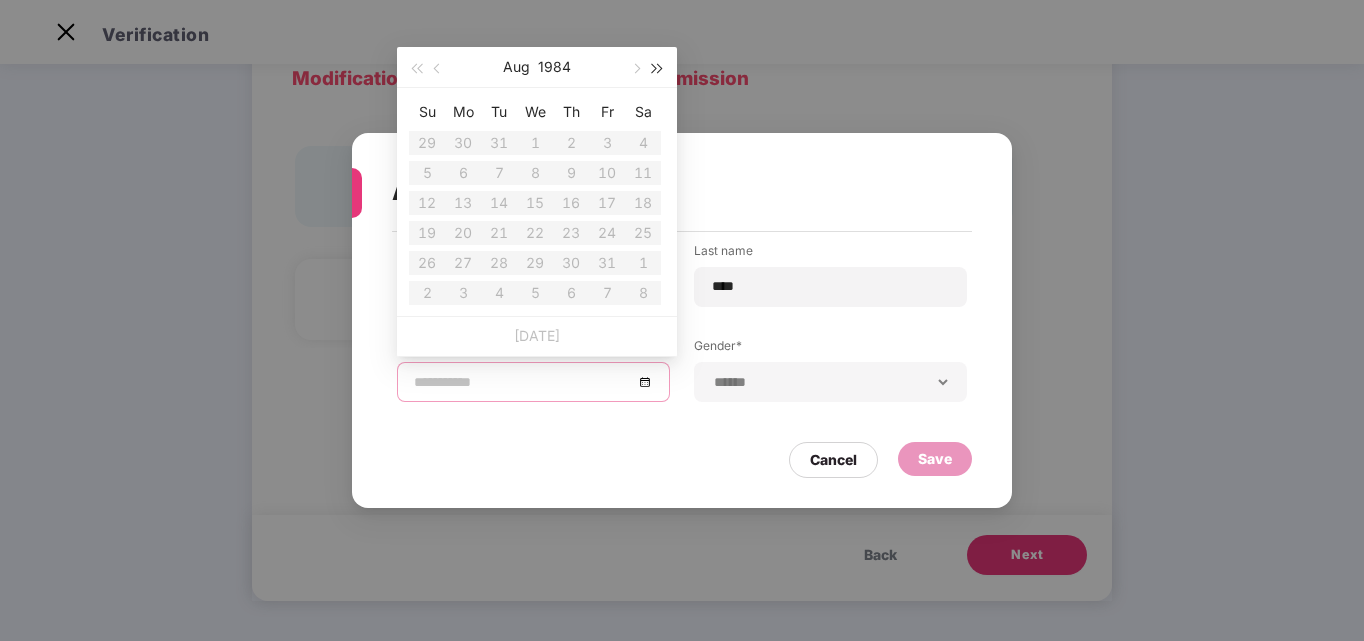 click at bounding box center (658, 67) 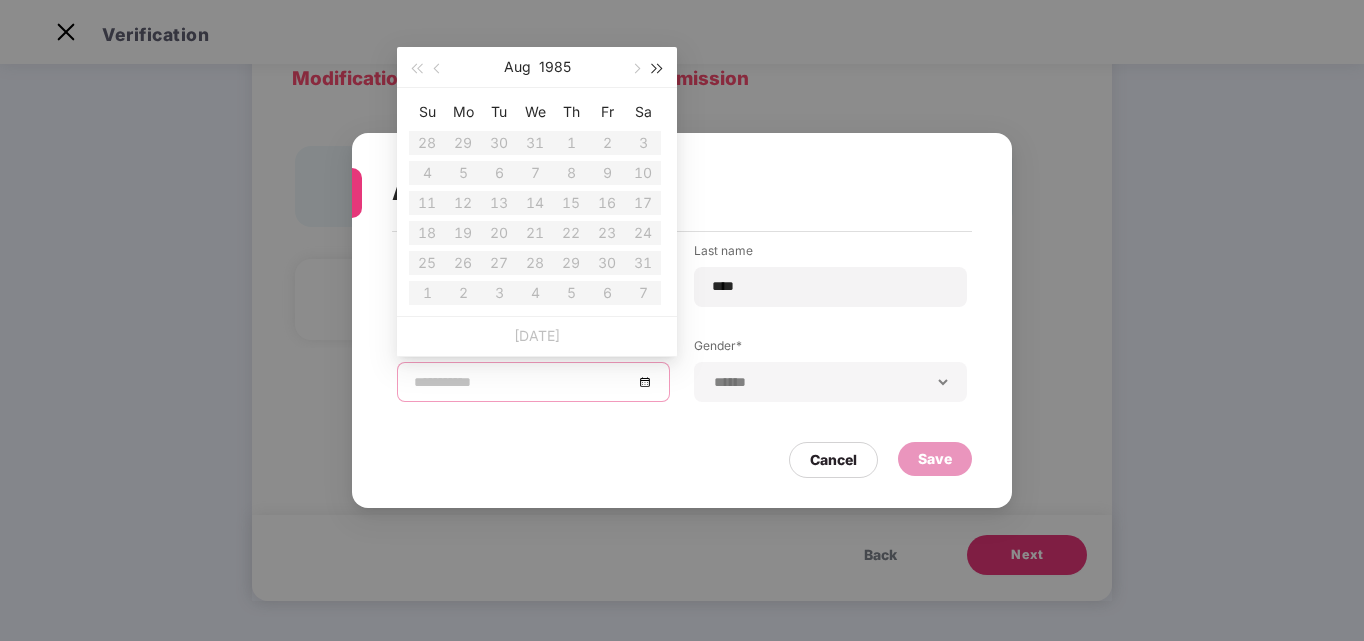 click at bounding box center [658, 67] 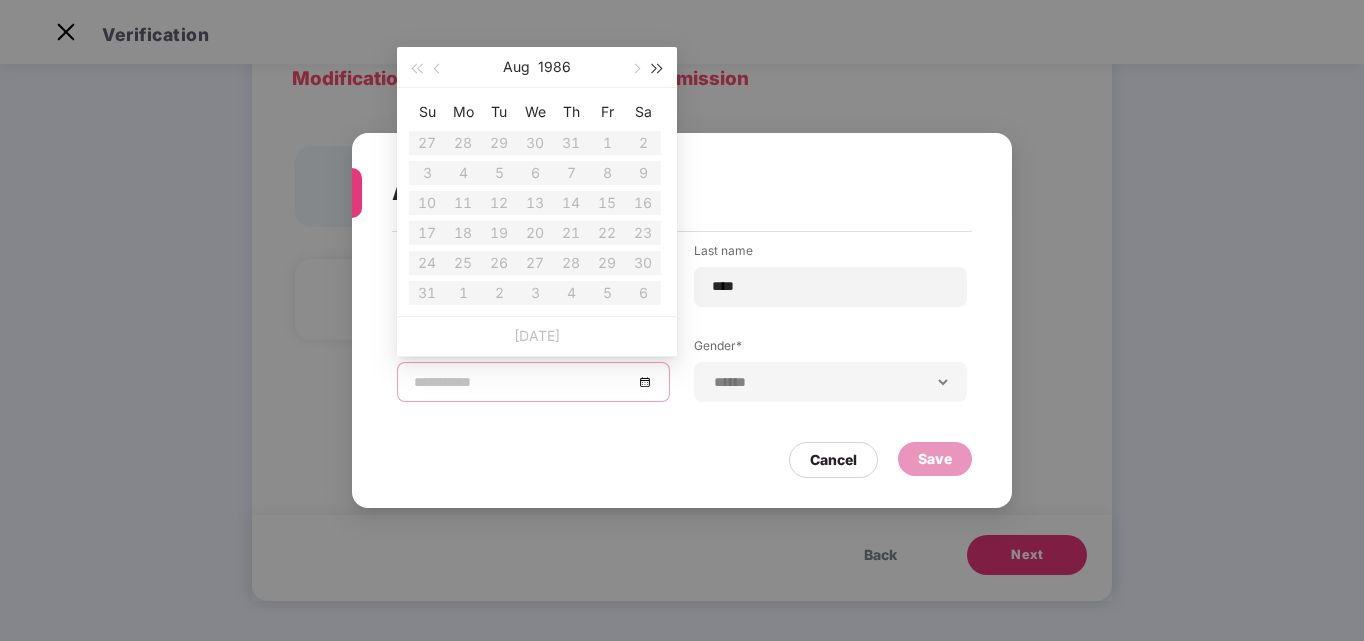 click at bounding box center (658, 67) 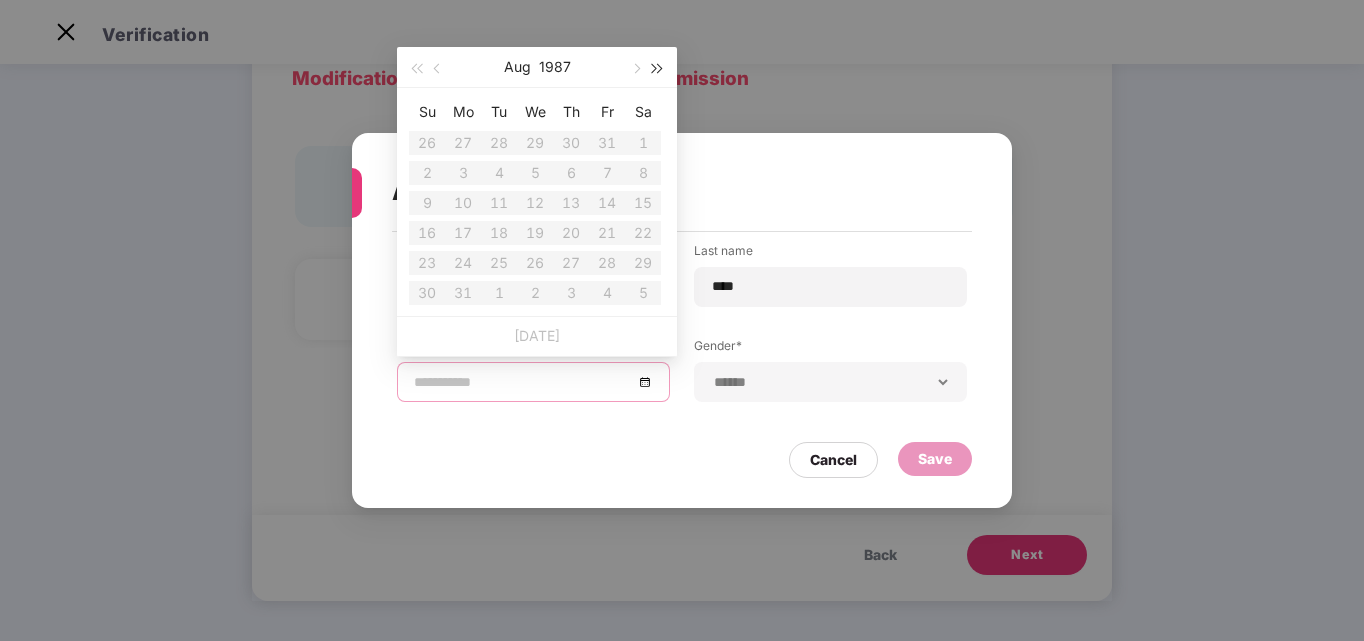 click at bounding box center [658, 67] 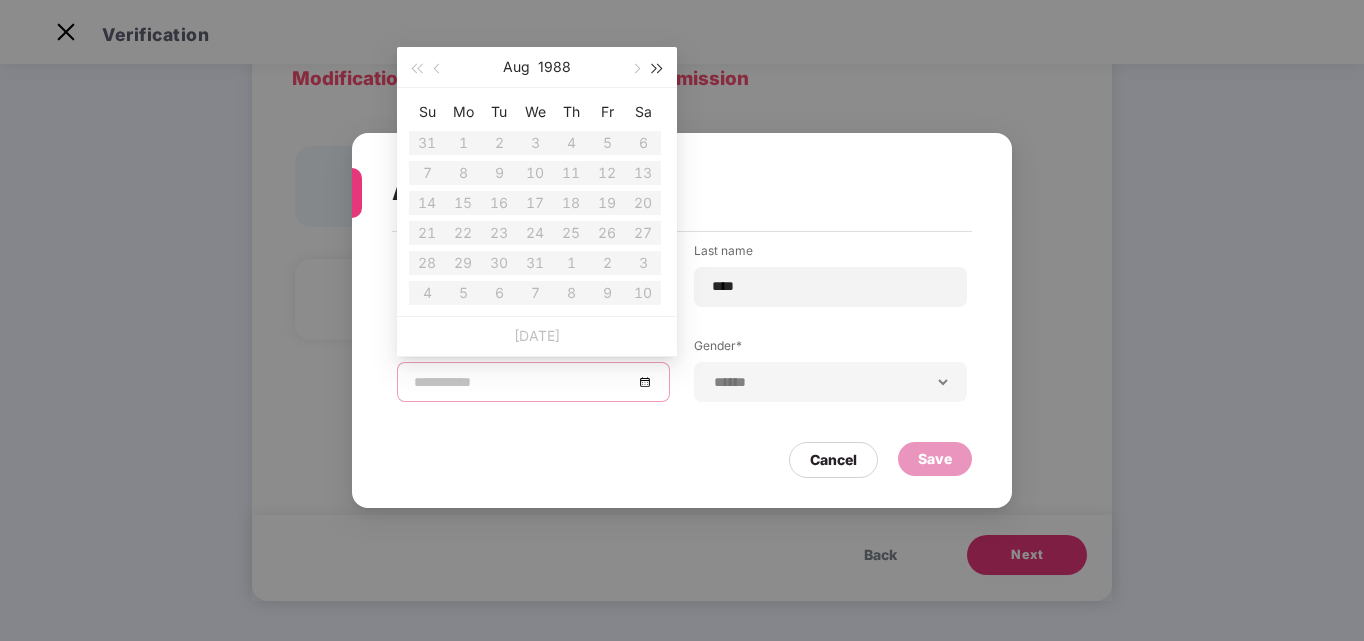 click at bounding box center (658, 67) 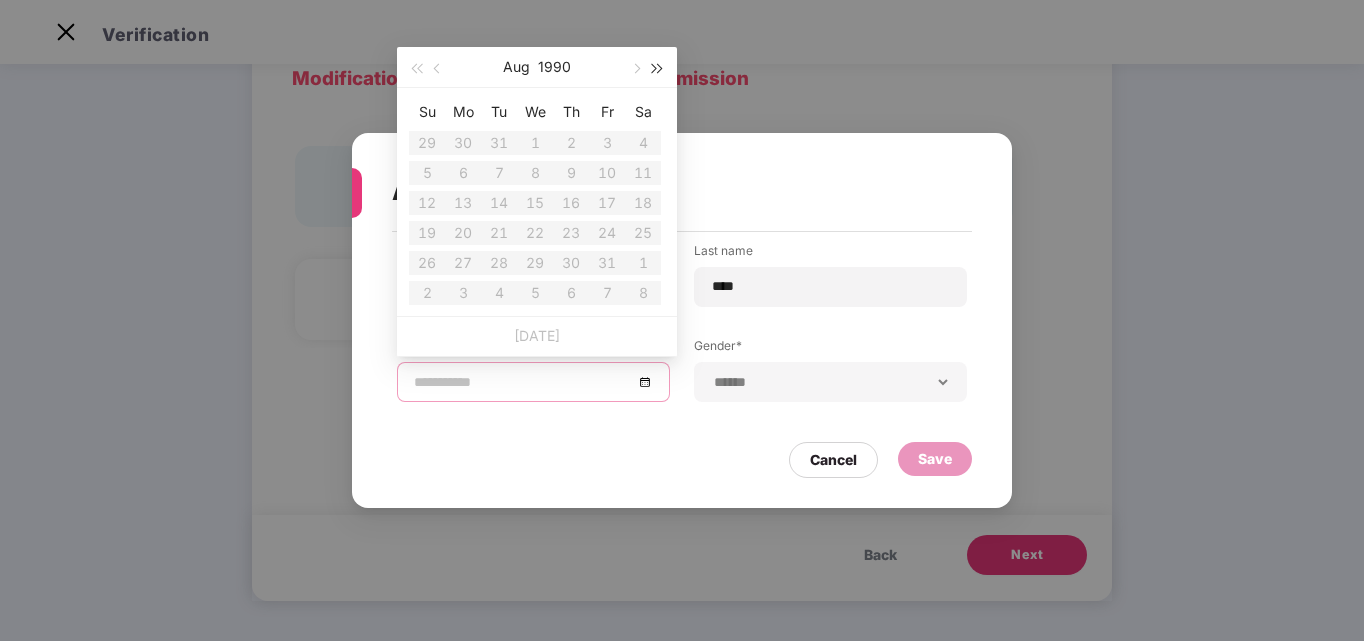 click at bounding box center [658, 67] 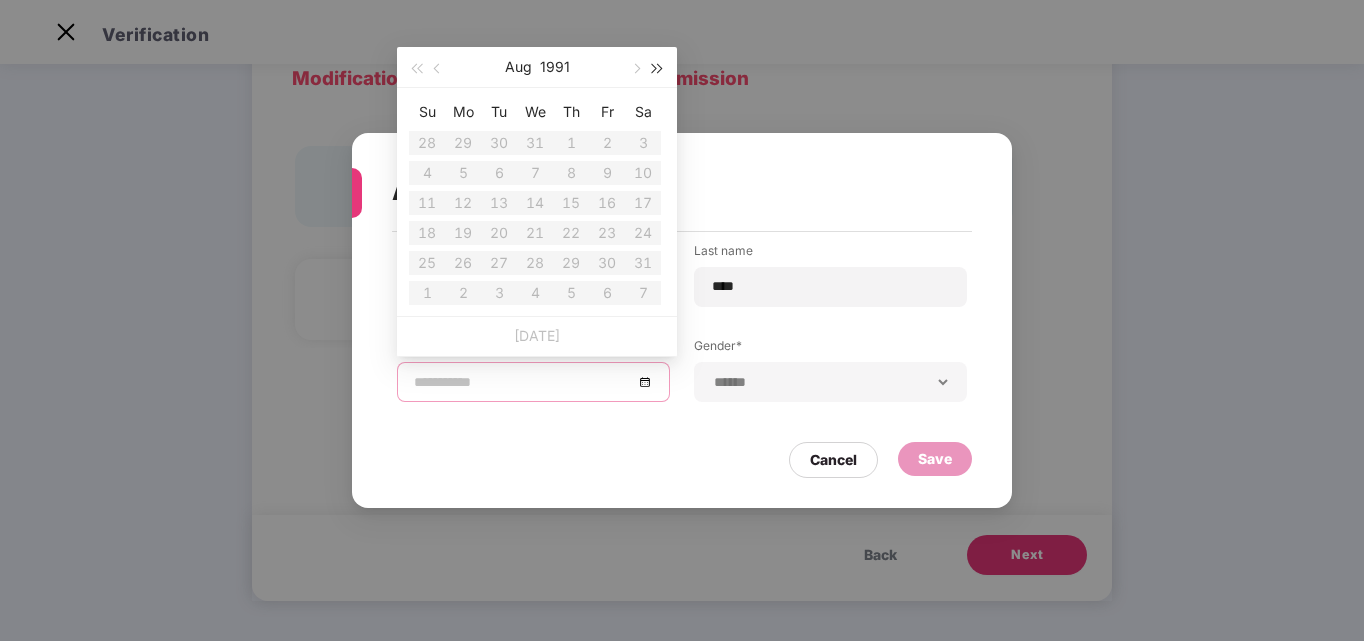 click at bounding box center (658, 67) 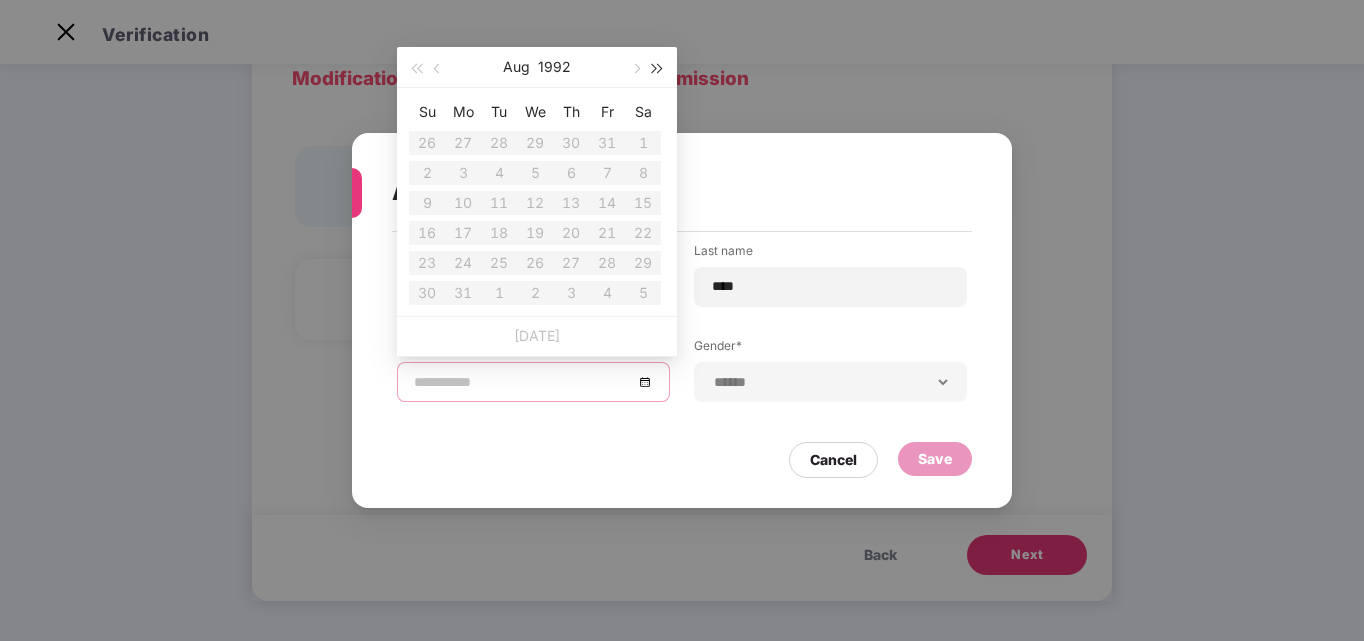 click at bounding box center (658, 67) 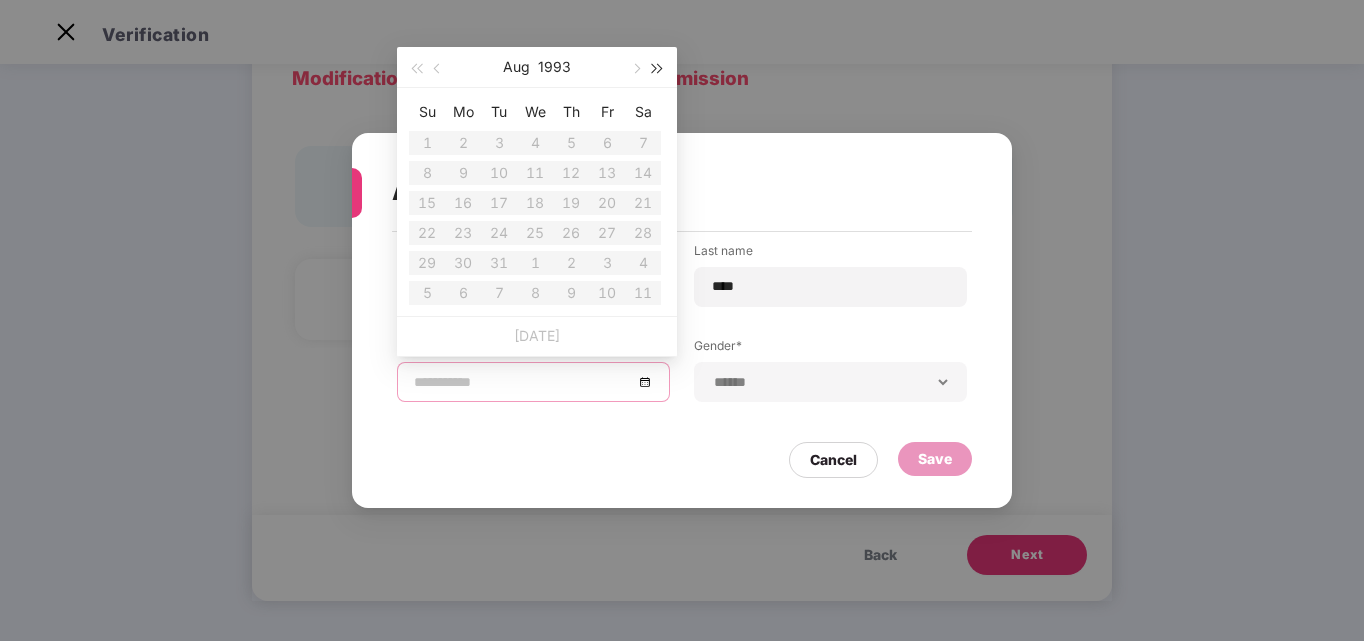 click at bounding box center (658, 67) 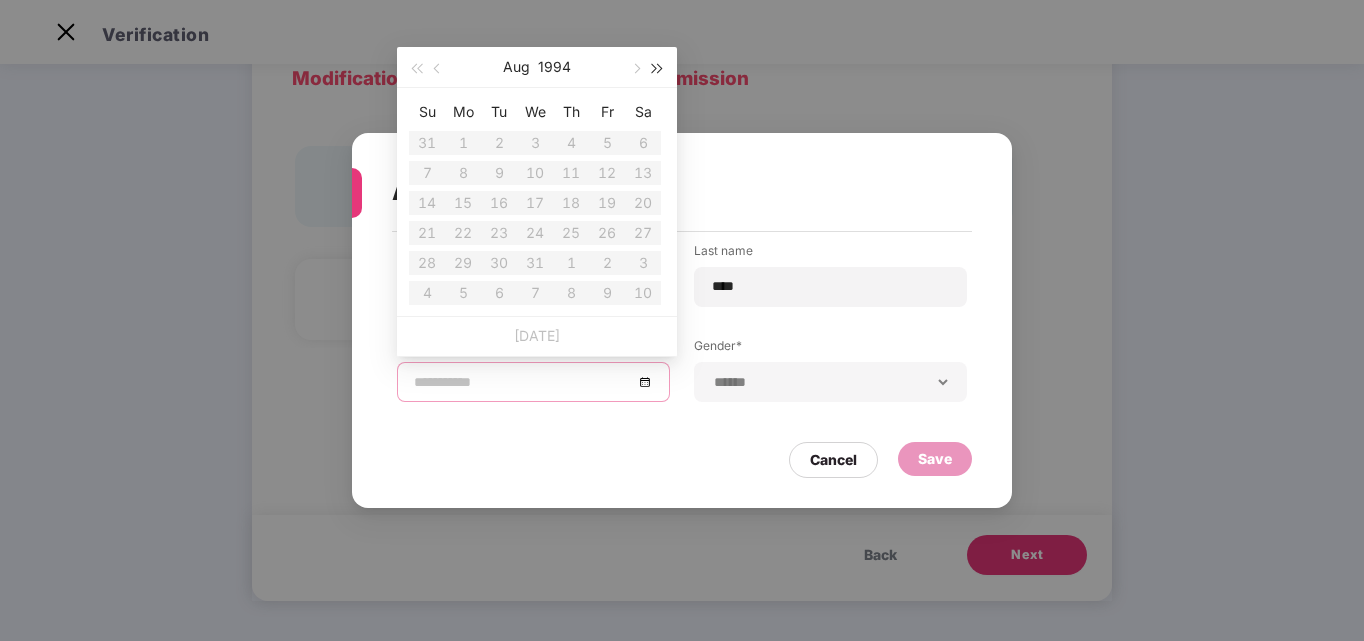 click at bounding box center (658, 67) 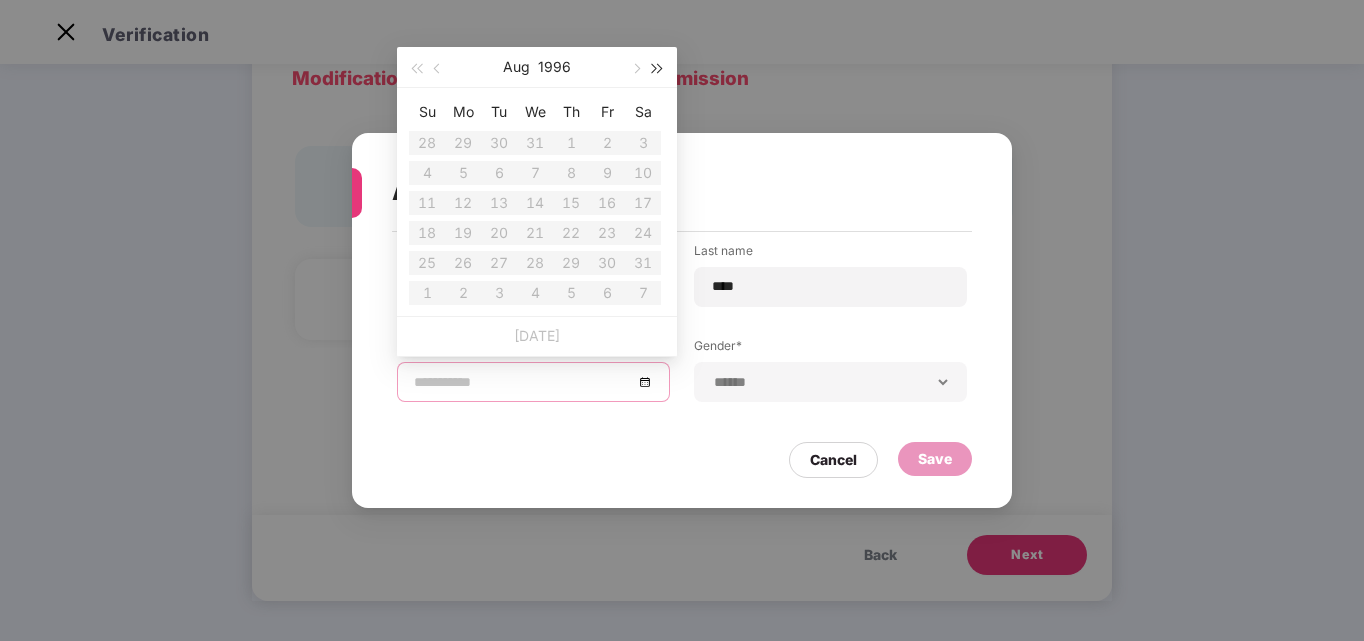 click at bounding box center (658, 67) 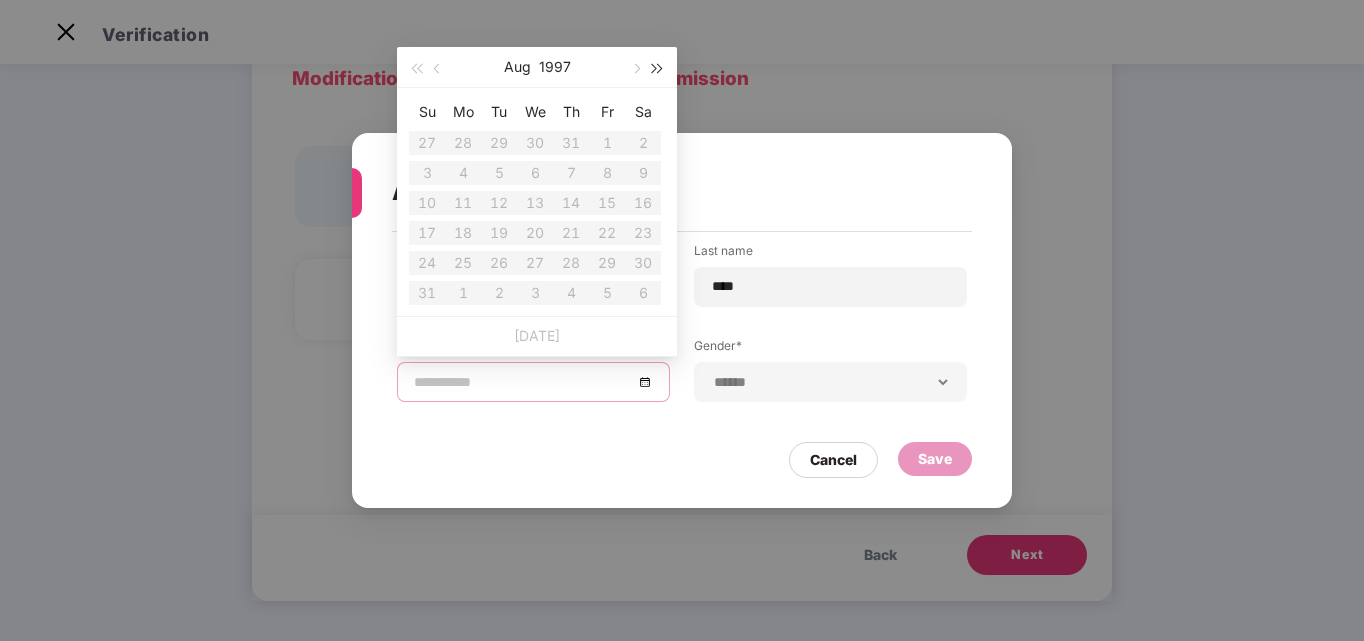 click at bounding box center (658, 67) 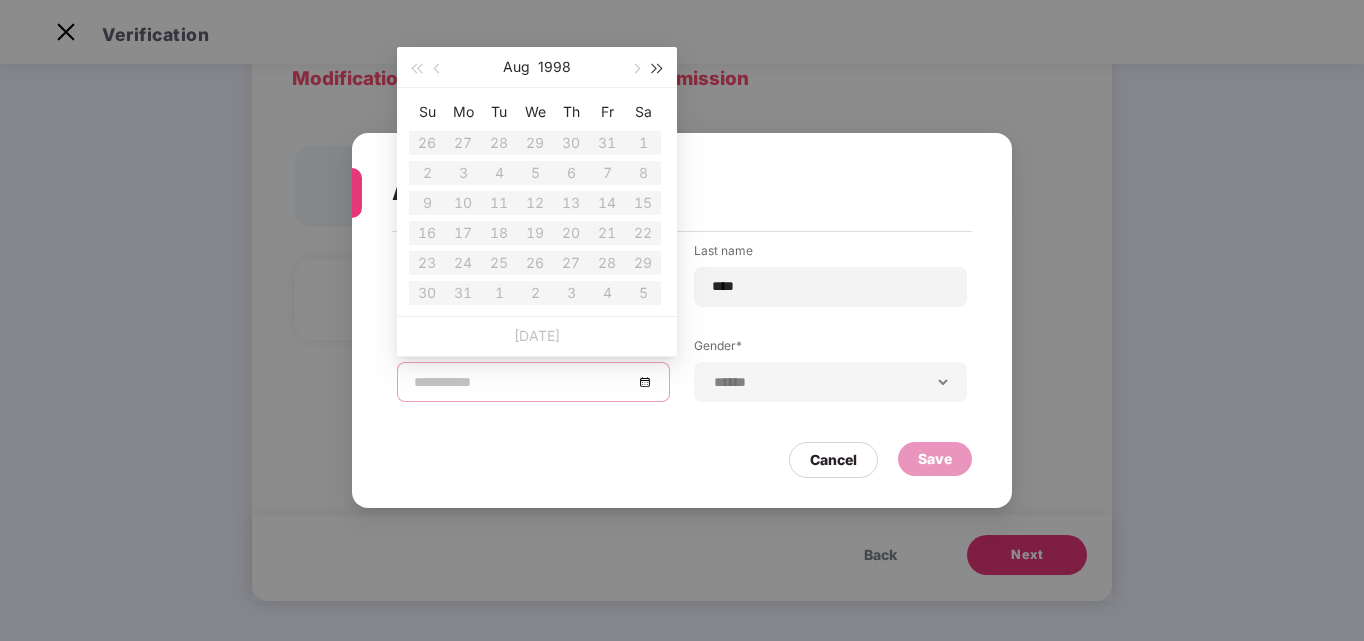 click at bounding box center (658, 67) 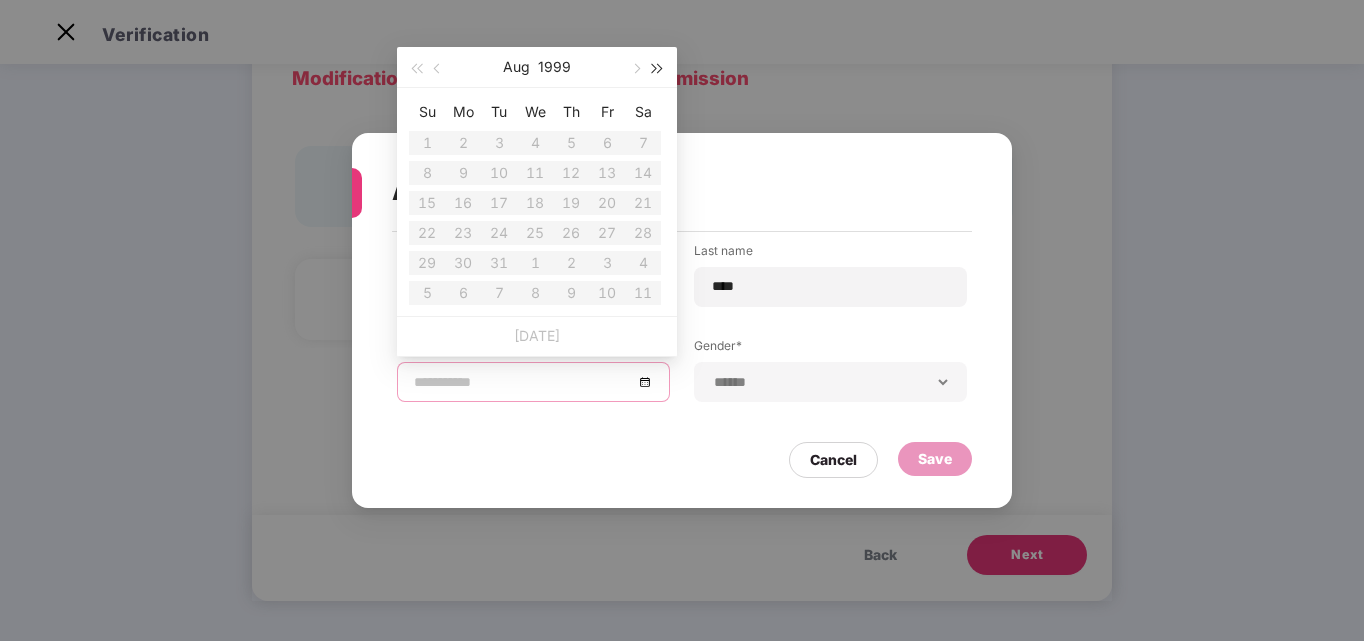 click at bounding box center (658, 67) 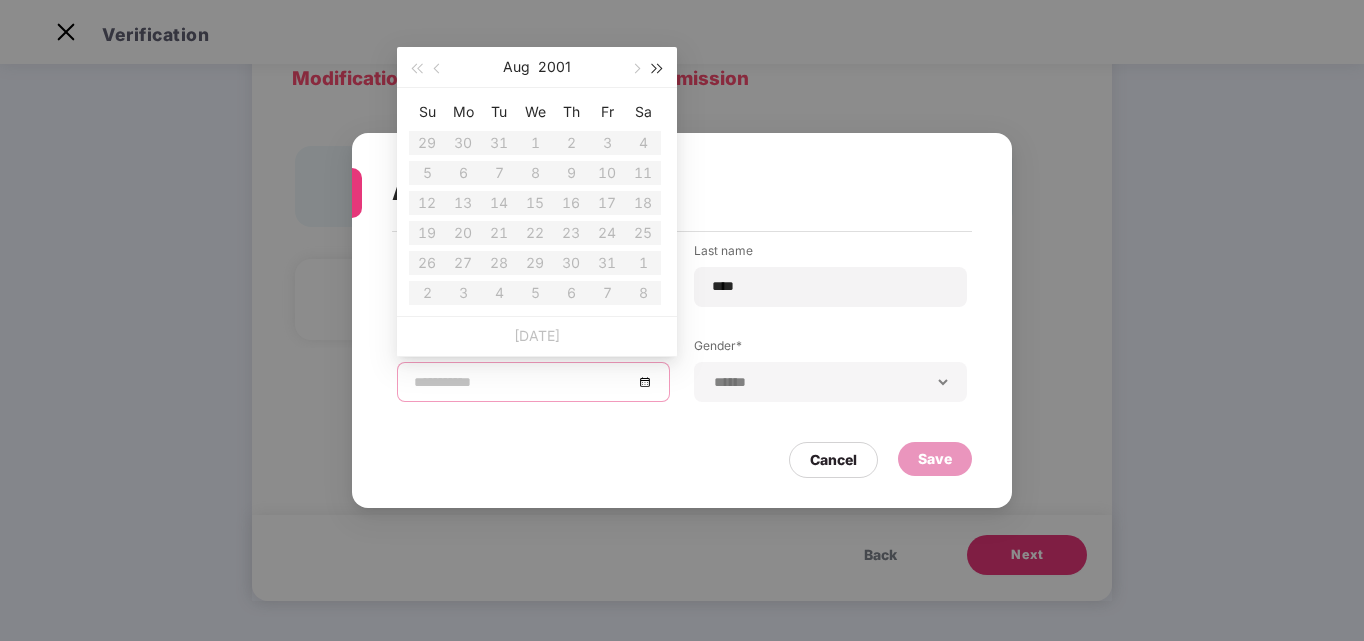 click at bounding box center [658, 67] 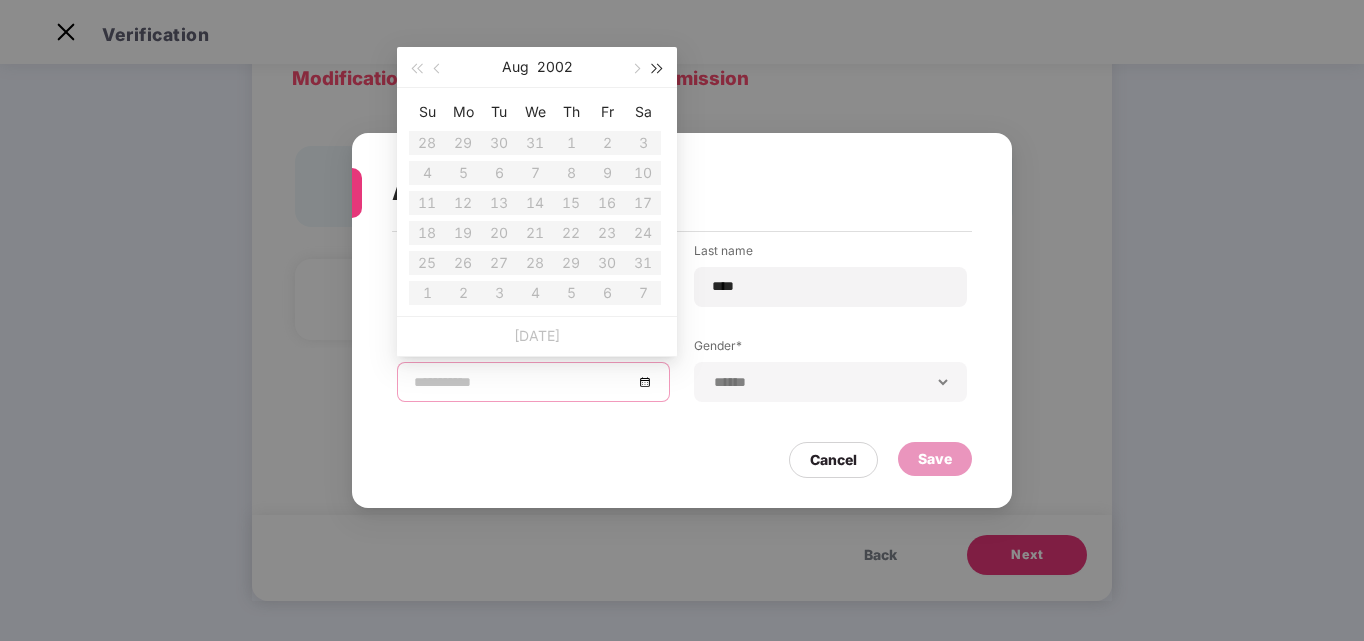 click at bounding box center [658, 67] 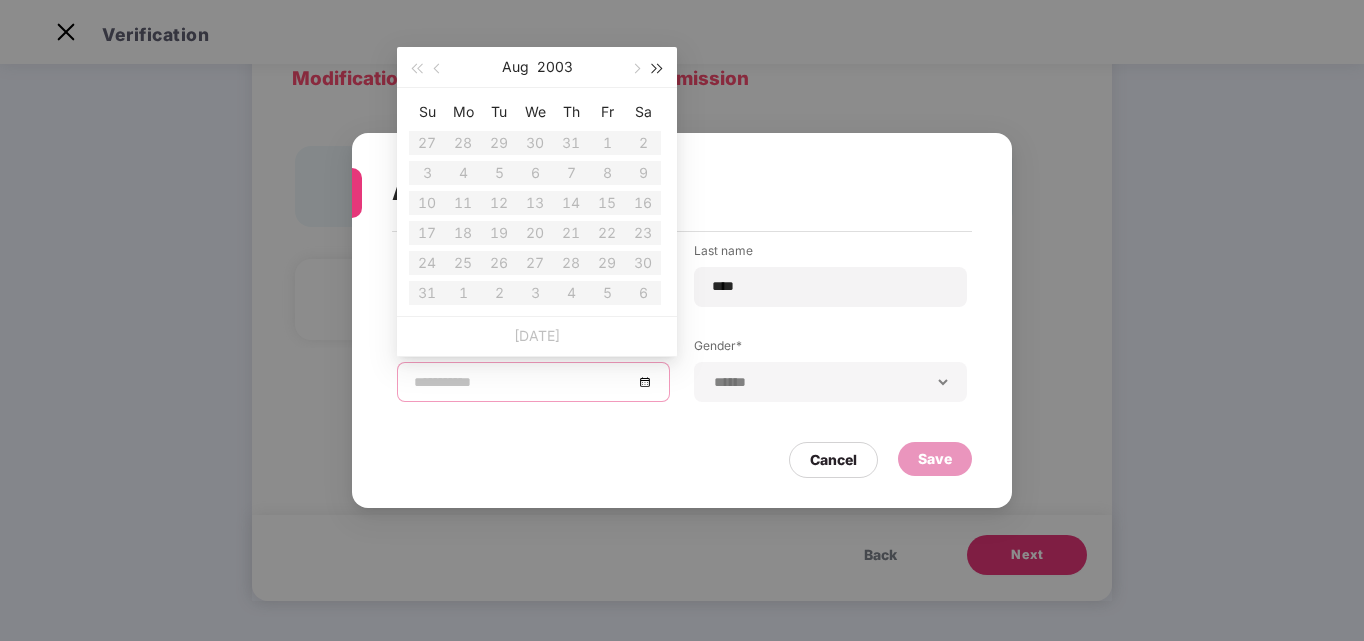 click at bounding box center (658, 67) 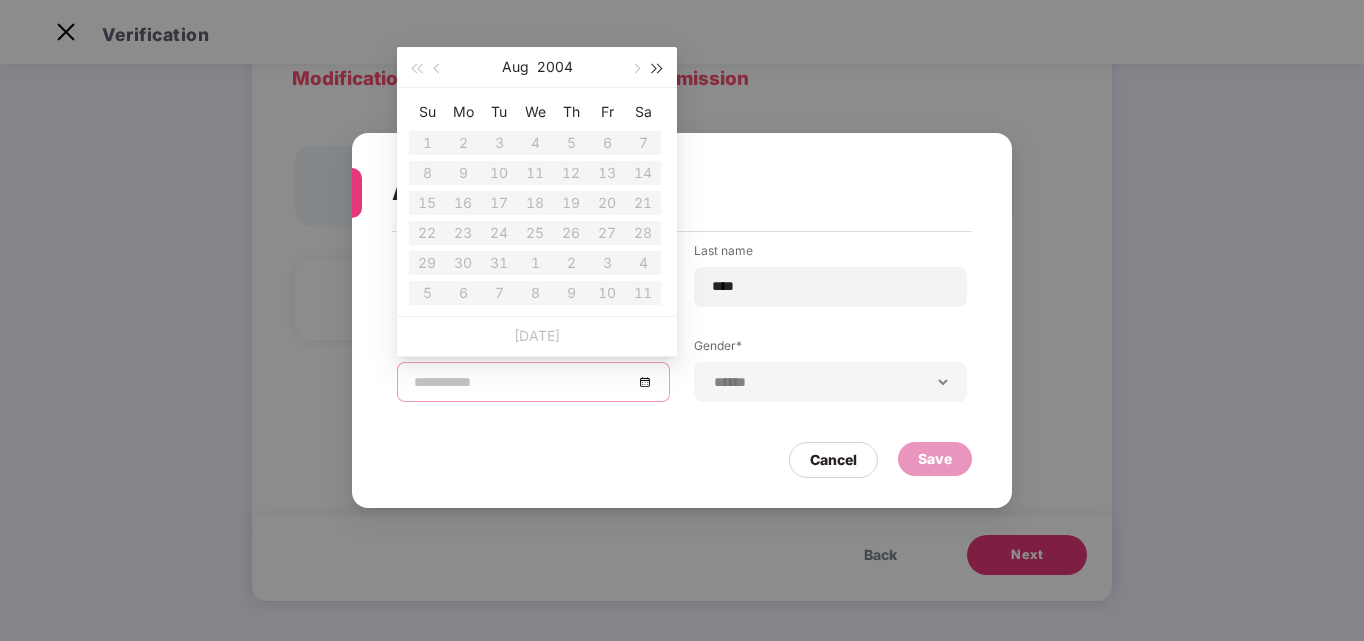 click at bounding box center (658, 67) 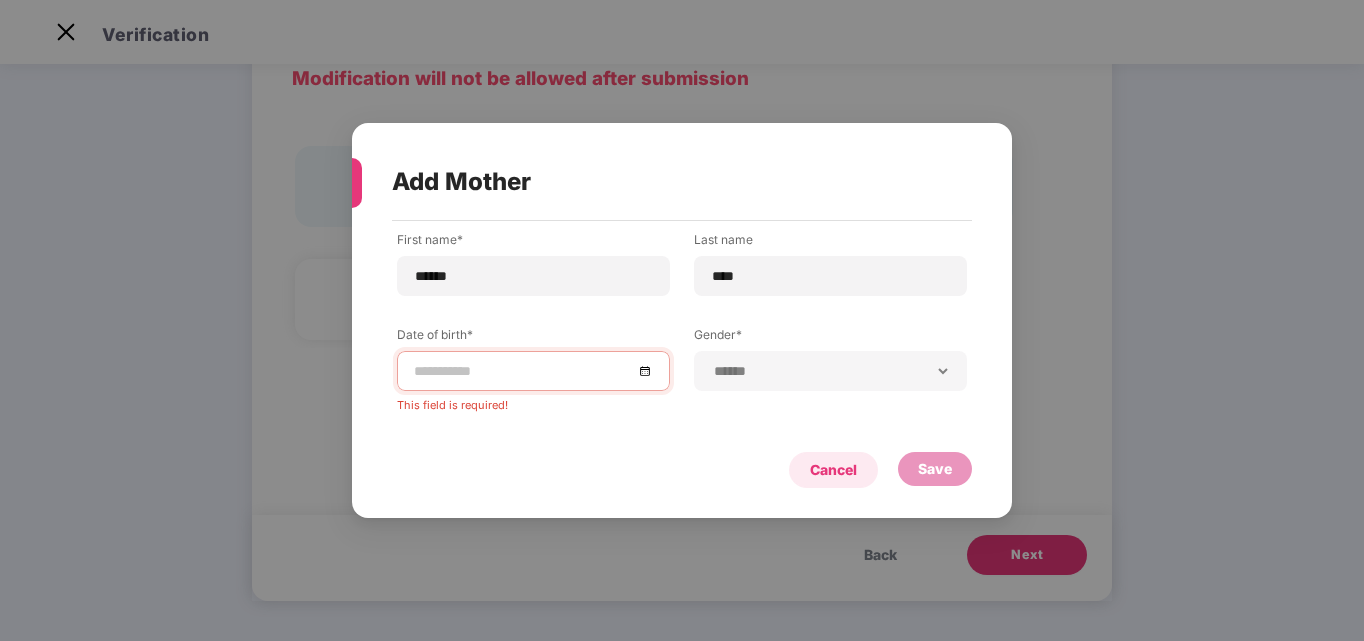 click on "Cancel" at bounding box center [833, 470] 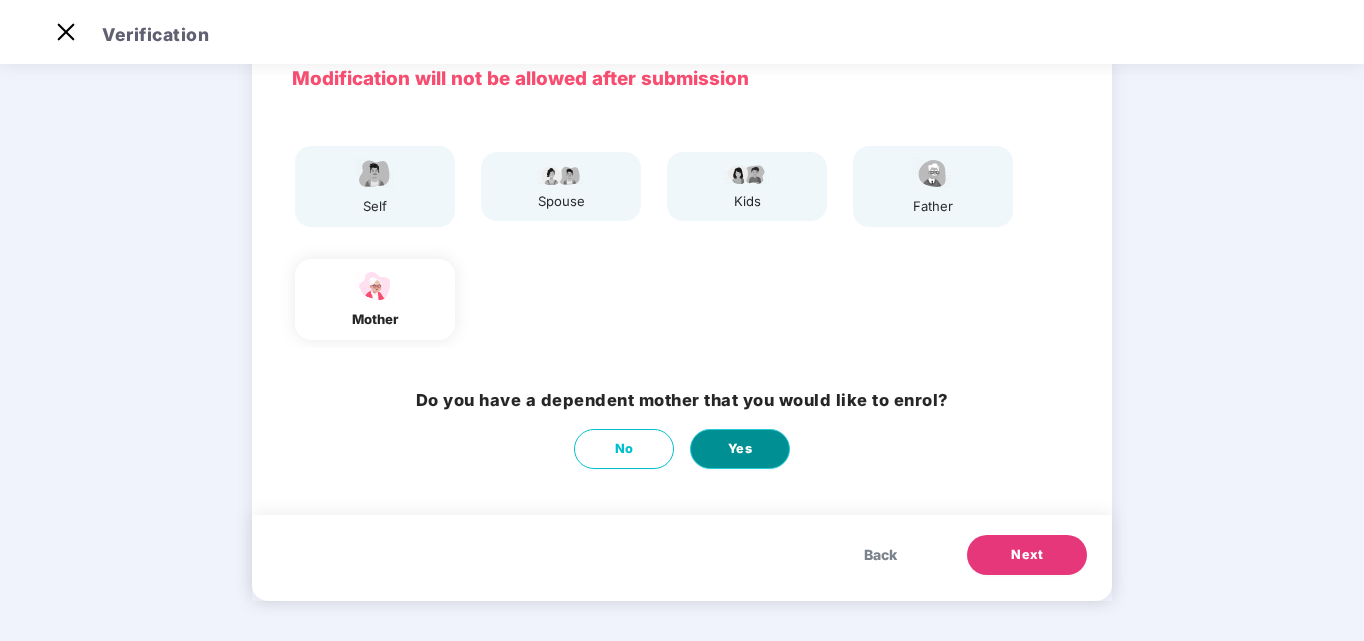 click on "Yes" at bounding box center [740, 449] 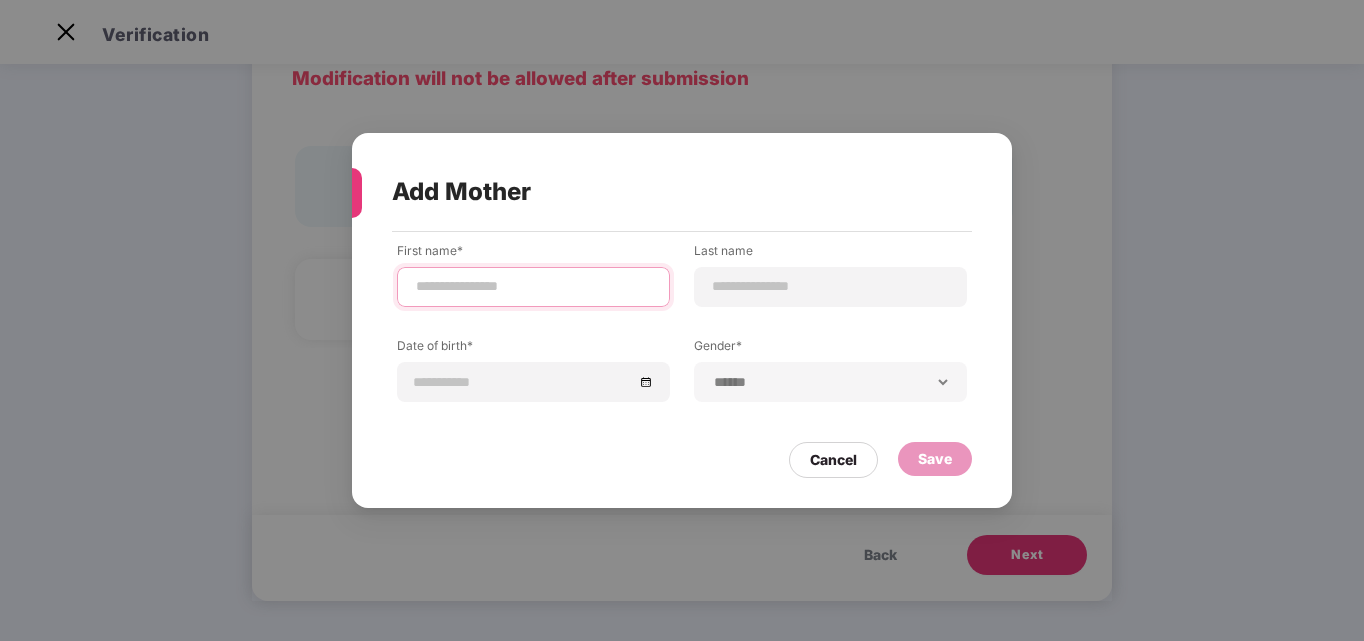 click at bounding box center (533, 286) 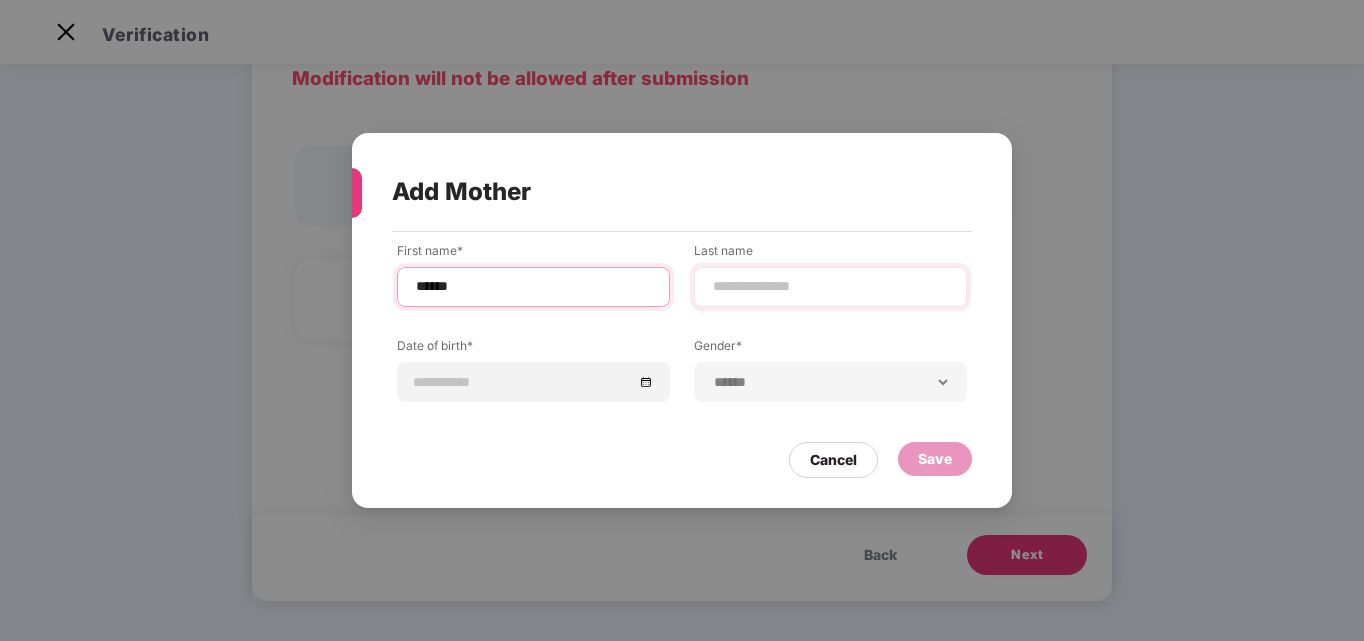 type on "******" 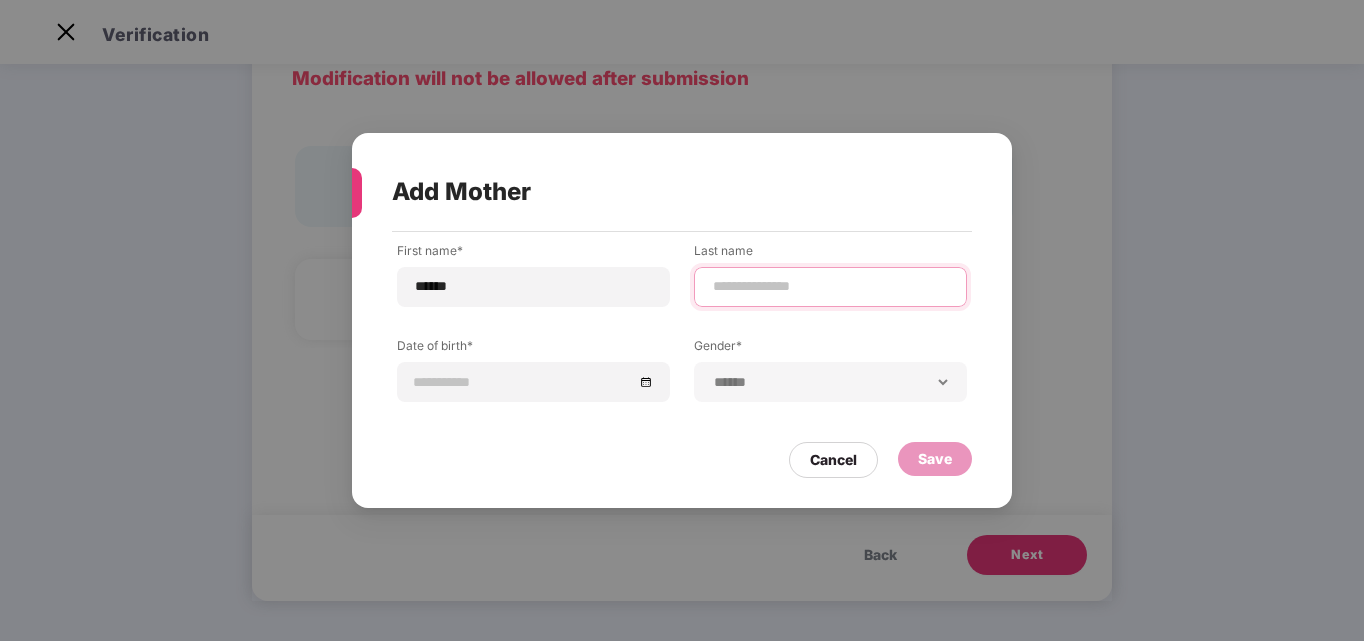 click at bounding box center (830, 286) 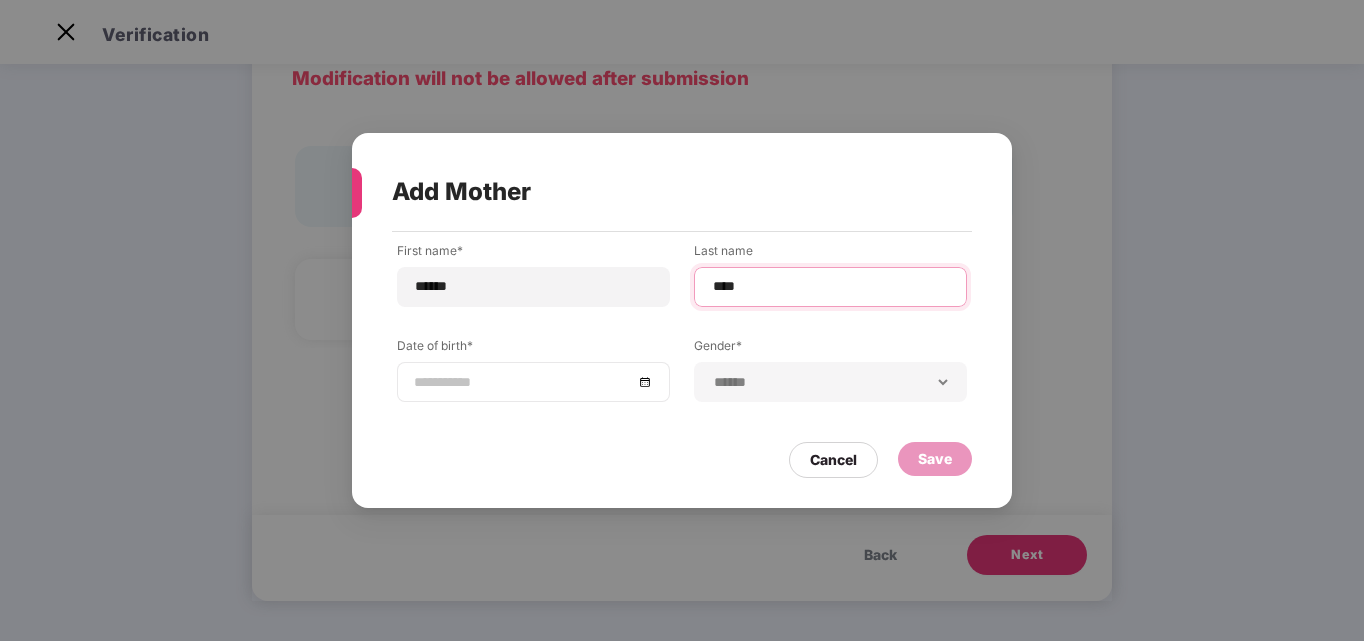 type on "****" 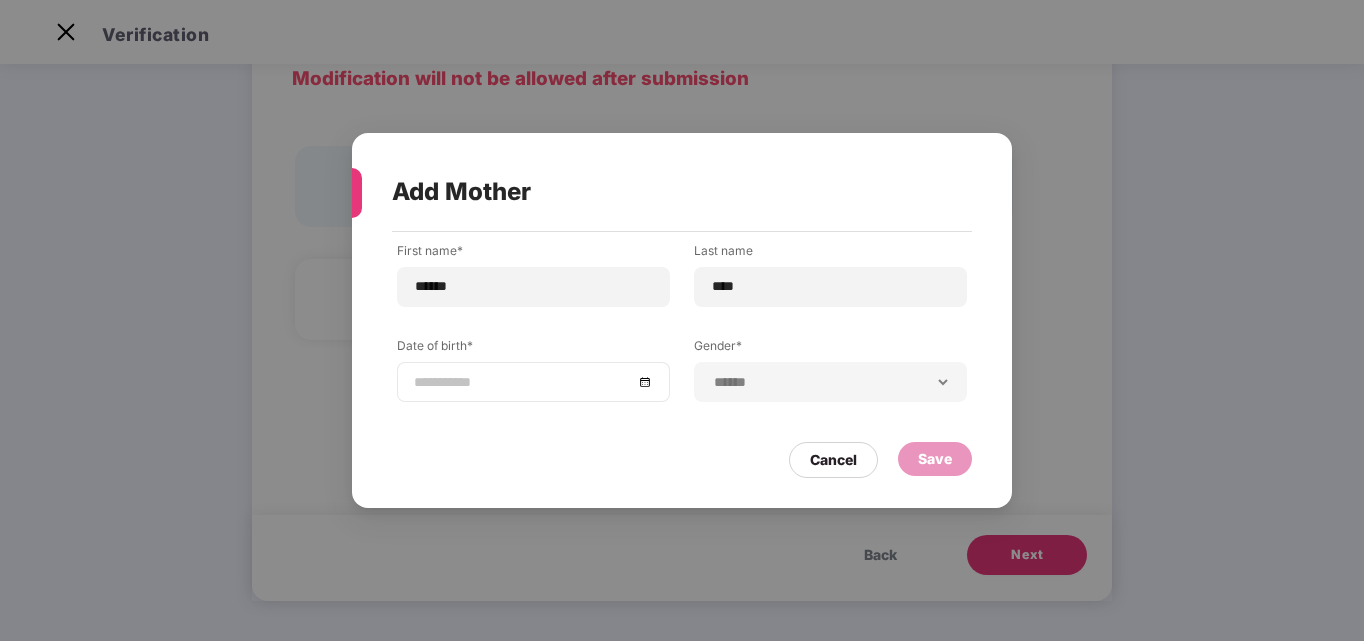 click at bounding box center [533, 382] 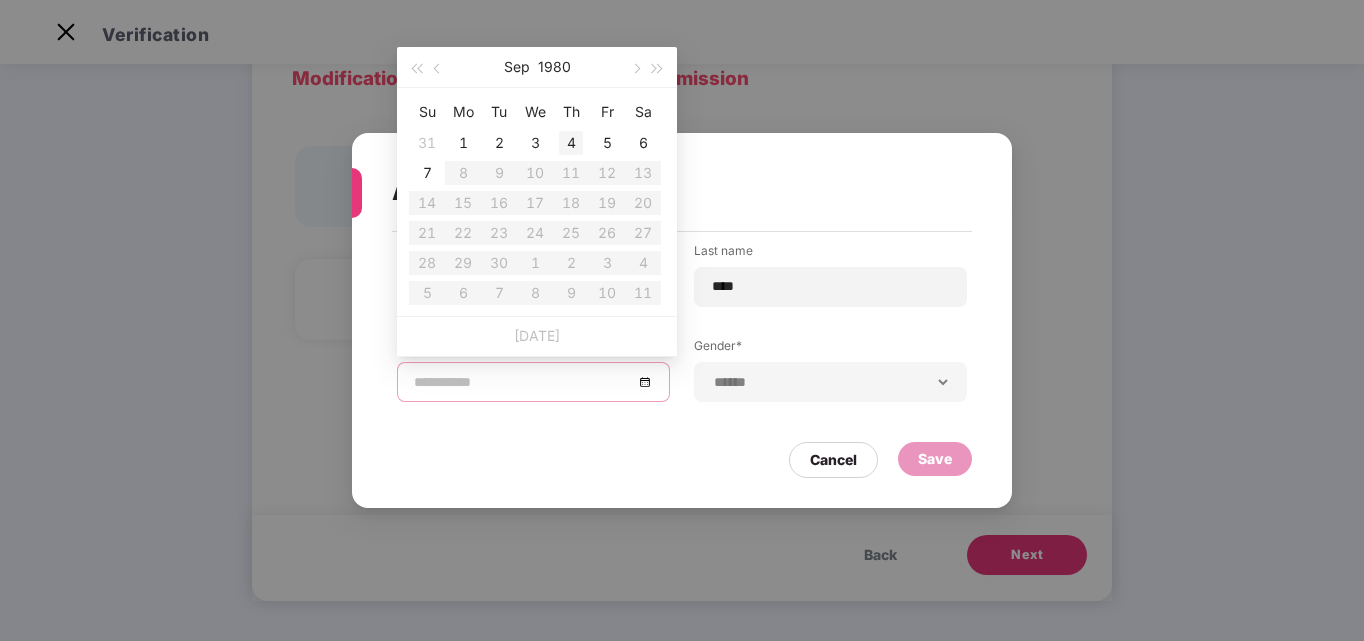 type on "**********" 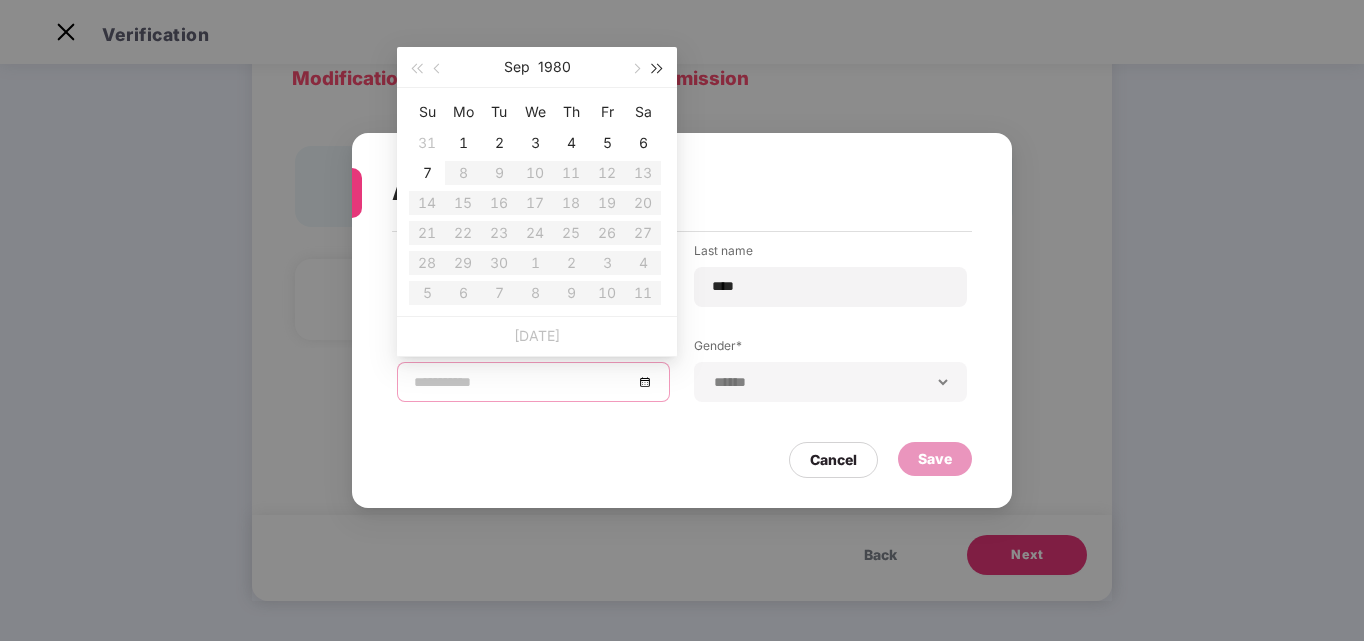 click at bounding box center (658, 69) 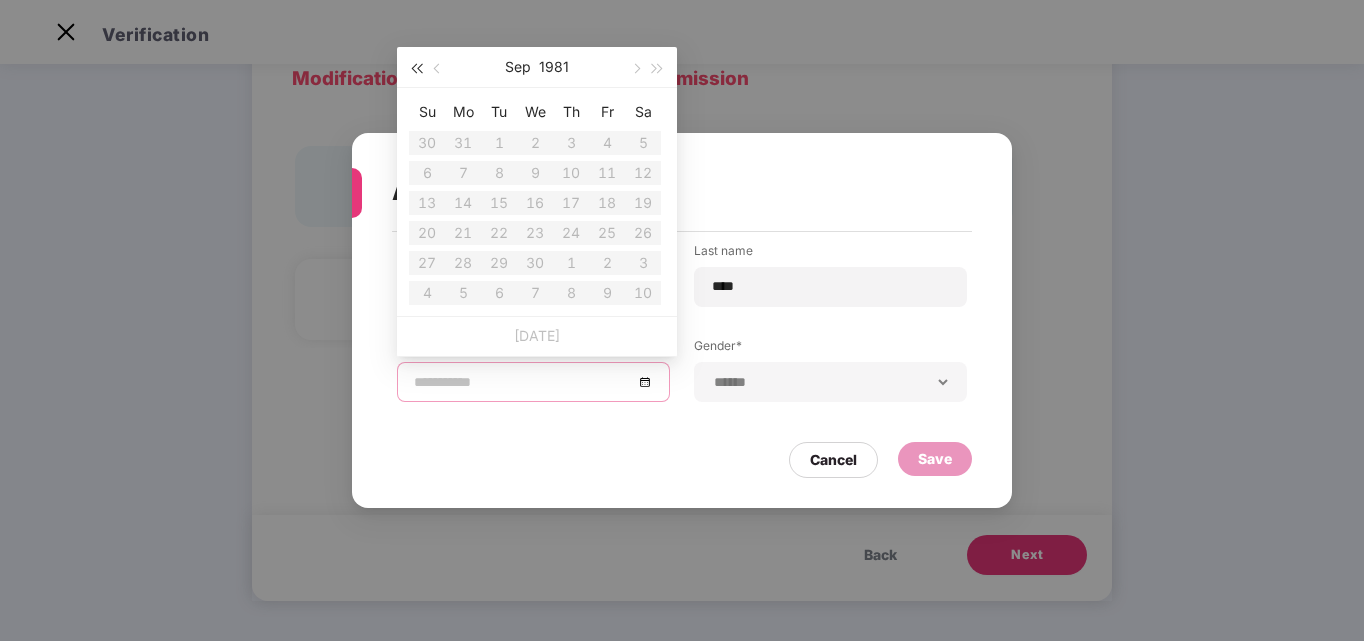 click at bounding box center (416, 69) 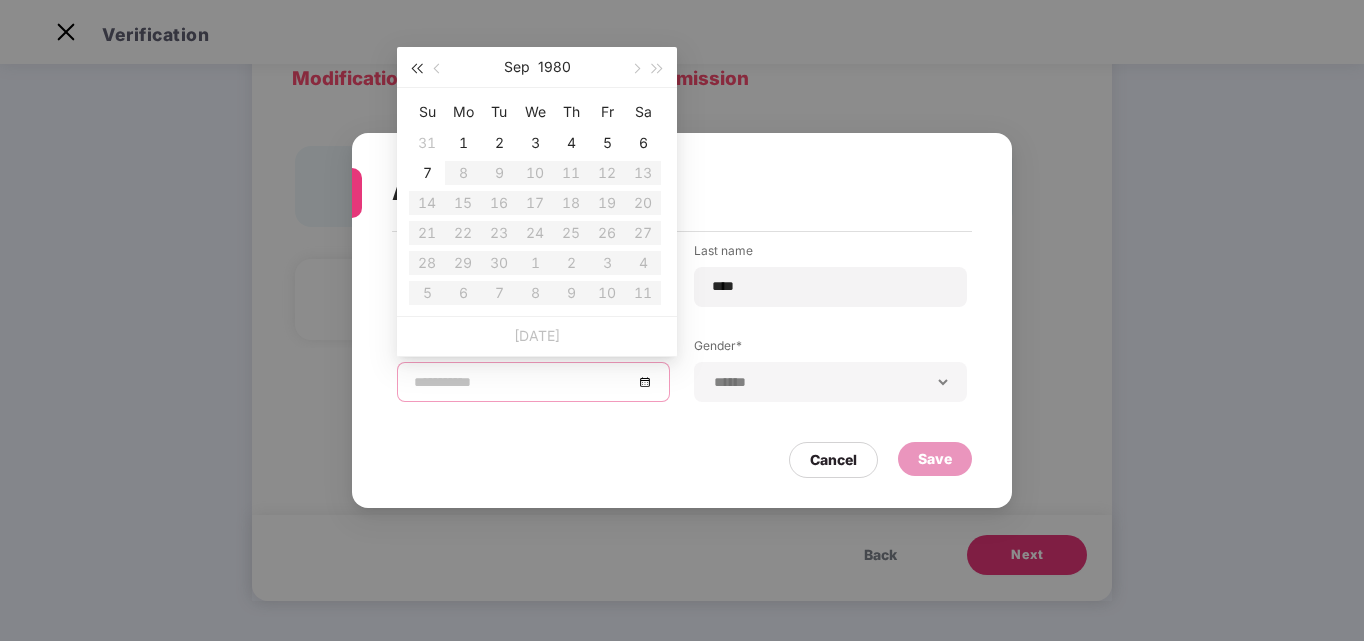 click at bounding box center [416, 69] 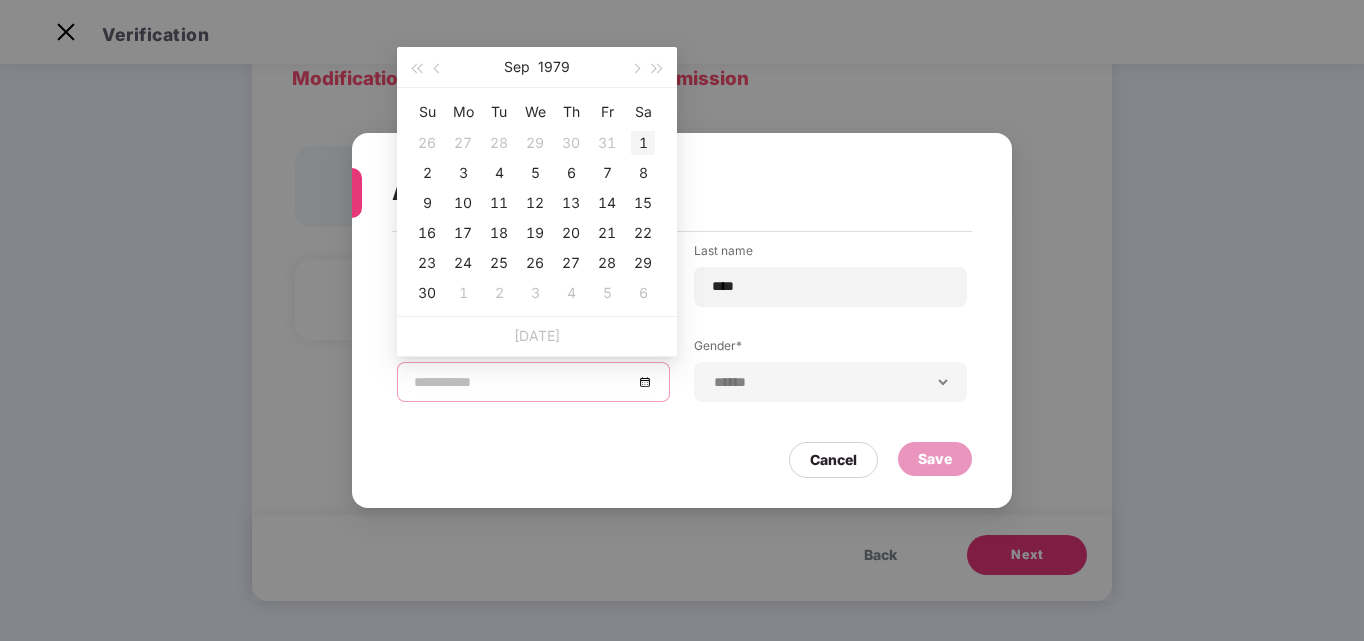 type on "**********" 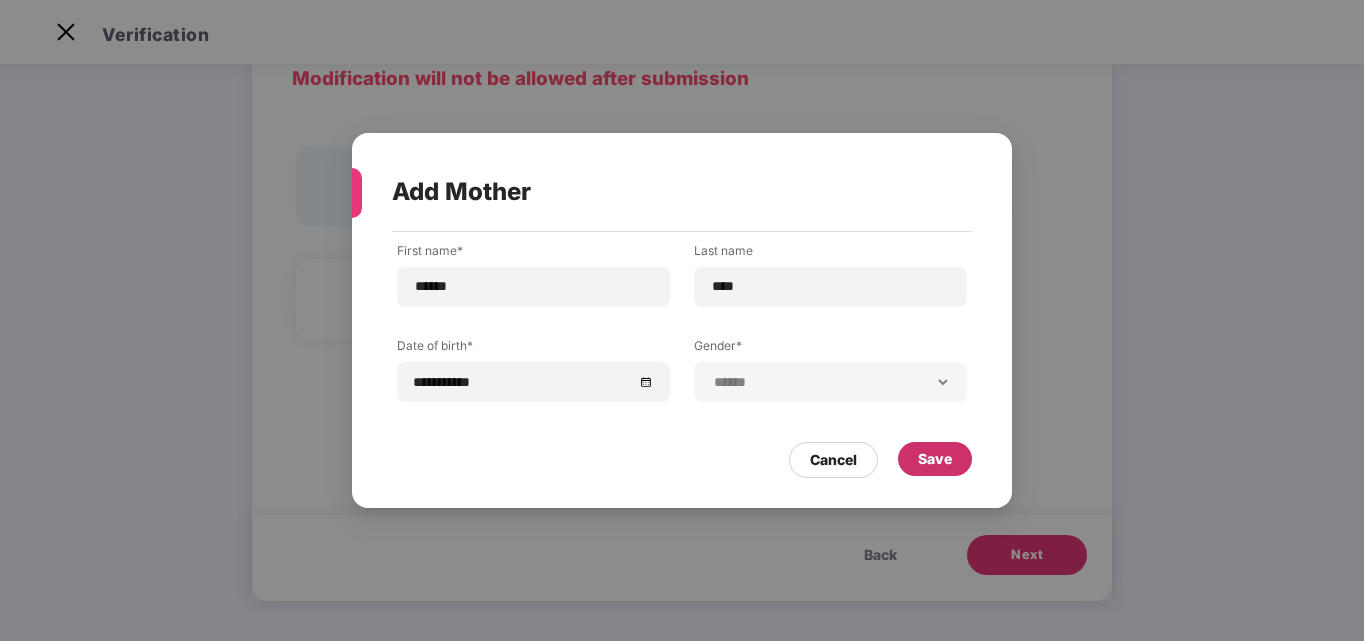 click on "Save" at bounding box center [935, 459] 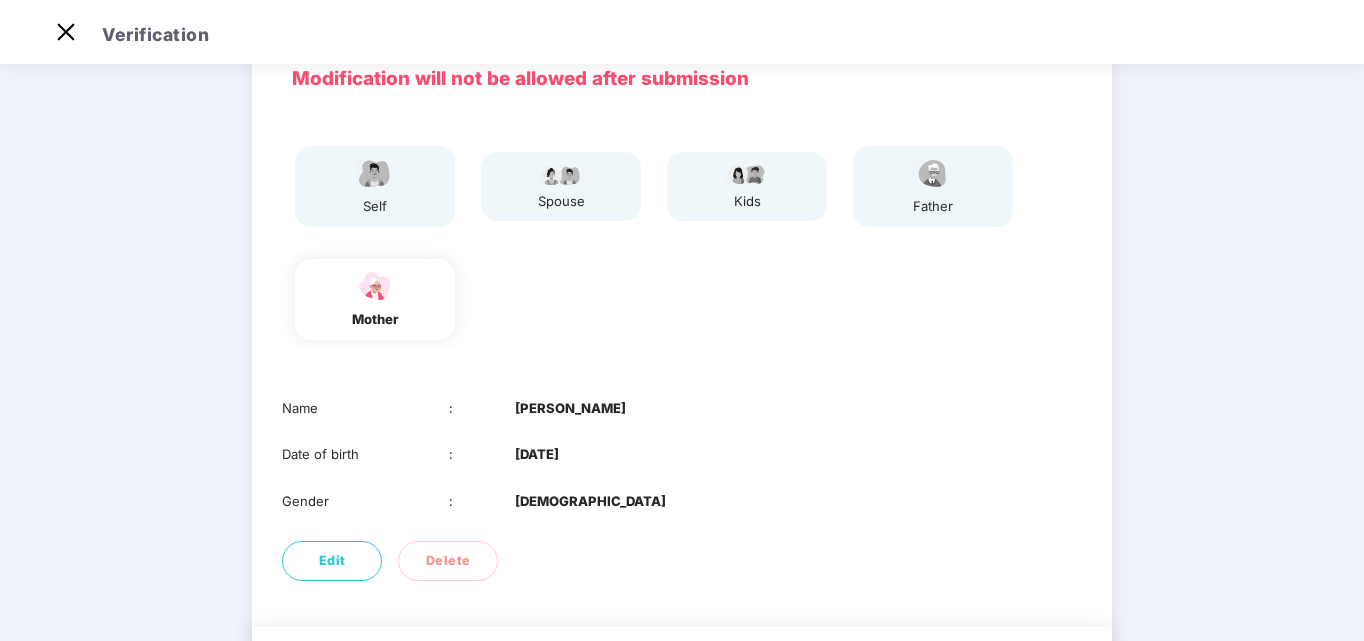 scroll, scrollTop: 216, scrollLeft: 0, axis: vertical 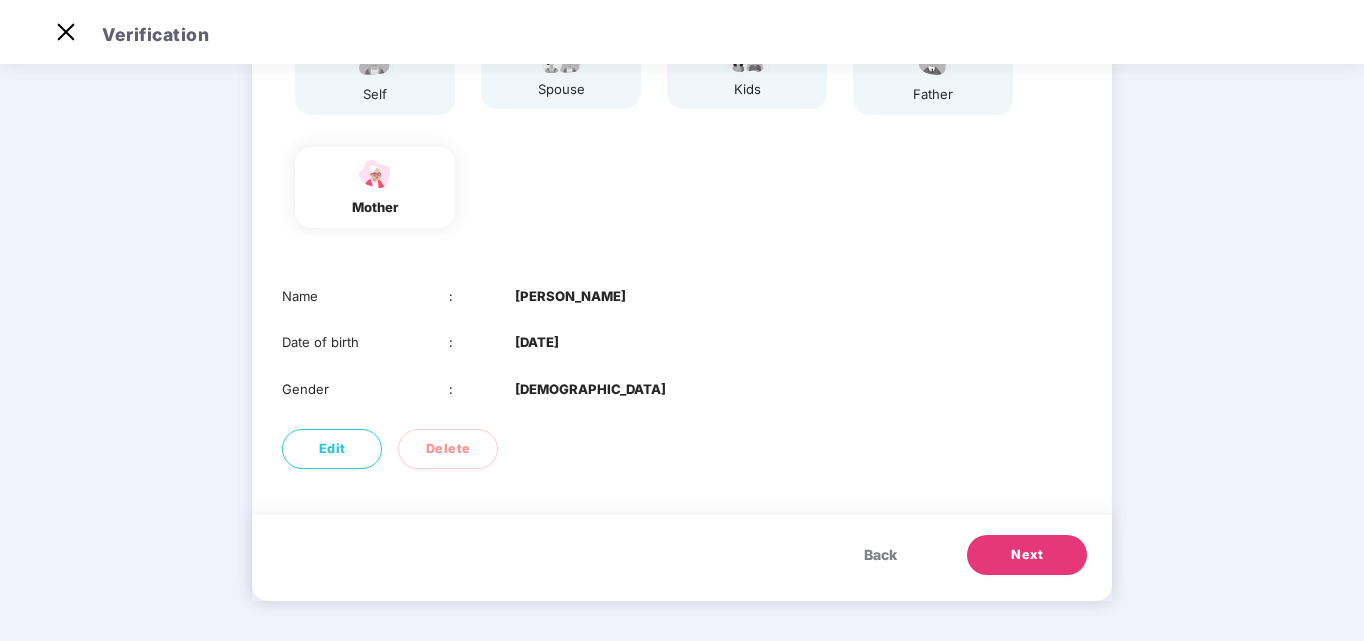 click on "Next" at bounding box center (1027, 555) 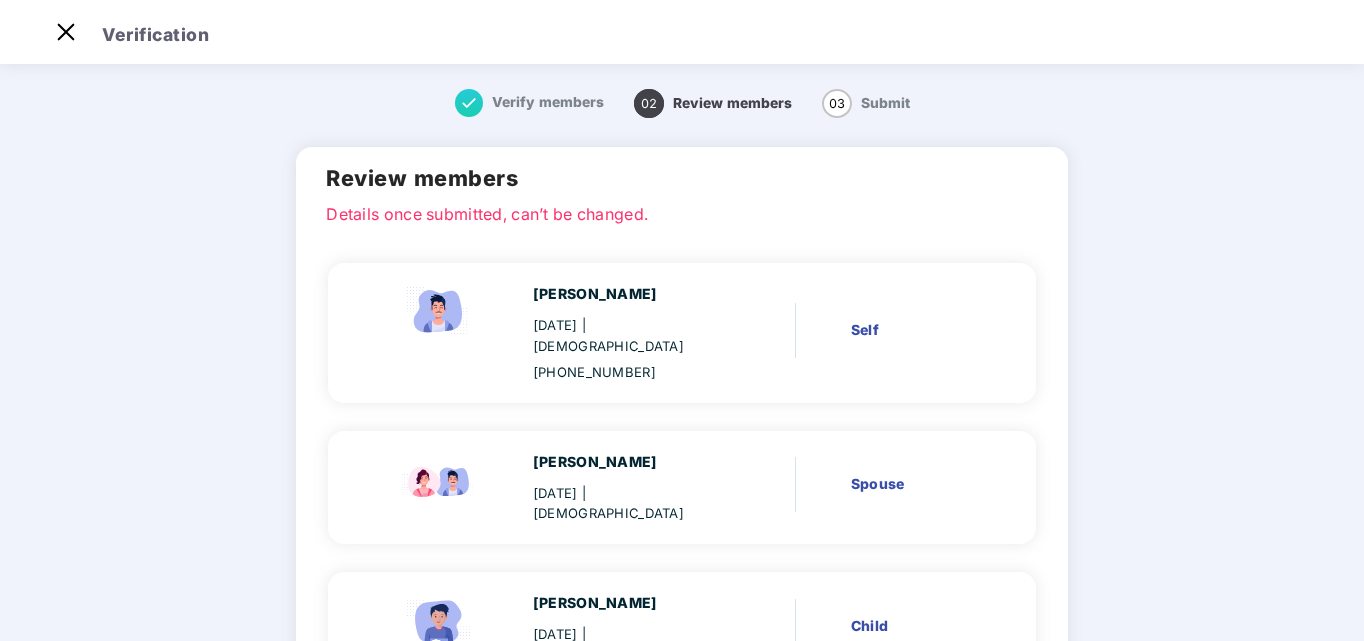 scroll, scrollTop: 0, scrollLeft: 0, axis: both 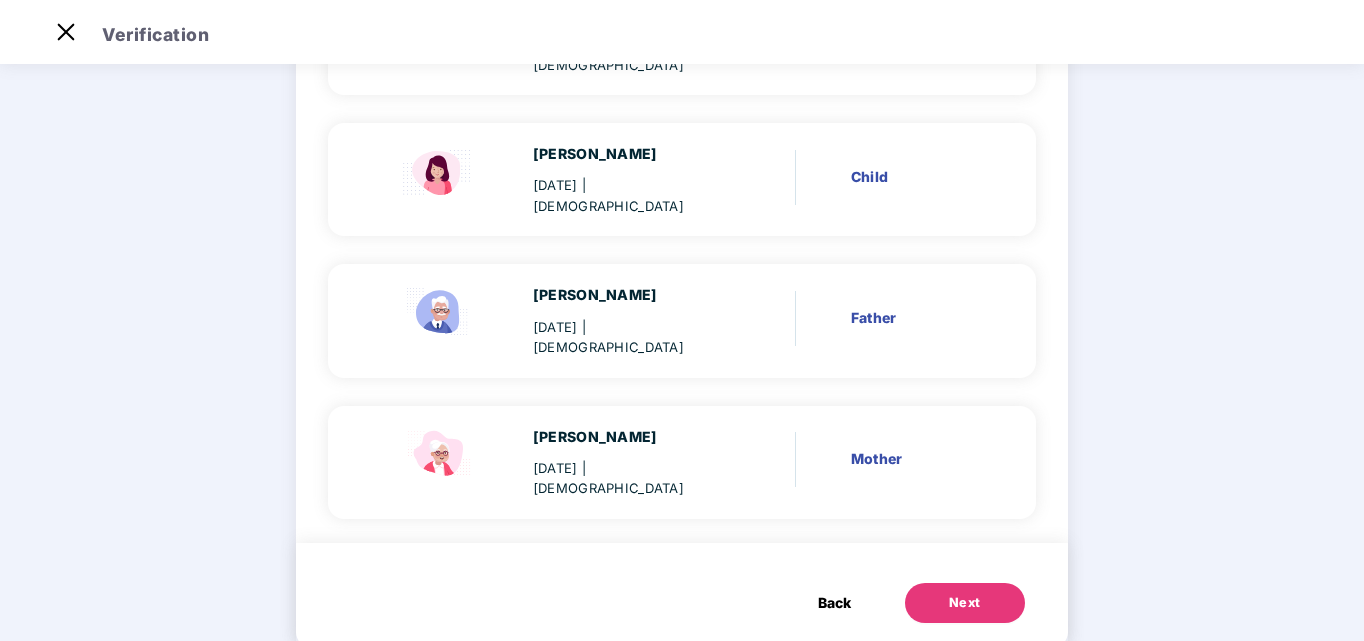 click on "Next" at bounding box center [965, 603] 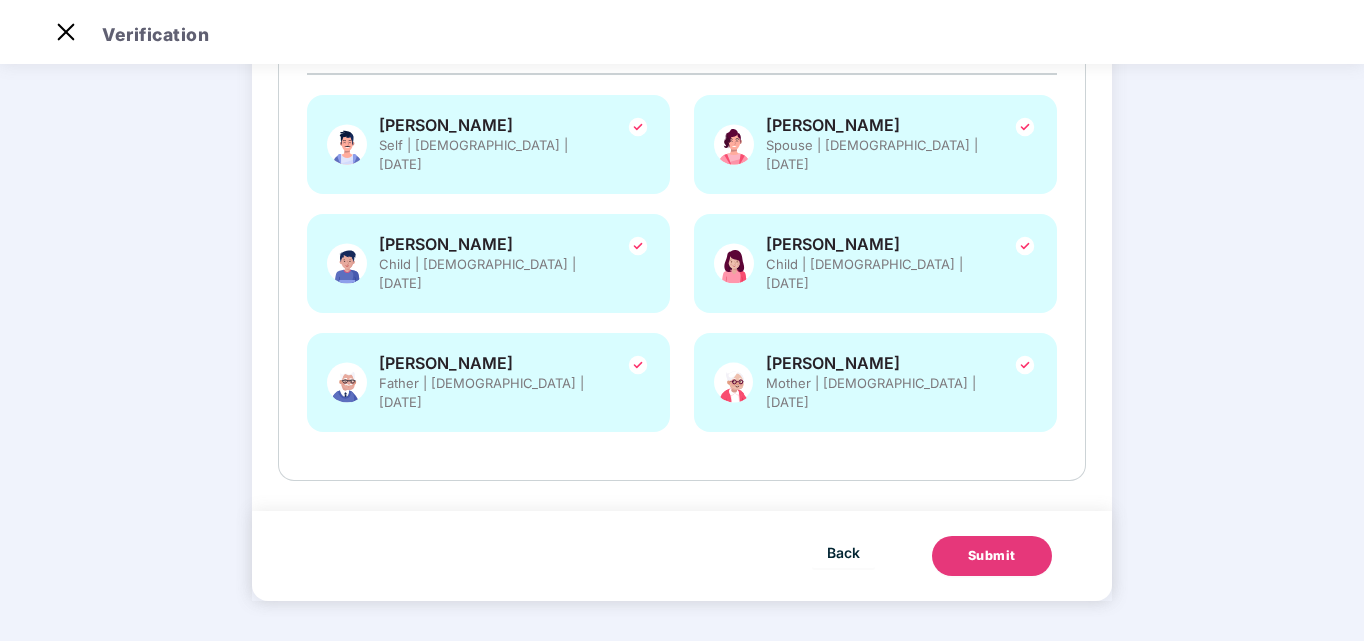 scroll, scrollTop: 0, scrollLeft: 0, axis: both 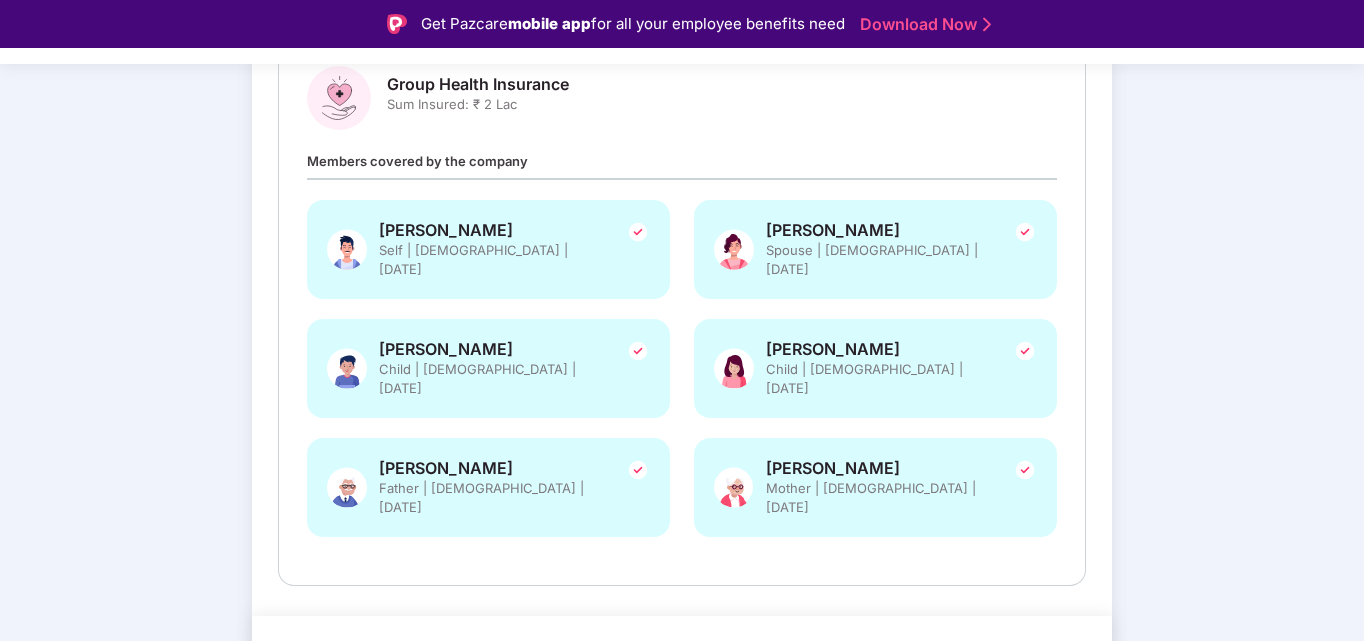 click on "Back" at bounding box center (843, 657) 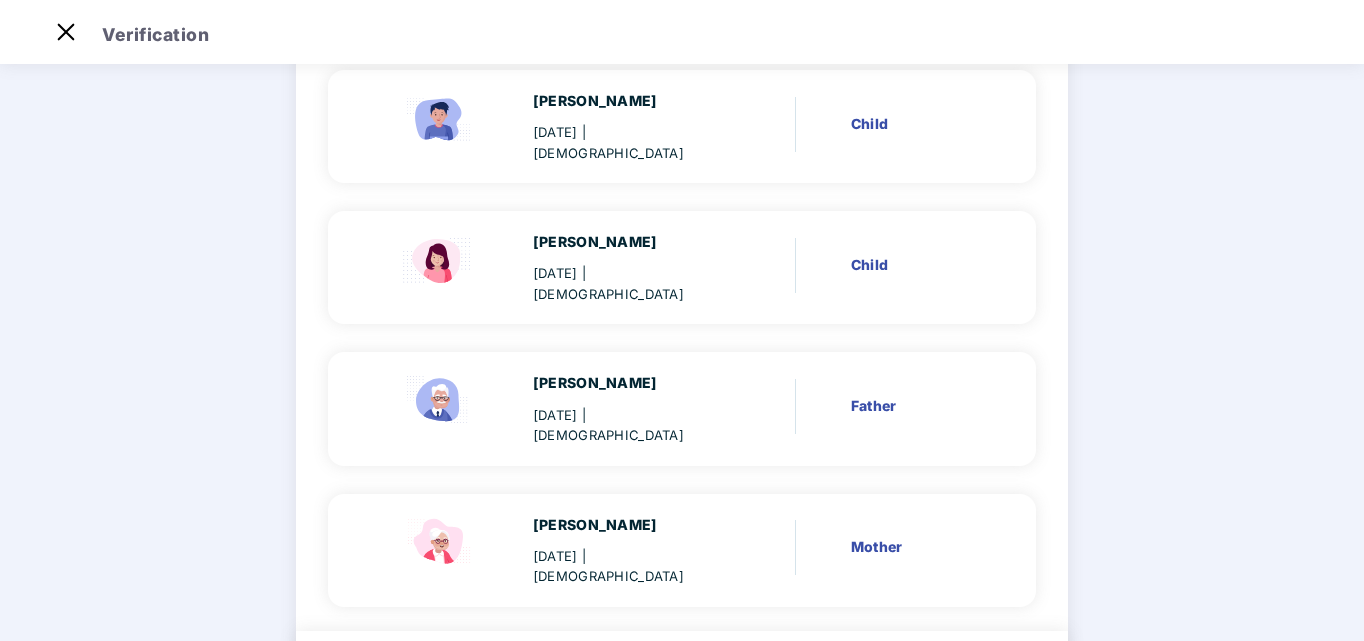 scroll, scrollTop: 591, scrollLeft: 0, axis: vertical 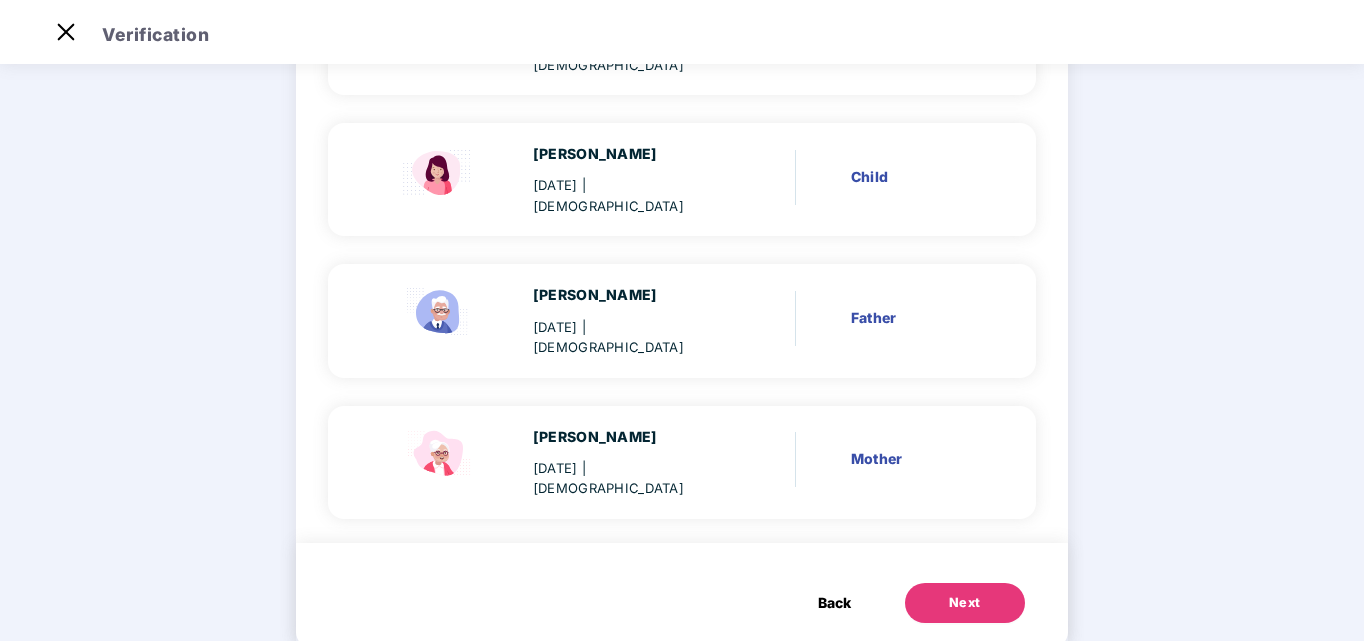 click on "Back" at bounding box center (834, 603) 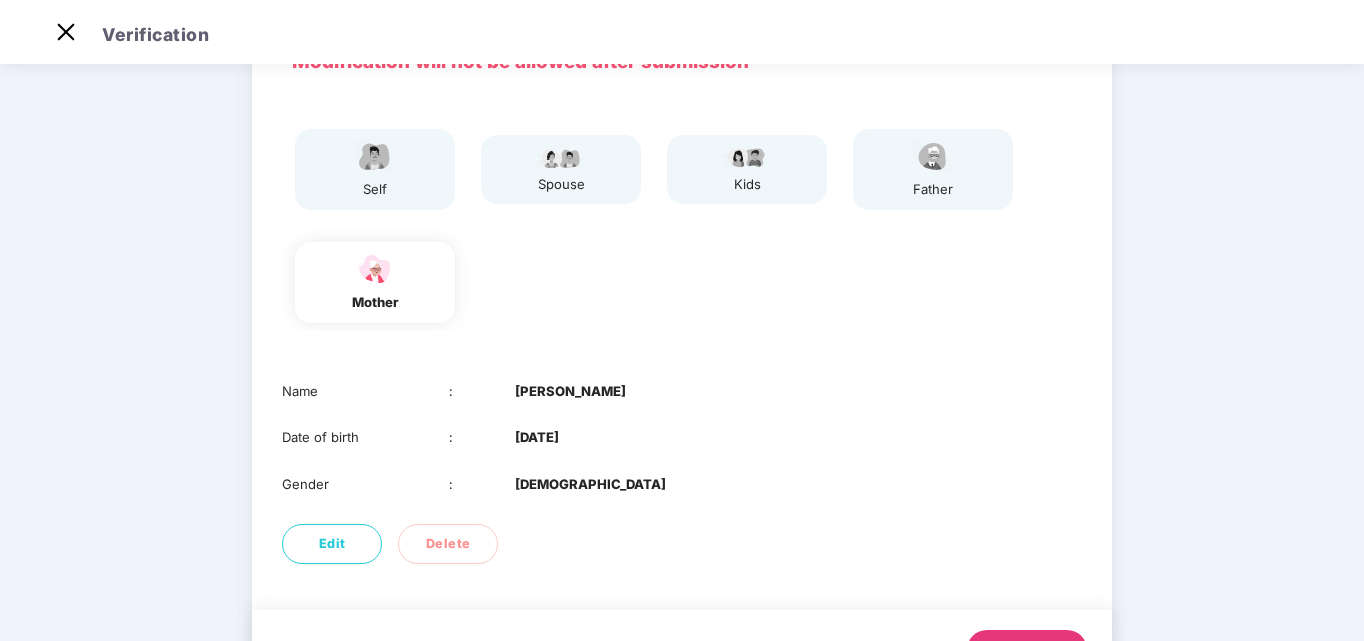 scroll, scrollTop: 125, scrollLeft: 0, axis: vertical 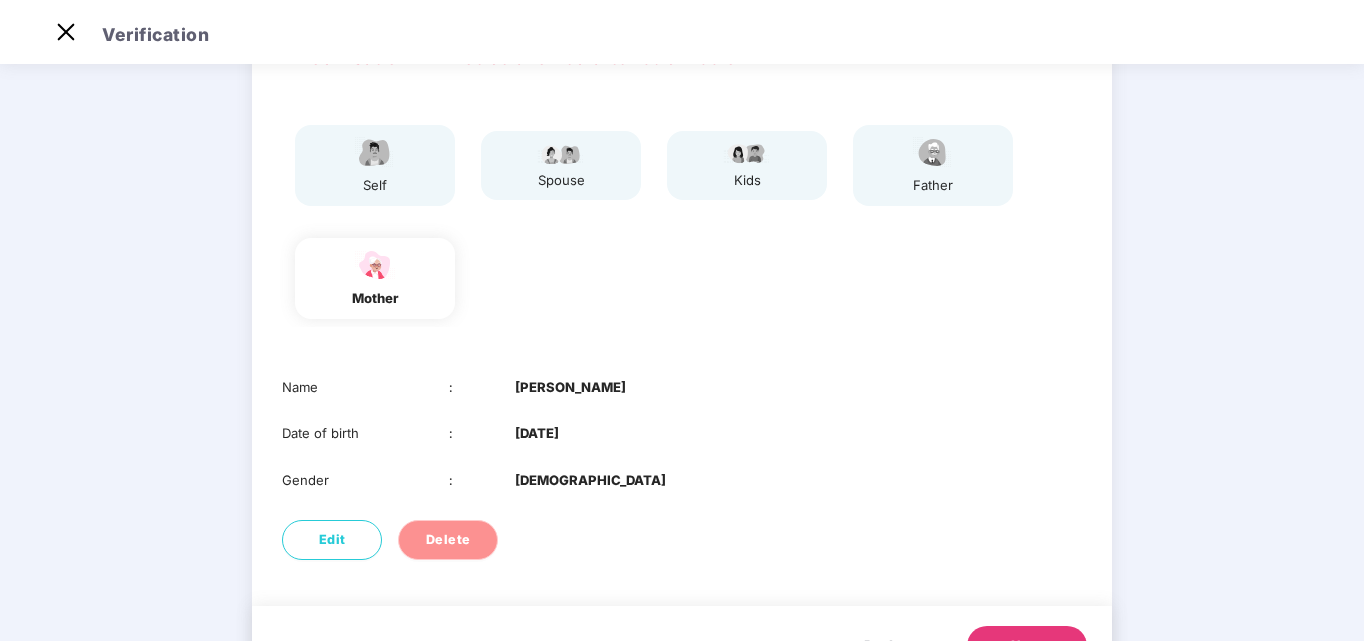 click on "Delete" at bounding box center [448, 540] 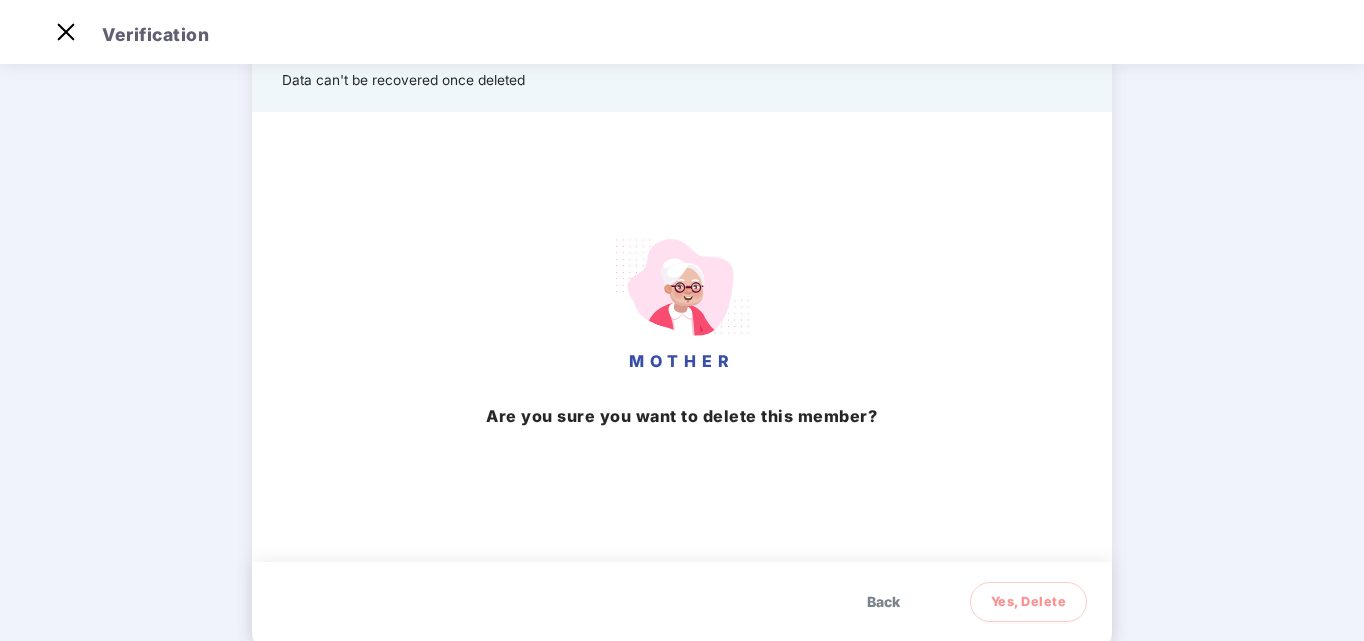 scroll, scrollTop: 172, scrollLeft: 0, axis: vertical 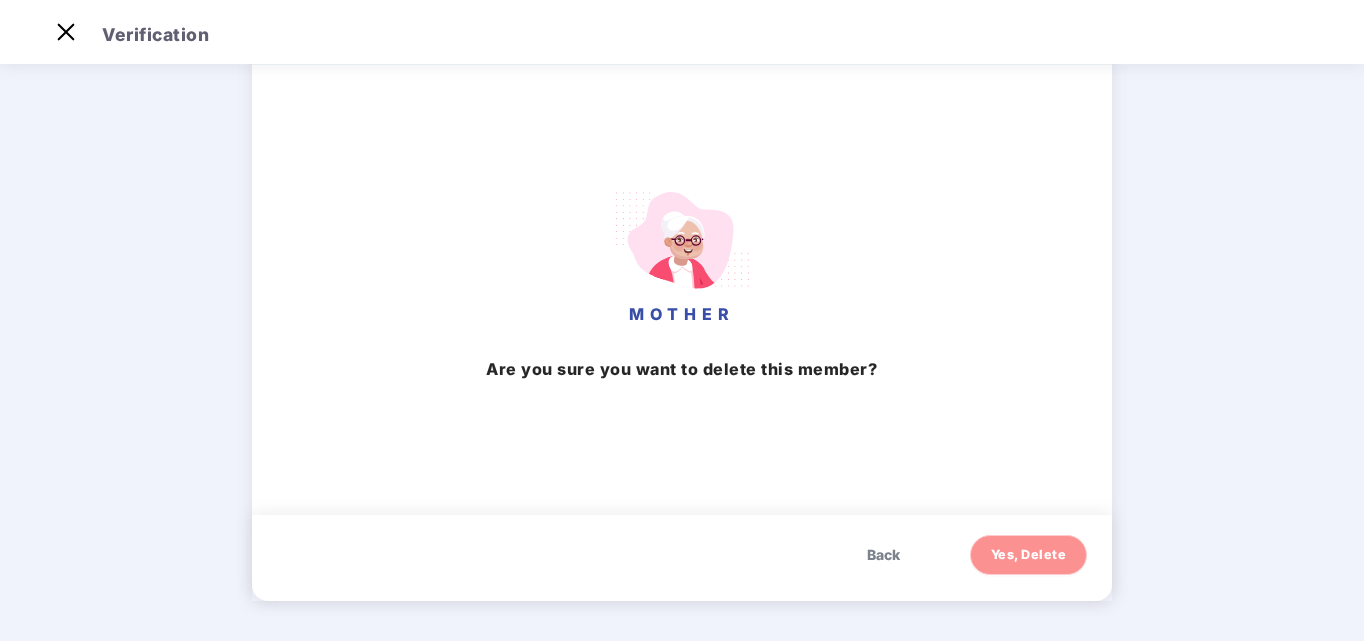 click on "Yes, Delete" at bounding box center [1029, 555] 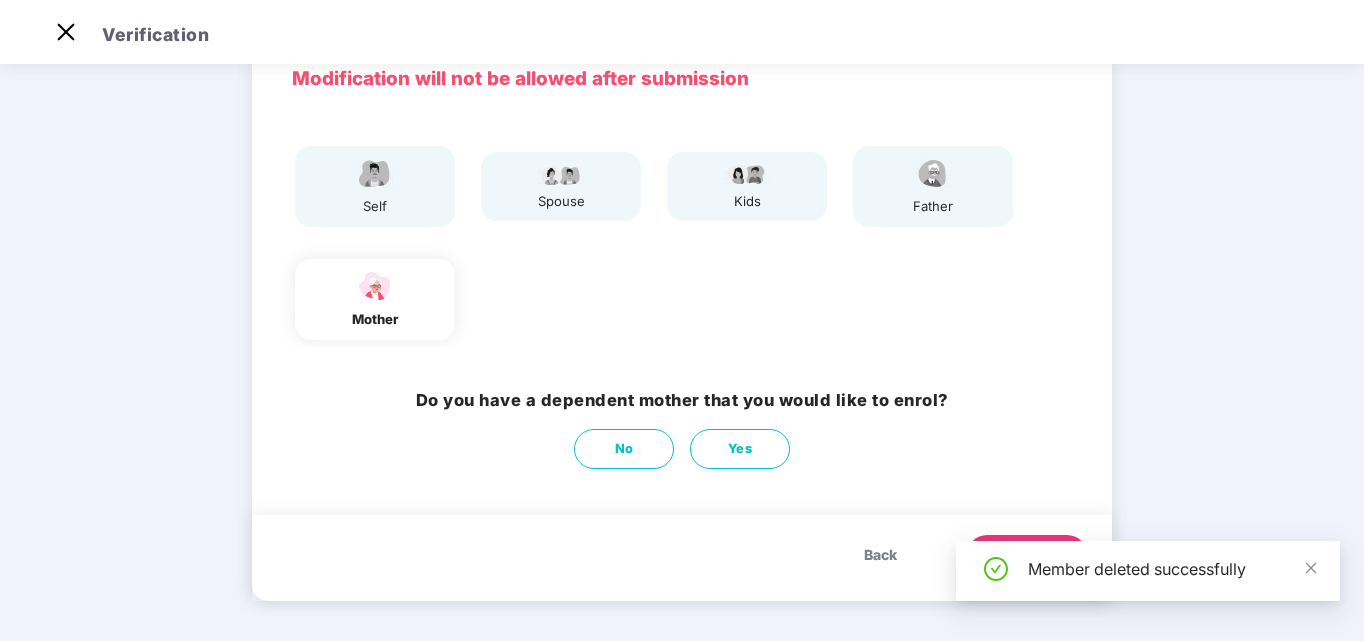 scroll, scrollTop: 0, scrollLeft: 0, axis: both 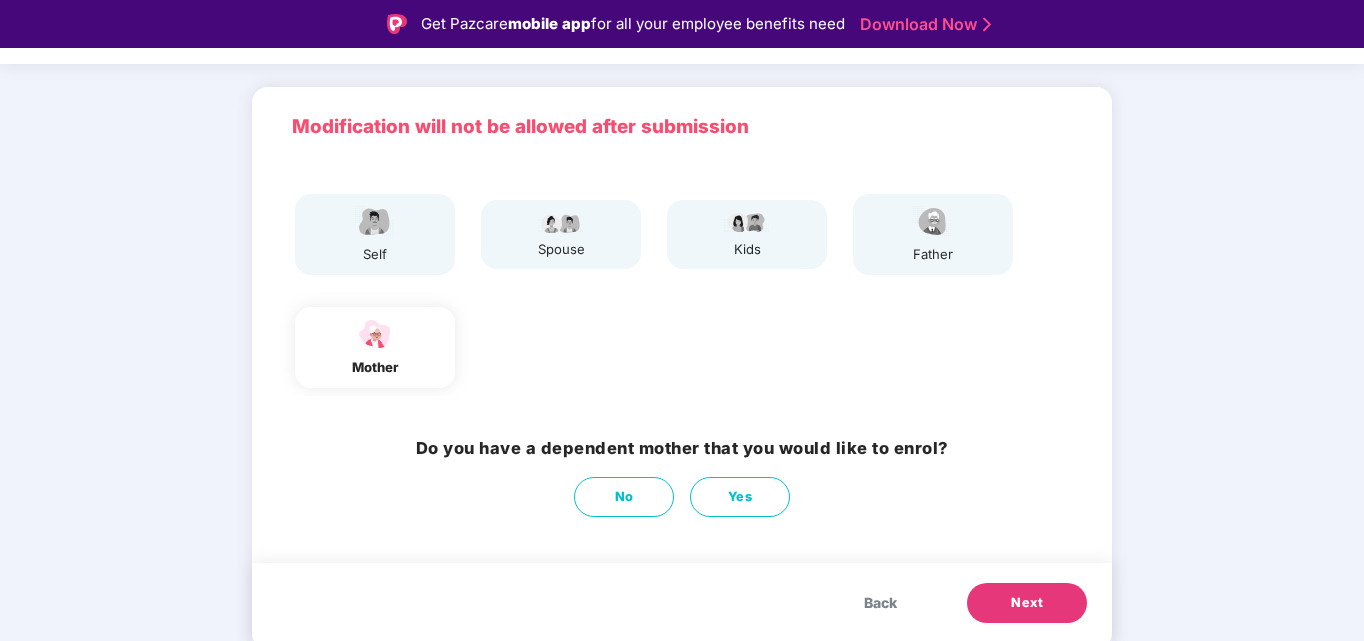 click on "Back" at bounding box center (880, 603) 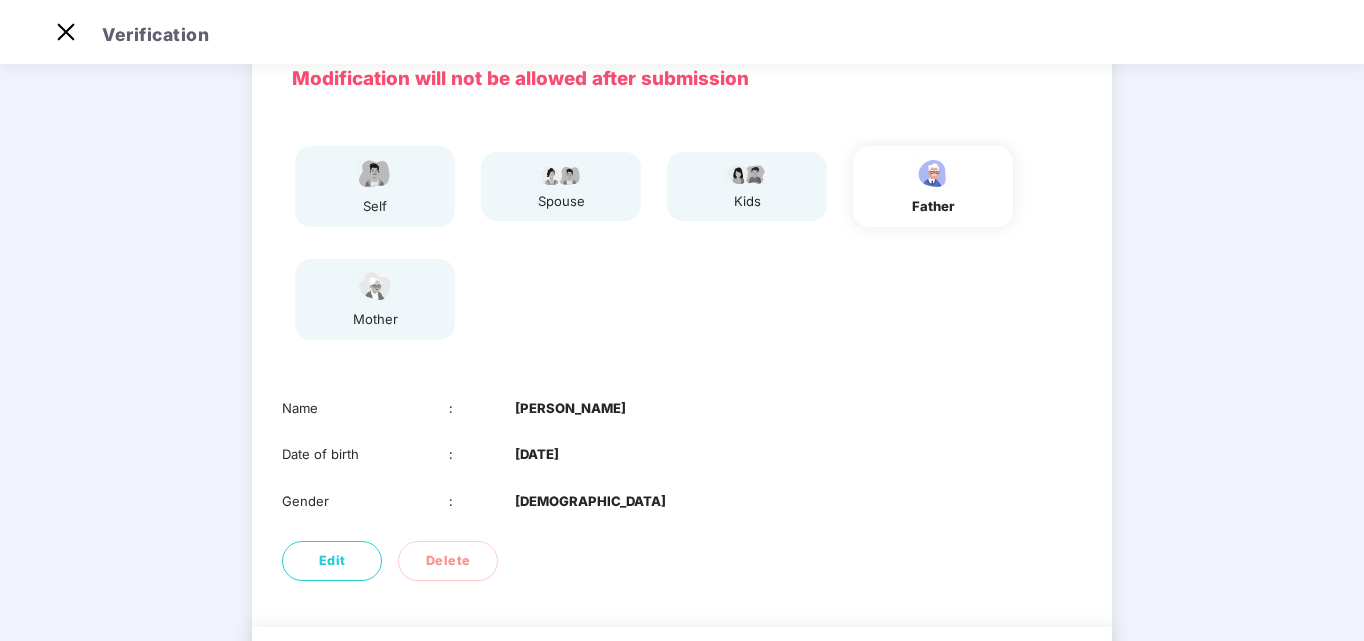 scroll, scrollTop: 216, scrollLeft: 0, axis: vertical 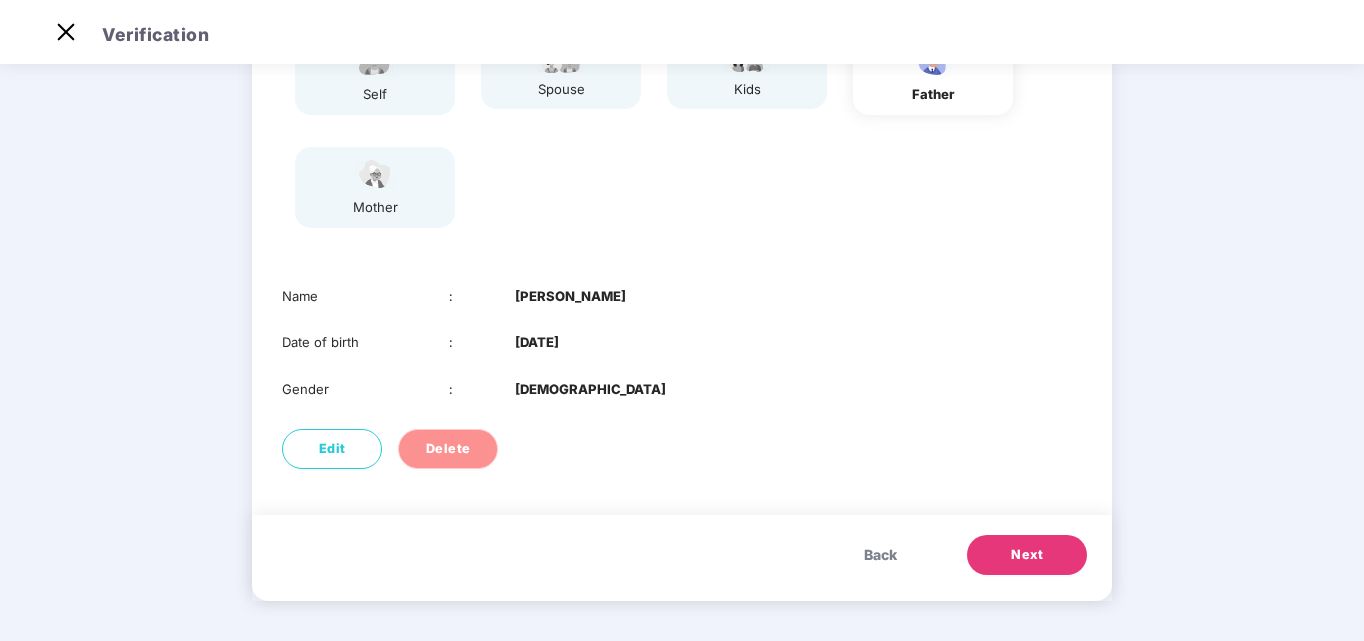click on "Delete" at bounding box center [448, 449] 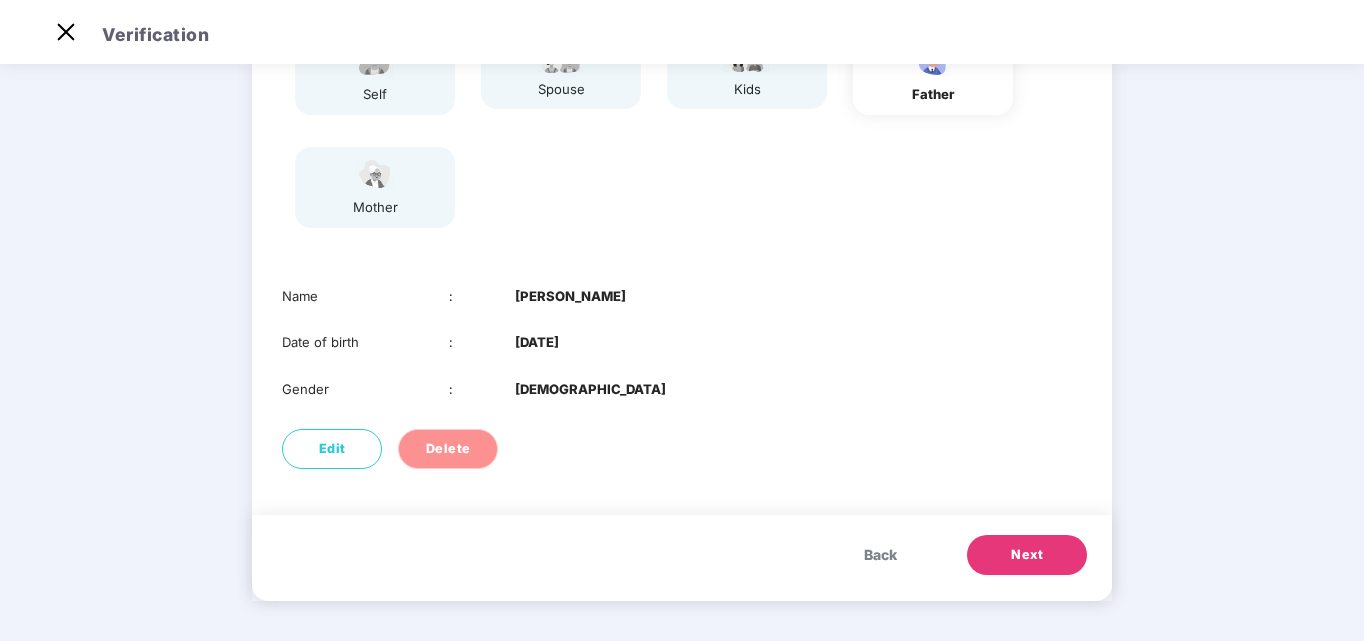 scroll, scrollTop: 172, scrollLeft: 0, axis: vertical 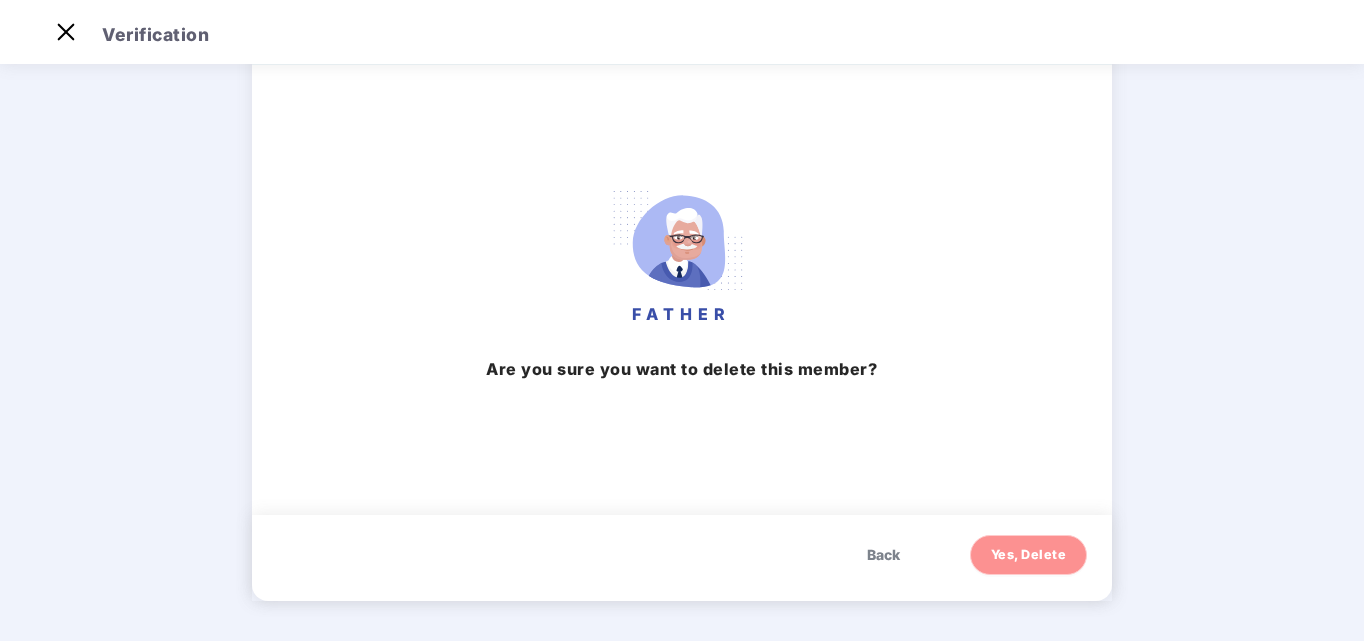 click on "Yes, Delete" at bounding box center (1029, 555) 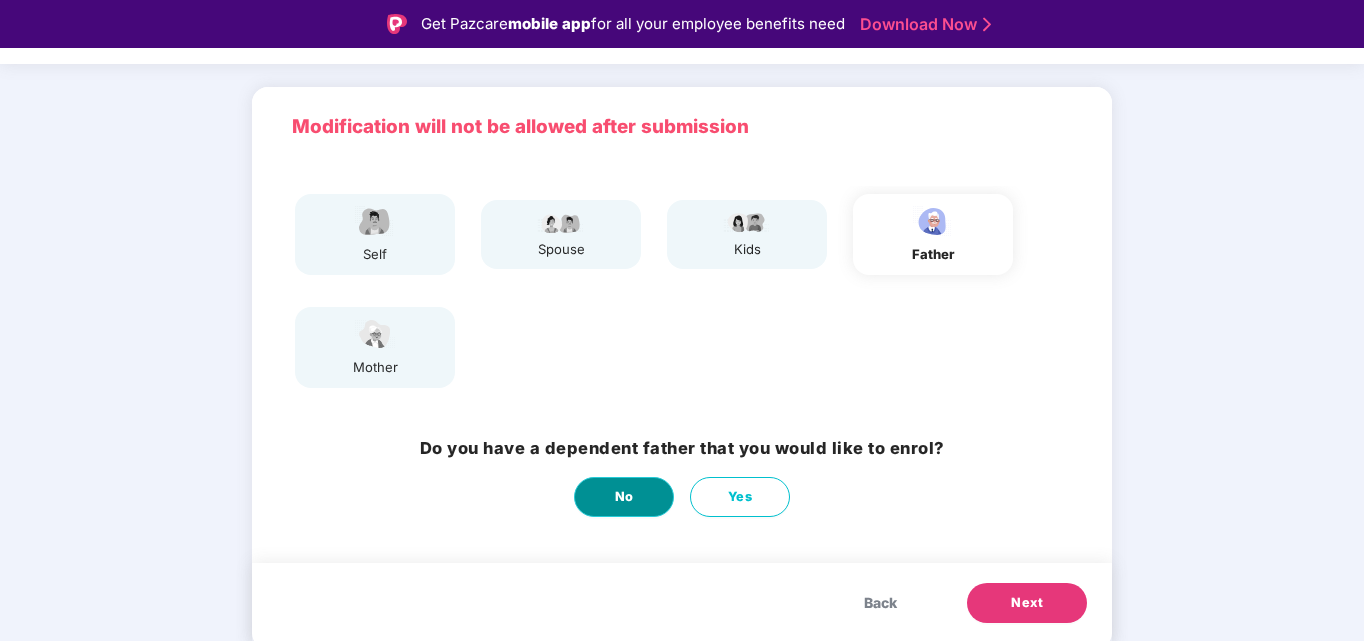 click on "No" at bounding box center (624, 497) 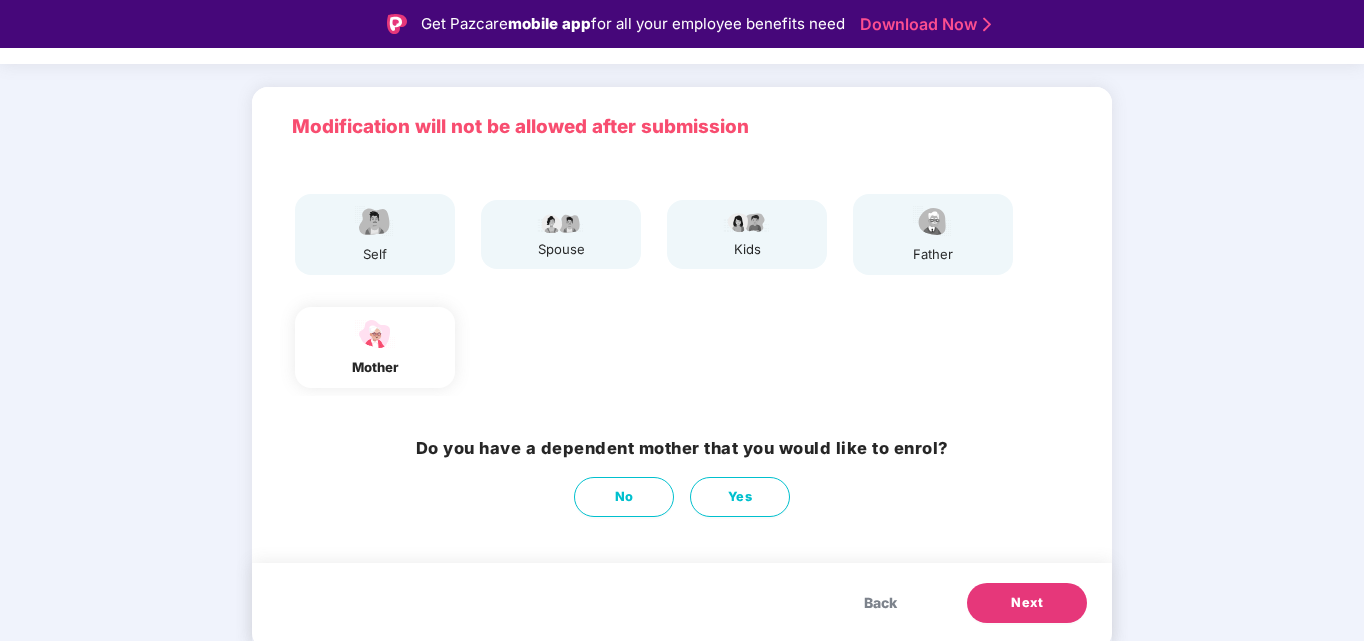 click on "kids" at bounding box center (747, 235) 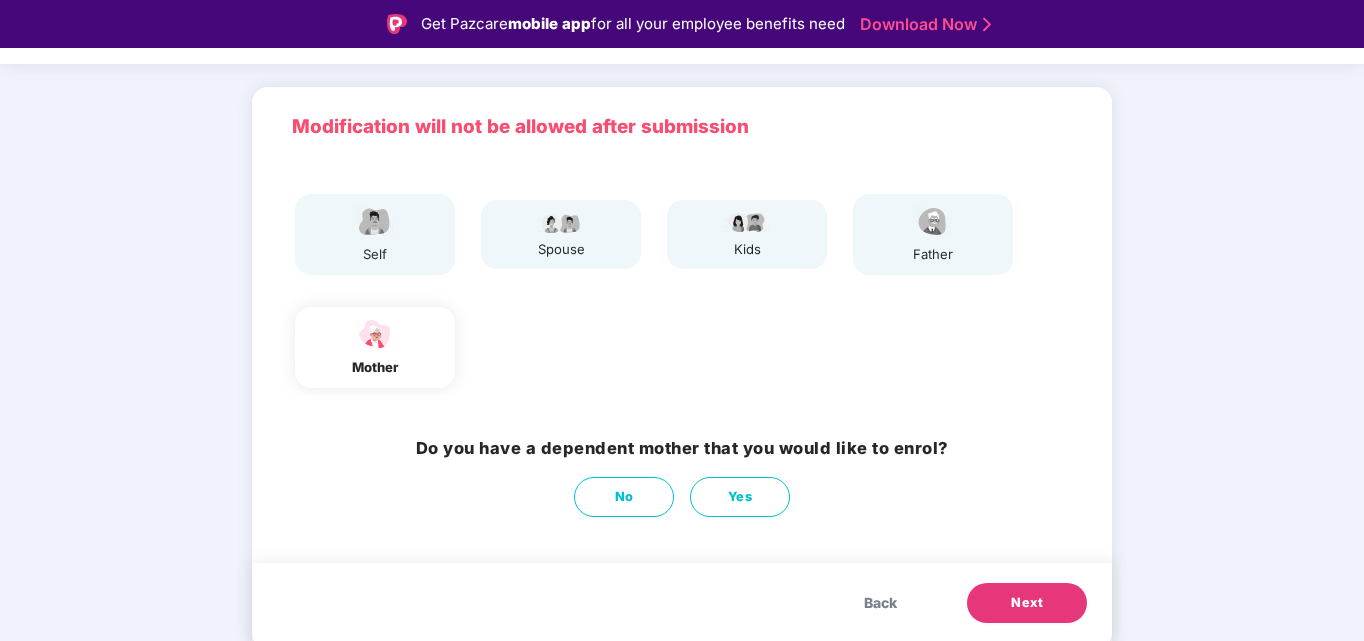 click at bounding box center (933, 221) 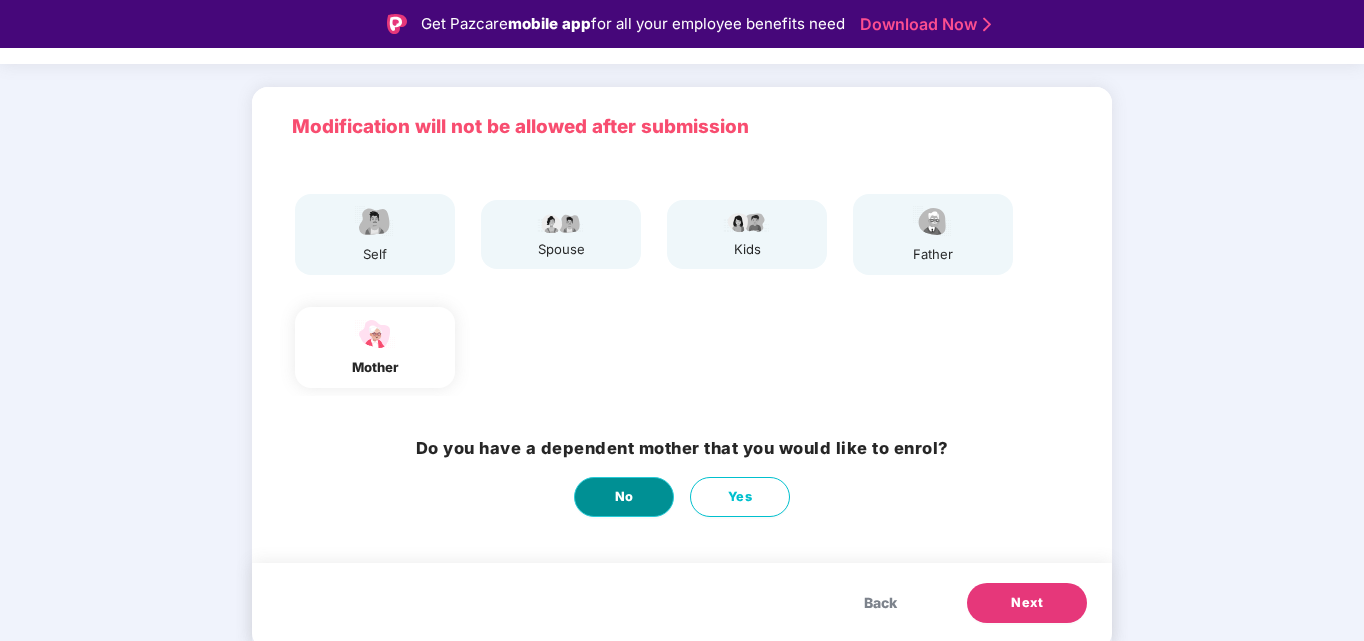click on "No" at bounding box center (624, 497) 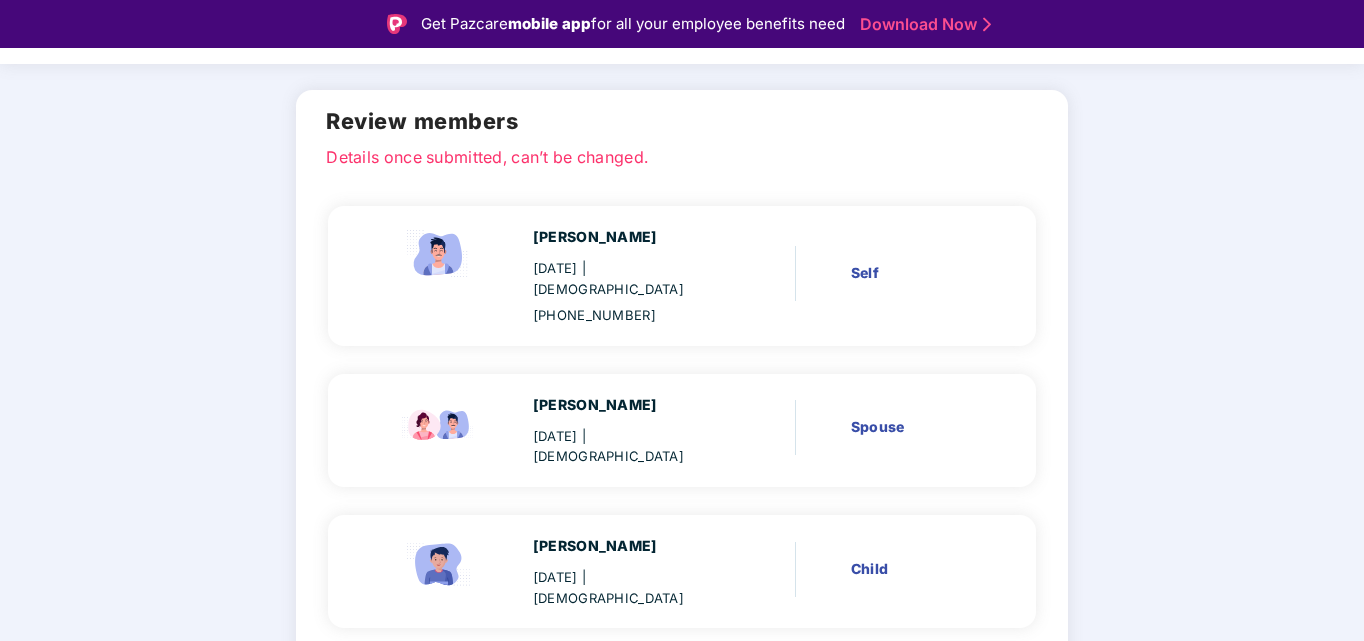 scroll, scrollTop: 319, scrollLeft: 0, axis: vertical 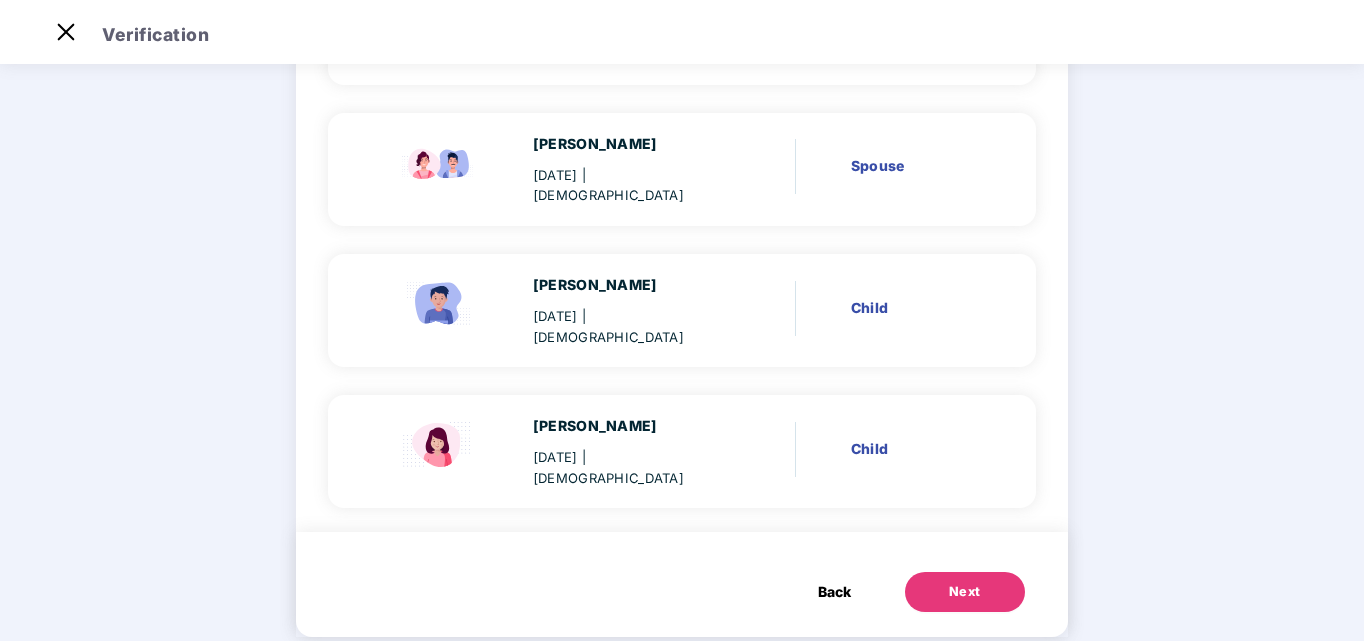 click on "Next" at bounding box center (965, 592) 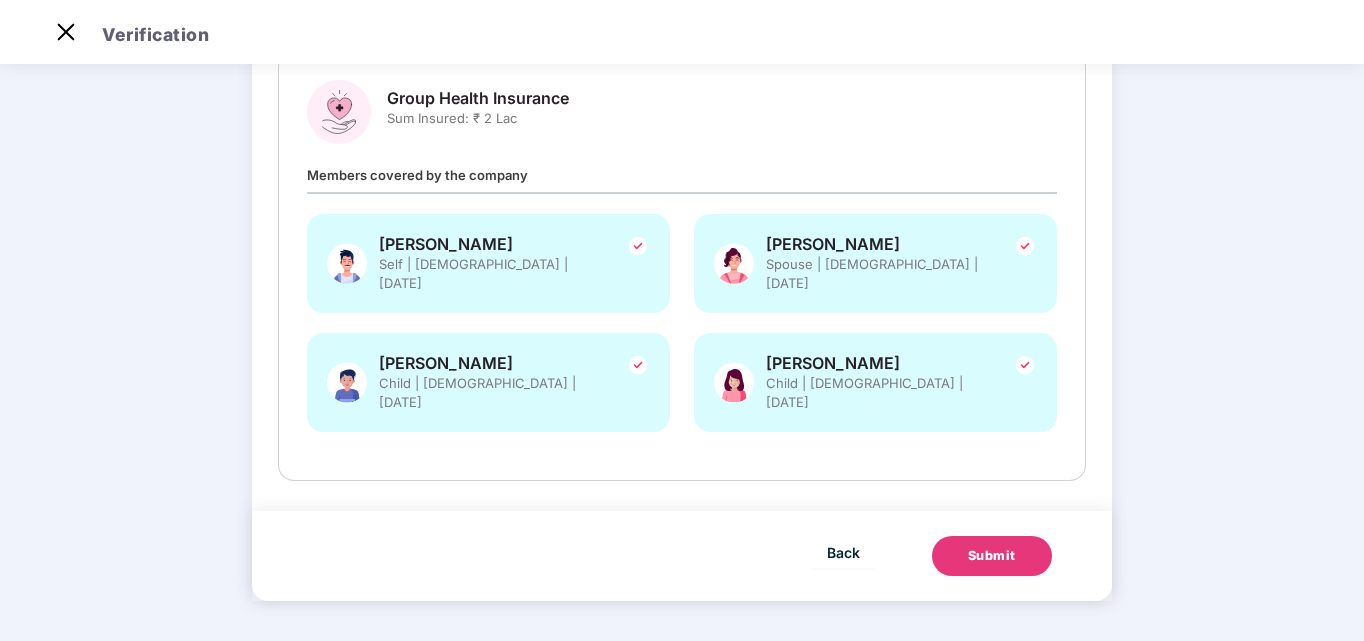scroll, scrollTop: 0, scrollLeft: 0, axis: both 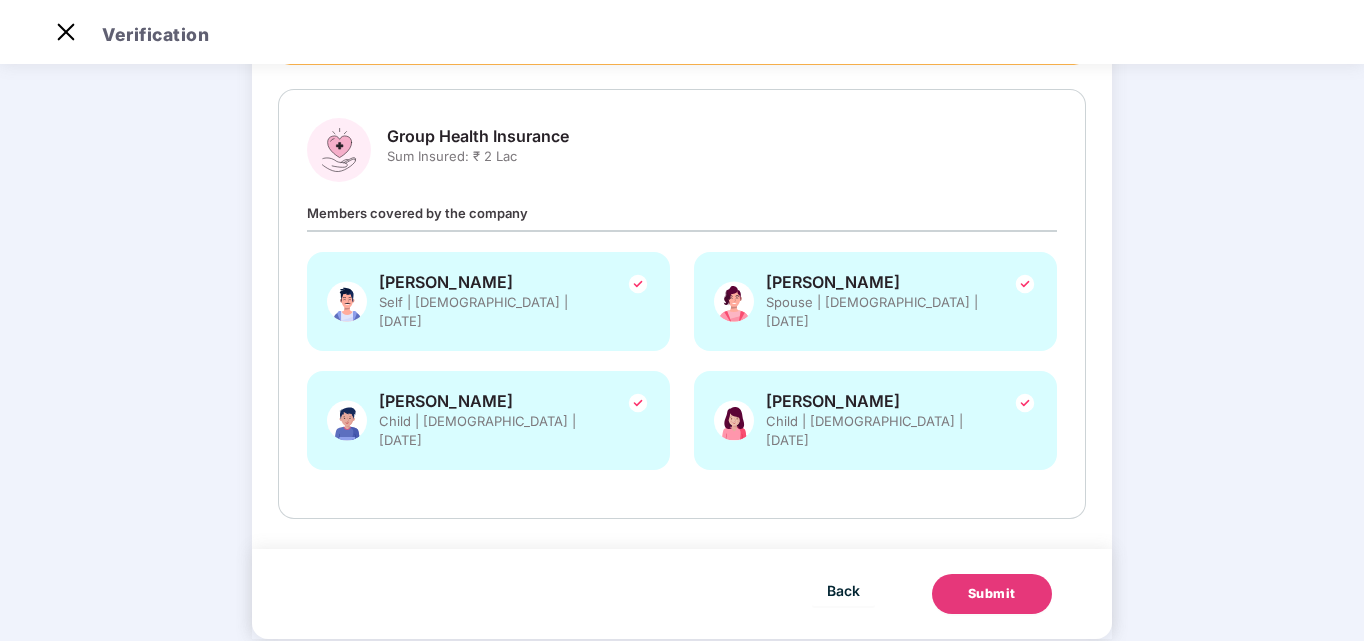 click on "Submit" at bounding box center (992, 594) 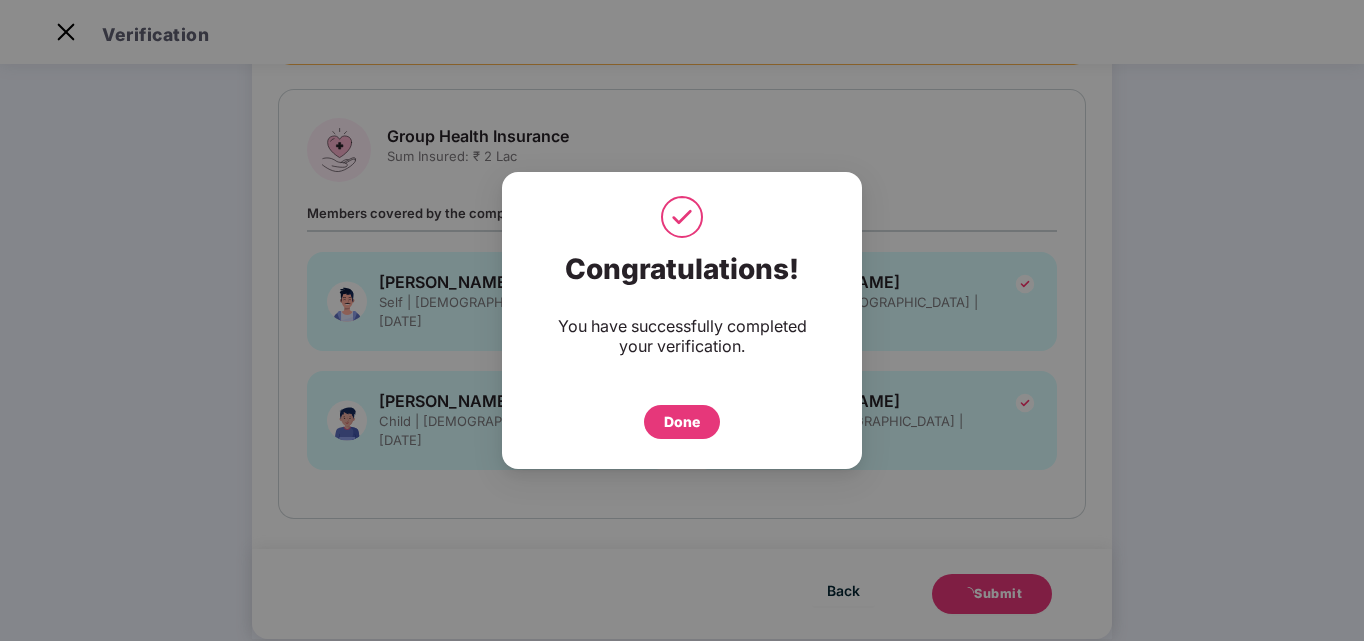 click on "Done" at bounding box center (682, 422) 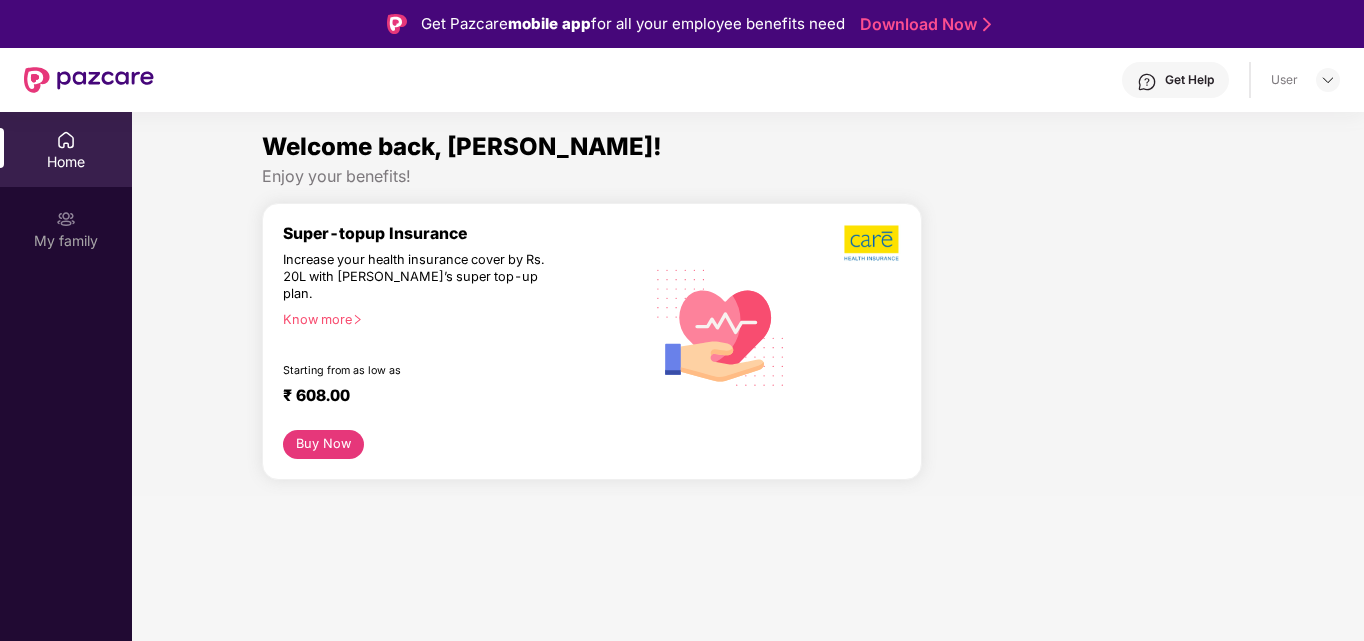 scroll, scrollTop: 0, scrollLeft: 0, axis: both 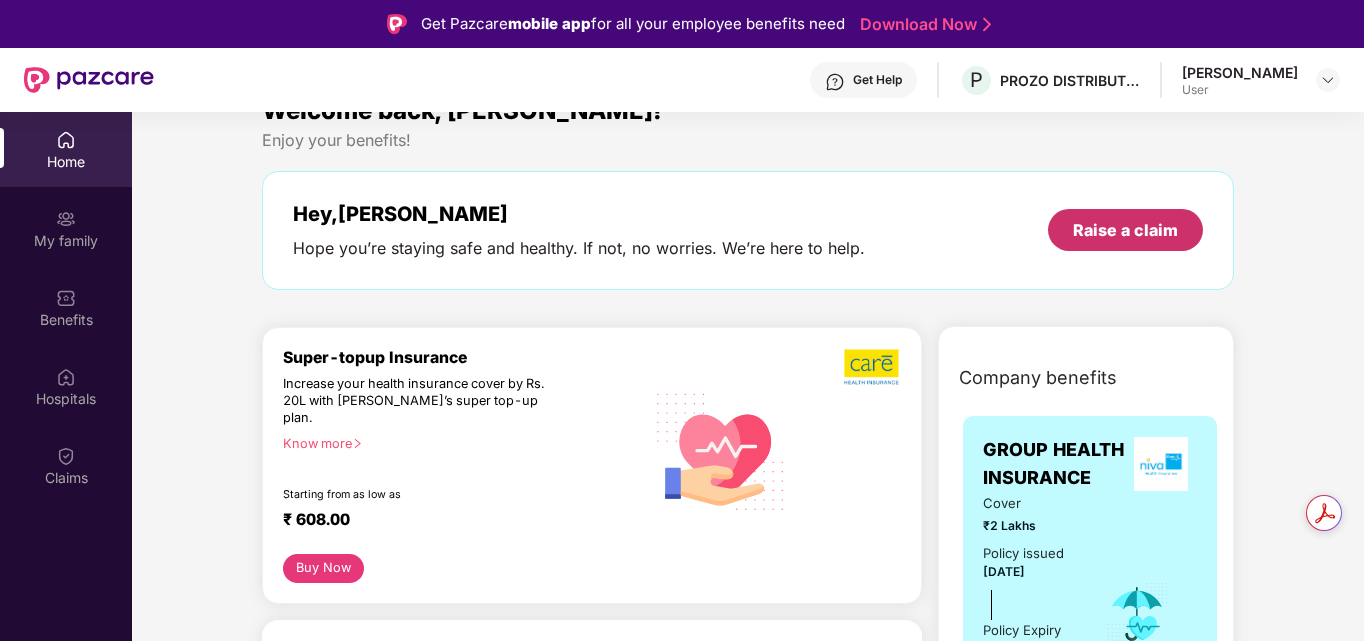 click on "Raise a claim" at bounding box center (1125, 230) 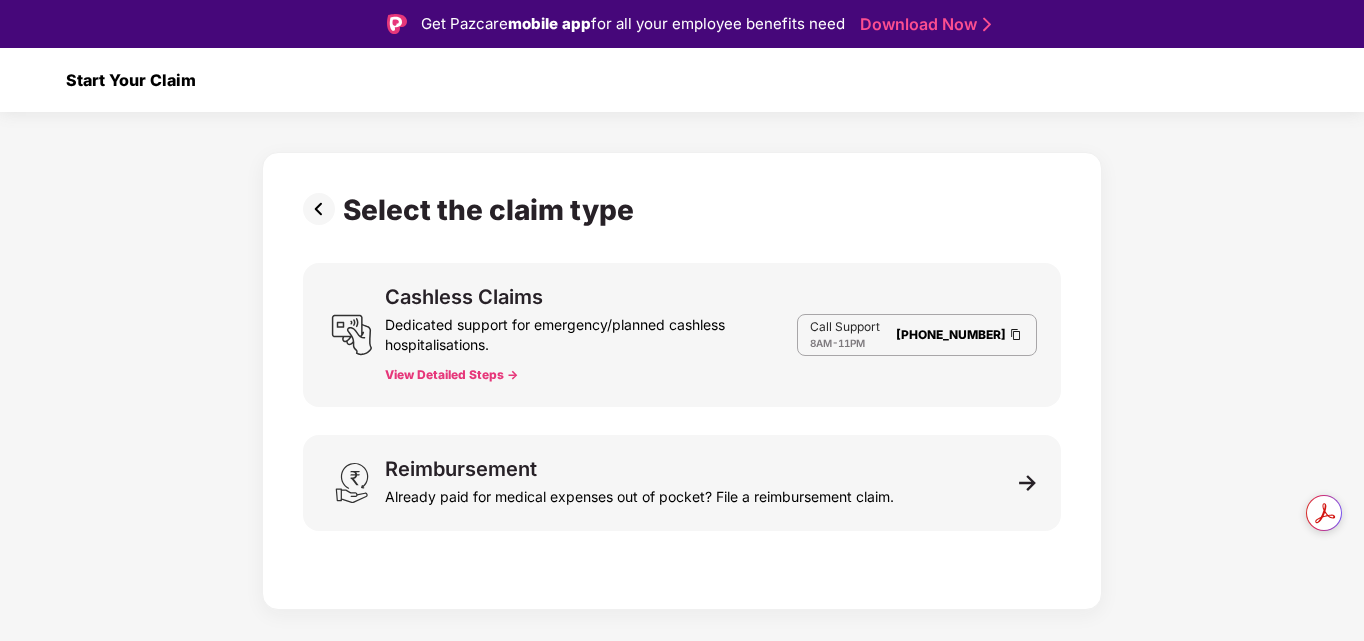 scroll, scrollTop: 0, scrollLeft: 0, axis: both 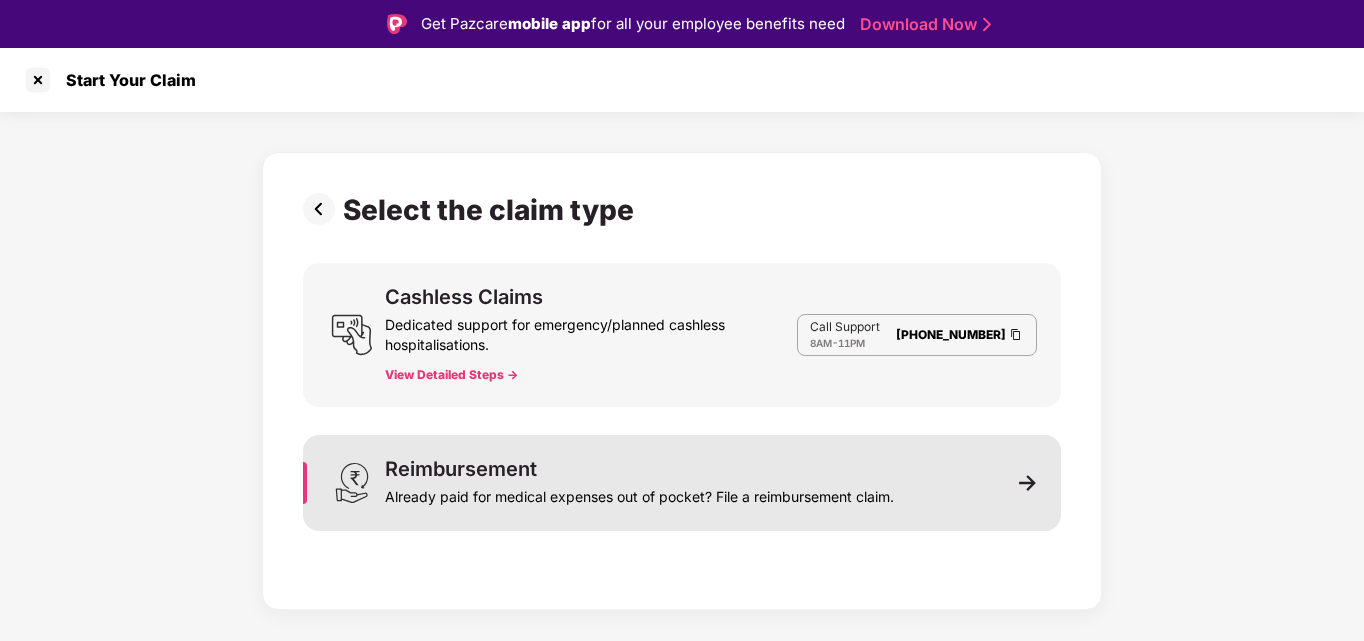 click at bounding box center [1028, 483] 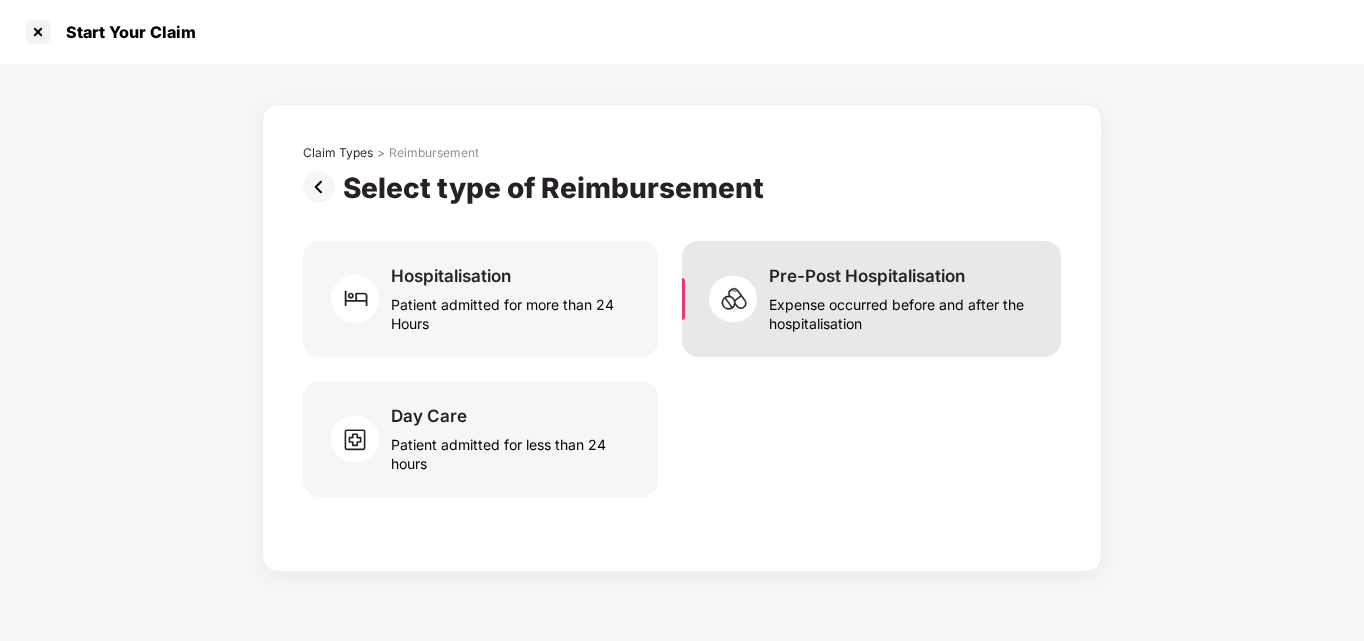 scroll, scrollTop: 0, scrollLeft: 0, axis: both 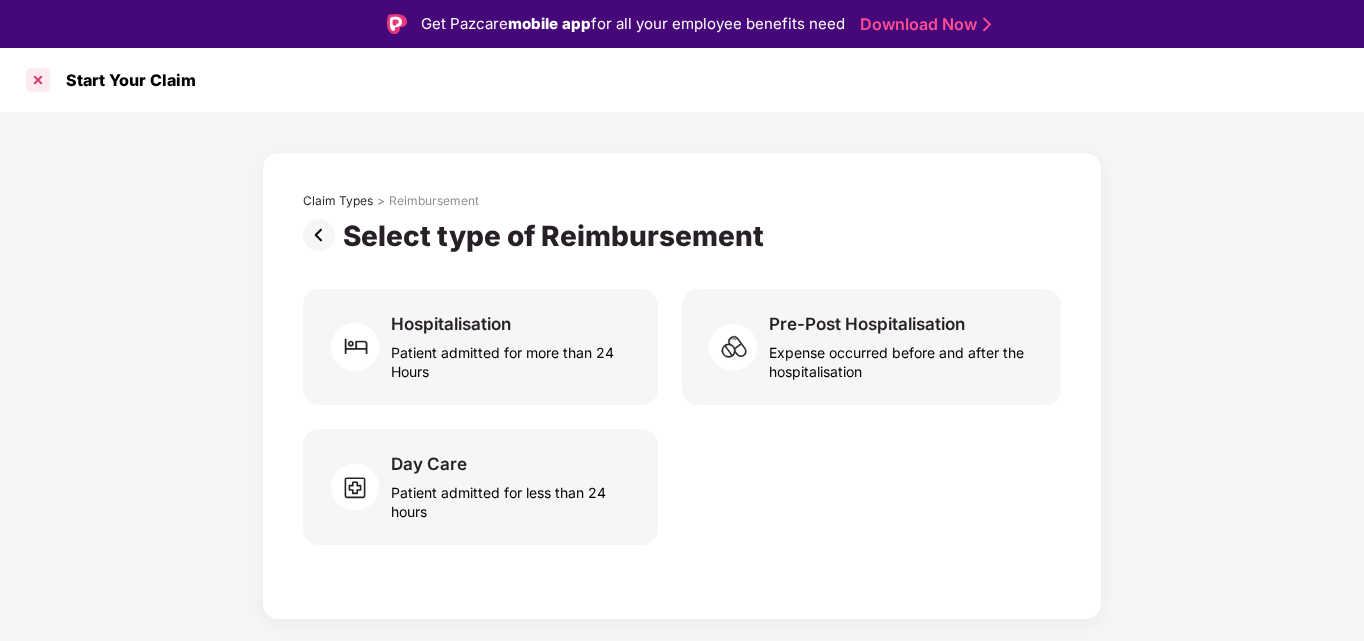 click at bounding box center [38, 80] 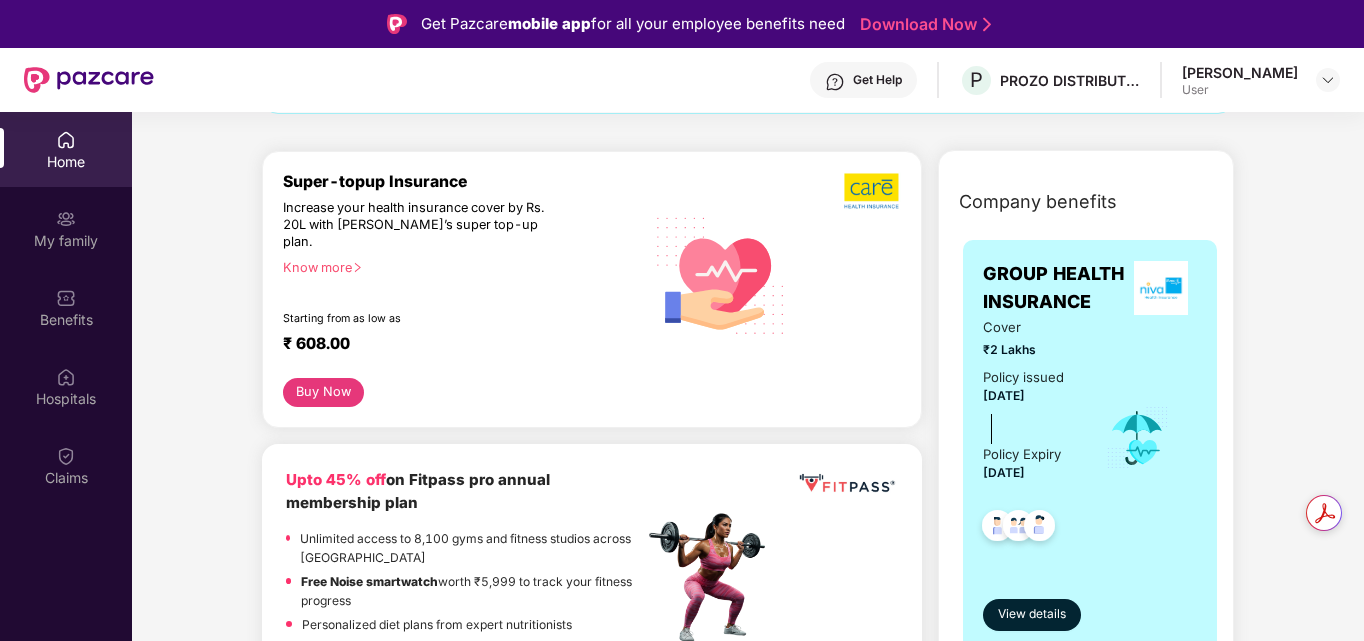 scroll, scrollTop: 0, scrollLeft: 0, axis: both 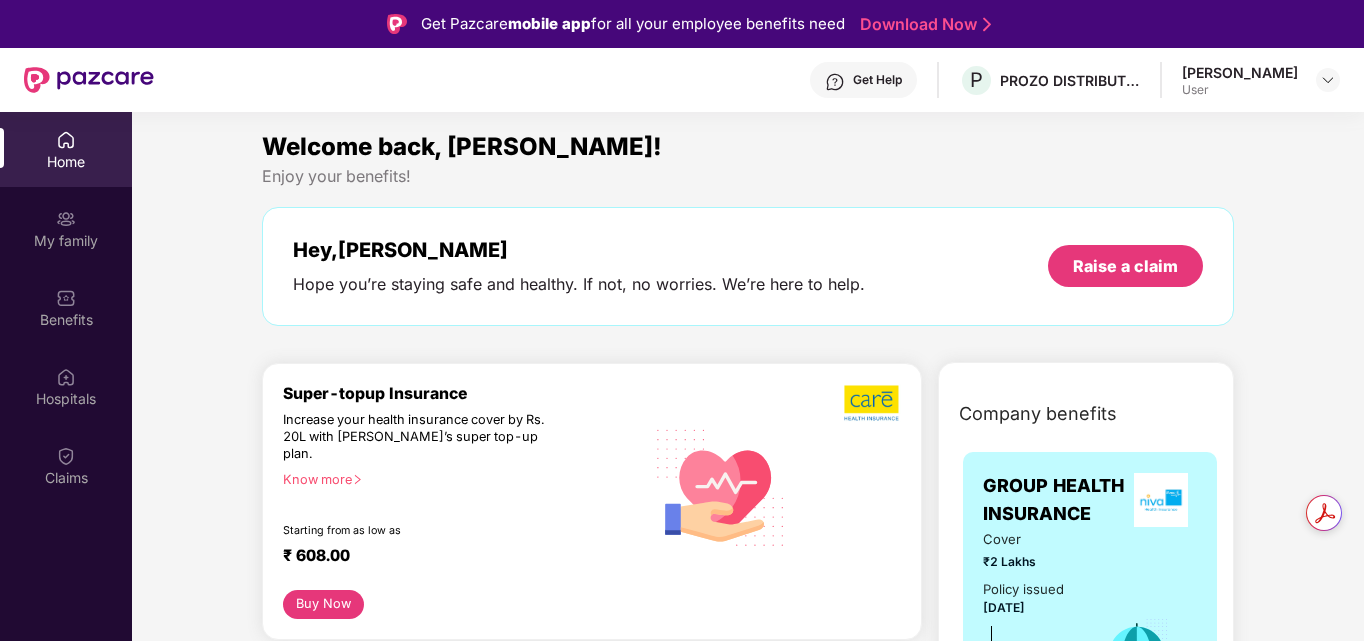 click on "Welcome back, [PERSON_NAME]!" at bounding box center [462, 146] 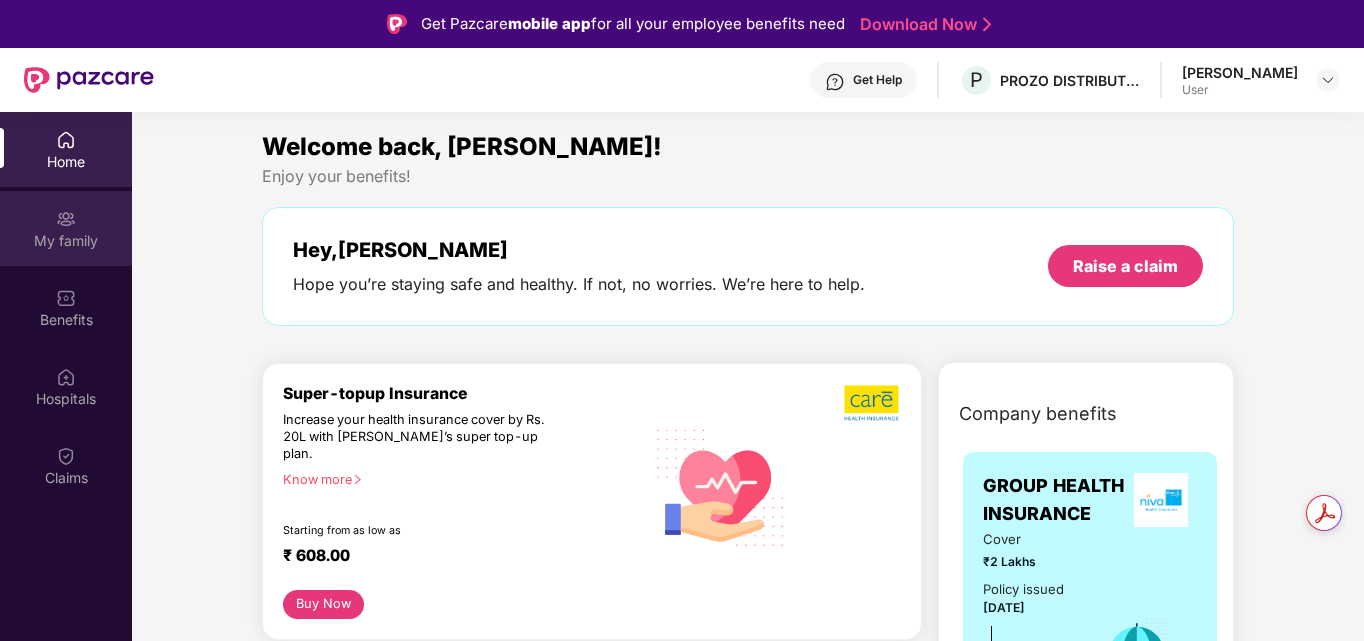 click on "My family" at bounding box center (66, 241) 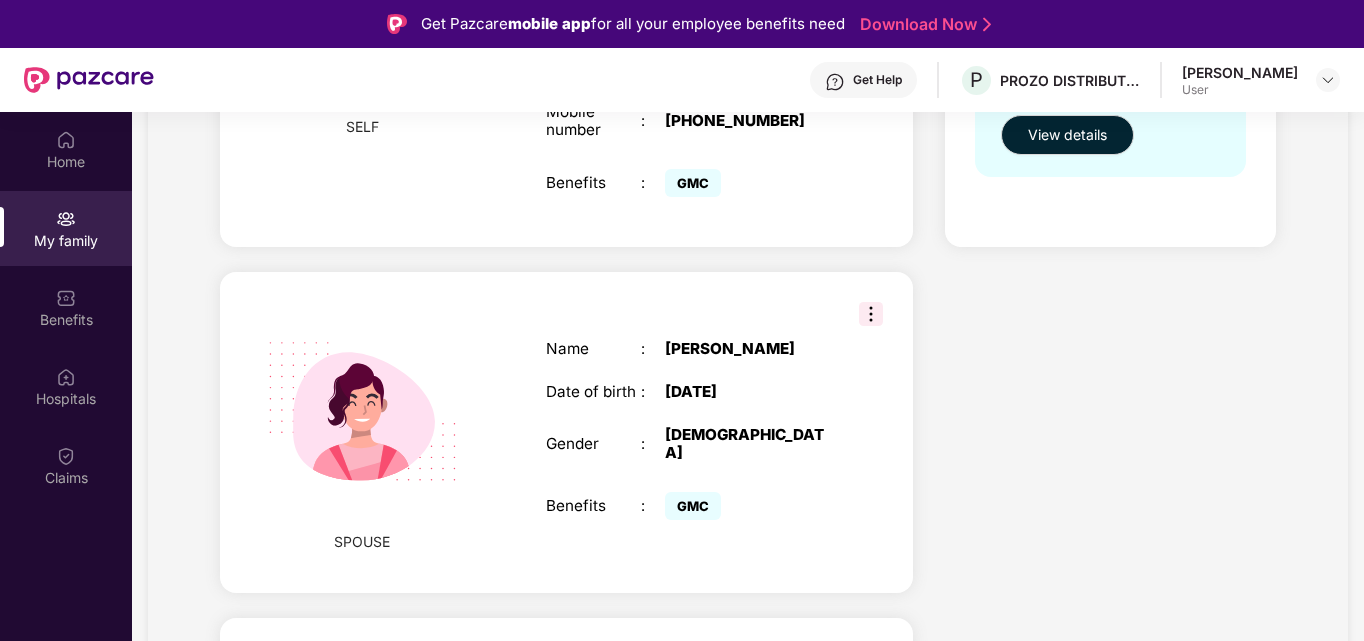 scroll, scrollTop: 470, scrollLeft: 0, axis: vertical 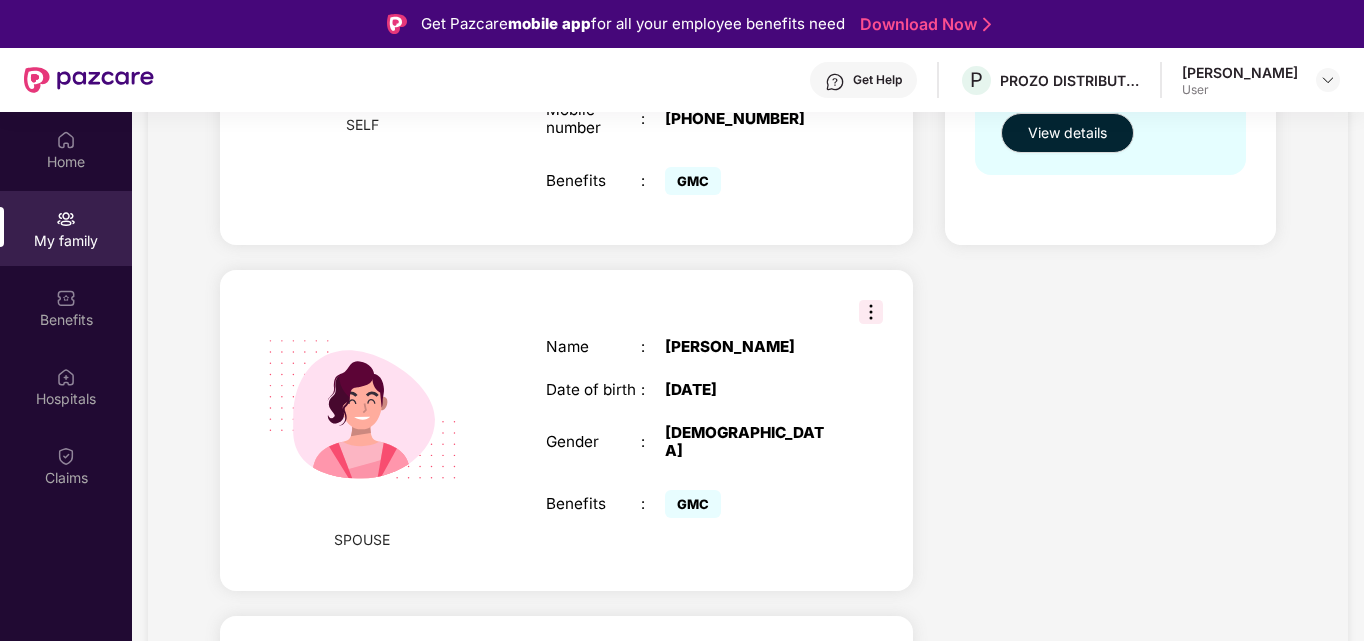 click at bounding box center [871, 312] 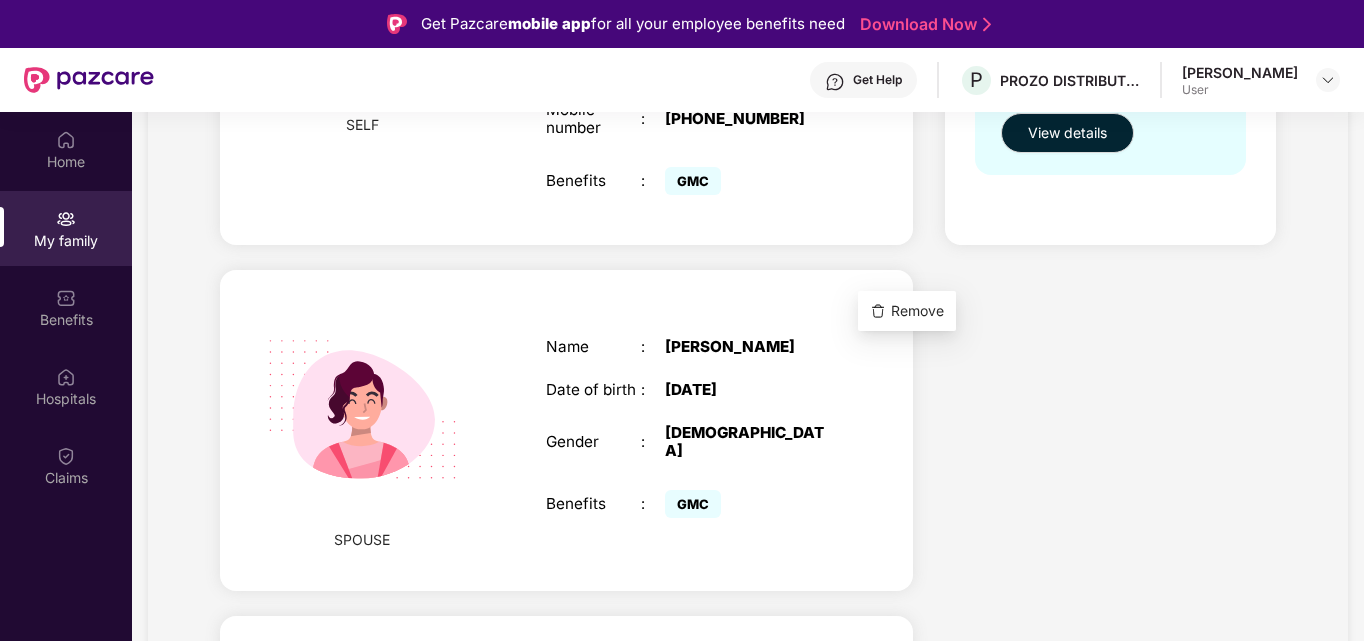 click on "Remove" at bounding box center (917, 311) 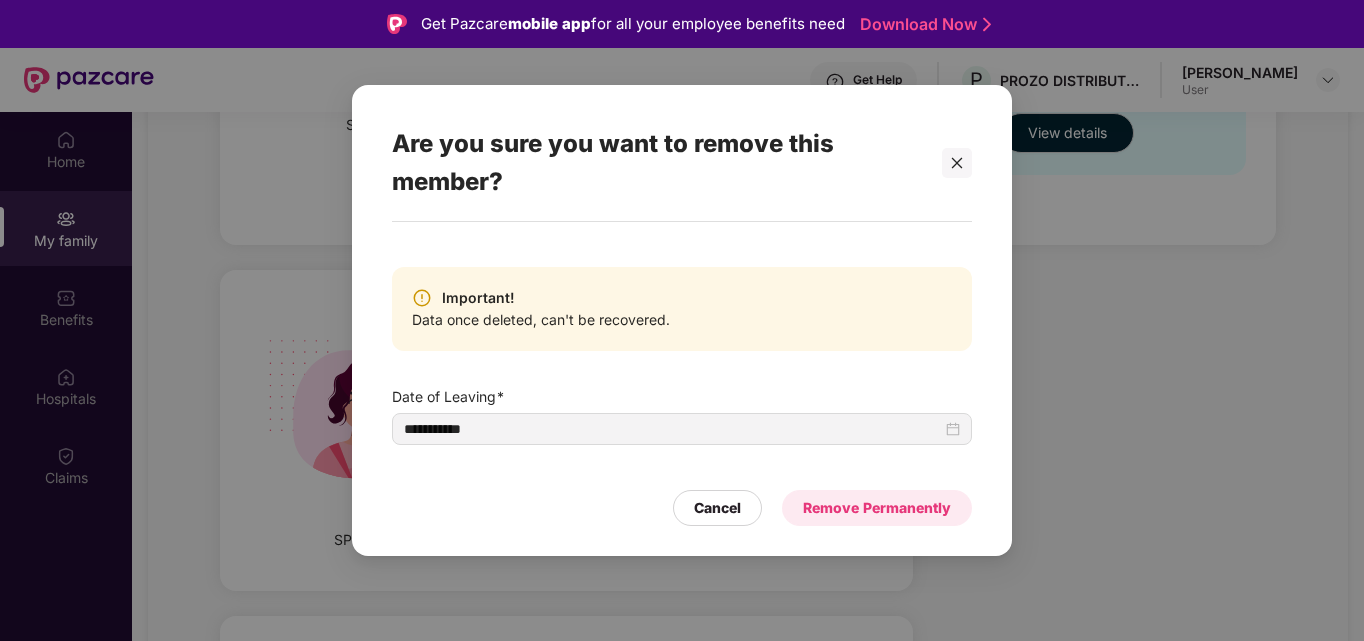 click on "Remove Permanently" at bounding box center (877, 508) 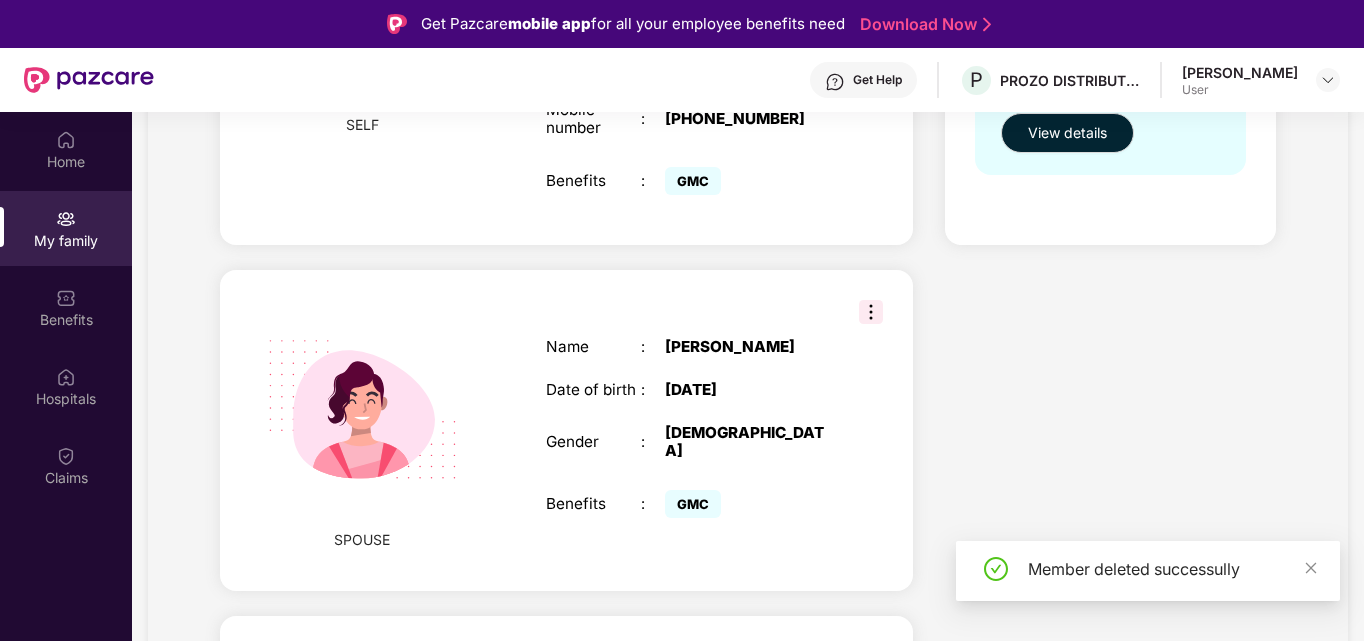click on "**********" at bounding box center [682, 320] 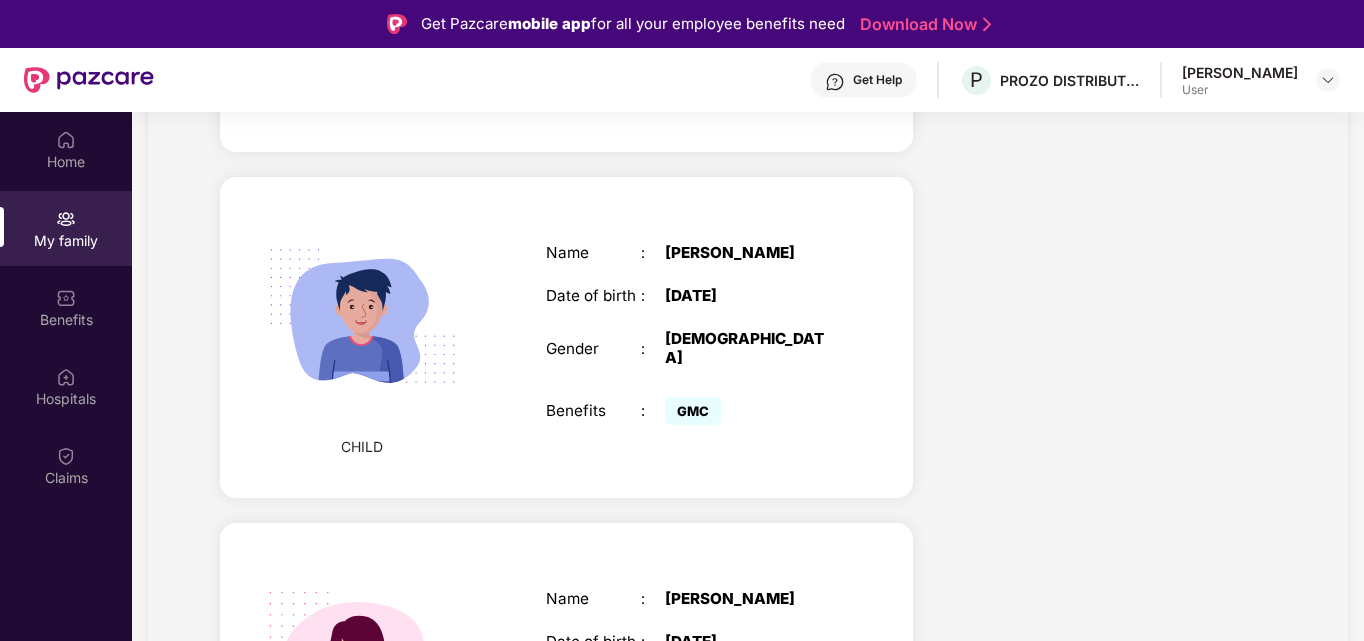 scroll, scrollTop: 737, scrollLeft: 0, axis: vertical 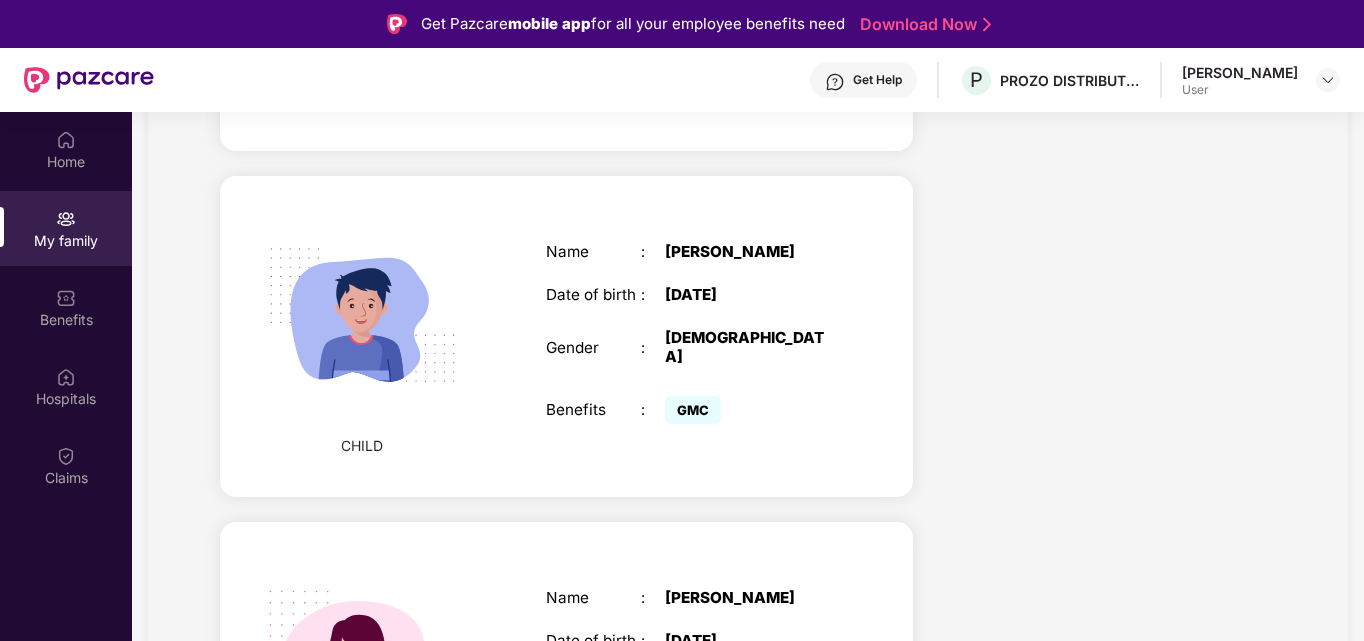 click on "GMC" at bounding box center [693, 410] 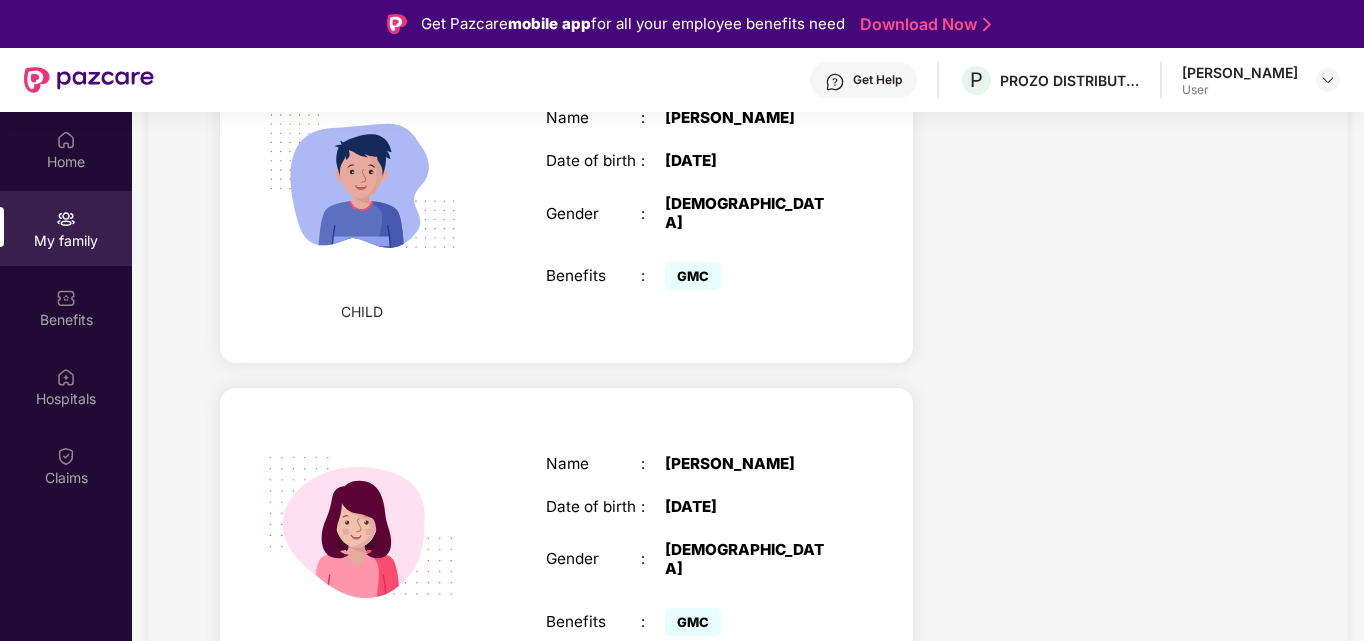 scroll, scrollTop: 112, scrollLeft: 0, axis: vertical 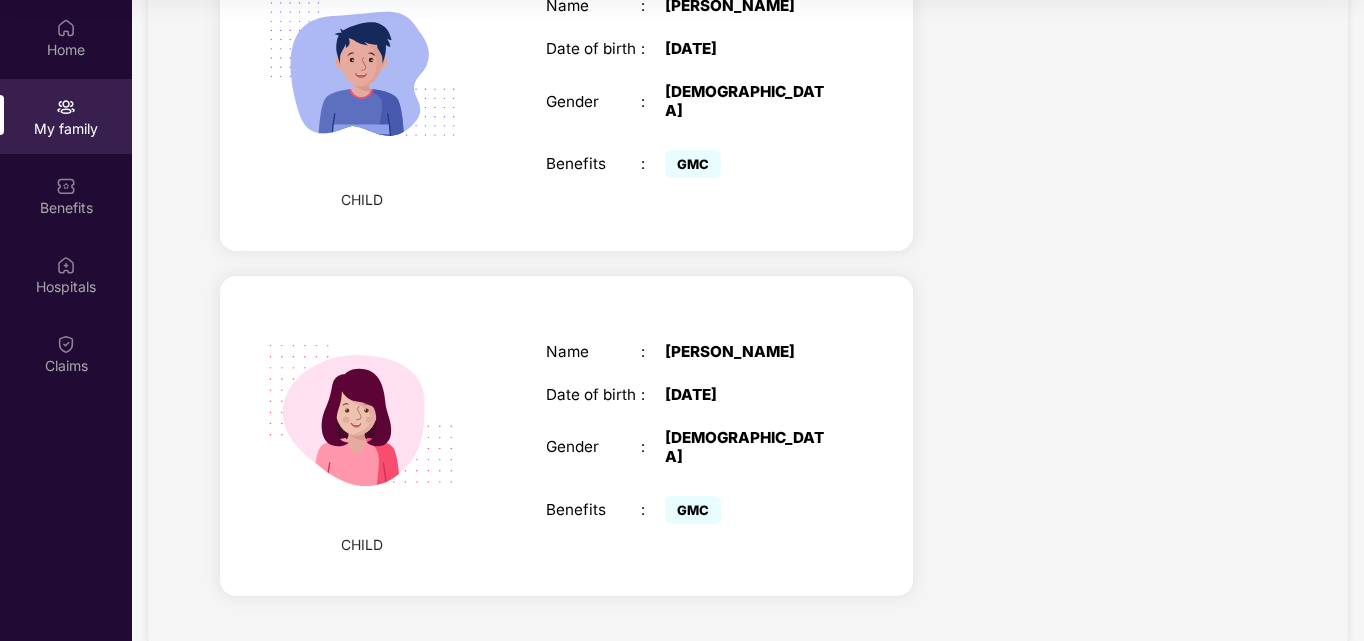 click on "CHILD" at bounding box center [362, 545] 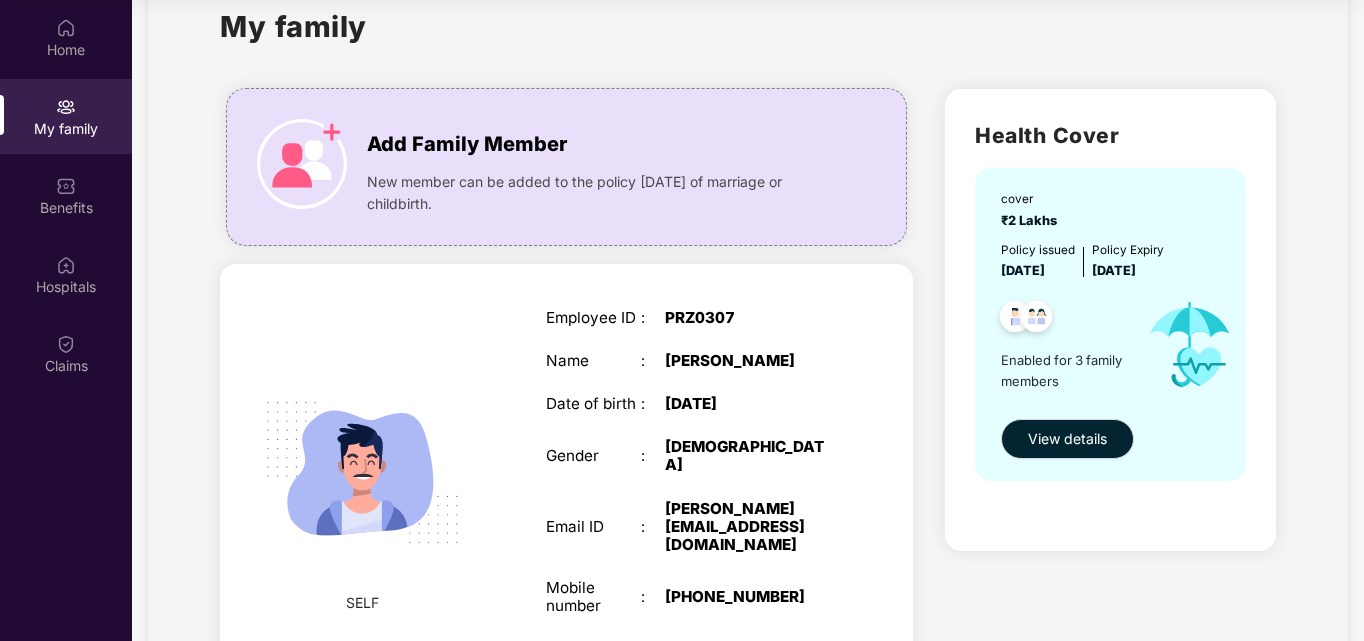 scroll, scrollTop: 0, scrollLeft: 0, axis: both 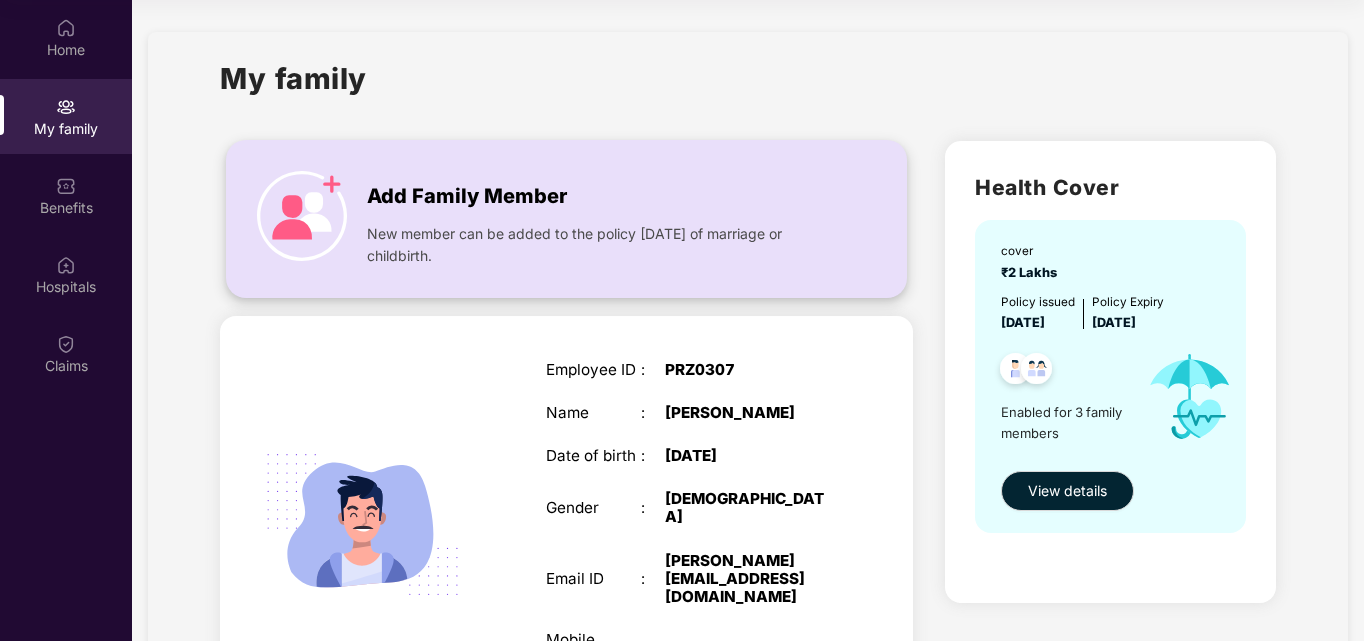 click at bounding box center (302, 216) 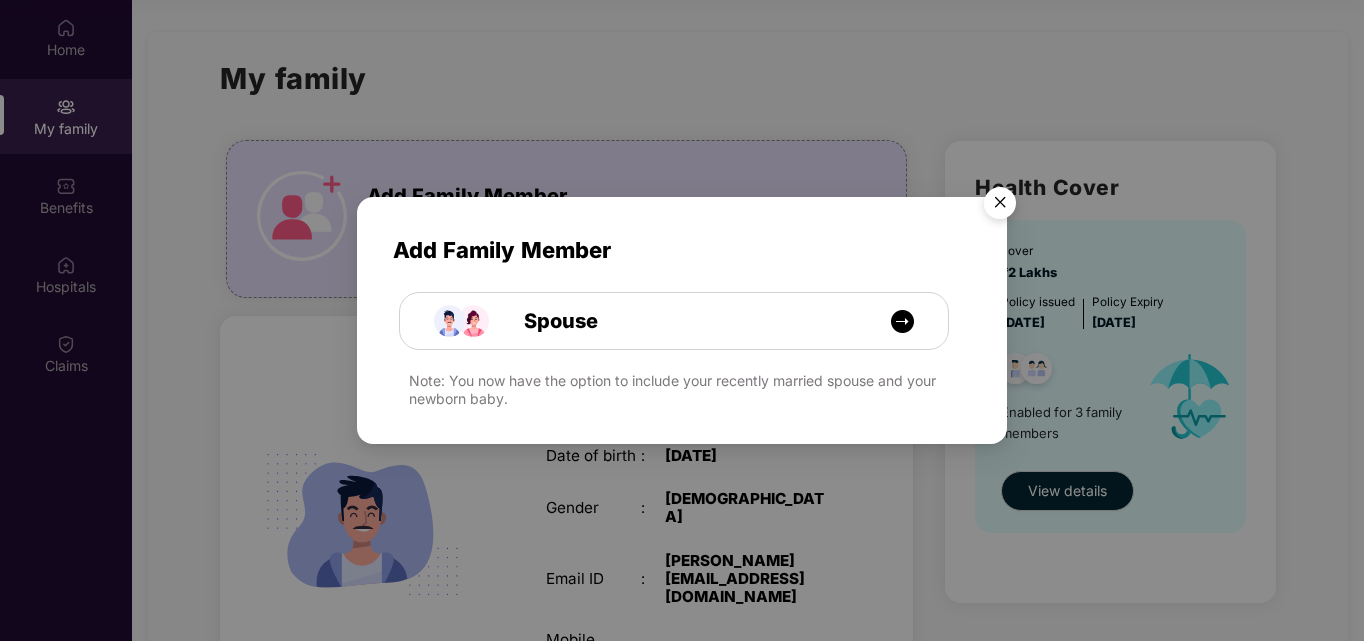 click at bounding box center (1000, 206) 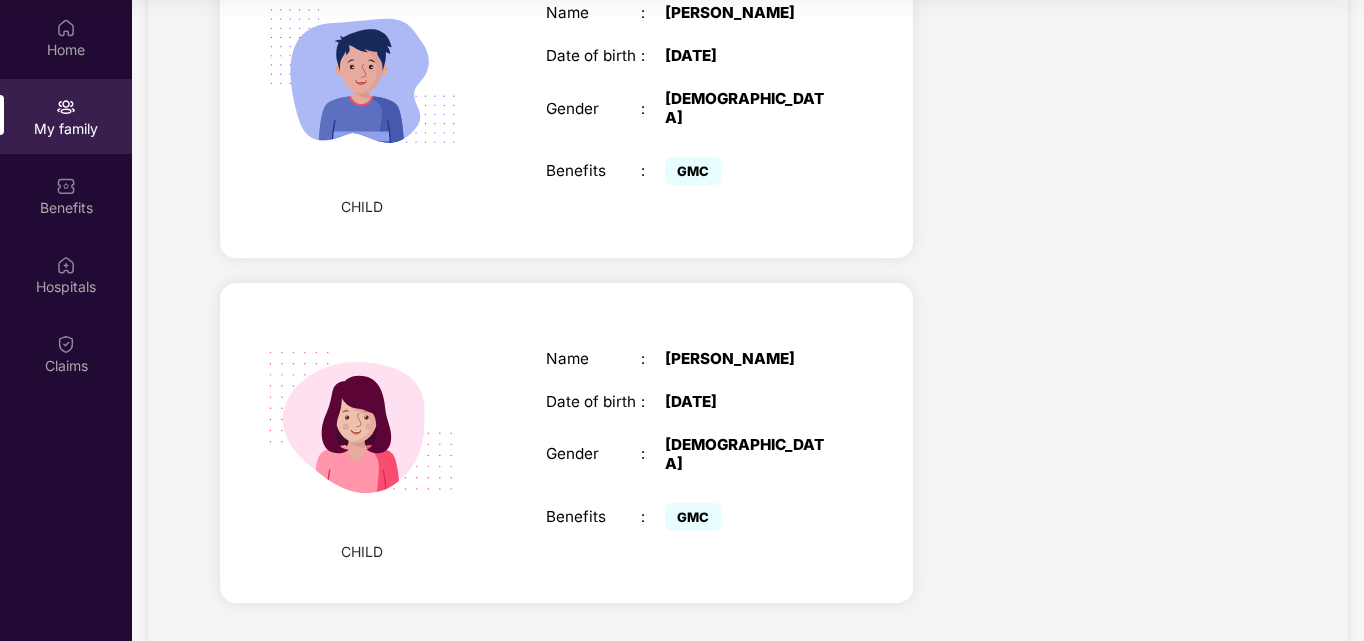 scroll, scrollTop: 865, scrollLeft: 0, axis: vertical 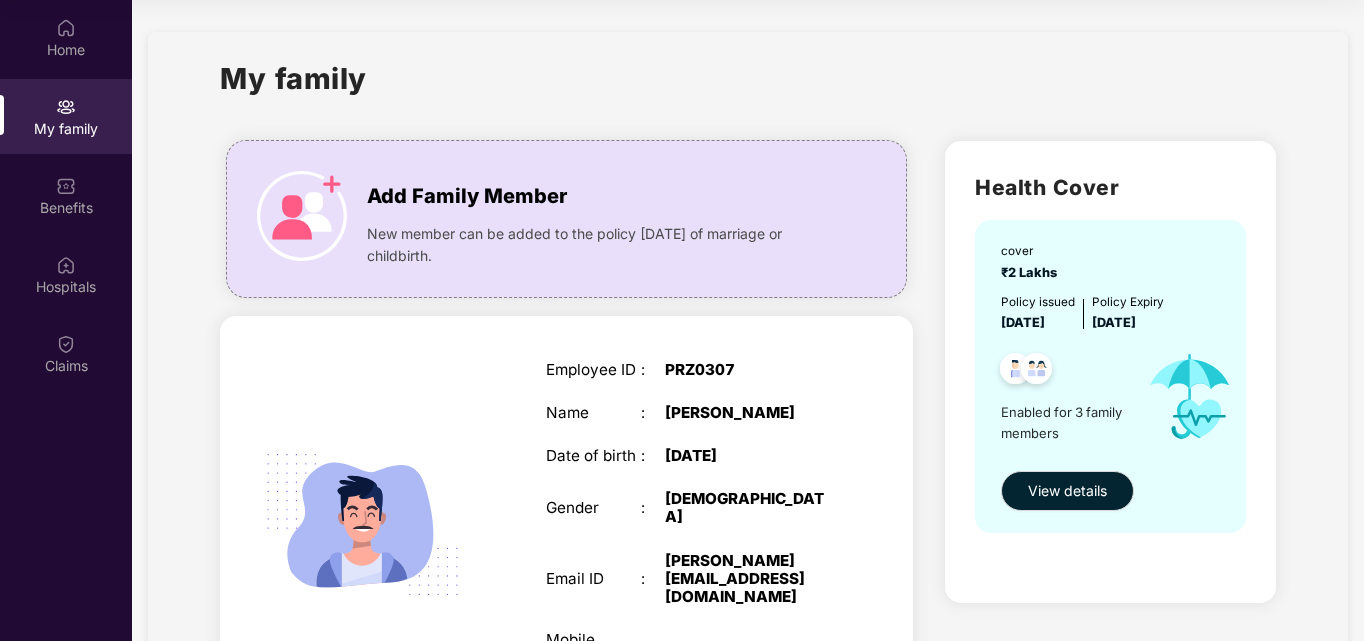 drag, startPoint x: 374, startPoint y: 384, endPoint x: 736, endPoint y: 89, distance: 466.97858 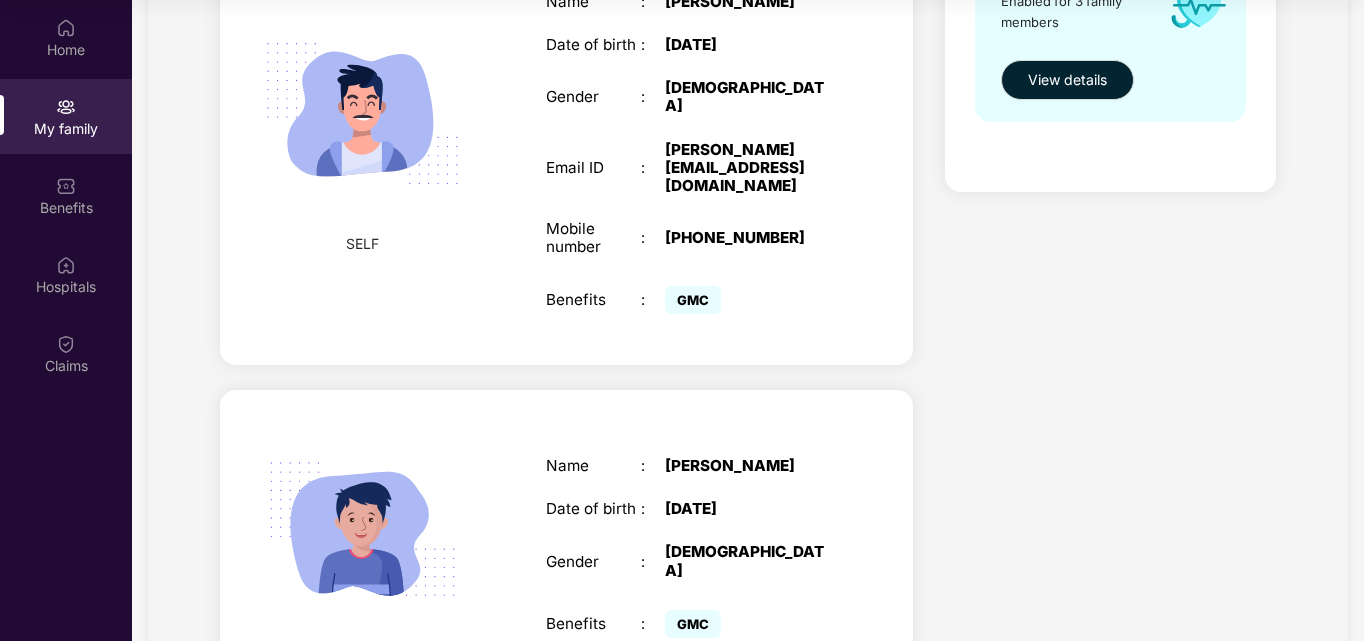 scroll, scrollTop: 412, scrollLeft: 0, axis: vertical 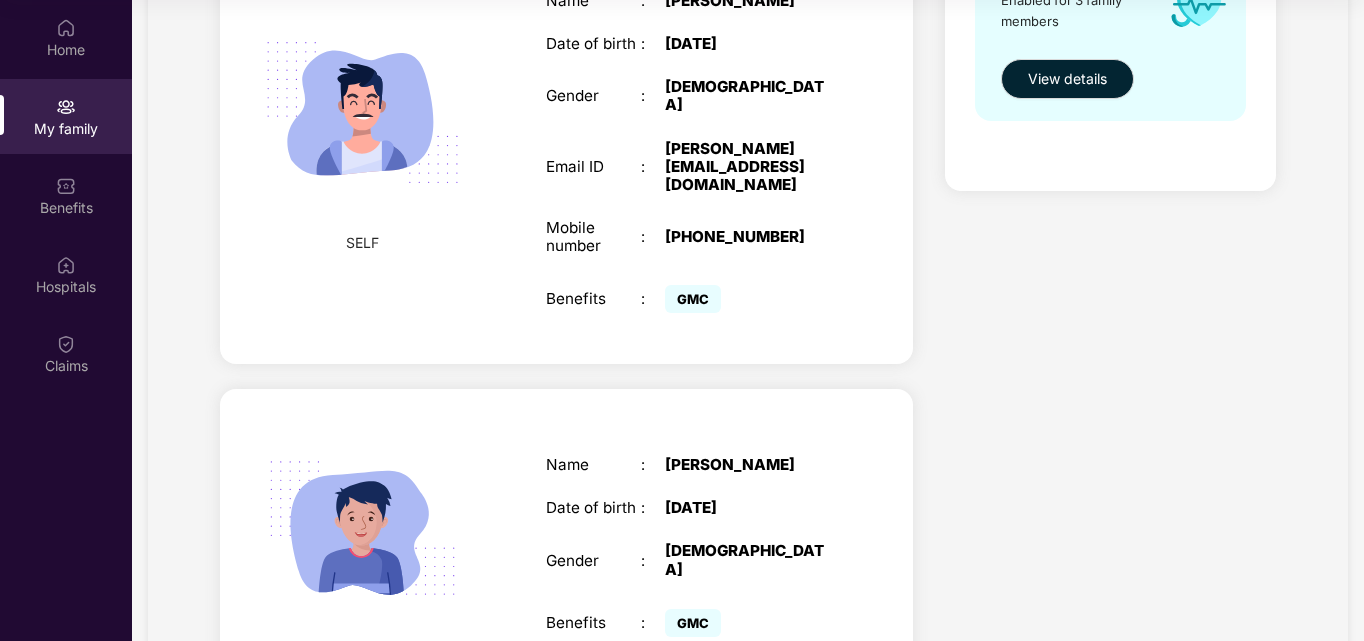 drag, startPoint x: 700, startPoint y: 263, endPoint x: 630, endPoint y: 327, distance: 94.847244 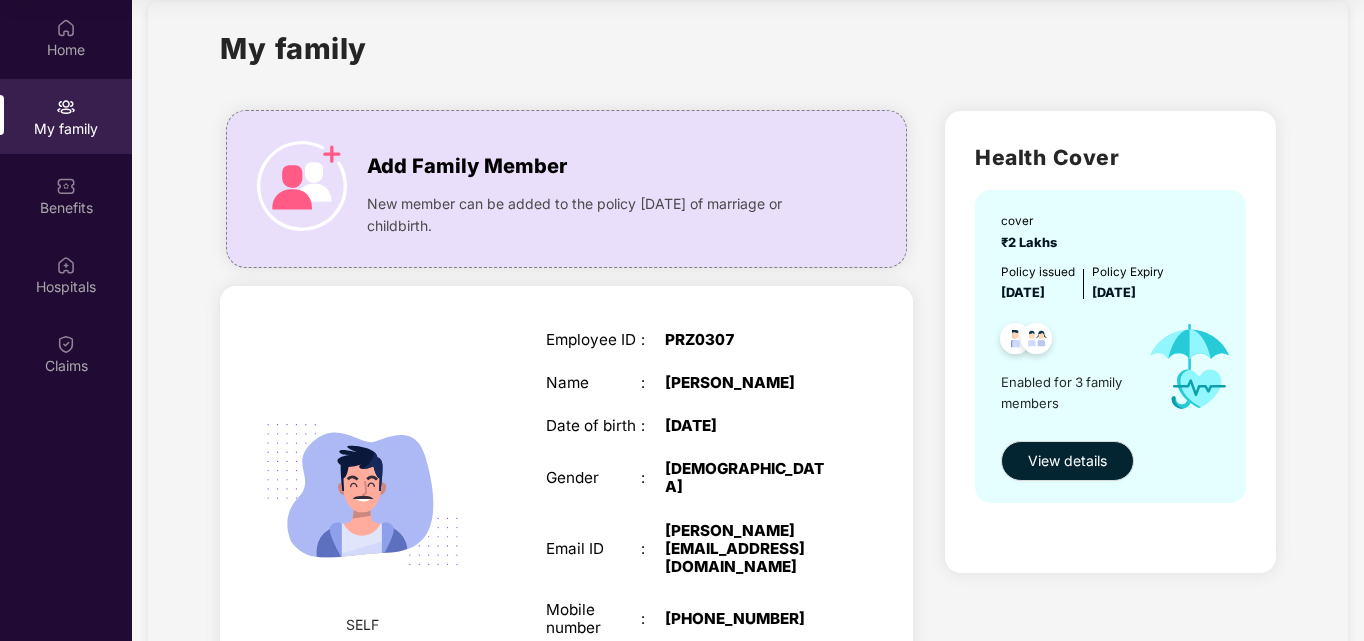 scroll, scrollTop: 0, scrollLeft: 0, axis: both 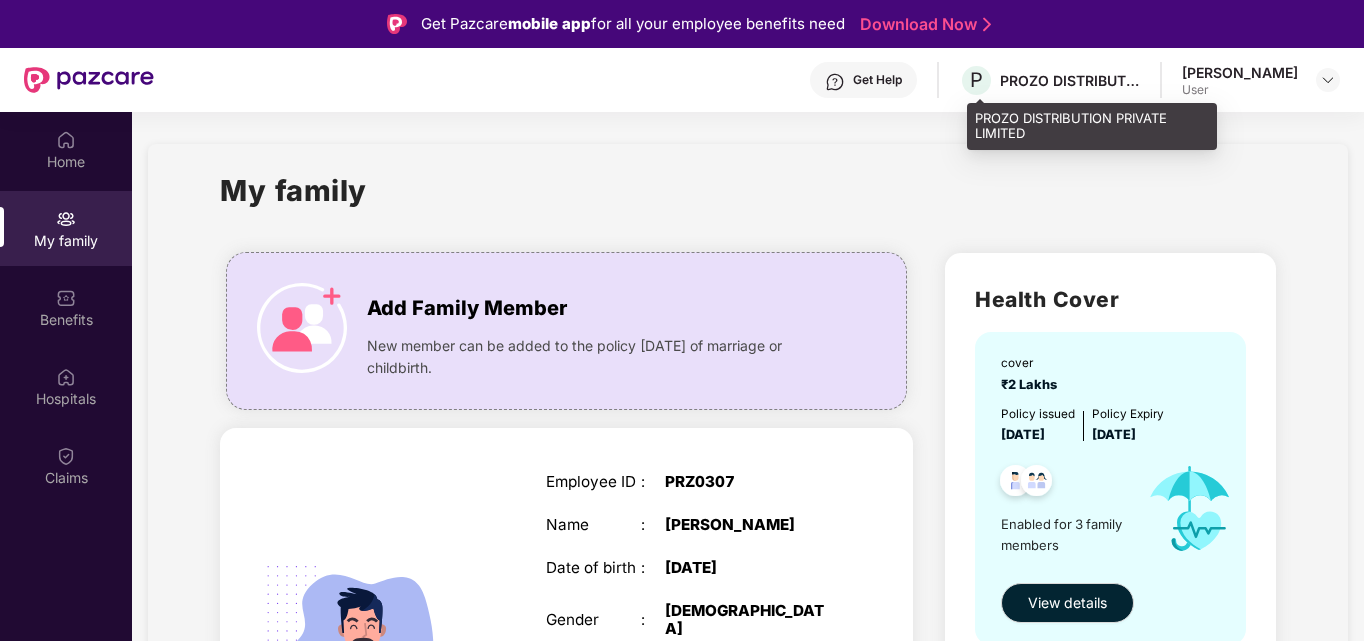 click on "PROZO DISTRIBUTION PRIVATE LIMITED" at bounding box center (1070, 80) 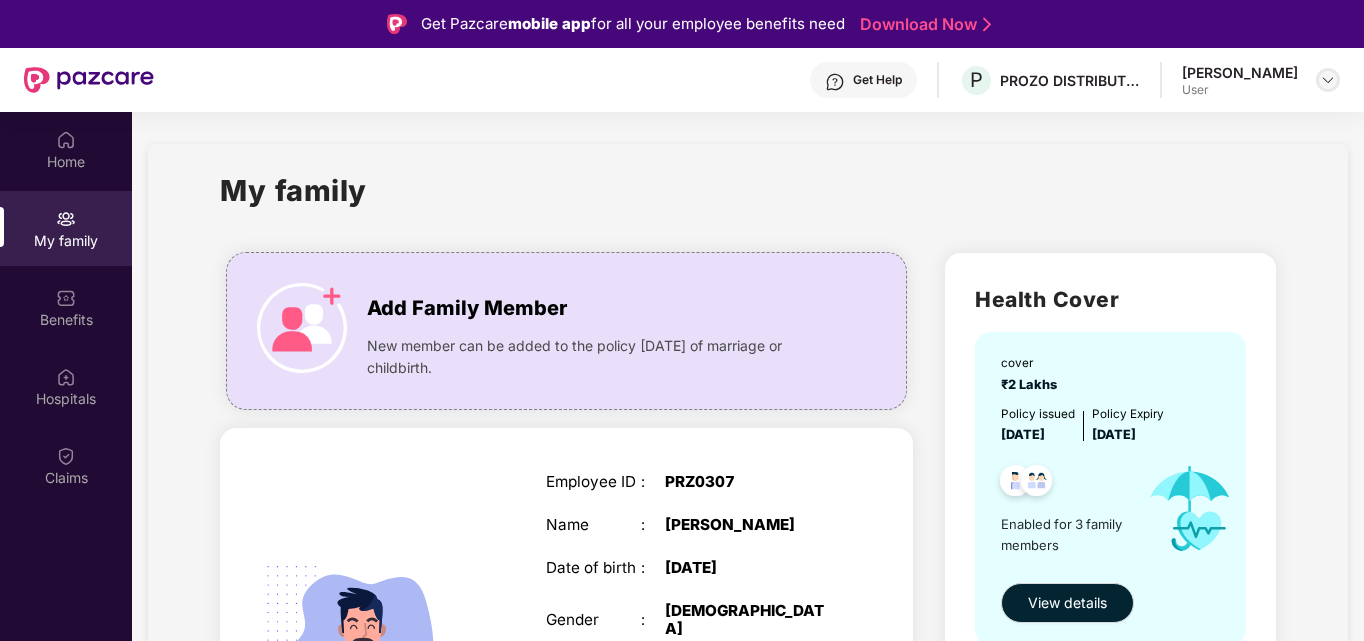 click at bounding box center [1328, 80] 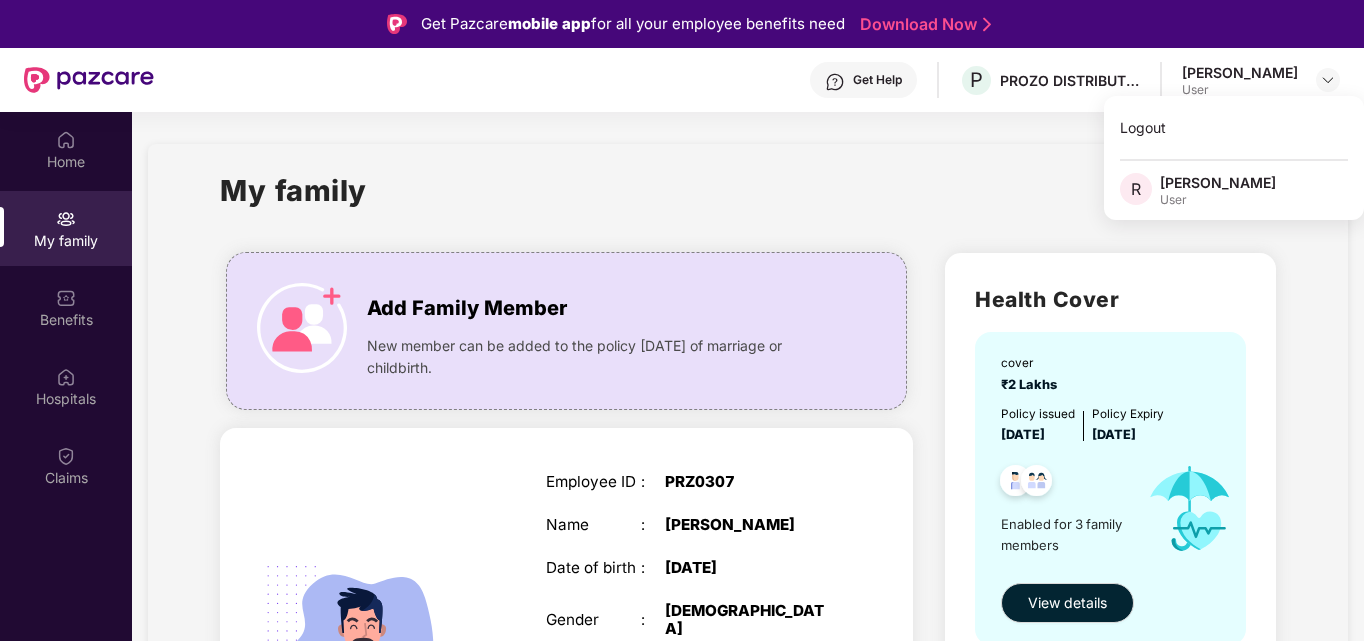 click on "My family" at bounding box center [748, 202] 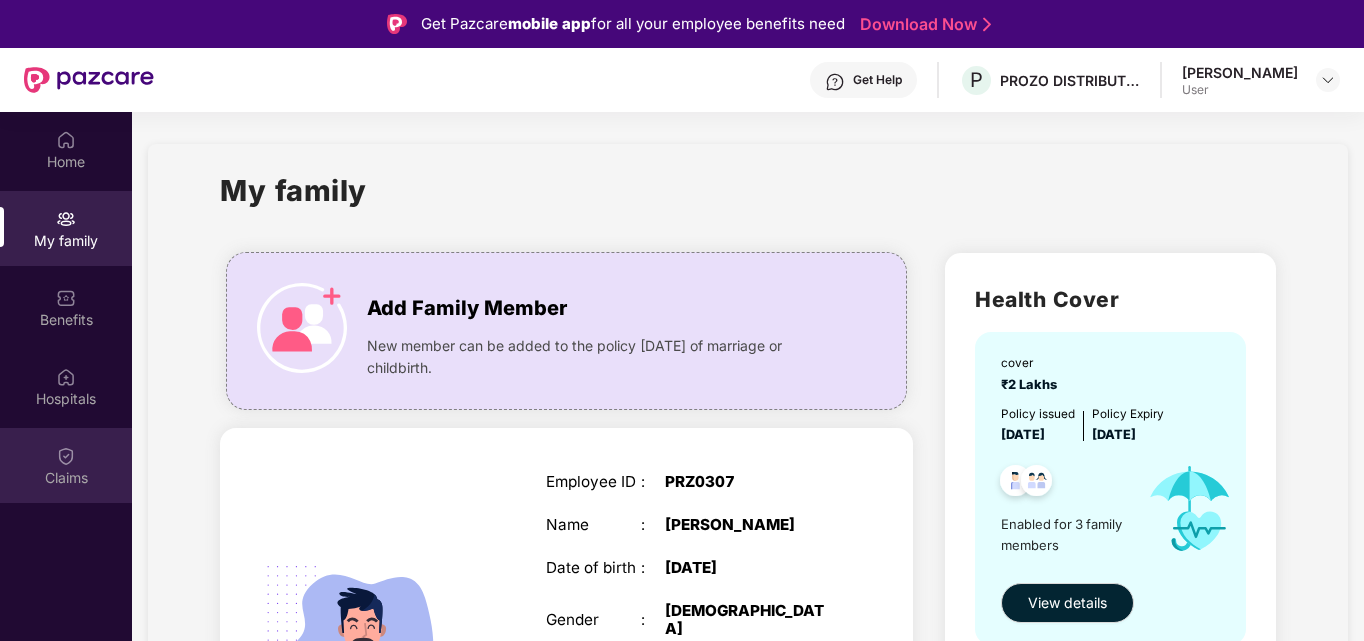 click on "Claims" at bounding box center [66, 478] 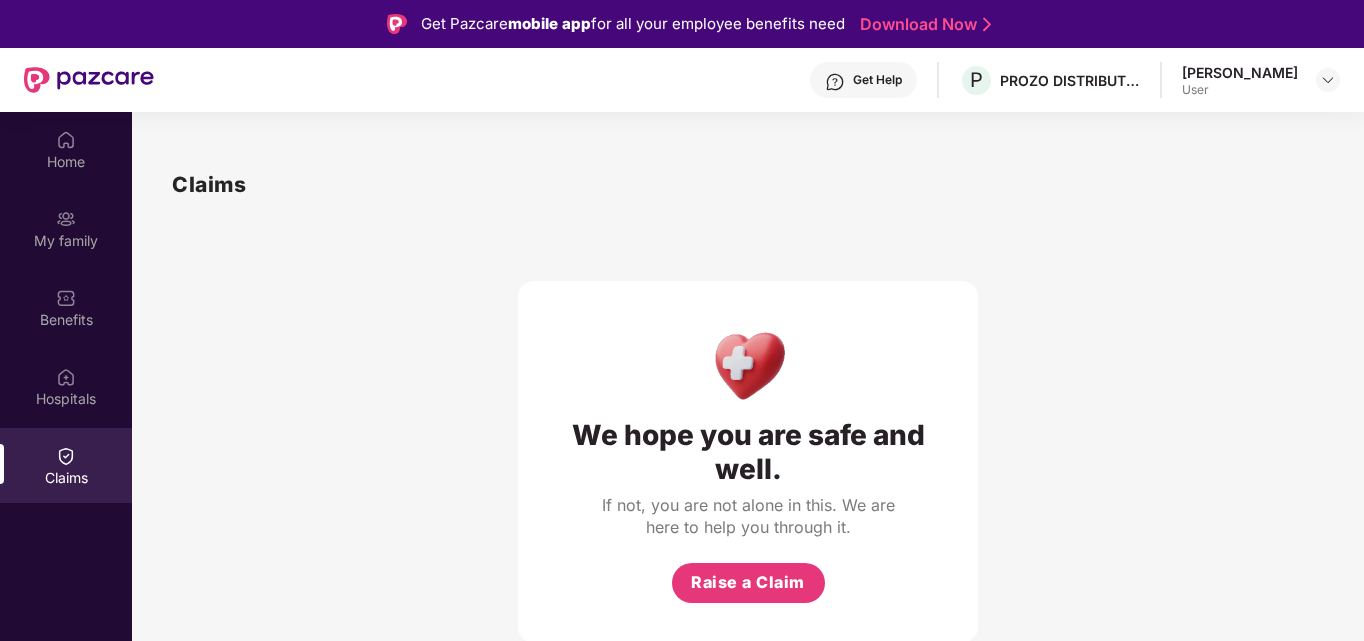 scroll, scrollTop: 112, scrollLeft: 0, axis: vertical 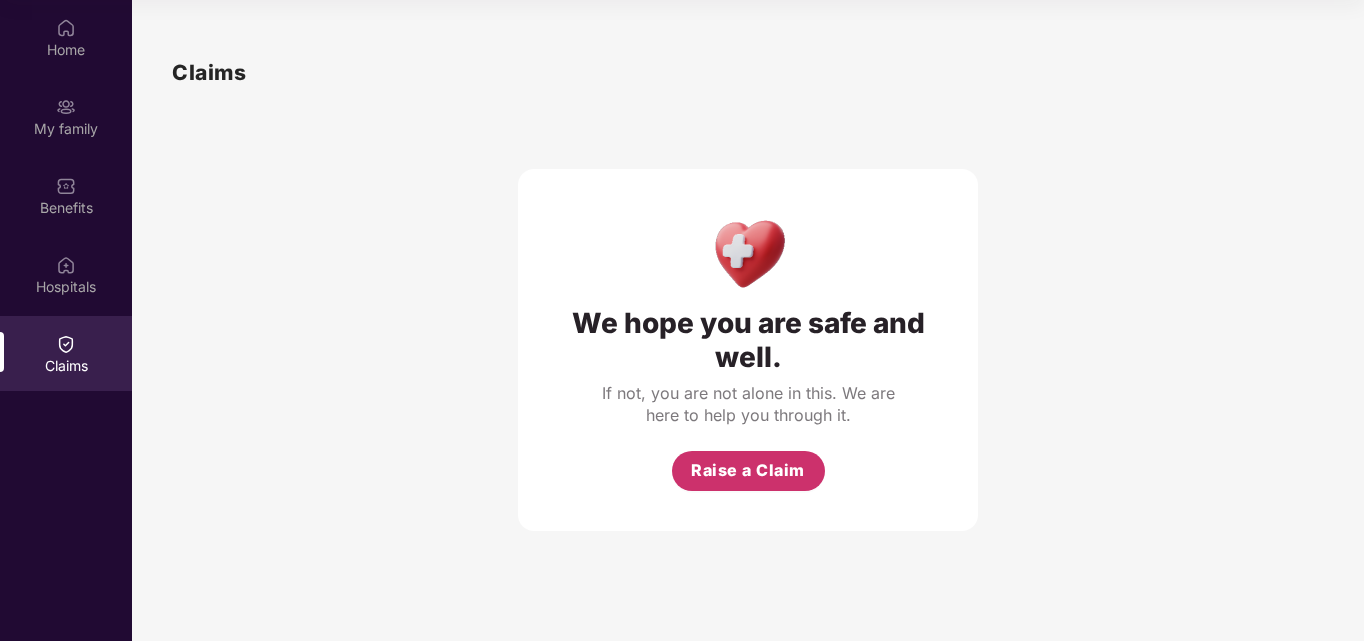 click on "Raise a Claim" at bounding box center [748, 470] 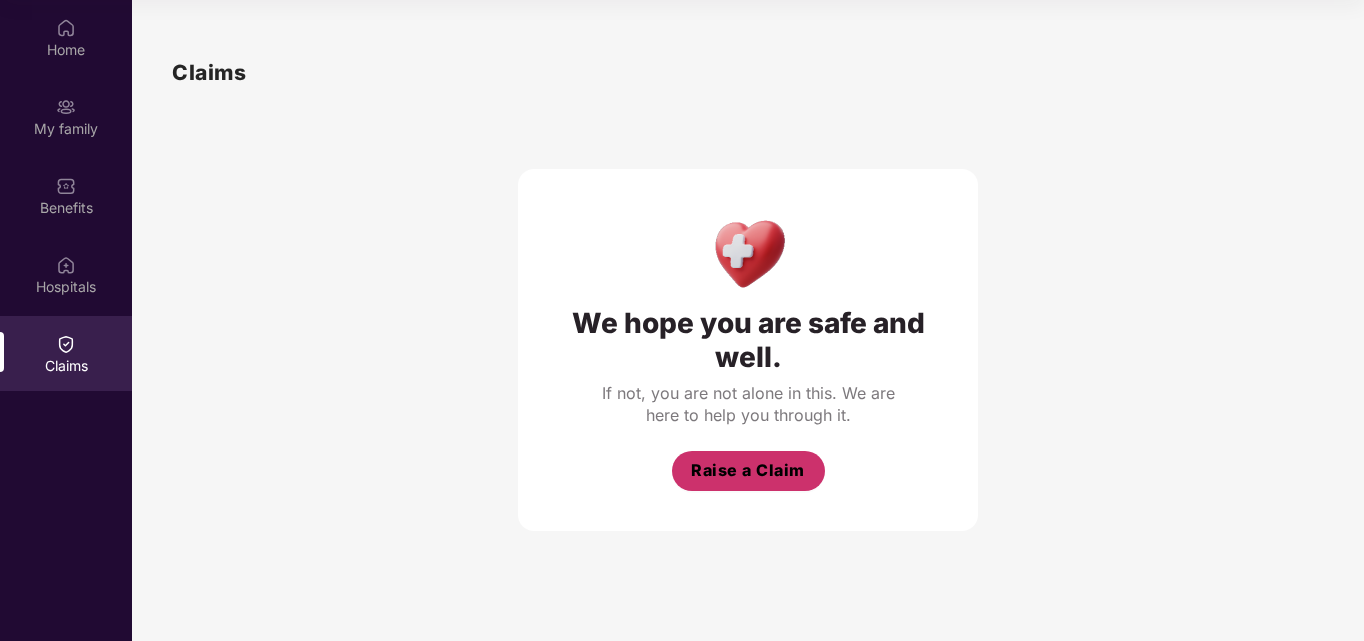 scroll, scrollTop: 48, scrollLeft: 0, axis: vertical 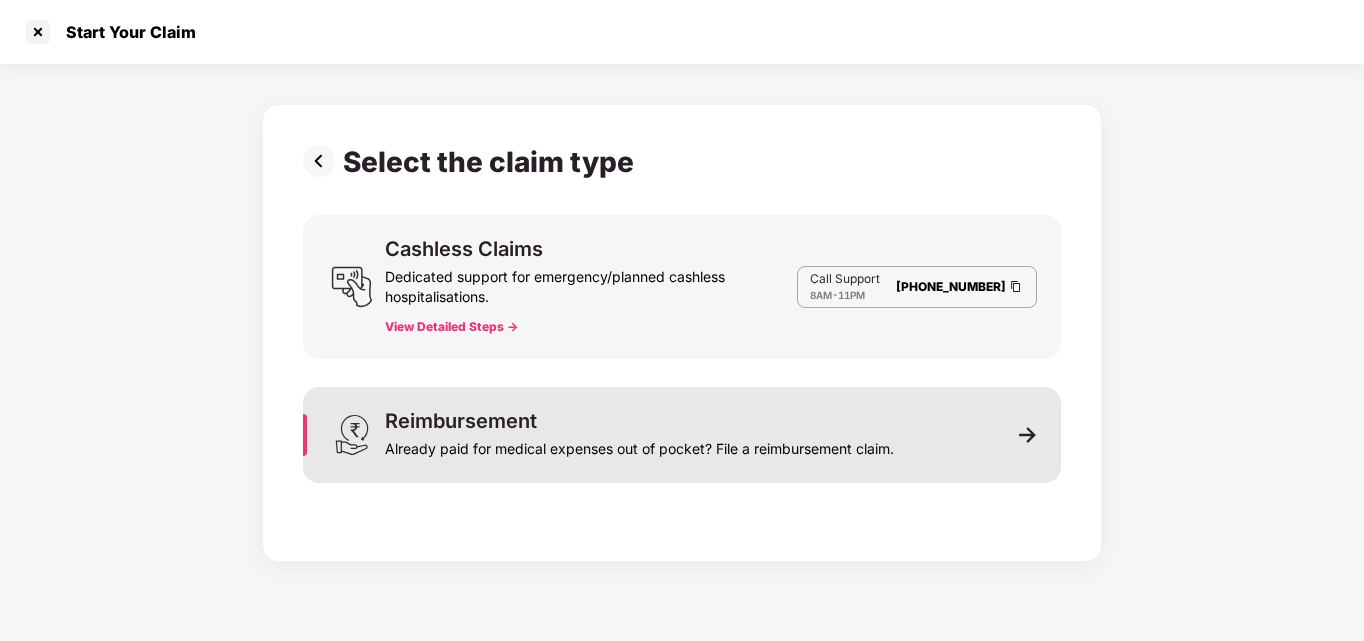 click on "Reimbursement Already paid for medical expenses out of pocket? File a reimbursement claim." at bounding box center [682, 435] 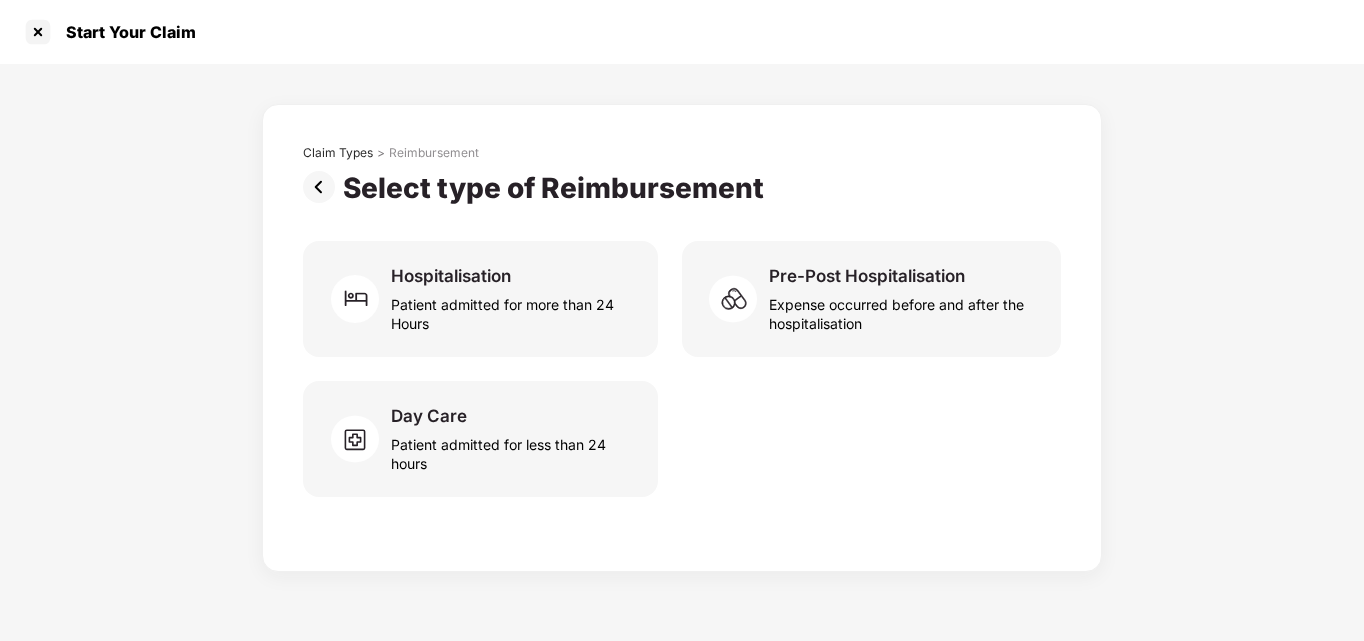 scroll, scrollTop: 0, scrollLeft: 0, axis: both 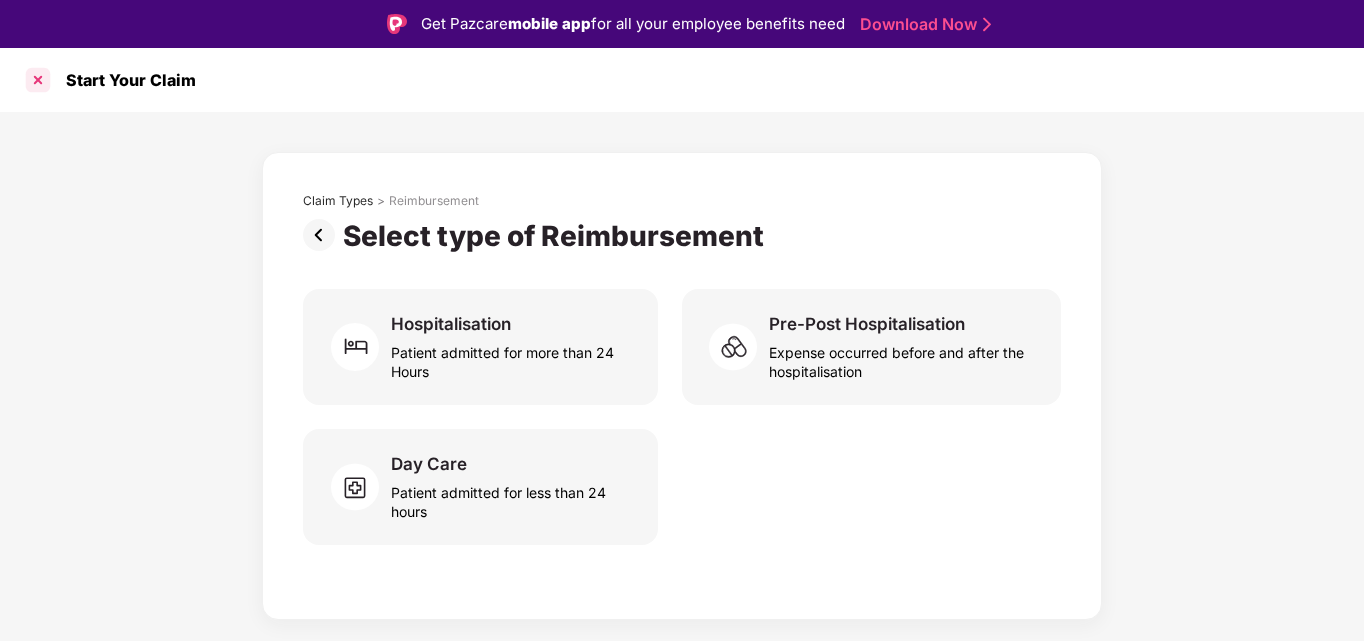 click at bounding box center [38, 80] 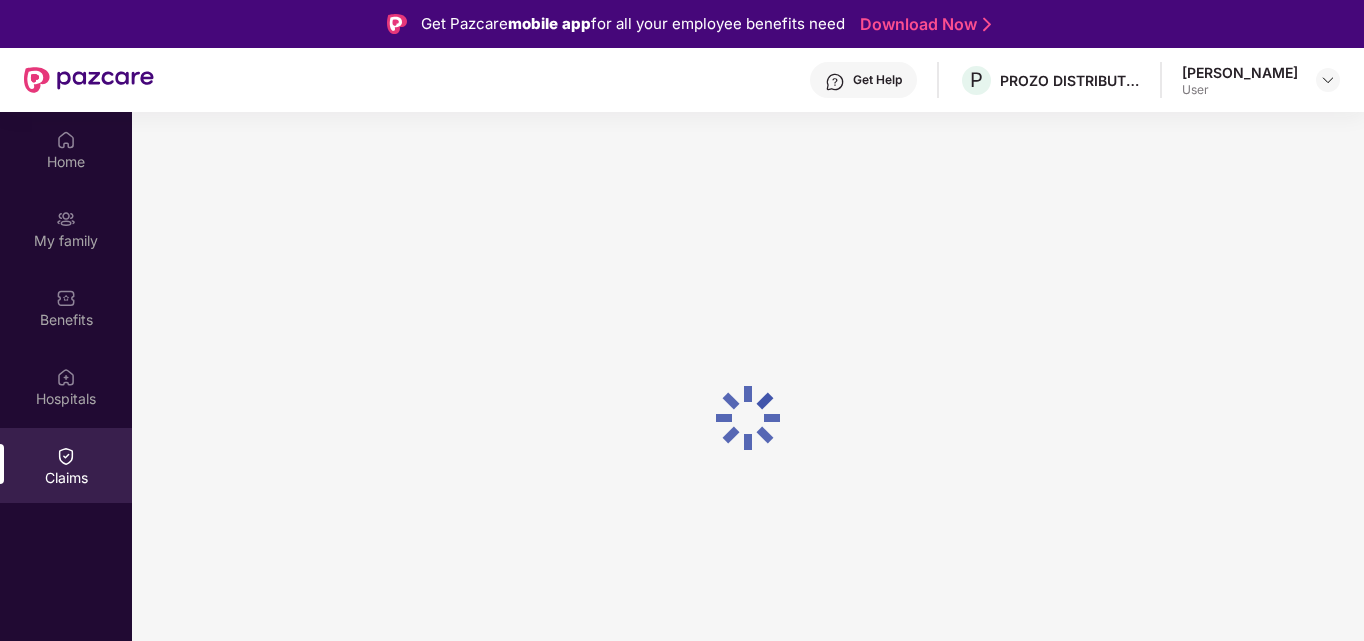 scroll, scrollTop: 112, scrollLeft: 0, axis: vertical 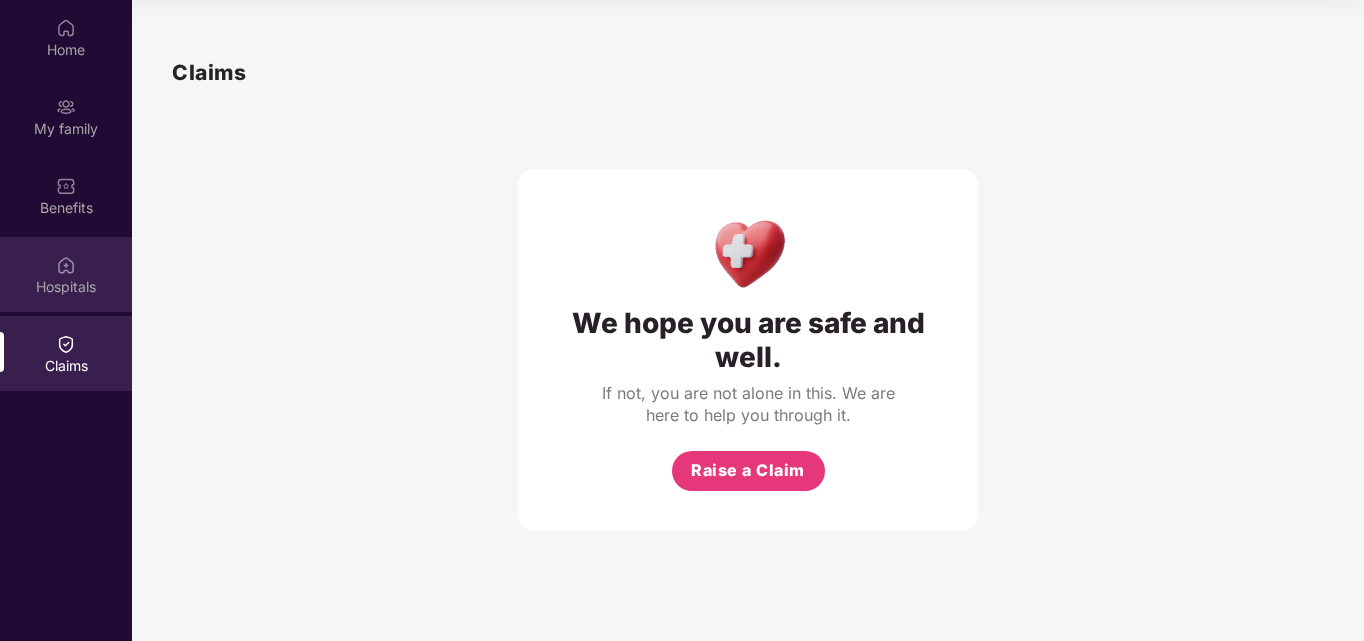 click on "Hospitals" at bounding box center [66, 287] 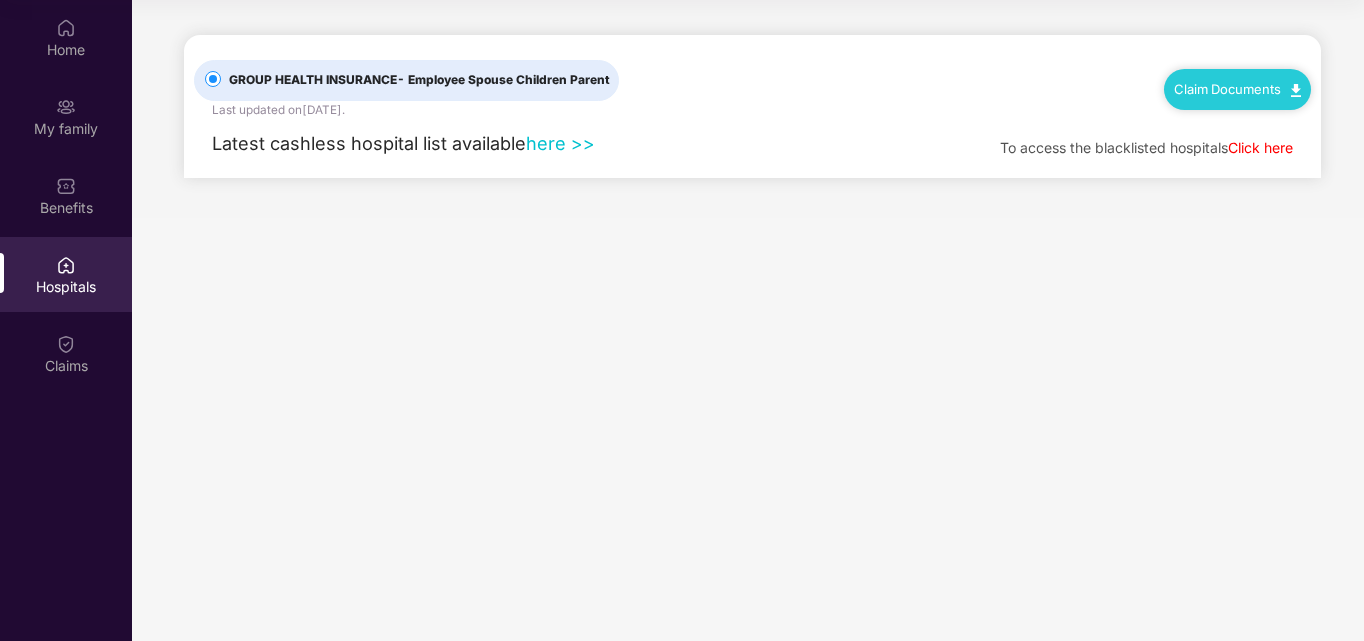click on "Claim Documents" at bounding box center (1237, 89) 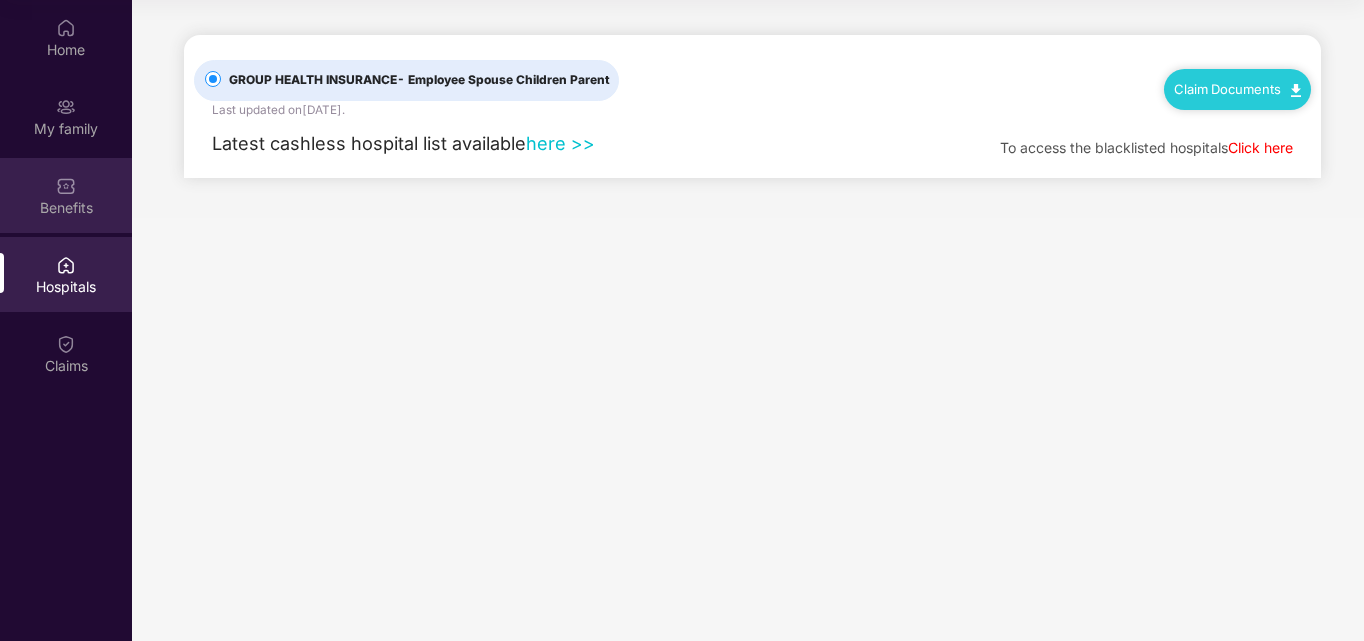 click at bounding box center [66, 186] 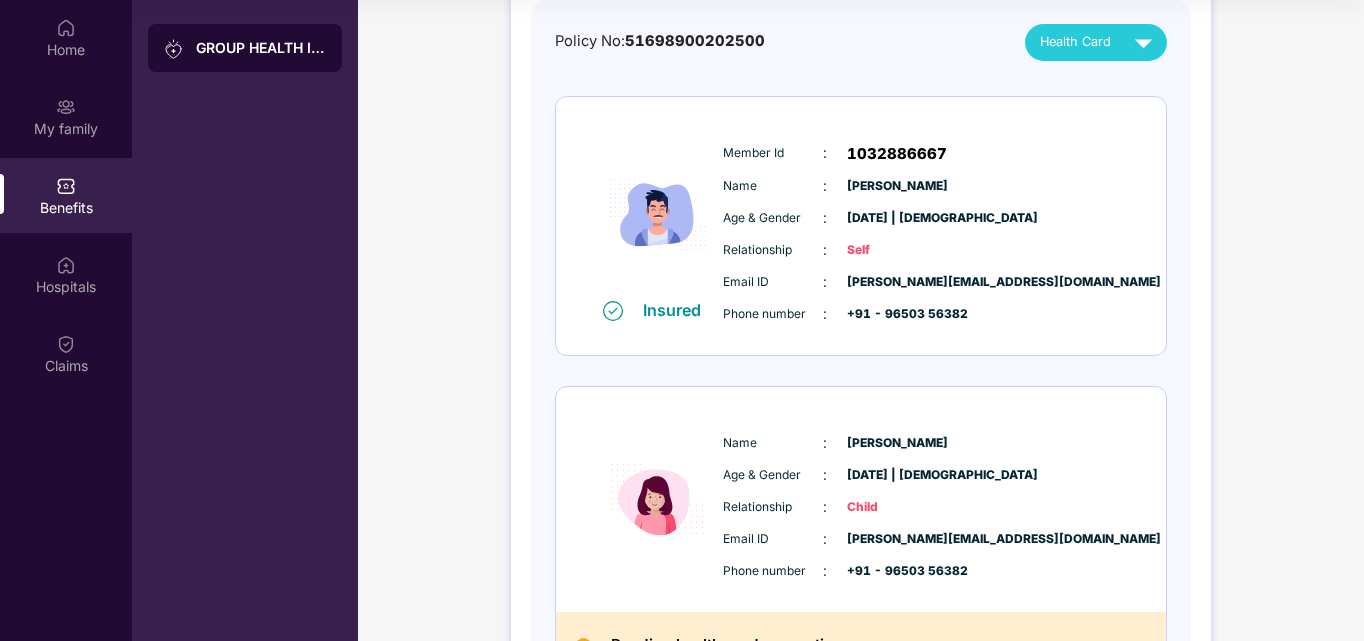 scroll, scrollTop: 198, scrollLeft: 0, axis: vertical 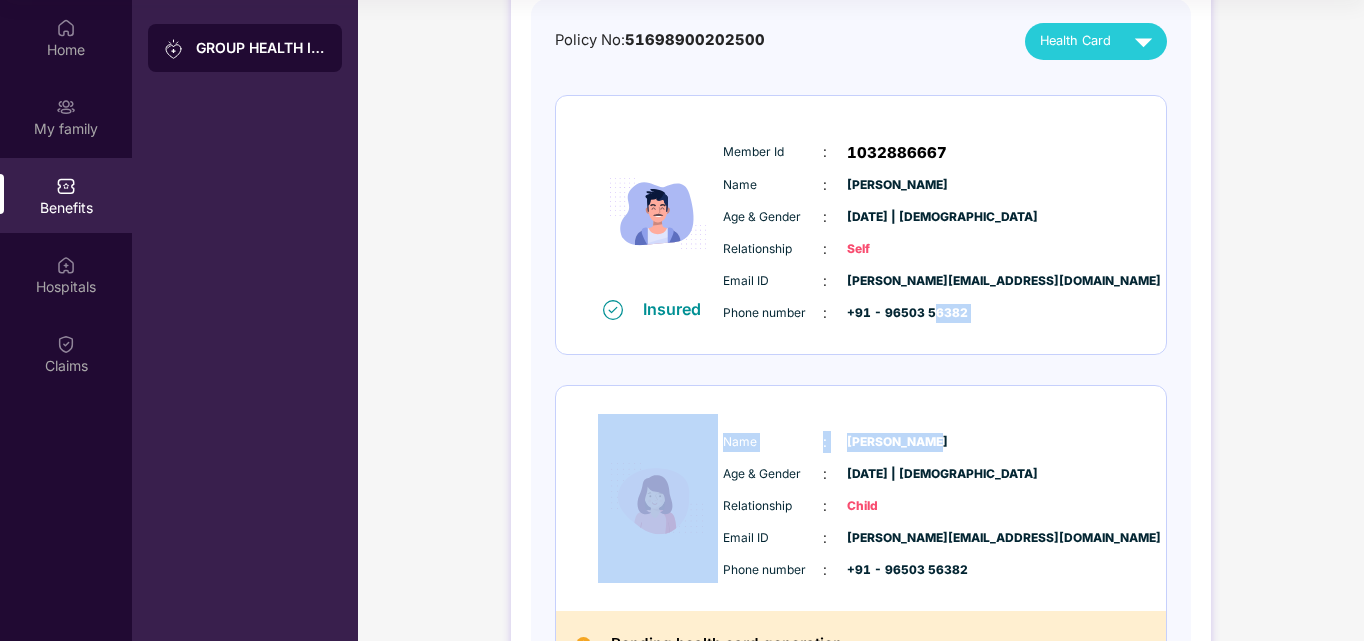 drag, startPoint x: 613, startPoint y: 310, endPoint x: 938, endPoint y: 419, distance: 342.79147 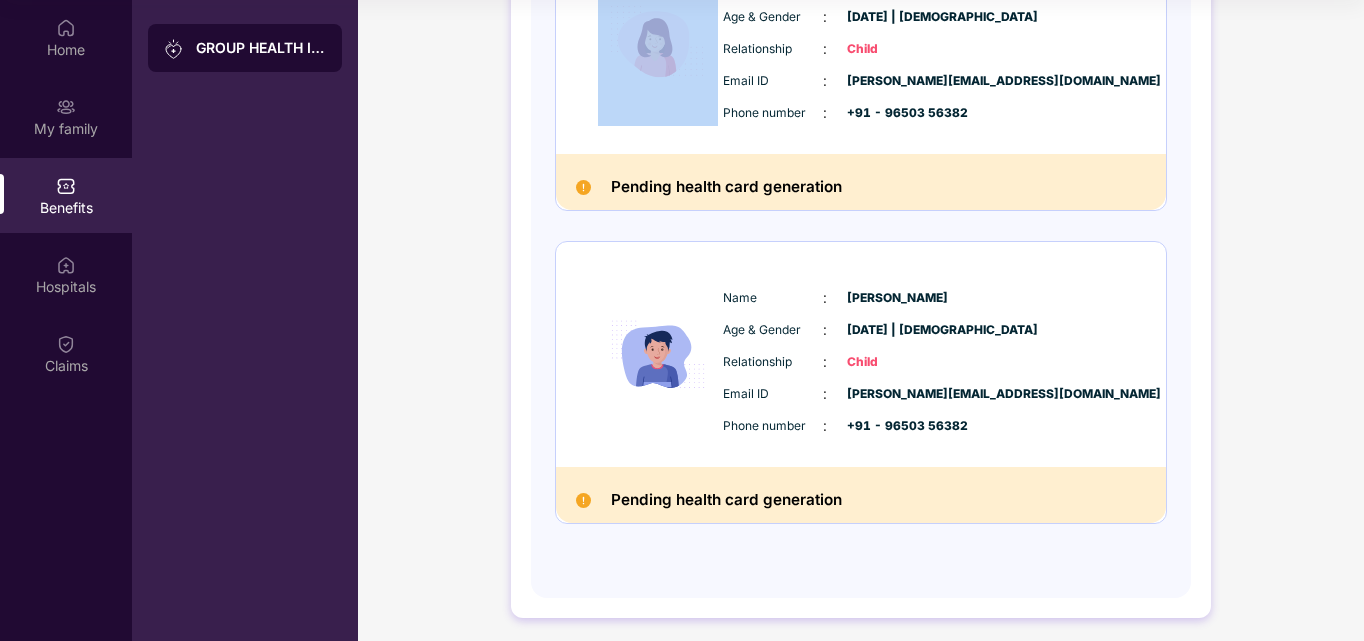 scroll, scrollTop: 662, scrollLeft: 0, axis: vertical 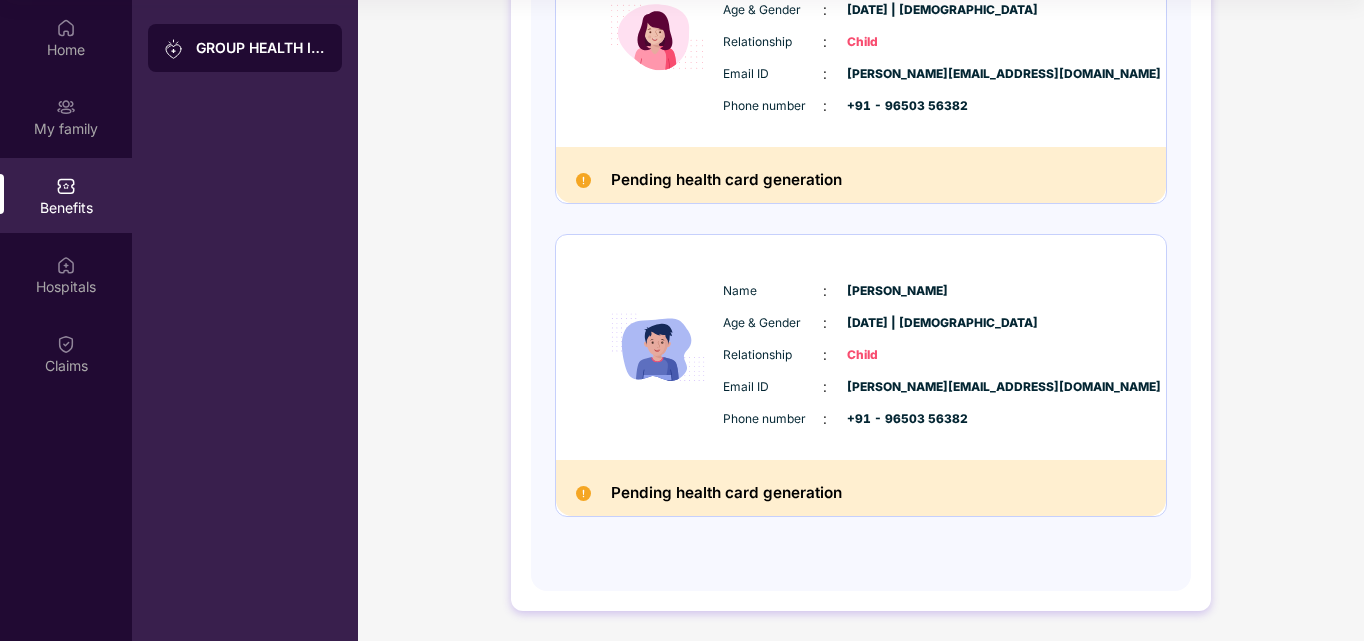 drag, startPoint x: 879, startPoint y: 360, endPoint x: 812, endPoint y: 234, distance: 142.706 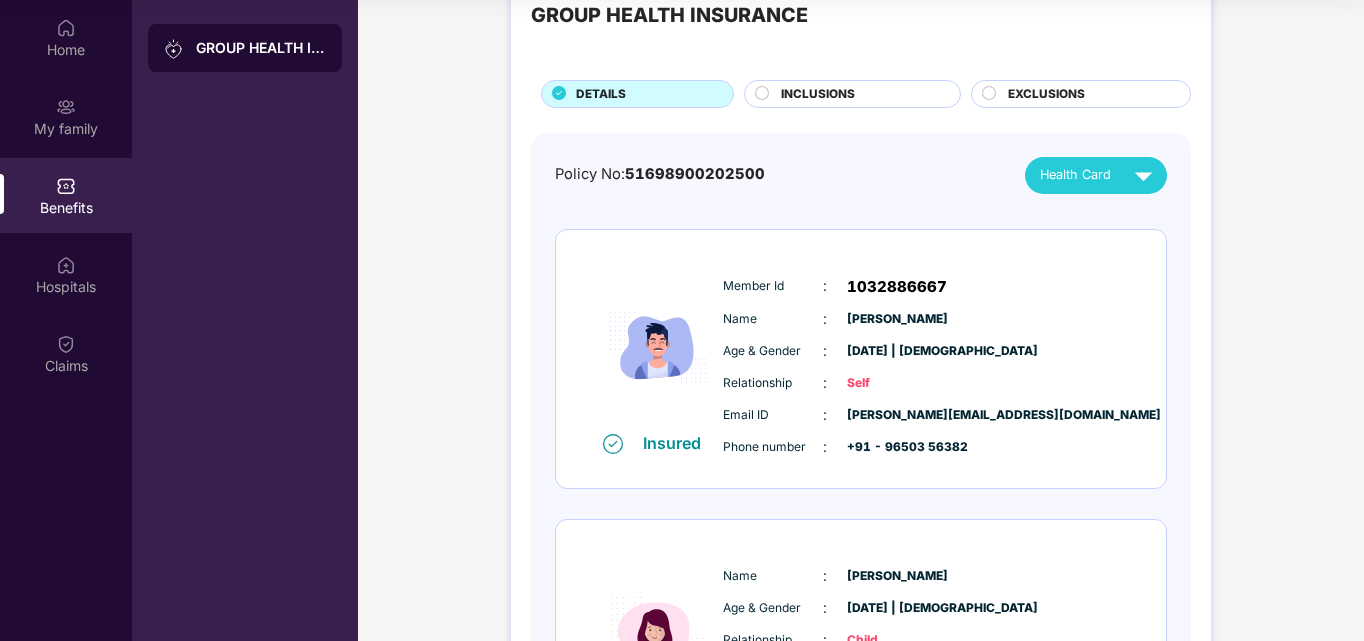 scroll, scrollTop: 63, scrollLeft: 0, axis: vertical 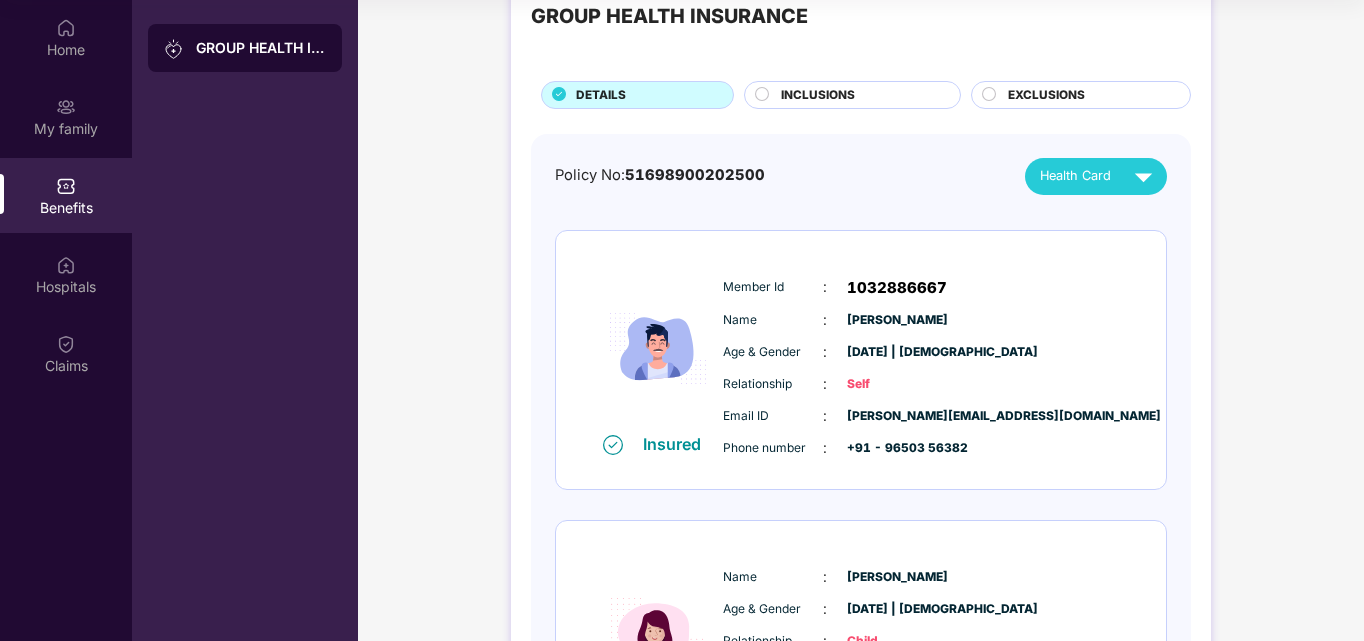 click on "INCLUSIONS" at bounding box center [860, 97] 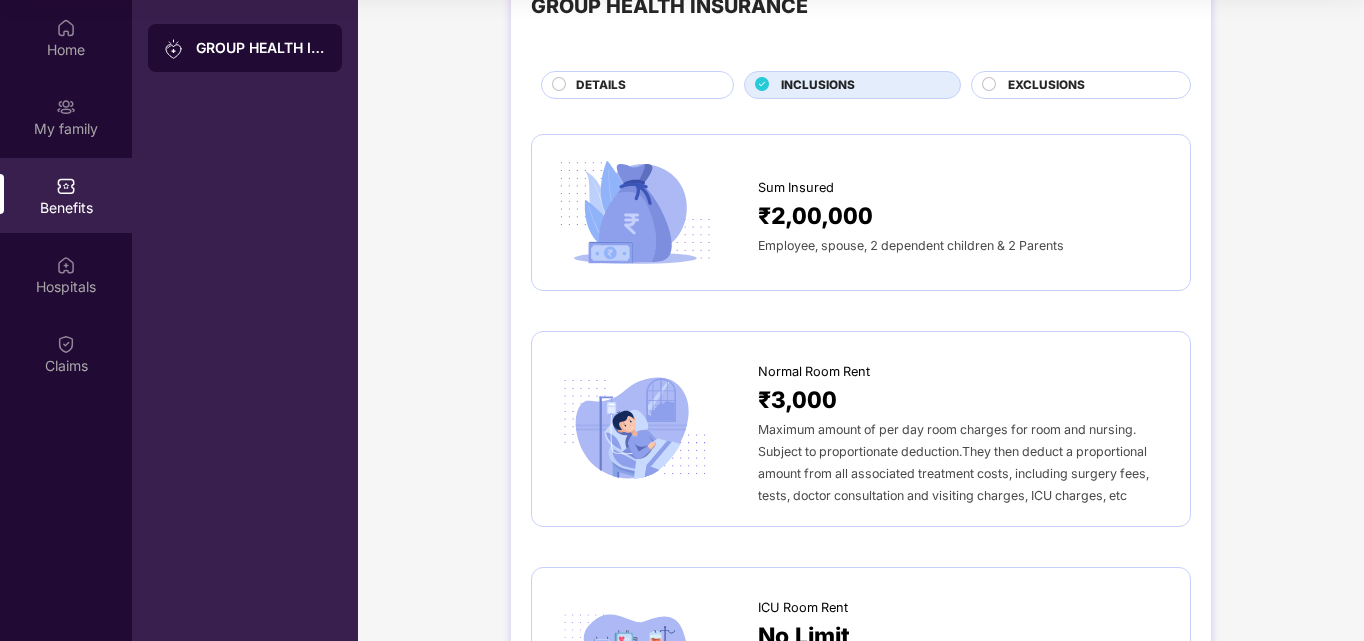 scroll, scrollTop: 30, scrollLeft: 0, axis: vertical 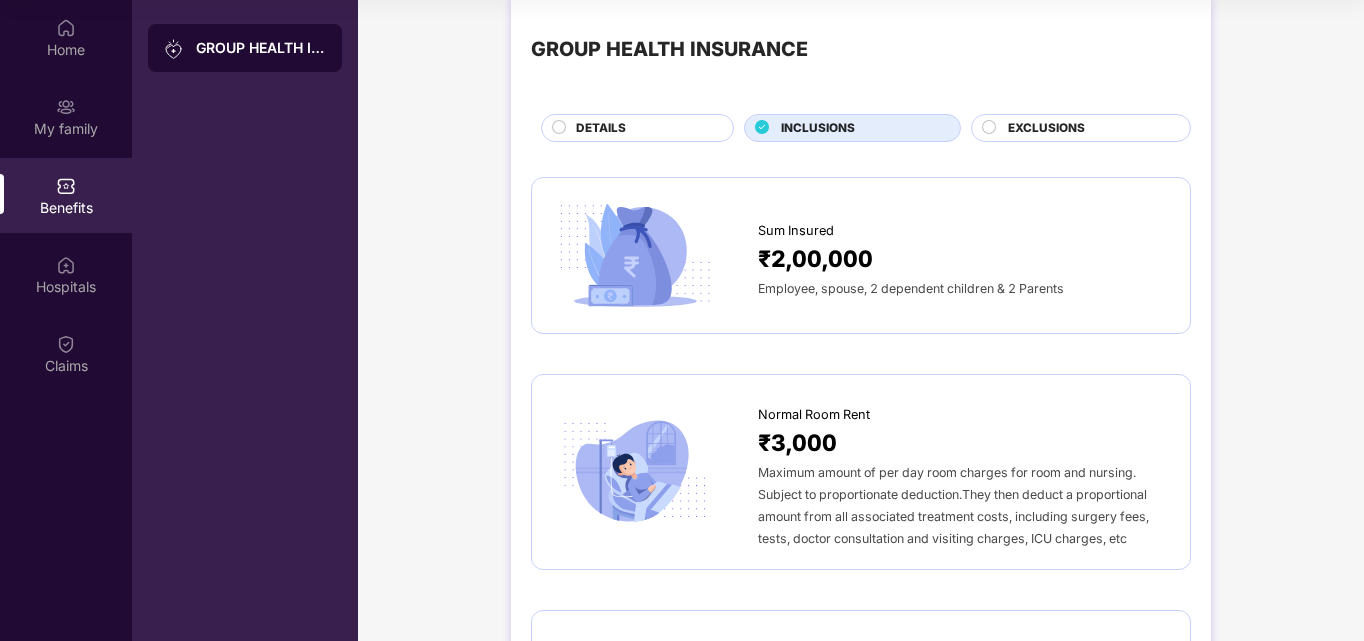 click on "EXCLUSIONS" at bounding box center [1046, 128] 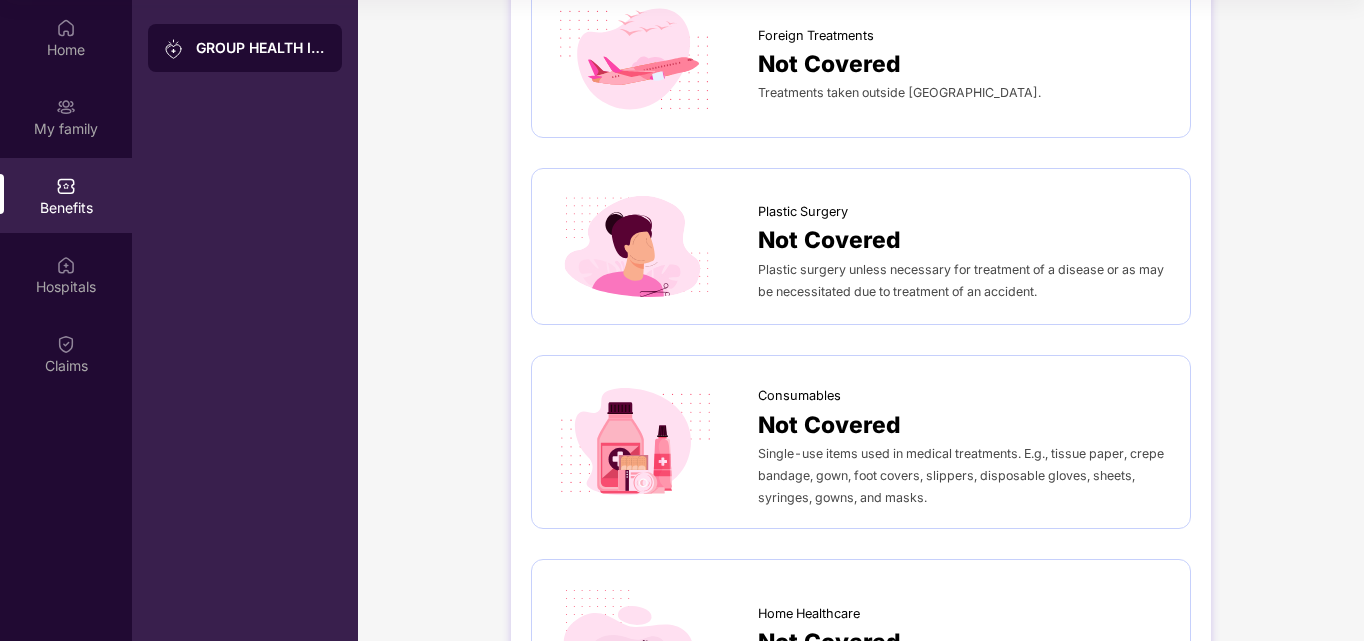 scroll, scrollTop: 1131, scrollLeft: 0, axis: vertical 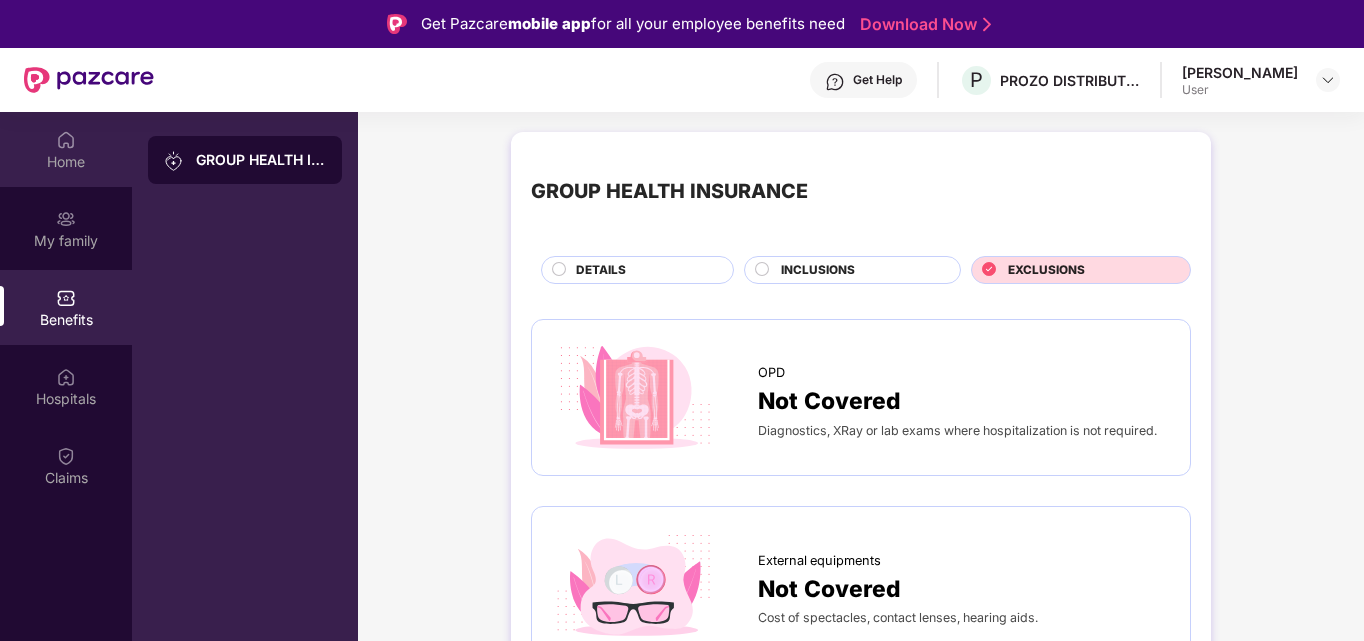 click at bounding box center (66, 140) 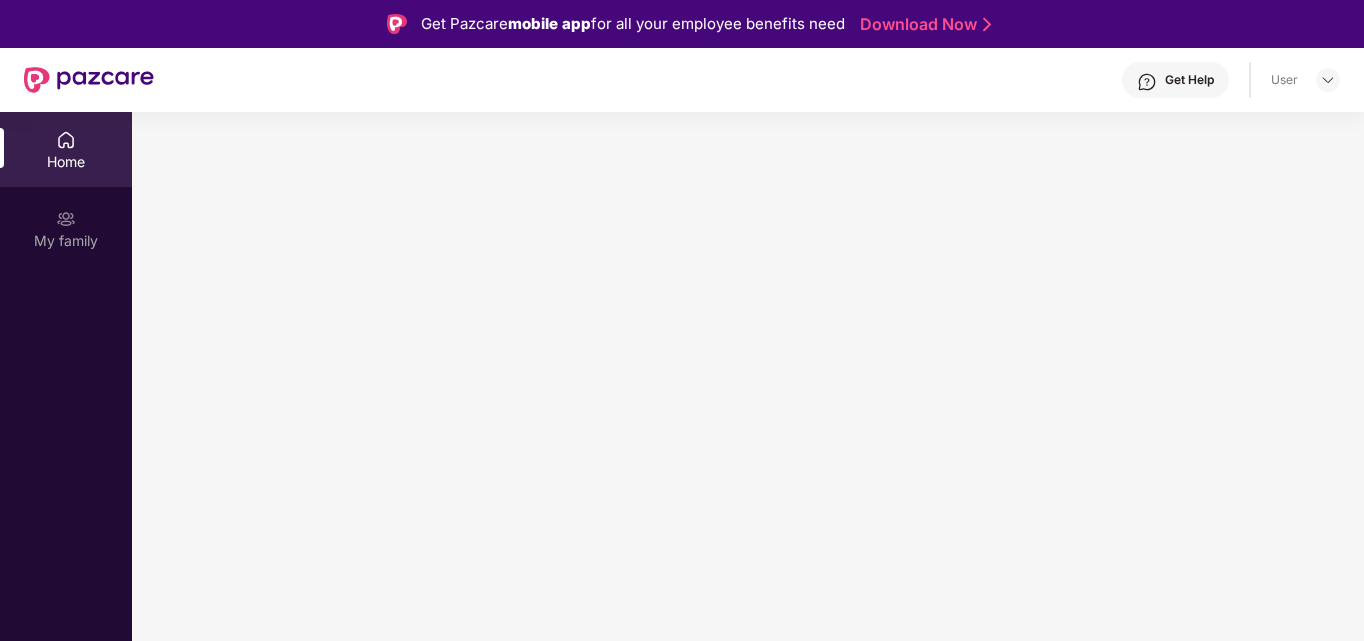 scroll, scrollTop: 0, scrollLeft: 0, axis: both 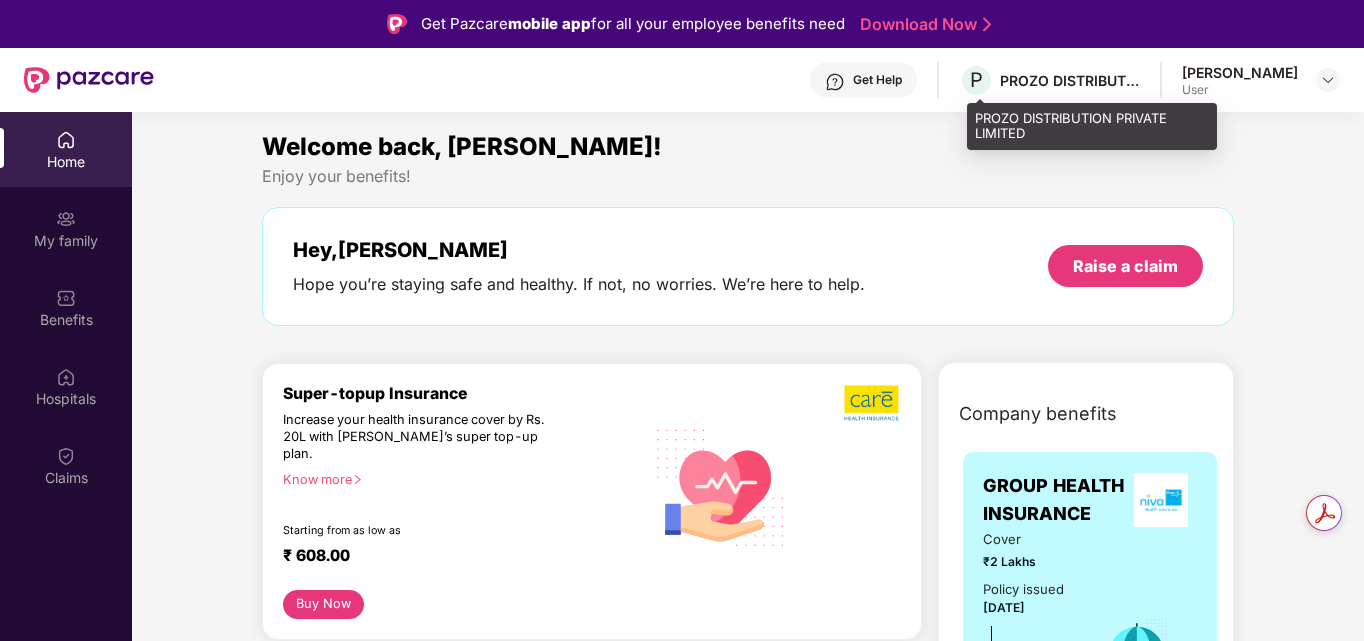 click on "PROZO DISTRIBUTION PRIVATE LIMITED" at bounding box center [1070, 80] 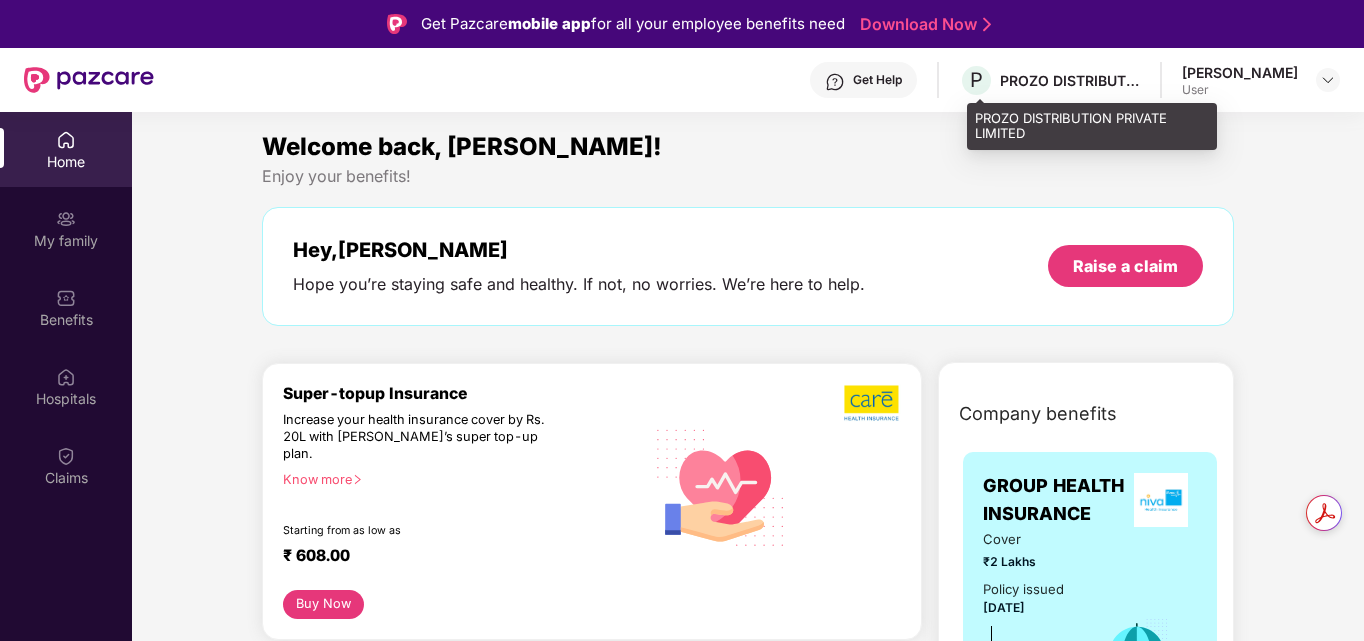 click on "PROZO DISTRIBUTION PRIVATE LIMITED" at bounding box center (1070, 80) 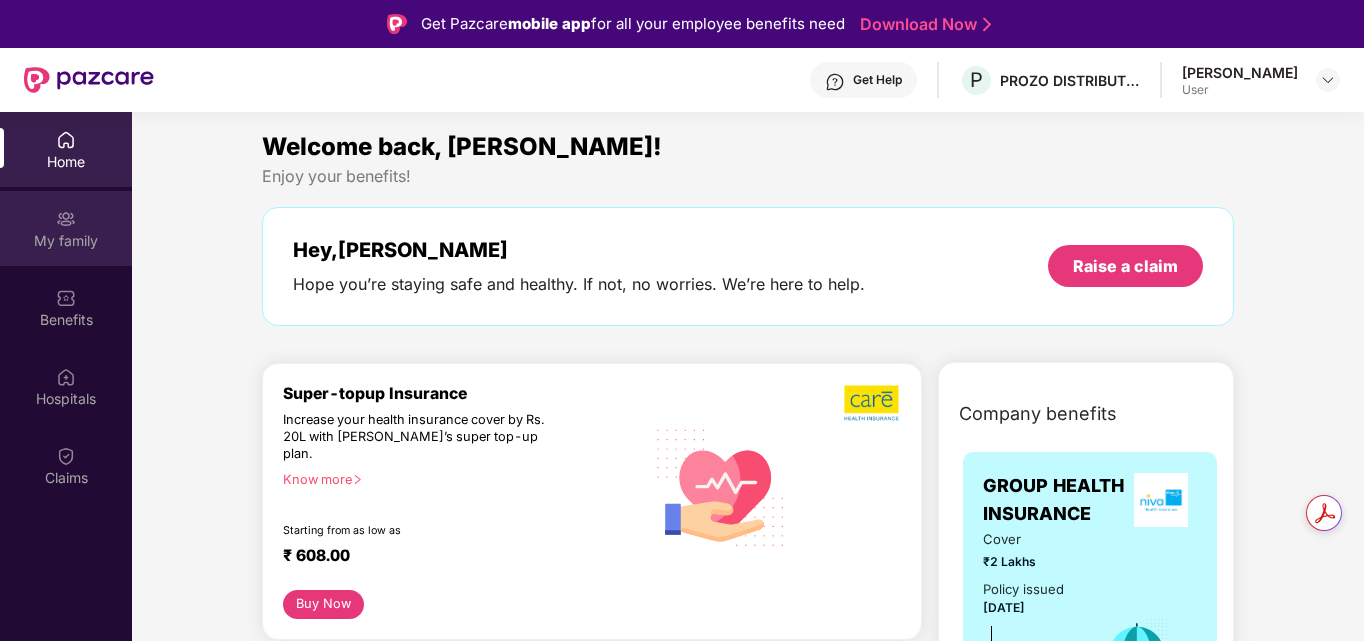 click on "My family" at bounding box center [66, 228] 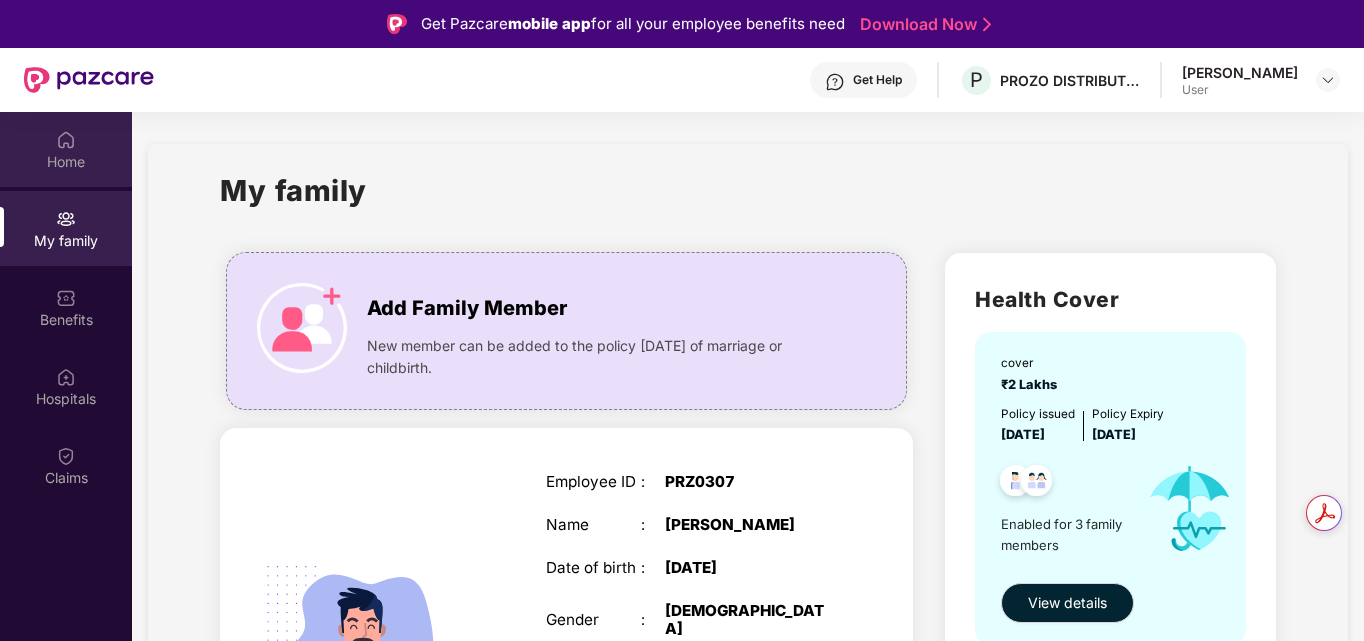click on "Home" at bounding box center (66, 162) 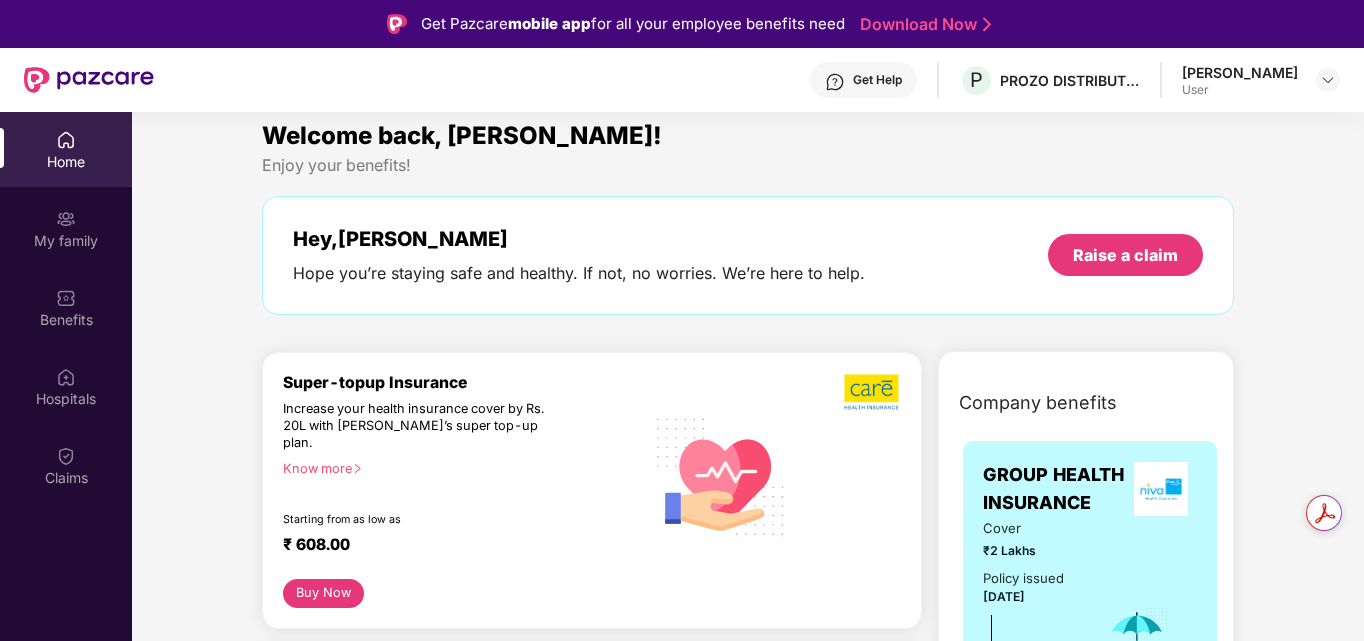 scroll, scrollTop: 0, scrollLeft: 0, axis: both 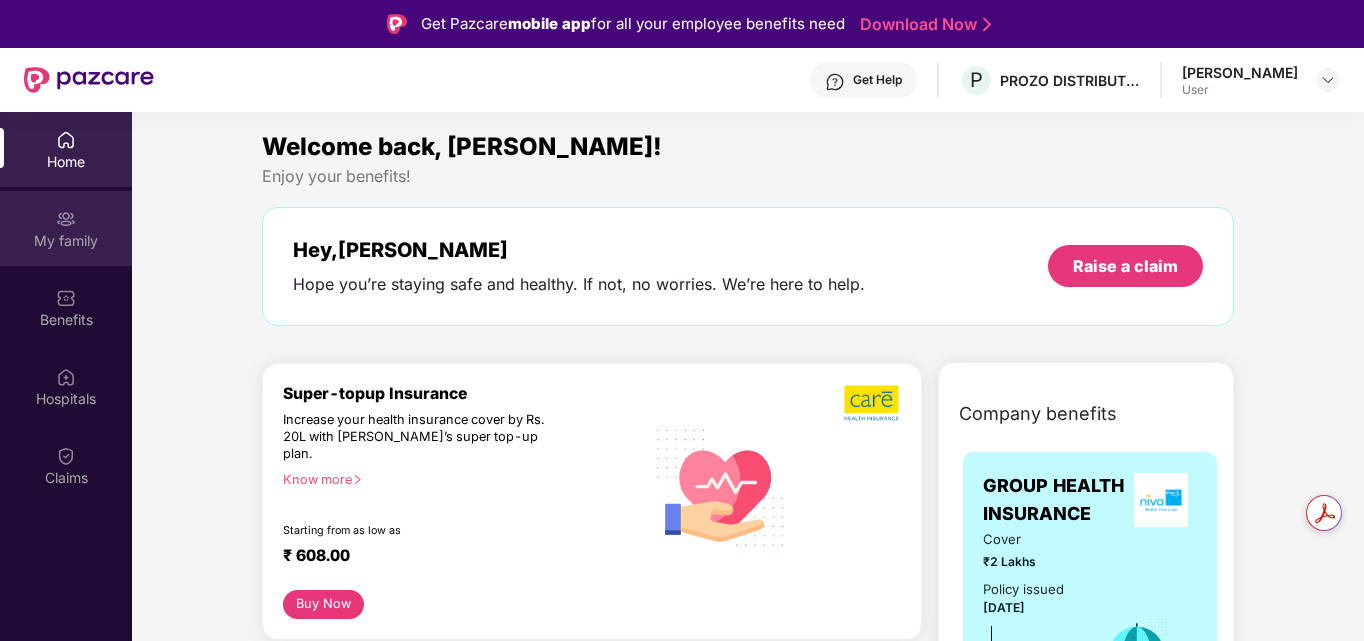 click on "My family" at bounding box center [66, 241] 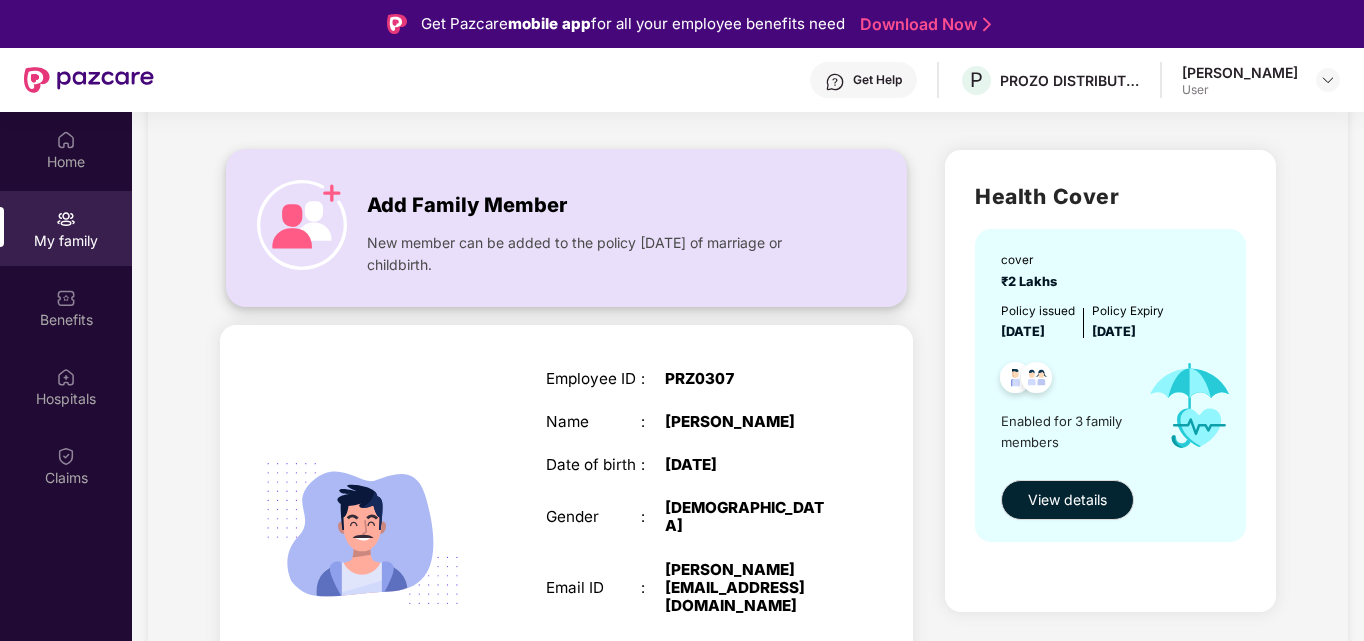 scroll, scrollTop: 108, scrollLeft: 0, axis: vertical 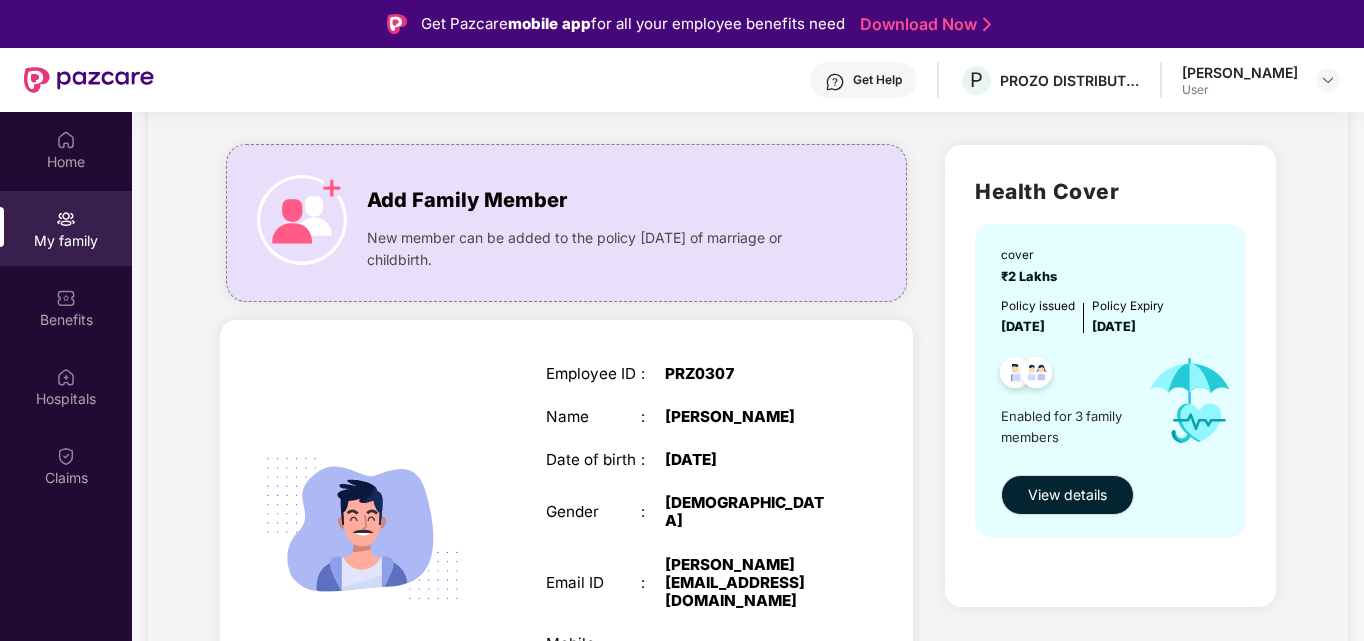 click on "View details" at bounding box center (1067, 495) 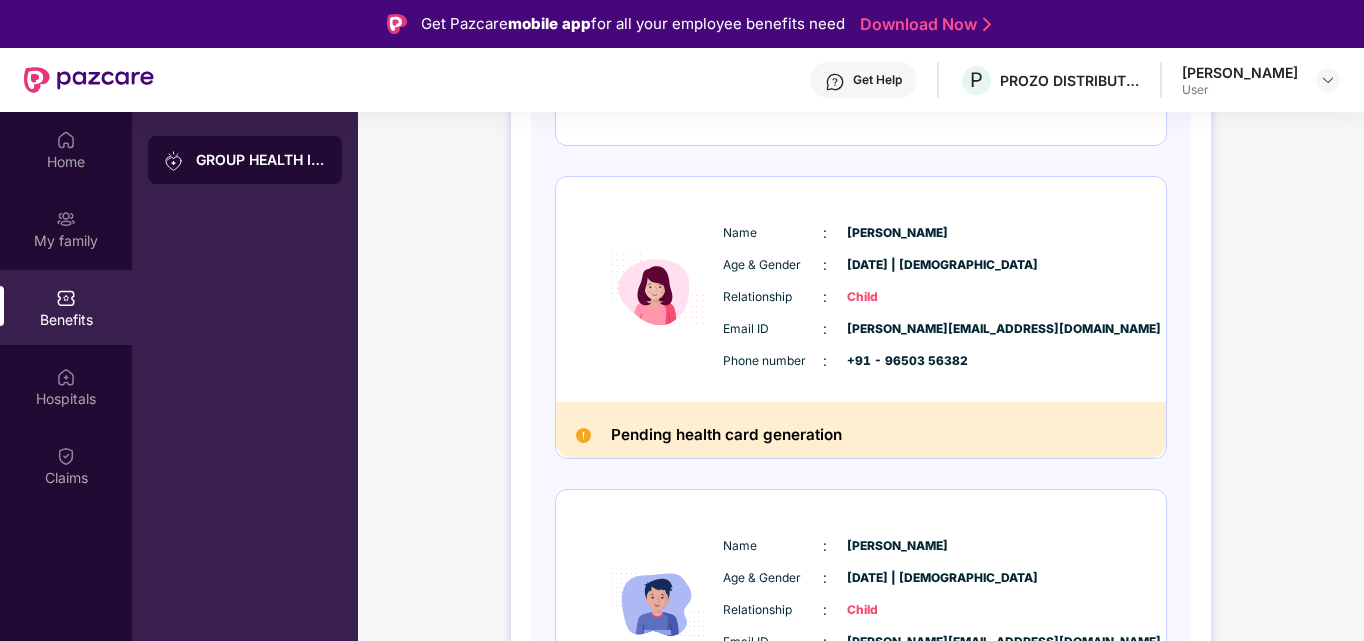 scroll, scrollTop: 662, scrollLeft: 0, axis: vertical 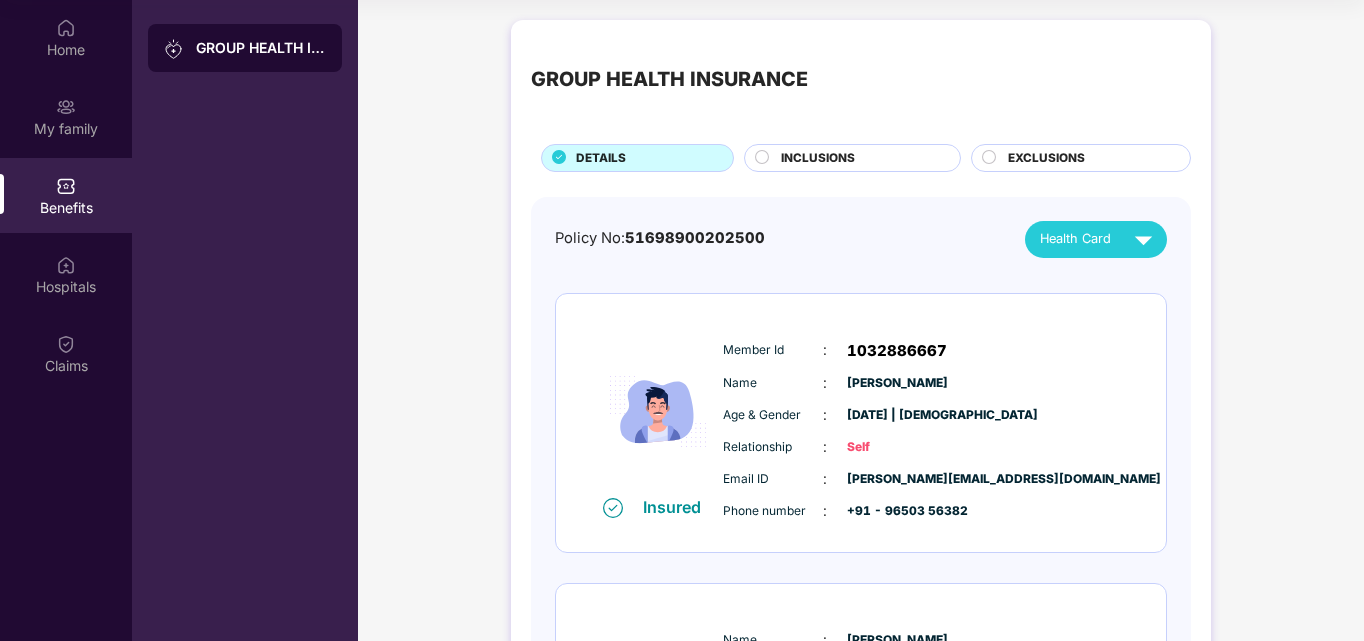 click on "INCLUSIONS" at bounding box center [818, 158] 